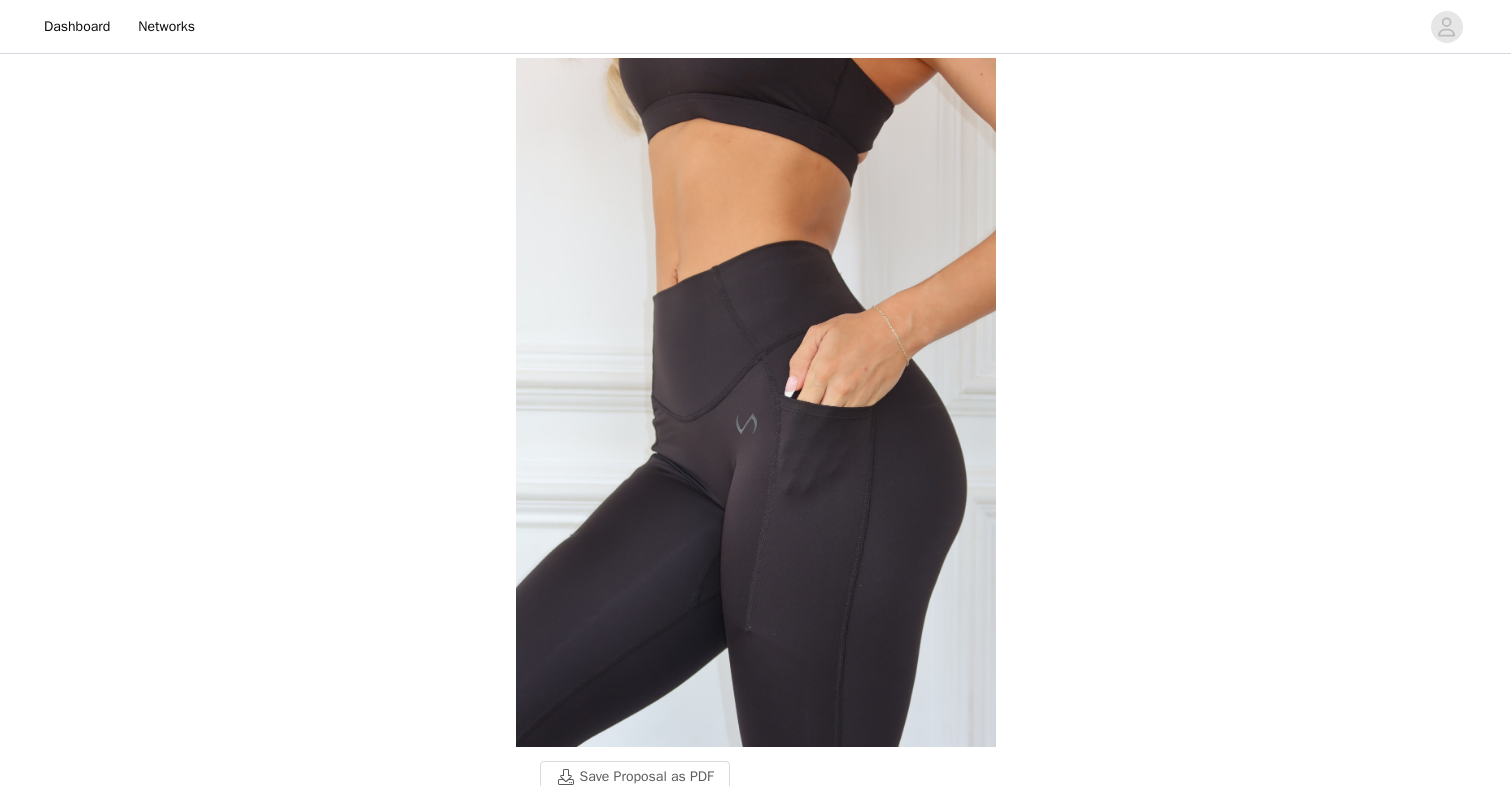 scroll, scrollTop: 936, scrollLeft: 0, axis: vertical 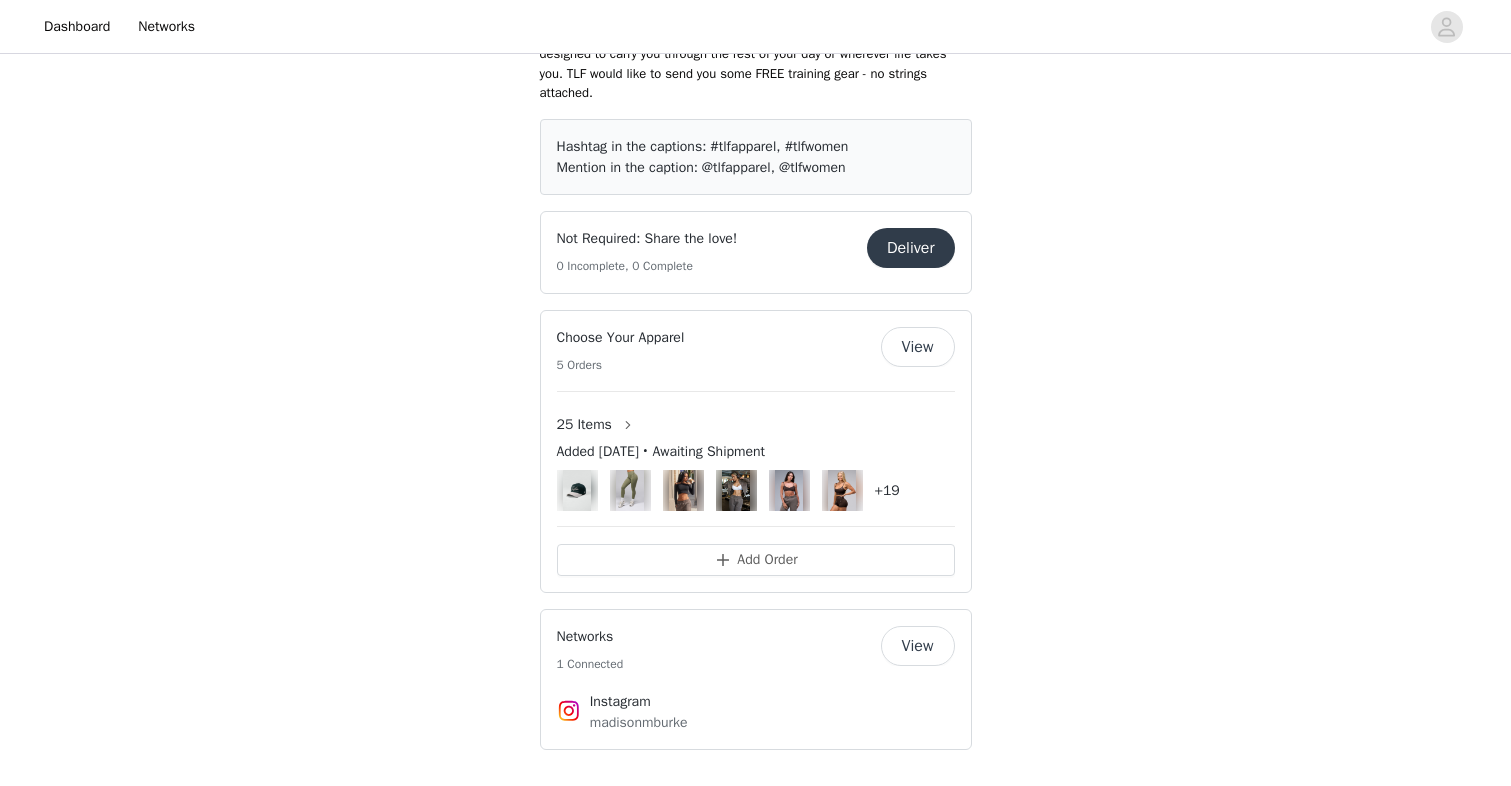 click on "View" at bounding box center (918, 347) 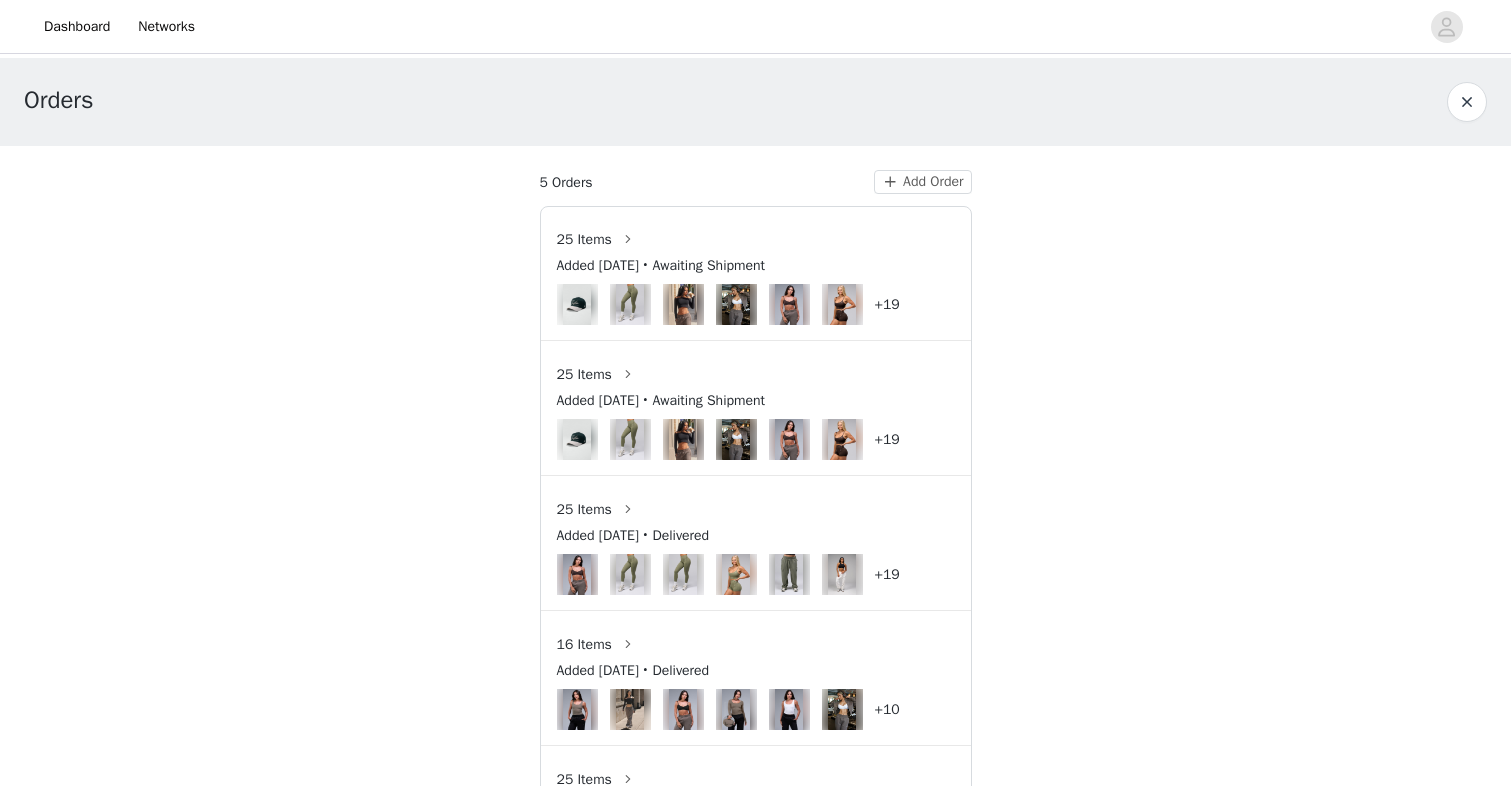 scroll, scrollTop: 0, scrollLeft: 0, axis: both 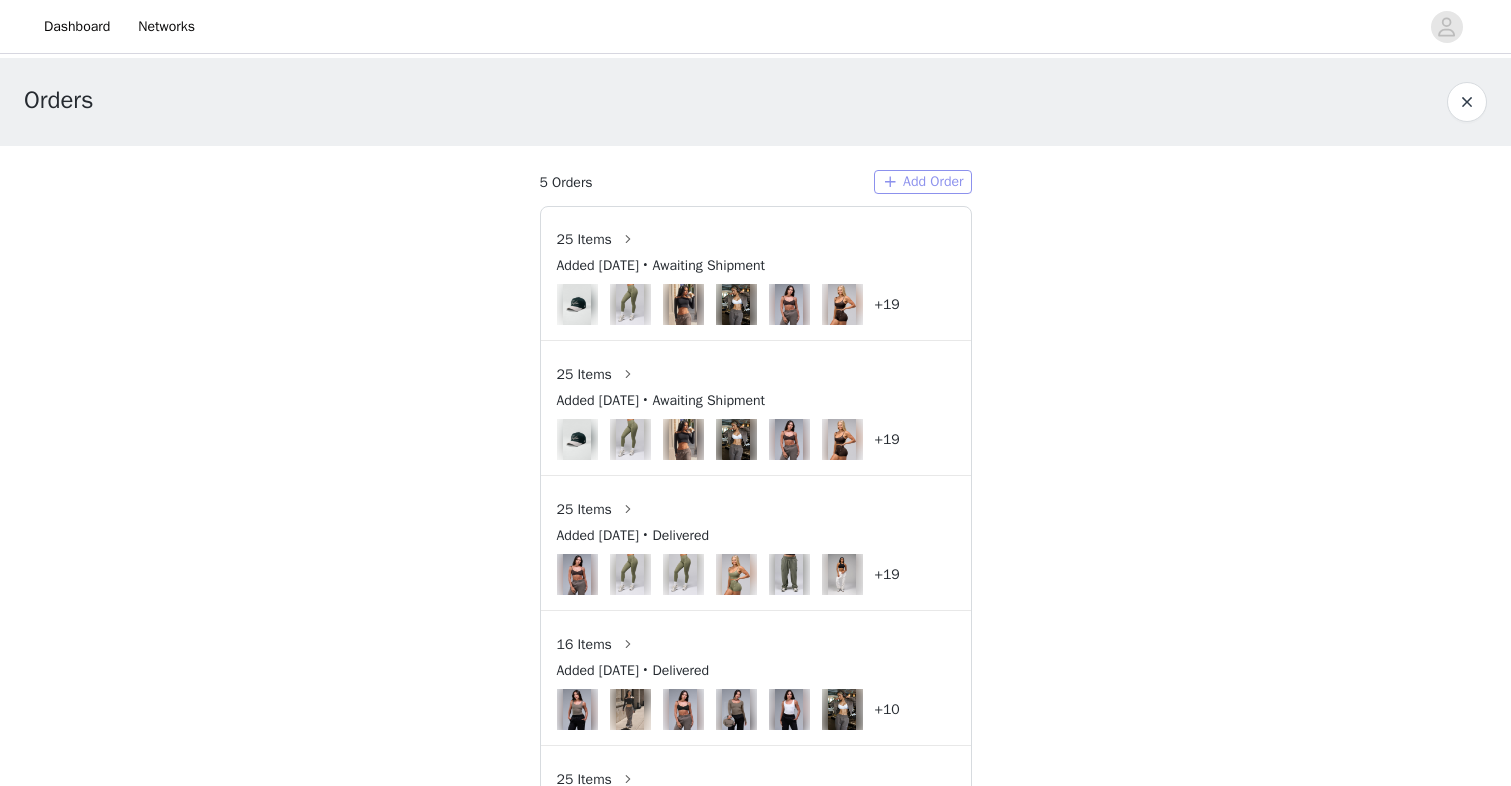 click on "Add Order" at bounding box center [923, 182] 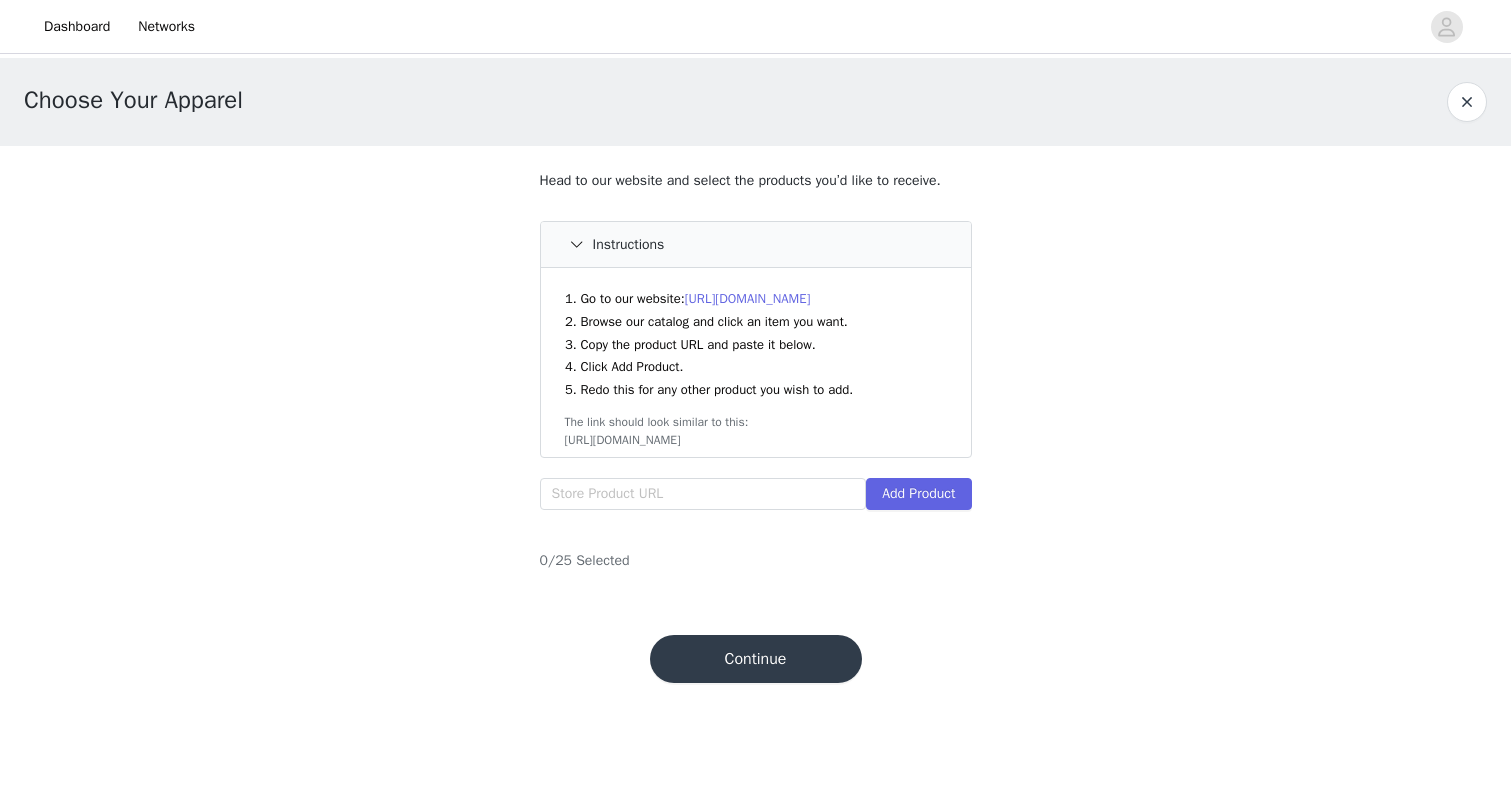 click on "[URL][DOMAIN_NAME]" at bounding box center [748, 298] 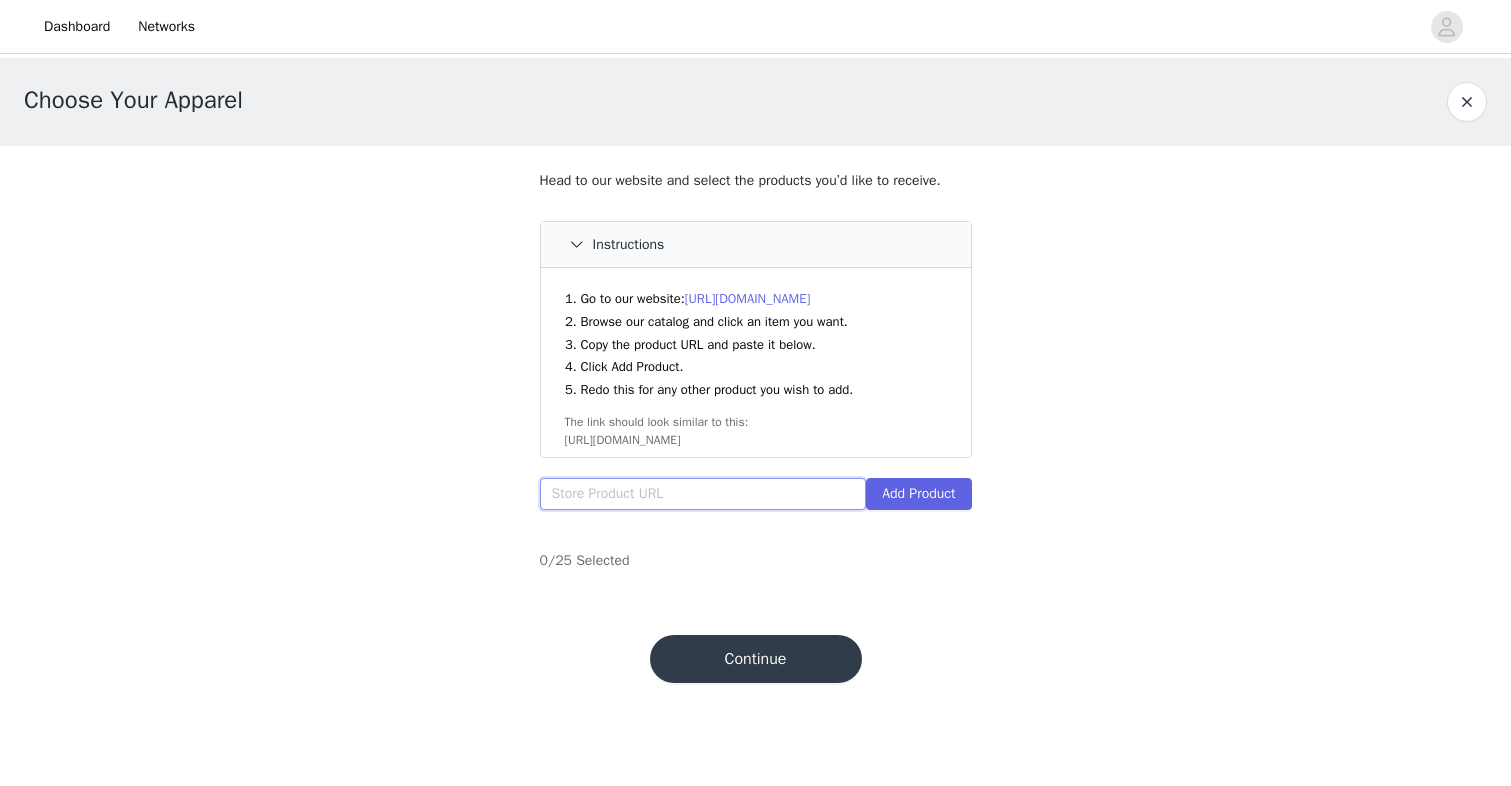 click at bounding box center (703, 494) 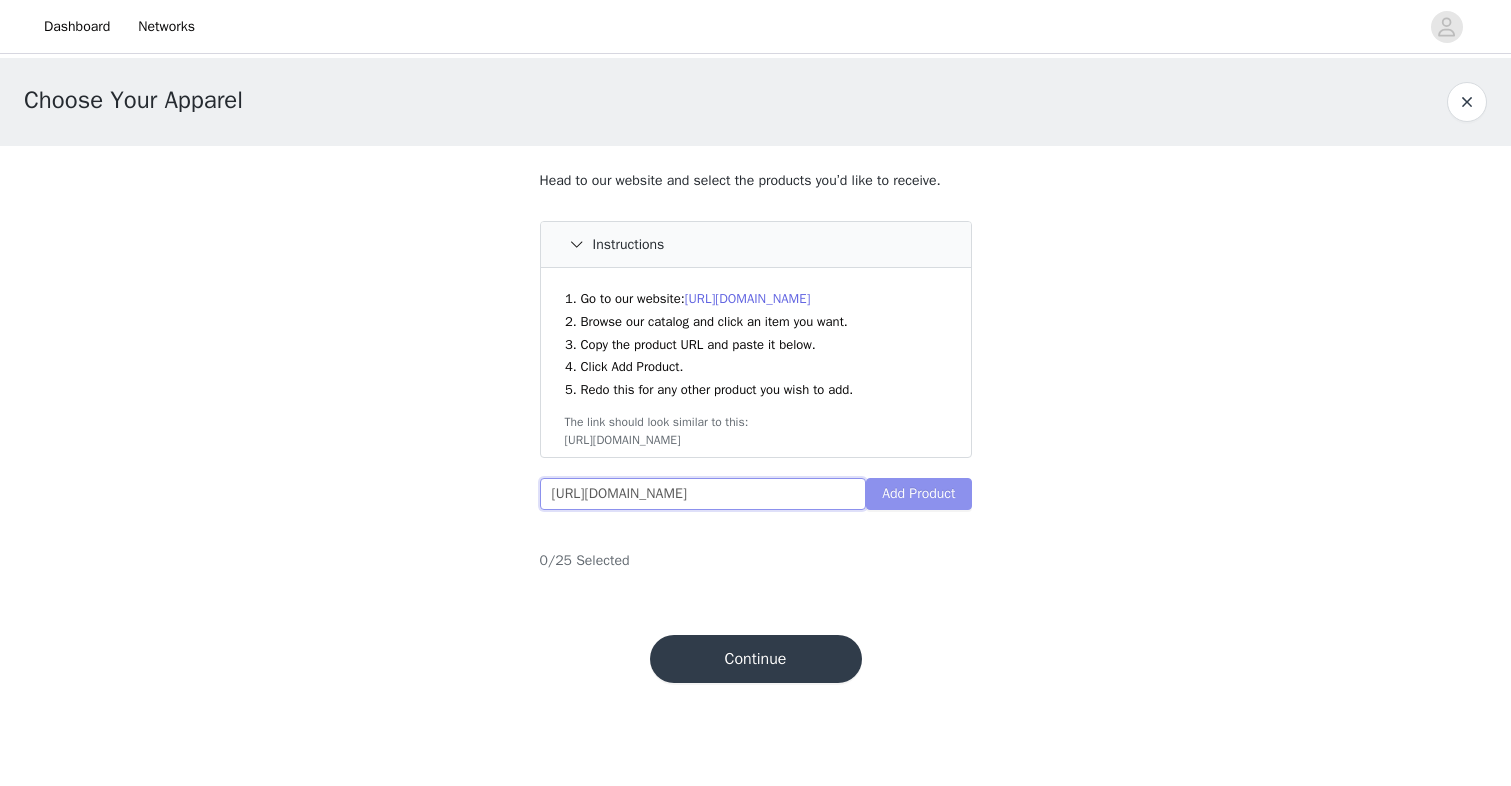 type on "[URL][DOMAIN_NAME]" 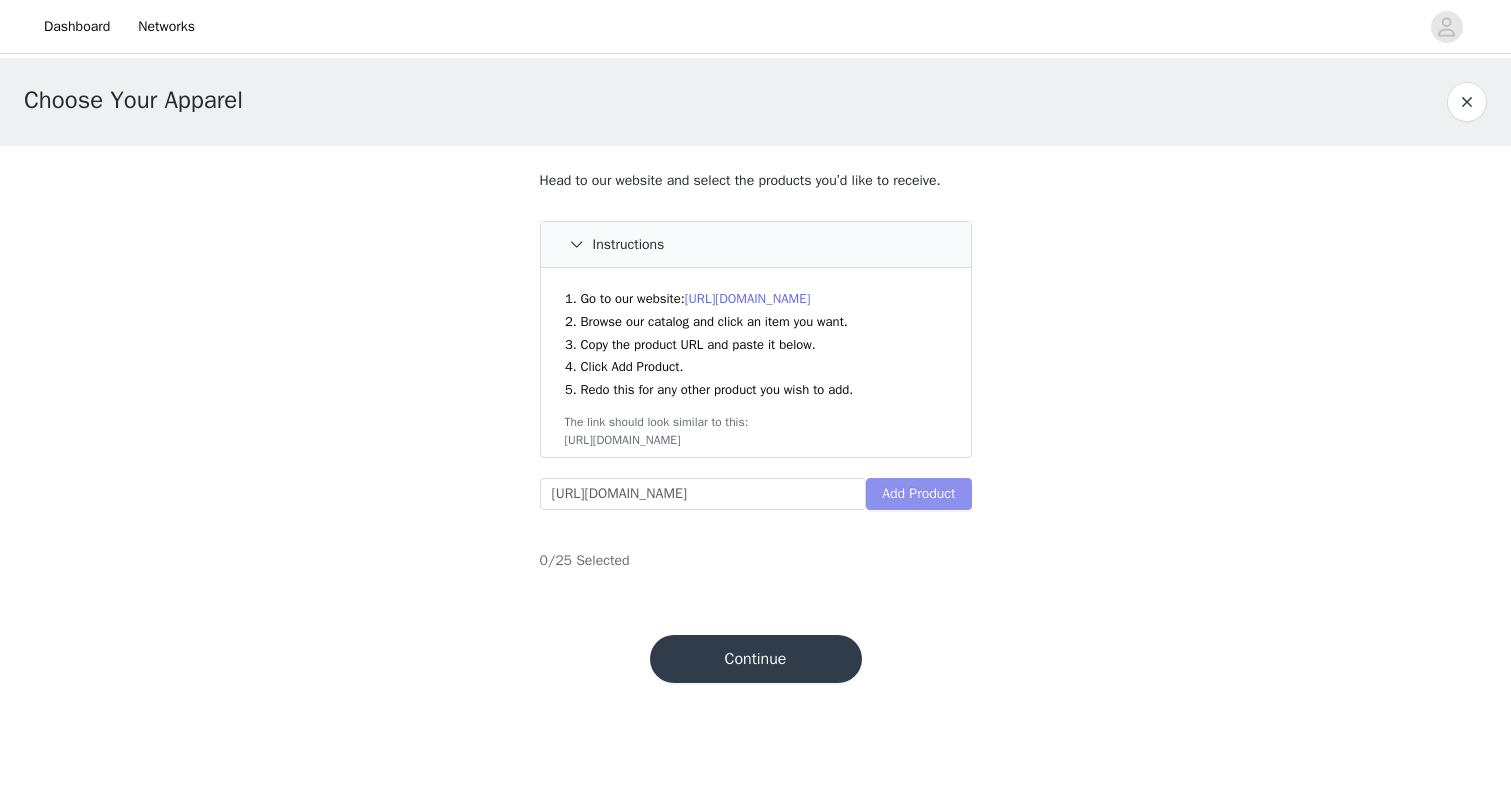 click on "Add Product" at bounding box center (918, 494) 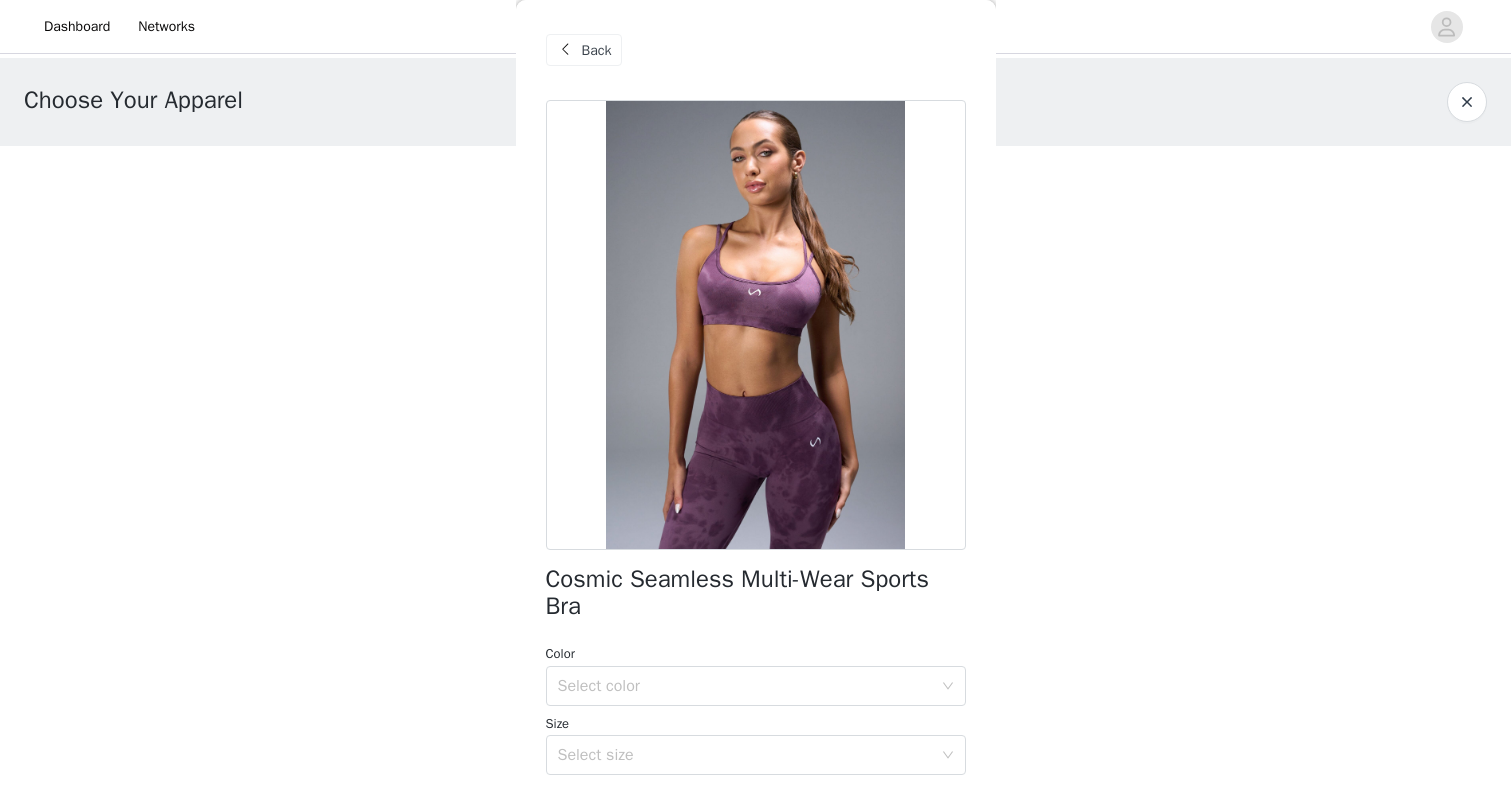 scroll, scrollTop: 243, scrollLeft: 0, axis: vertical 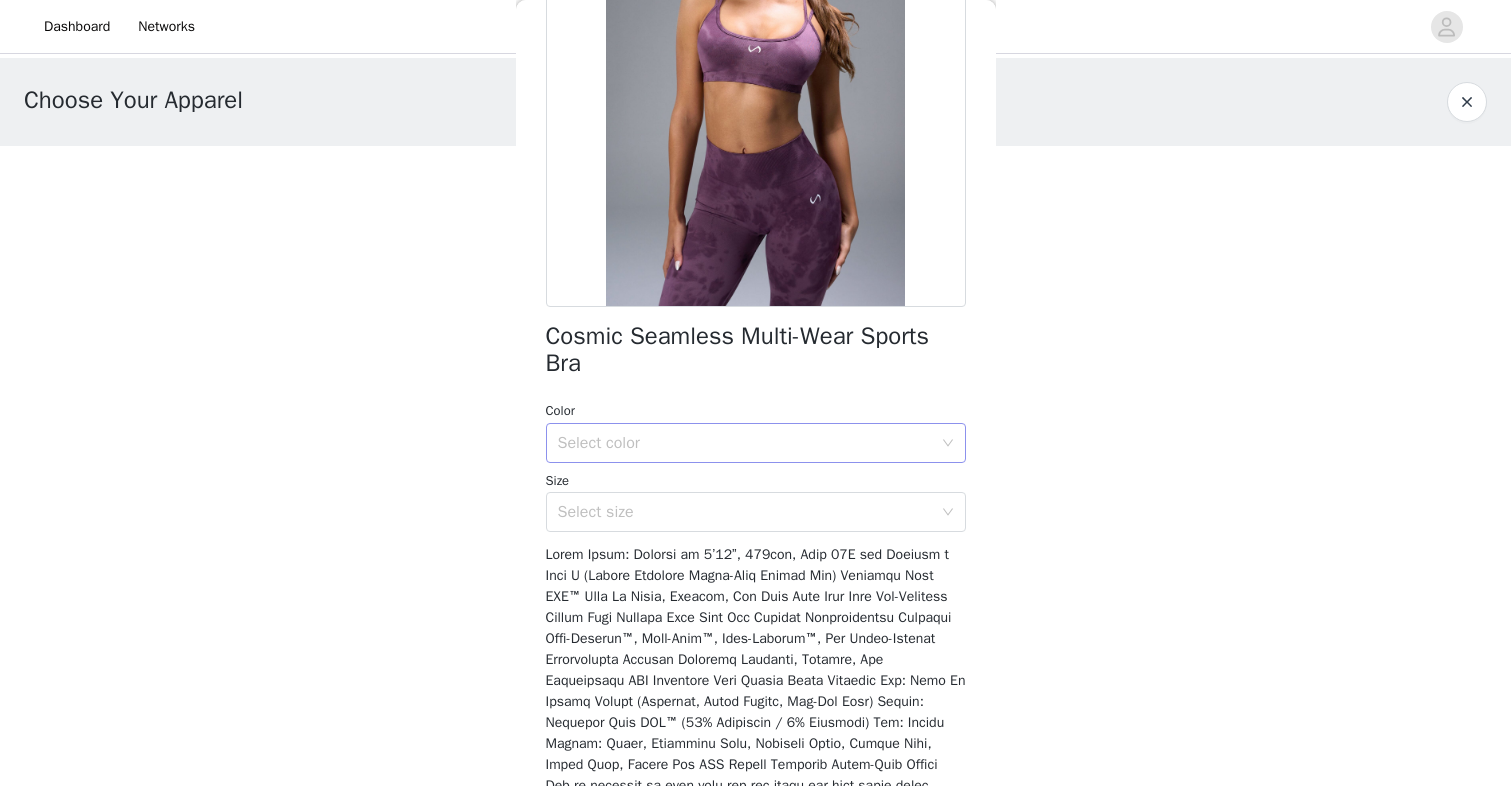 click on "Select color" at bounding box center (745, 443) 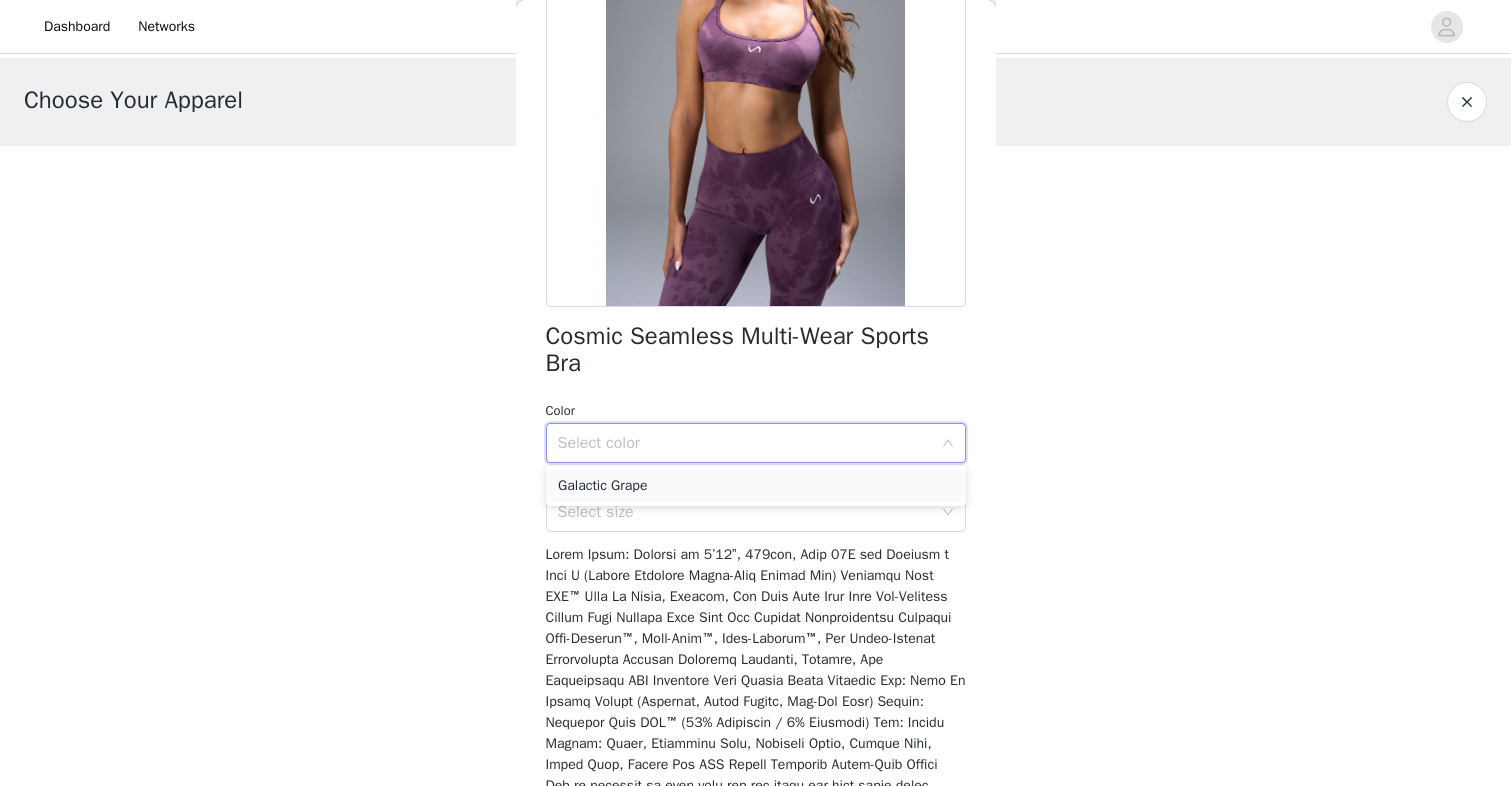 click on "Galactic Grape" at bounding box center (756, 486) 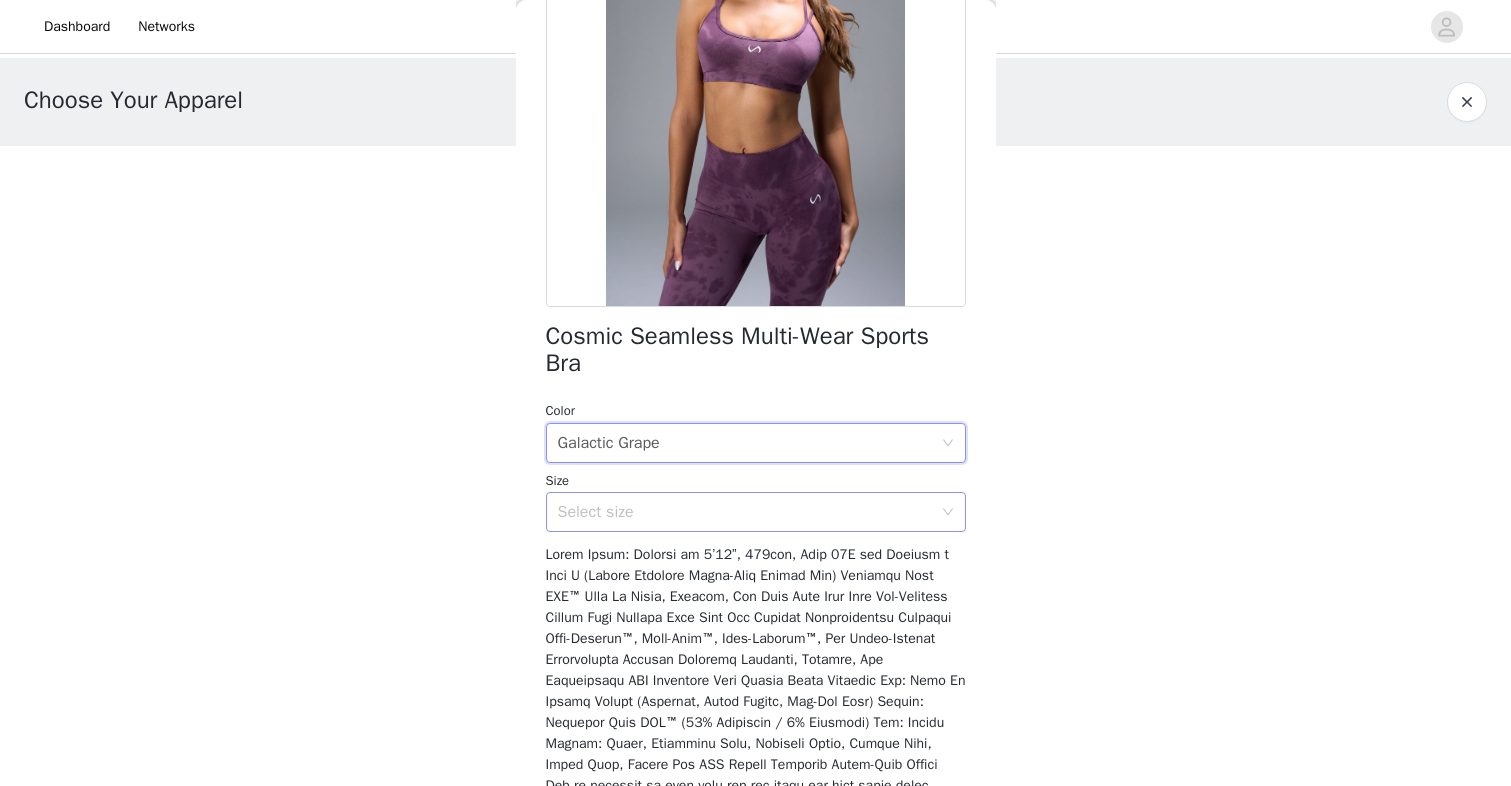 click on "Select size" at bounding box center (749, 512) 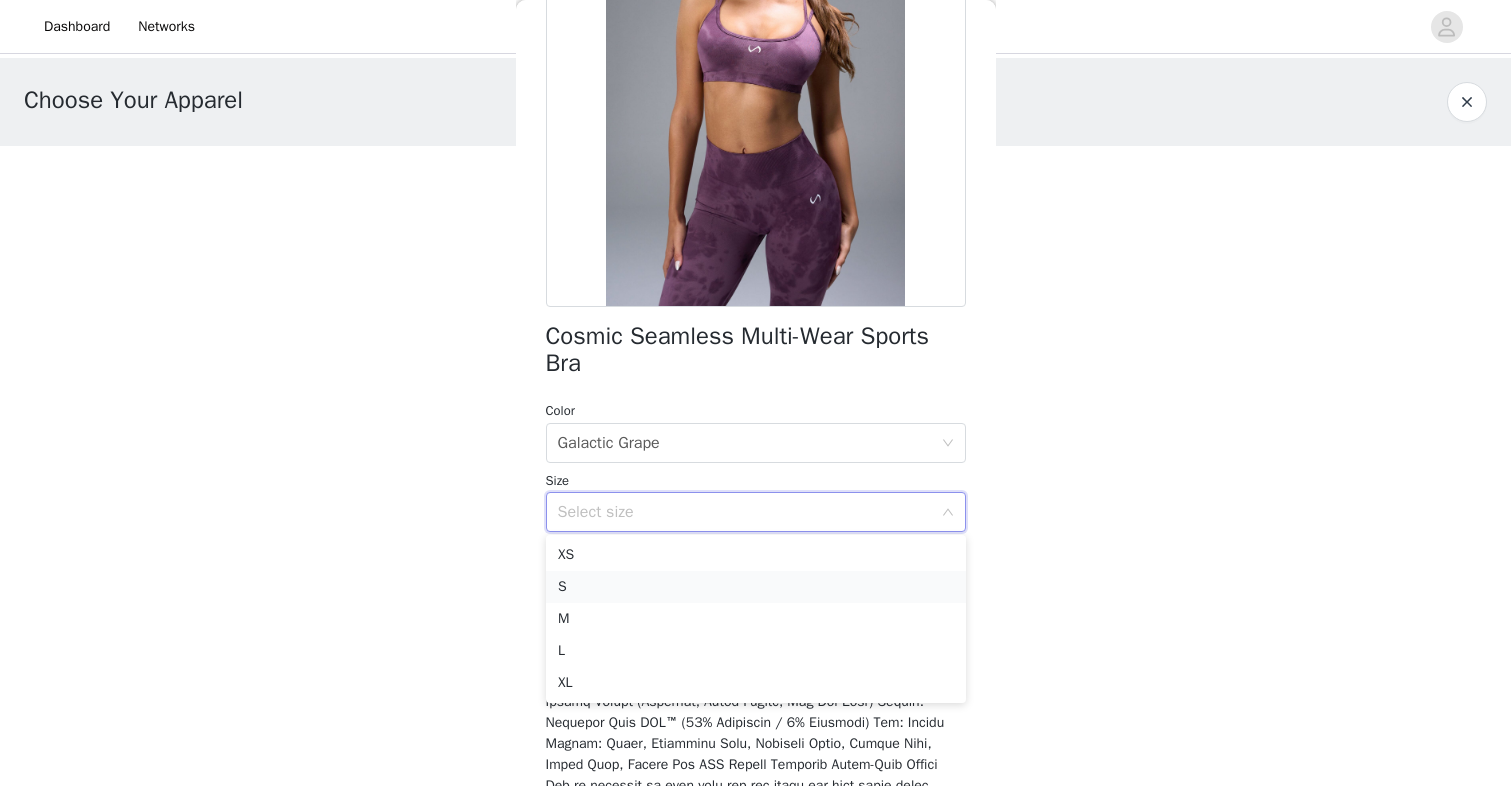 click on "S" at bounding box center (756, 587) 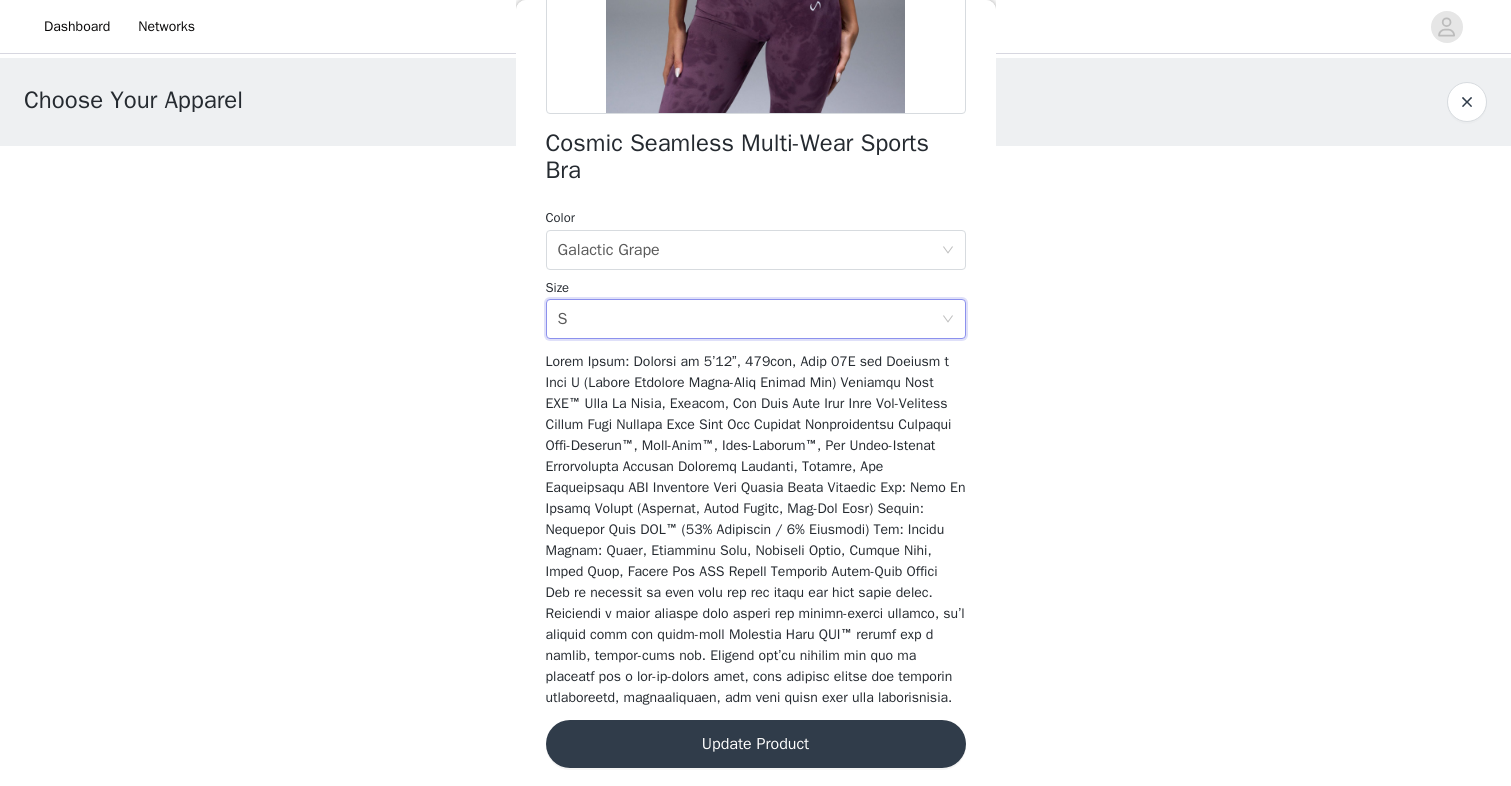 scroll, scrollTop: 445, scrollLeft: 0, axis: vertical 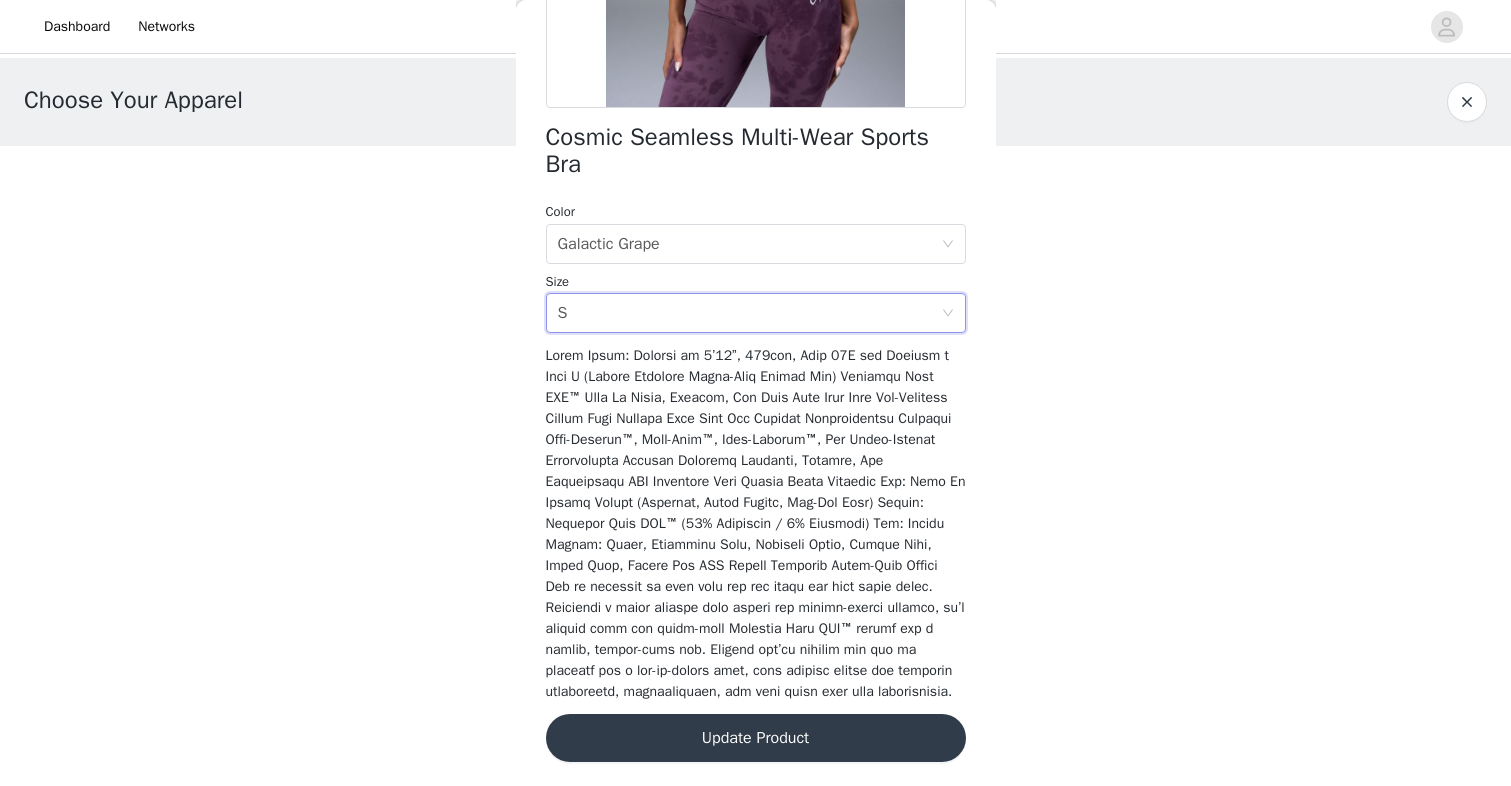 click on "Update Product" at bounding box center (756, 738) 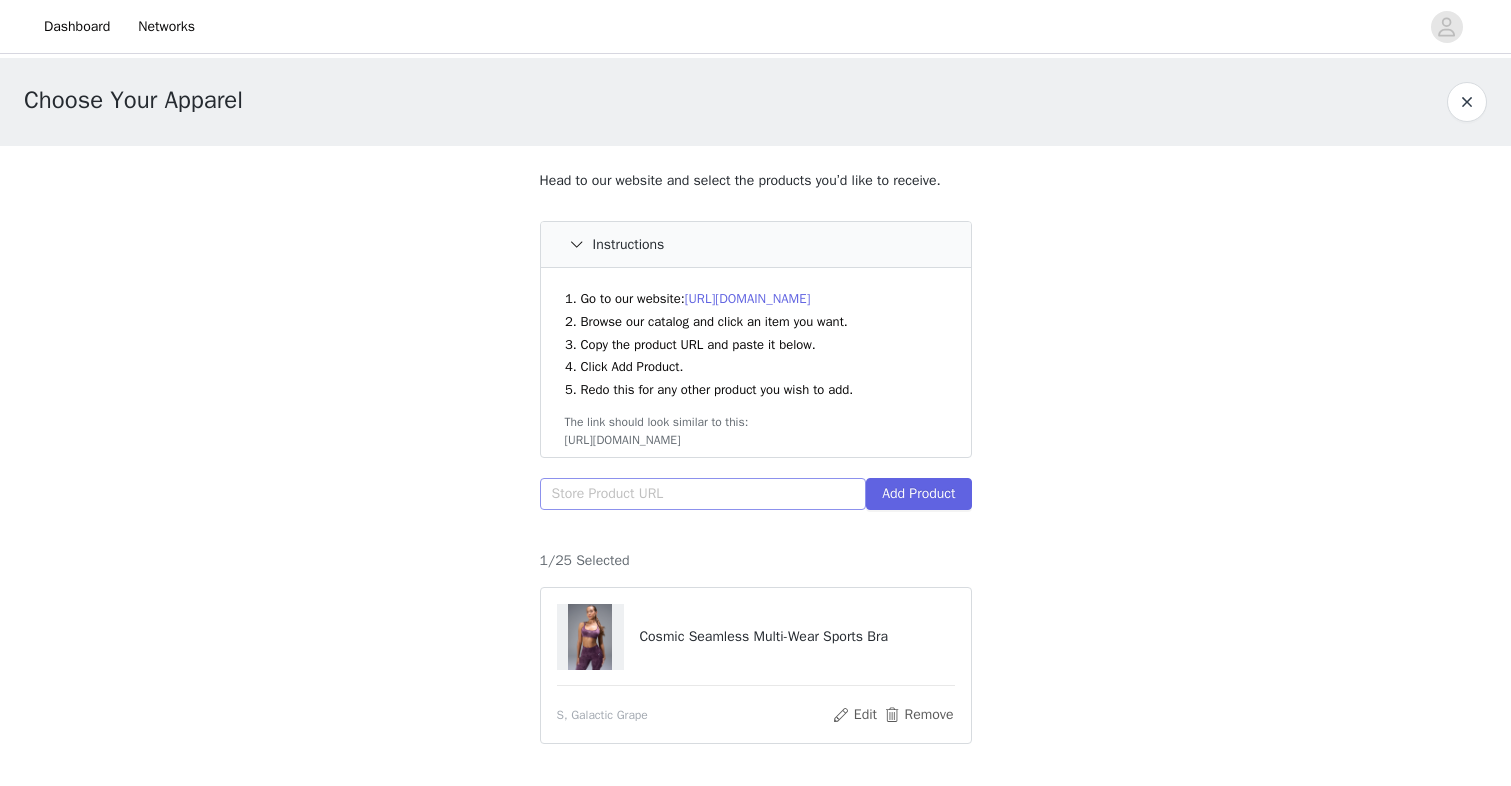 click on "Head to our website and select the products you’d like to receive.     Instructions
Go to our website:  [URL][DOMAIN_NAME]   Browse our catalog and click an item you want.   Copy the product URL and paste it below.   Click Add Product.   Redo this for any other product you wish to add.   The link should look similar to this:   [URL][DOMAIN_NAME]     Add Product" at bounding box center [756, 344] 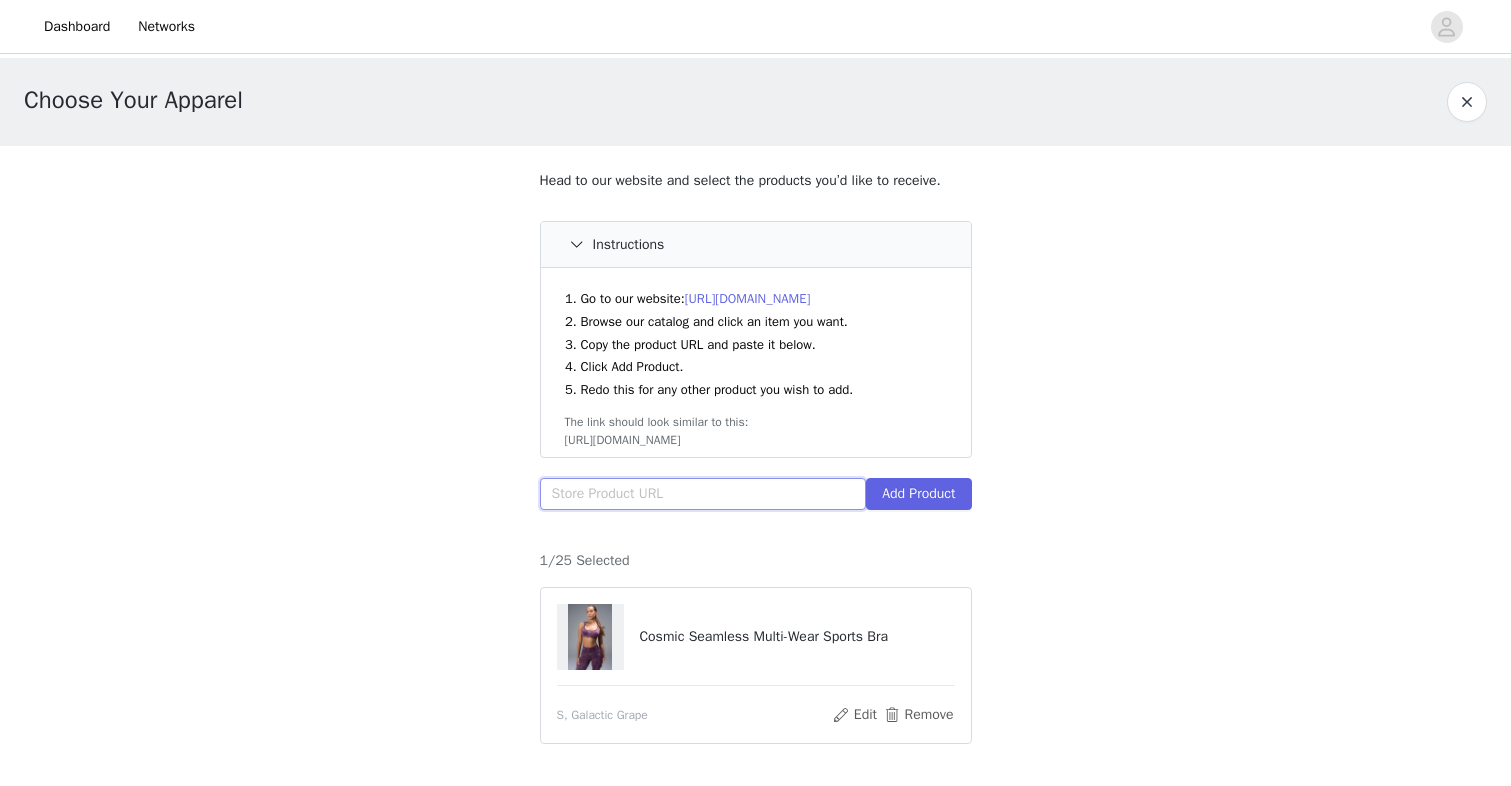 click at bounding box center (703, 494) 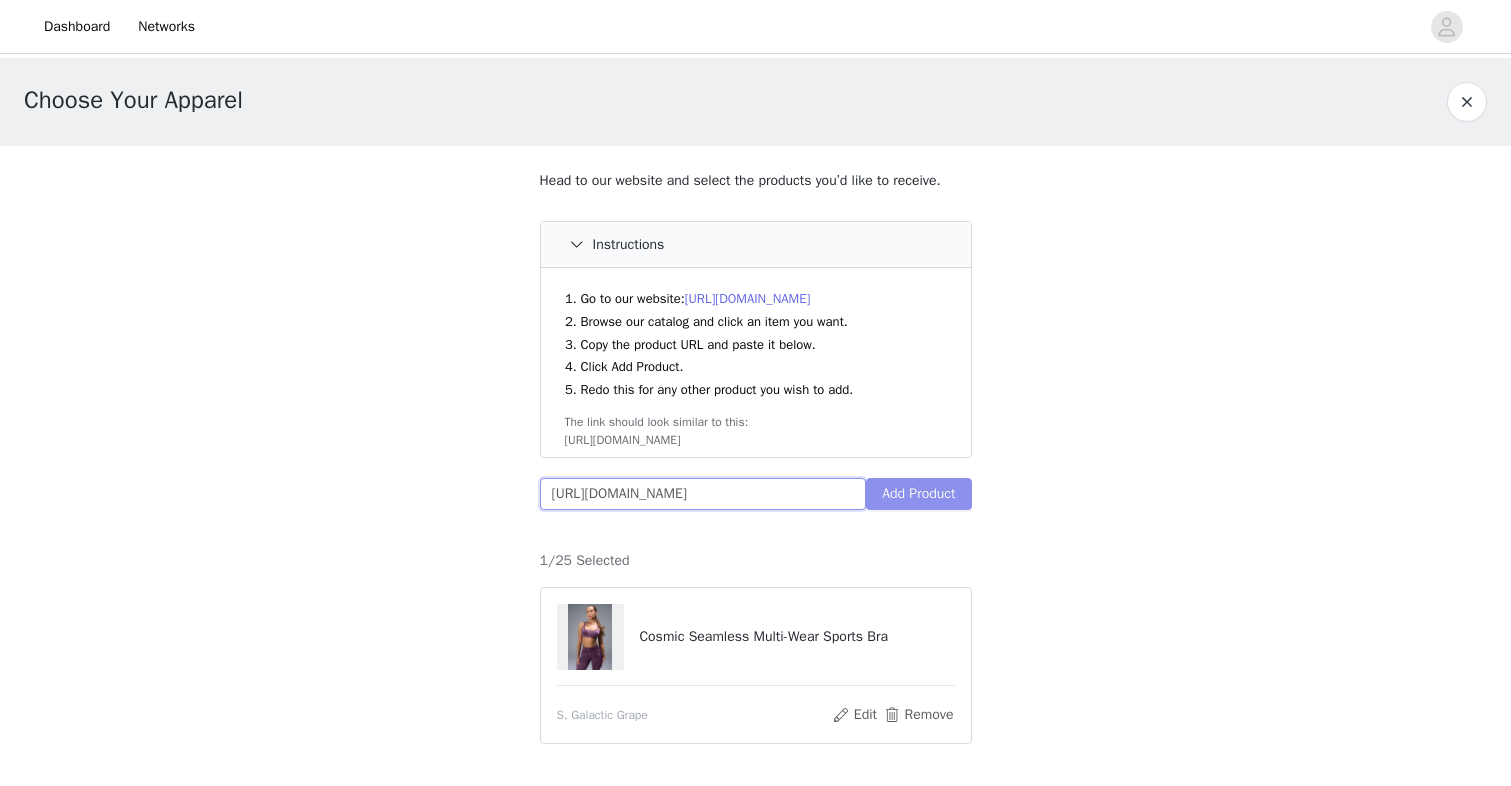 type on "[URL][DOMAIN_NAME]" 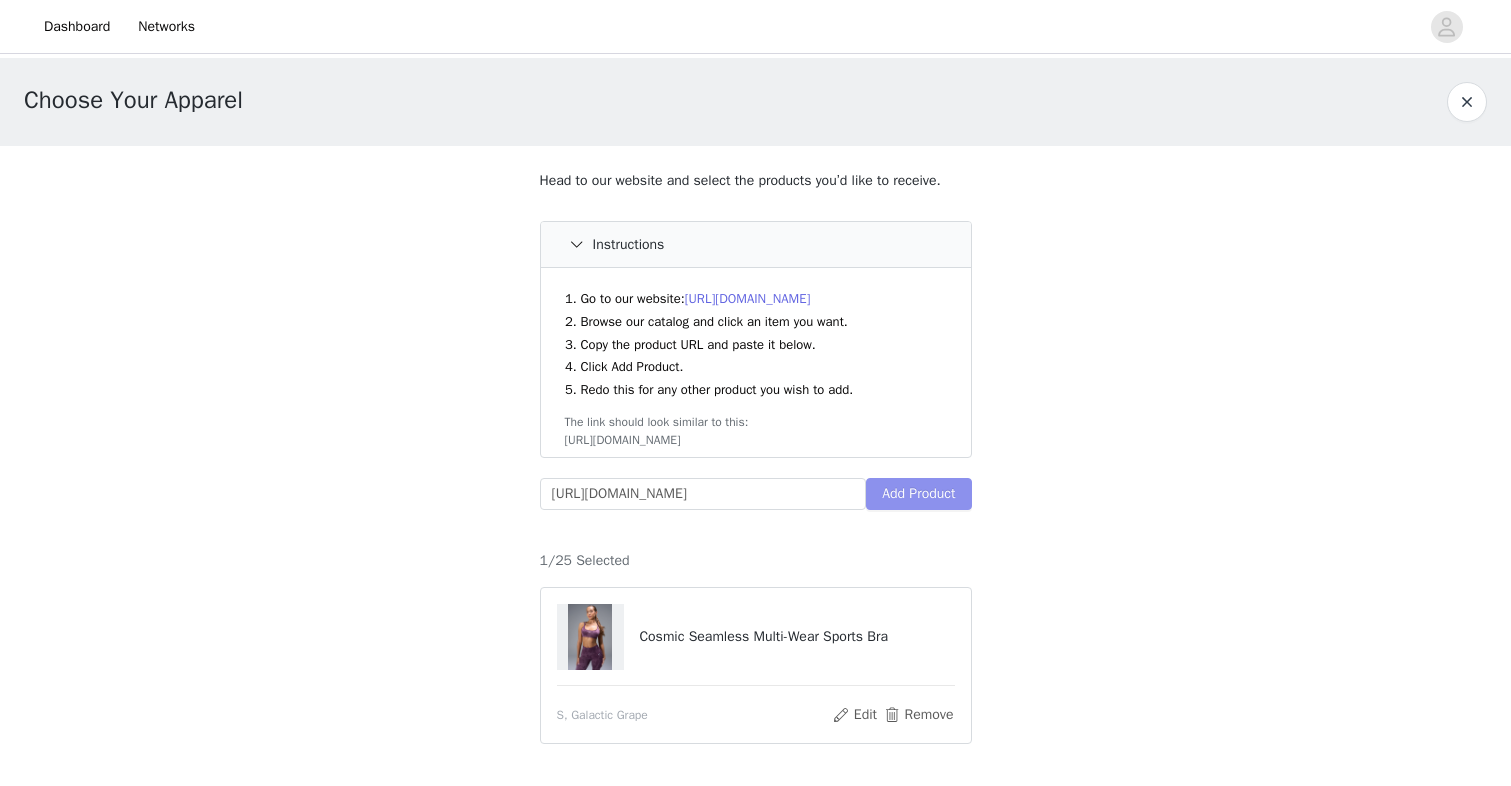 click on "Add Product" at bounding box center (918, 494) 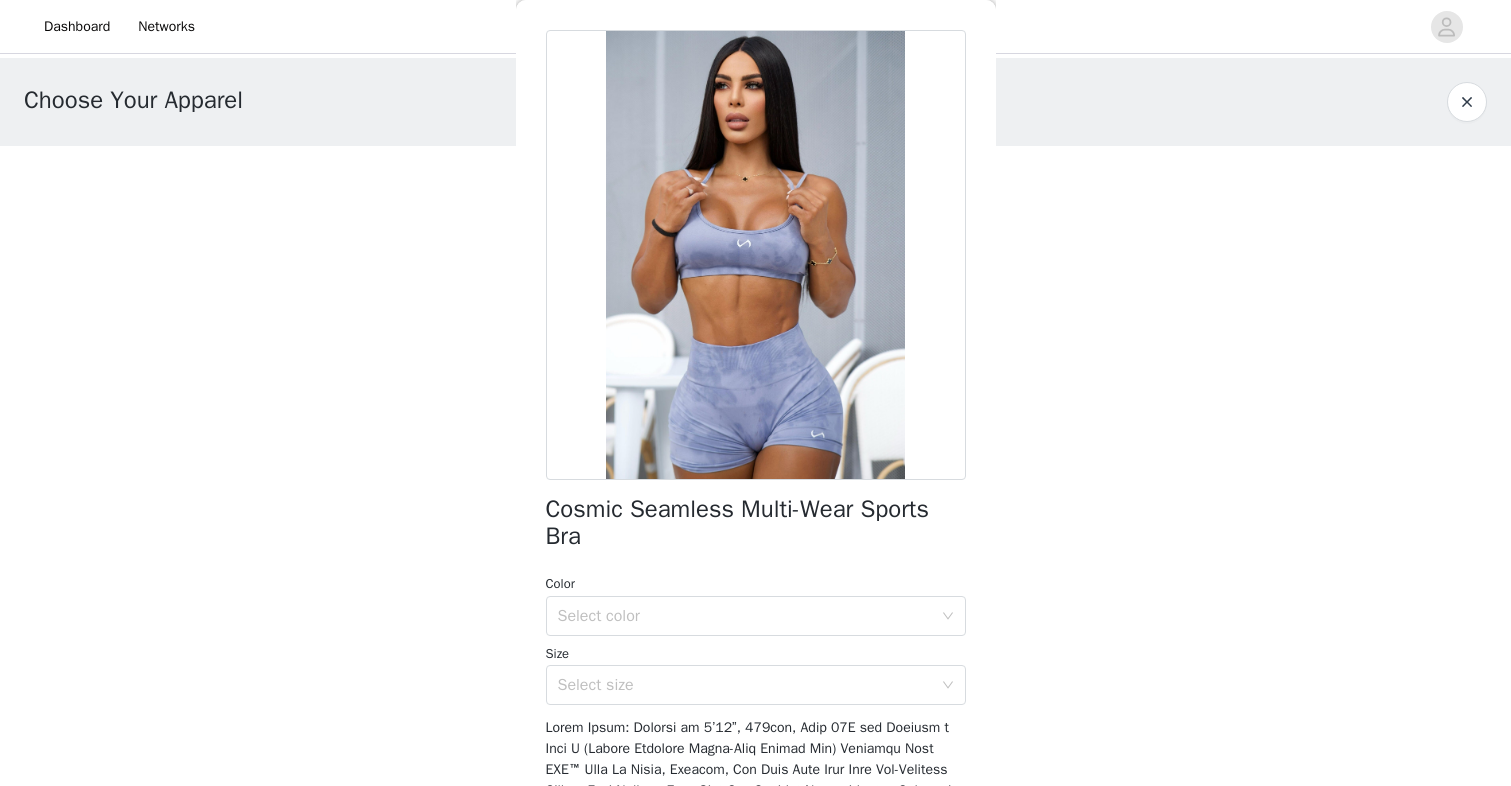 scroll, scrollTop: 168, scrollLeft: 0, axis: vertical 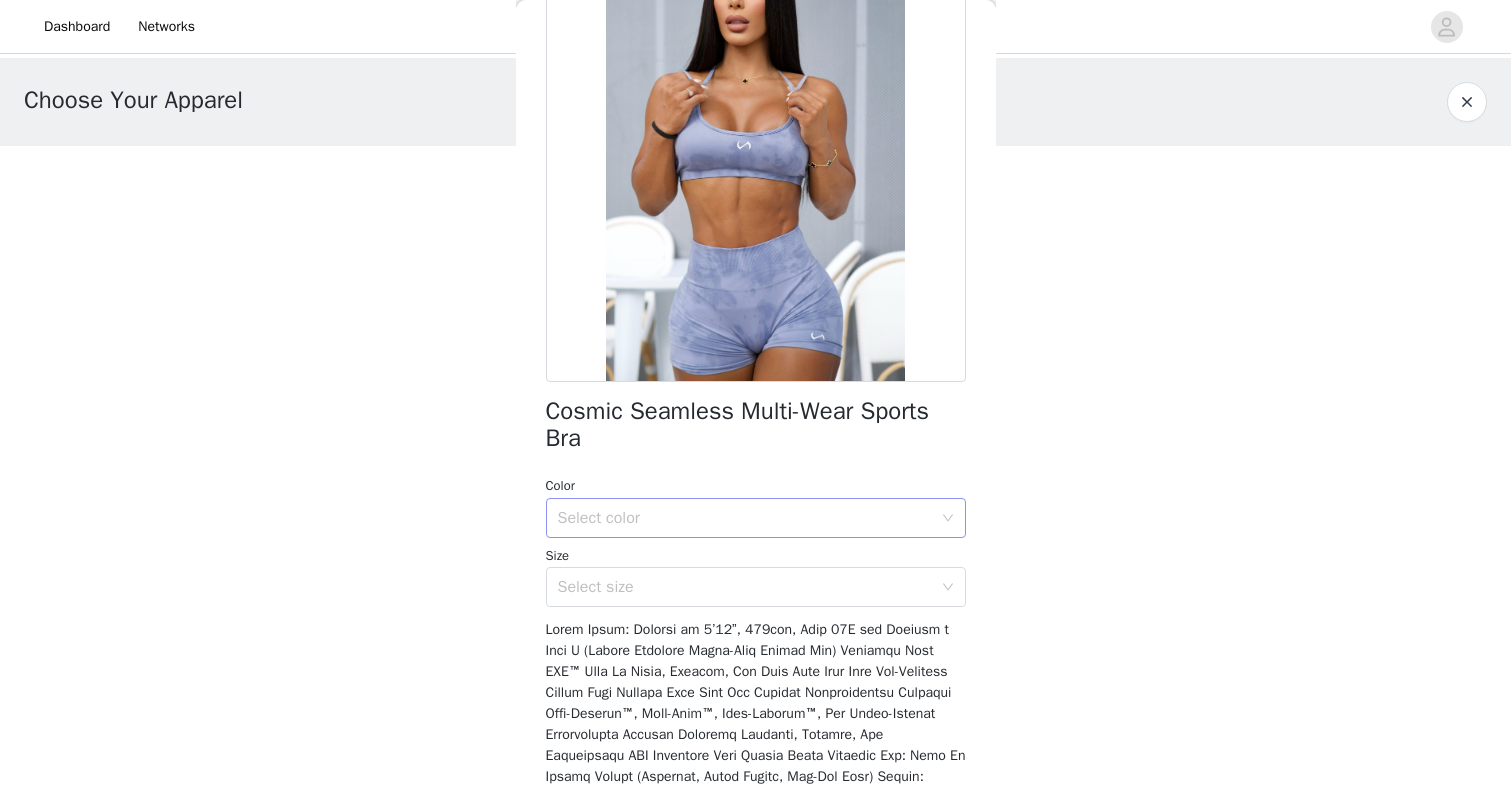 click on "Select color" at bounding box center (745, 518) 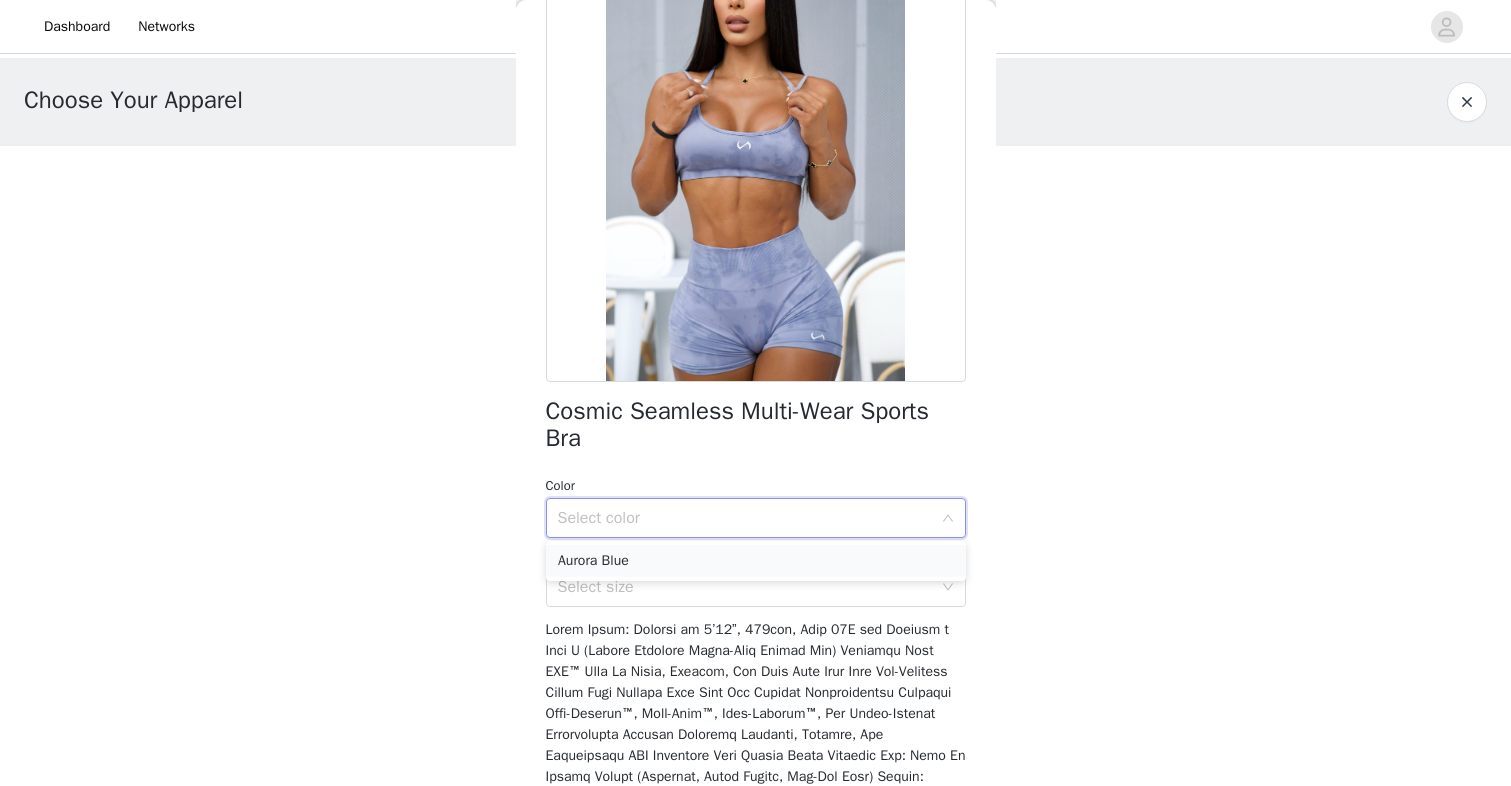 click on "Aurora Blue" at bounding box center [756, 561] 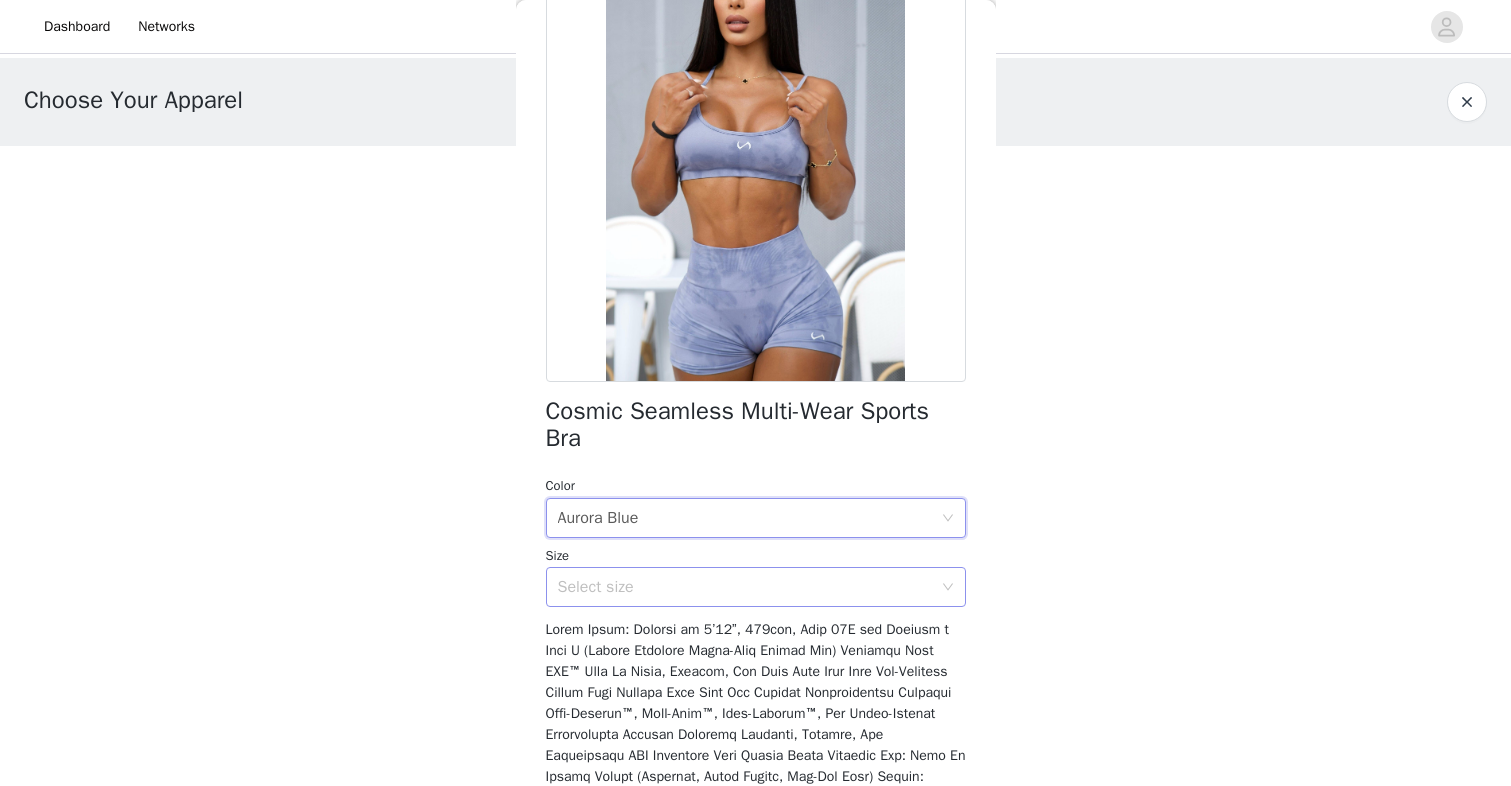 click on "Select size" at bounding box center (745, 587) 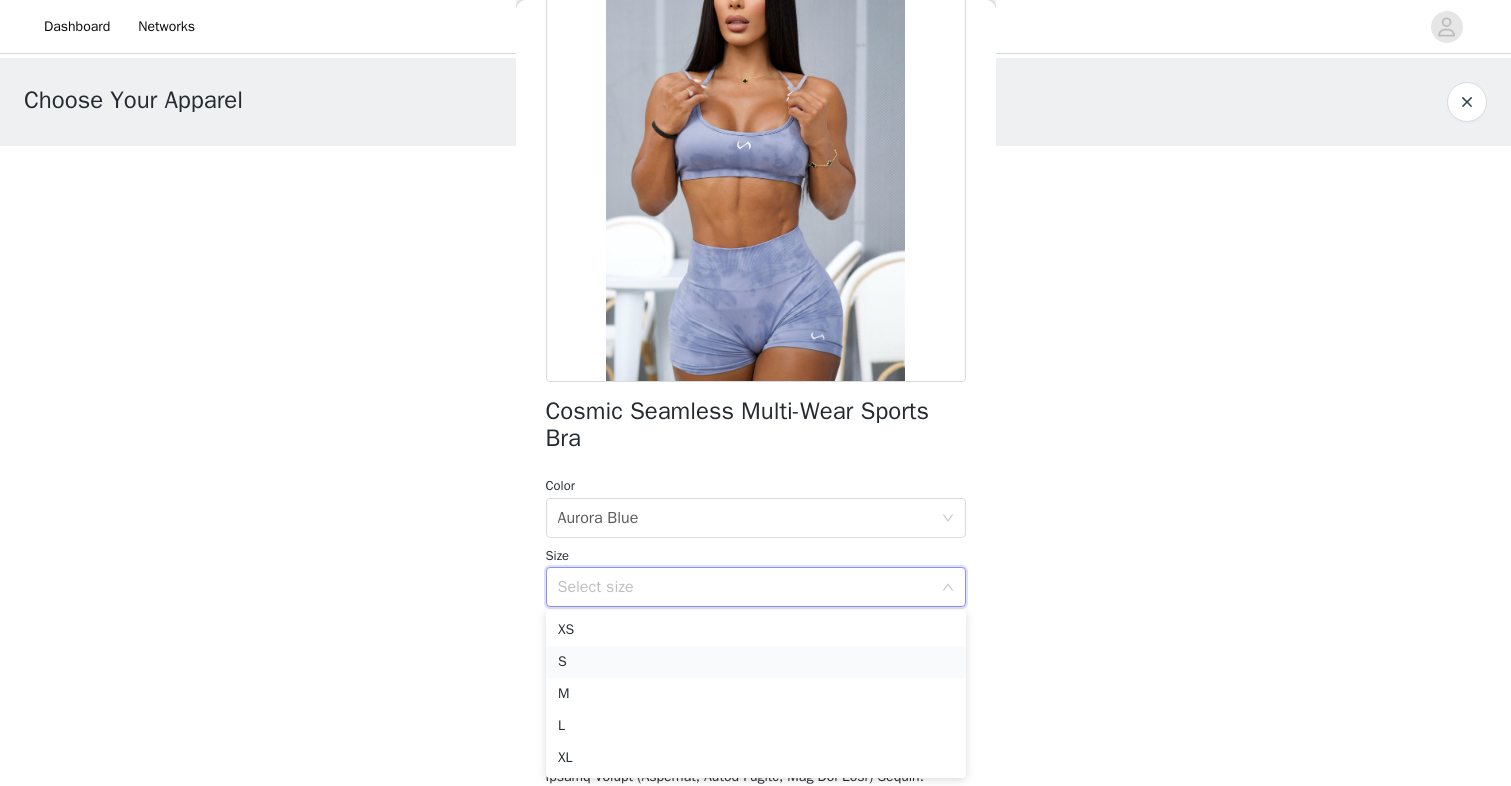 click on "S" at bounding box center (756, 662) 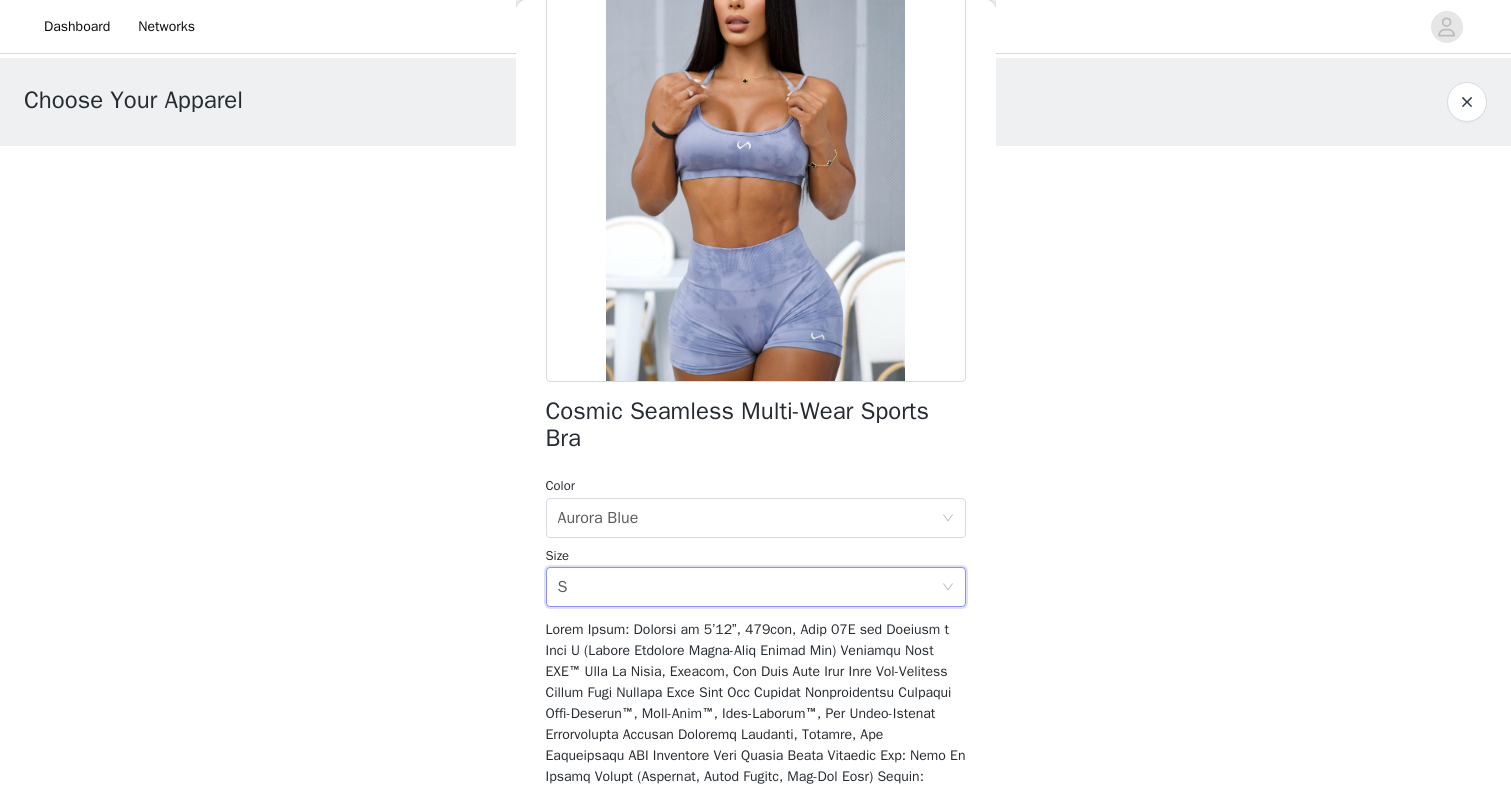 scroll, scrollTop: 456, scrollLeft: 0, axis: vertical 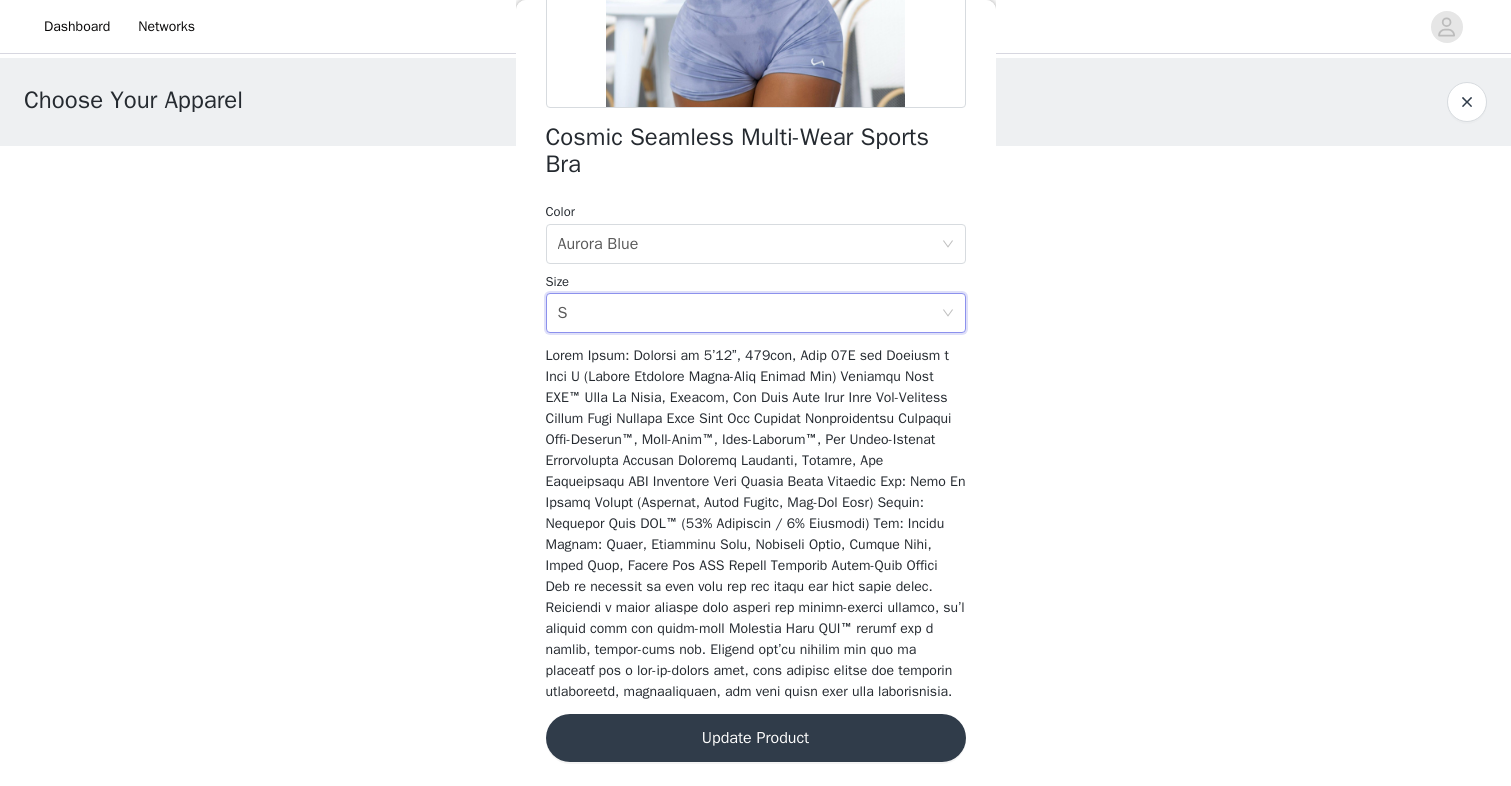 click on "Update Product" at bounding box center (756, 738) 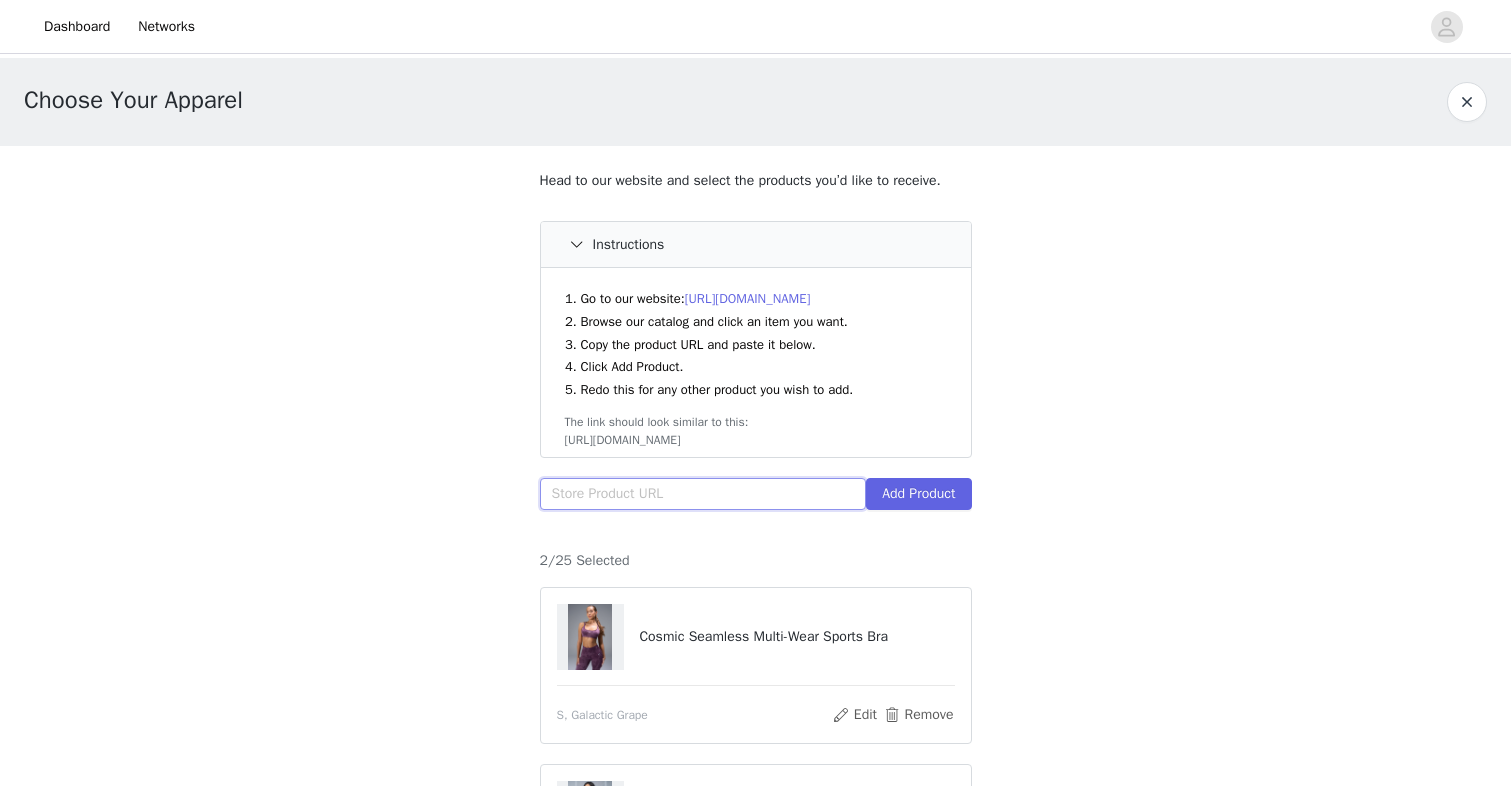 click at bounding box center (703, 494) 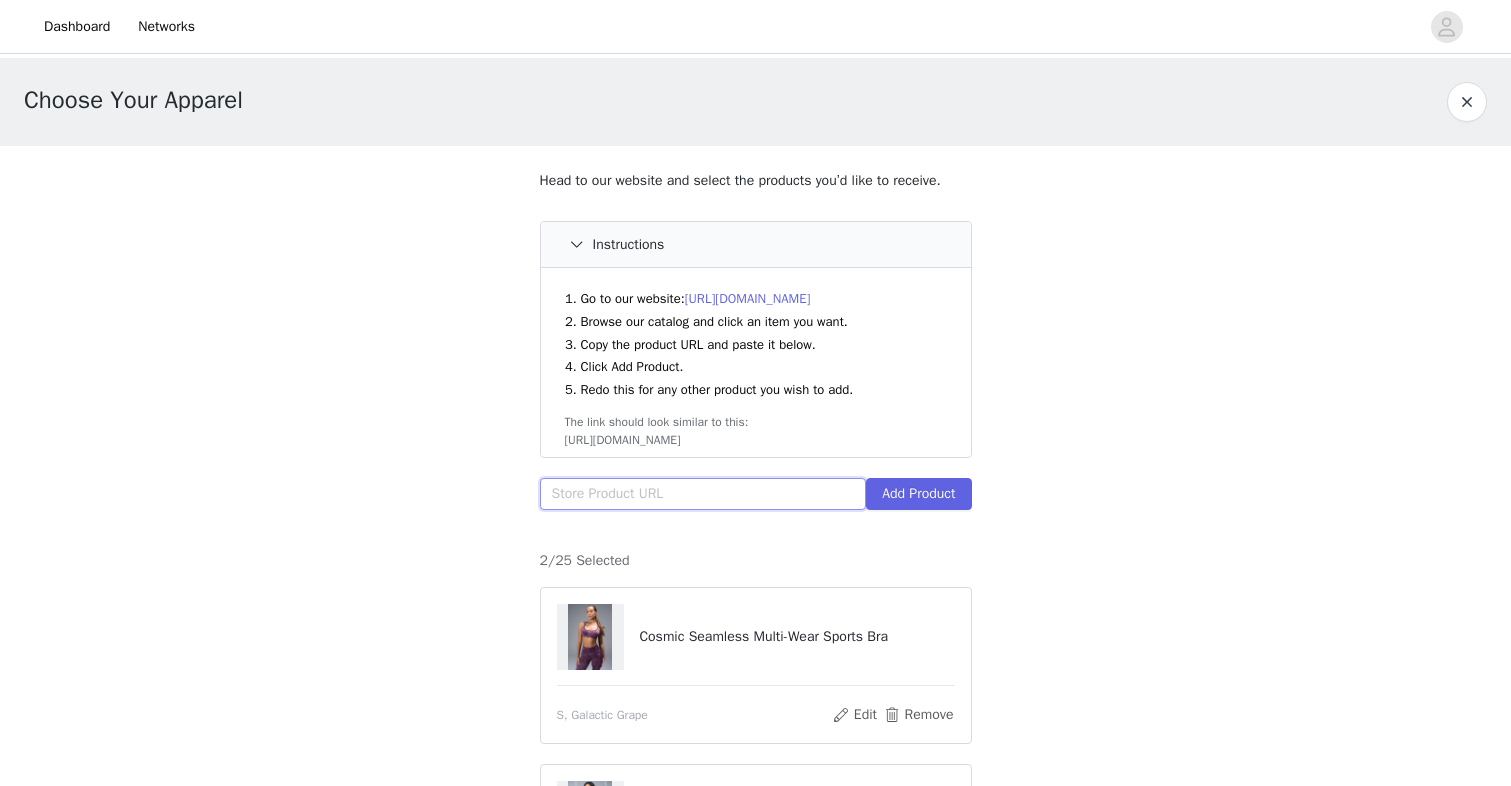 paste on "[URL][DOMAIN_NAME]" 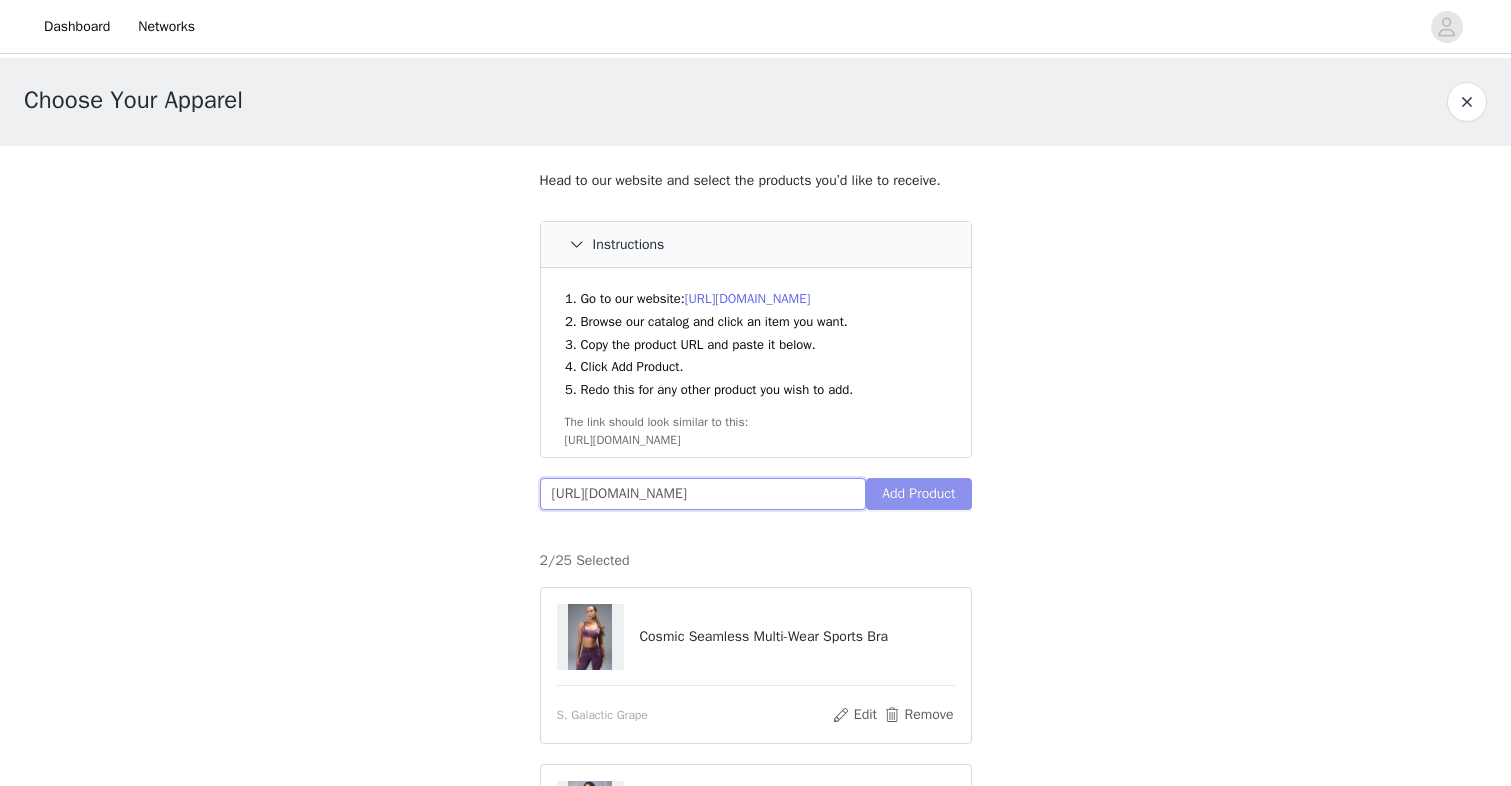 type on "[URL][DOMAIN_NAME]" 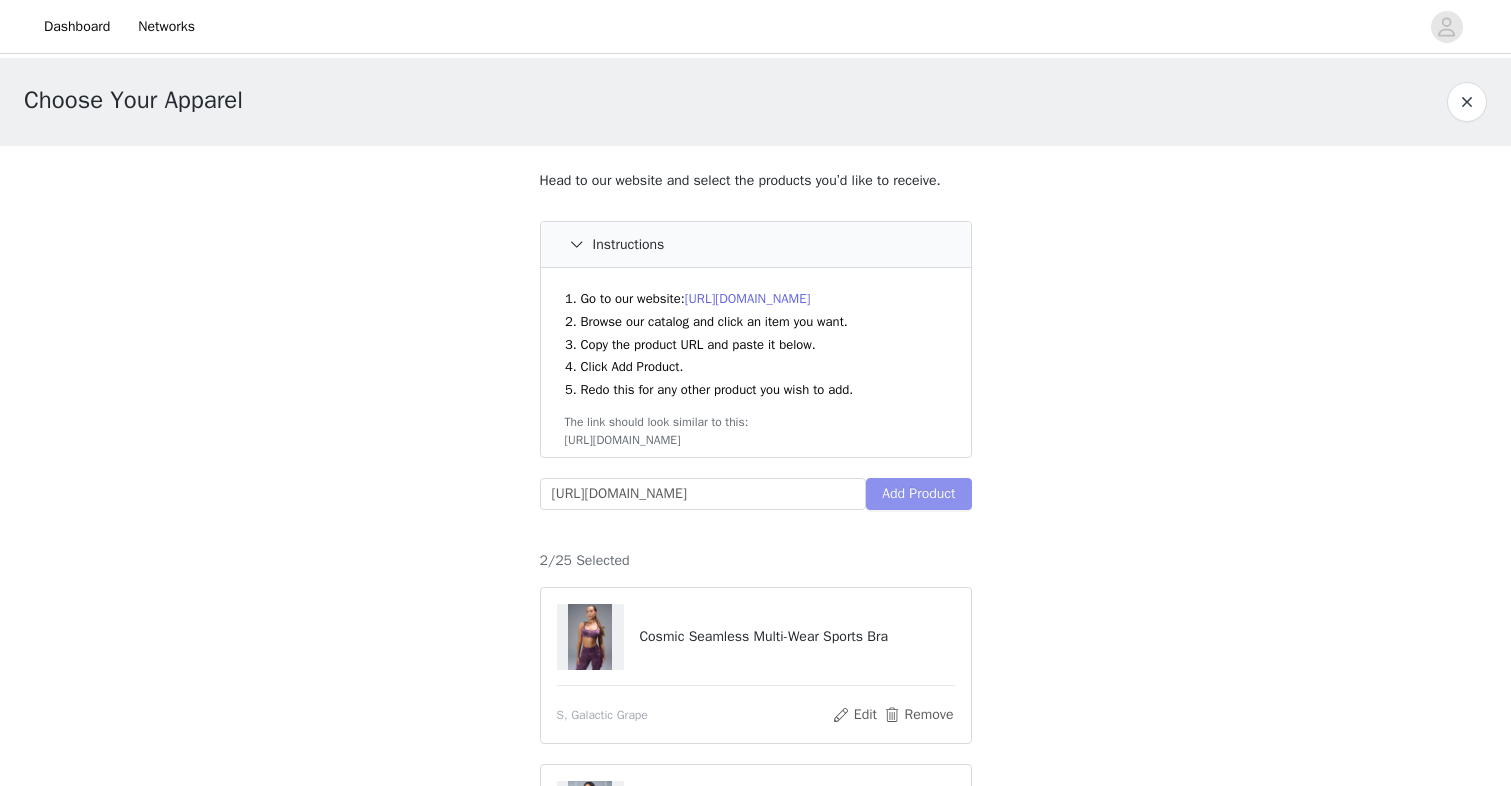 click on "Add Product" at bounding box center [918, 494] 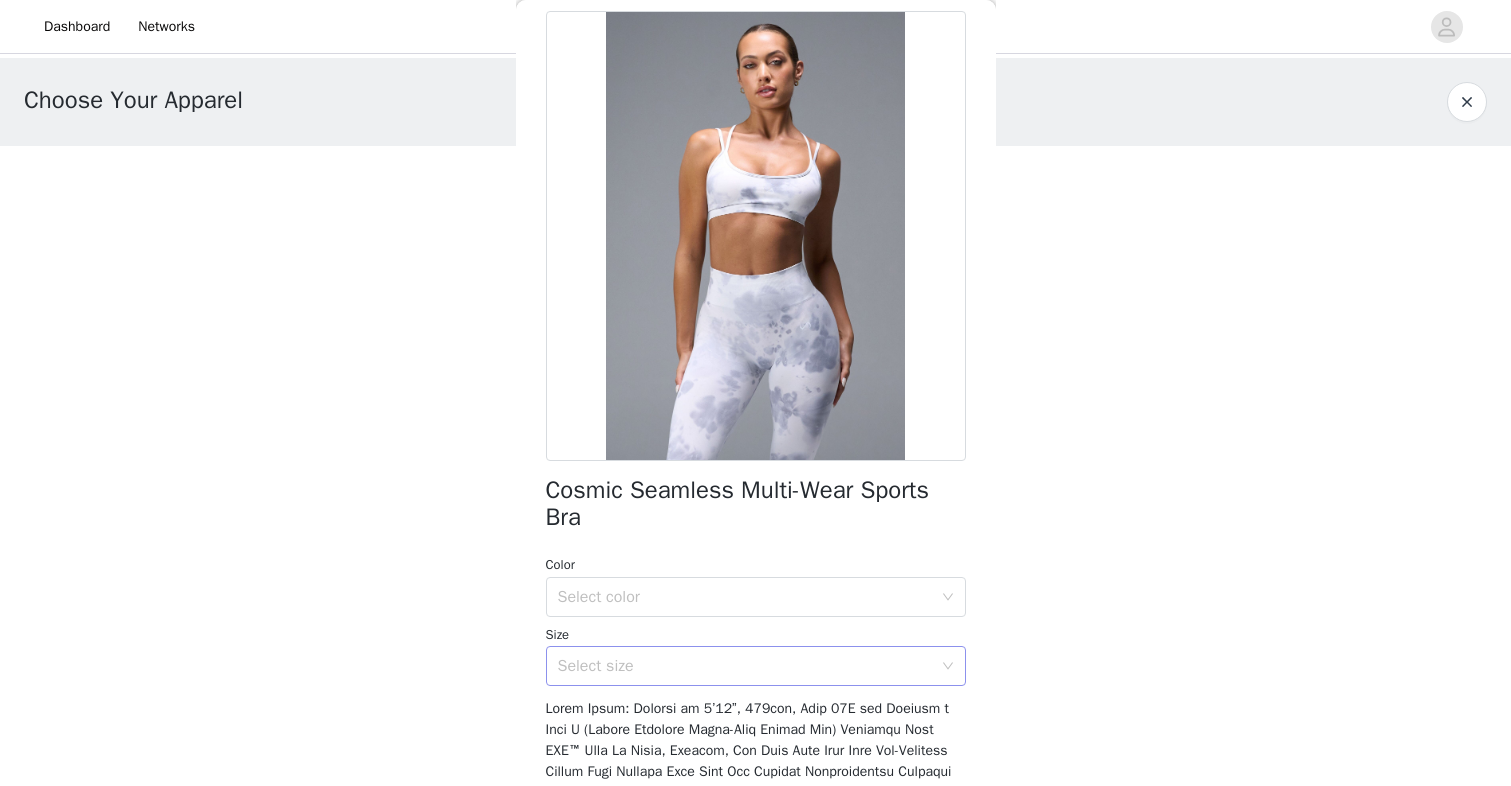 scroll, scrollTop: 209, scrollLeft: 0, axis: vertical 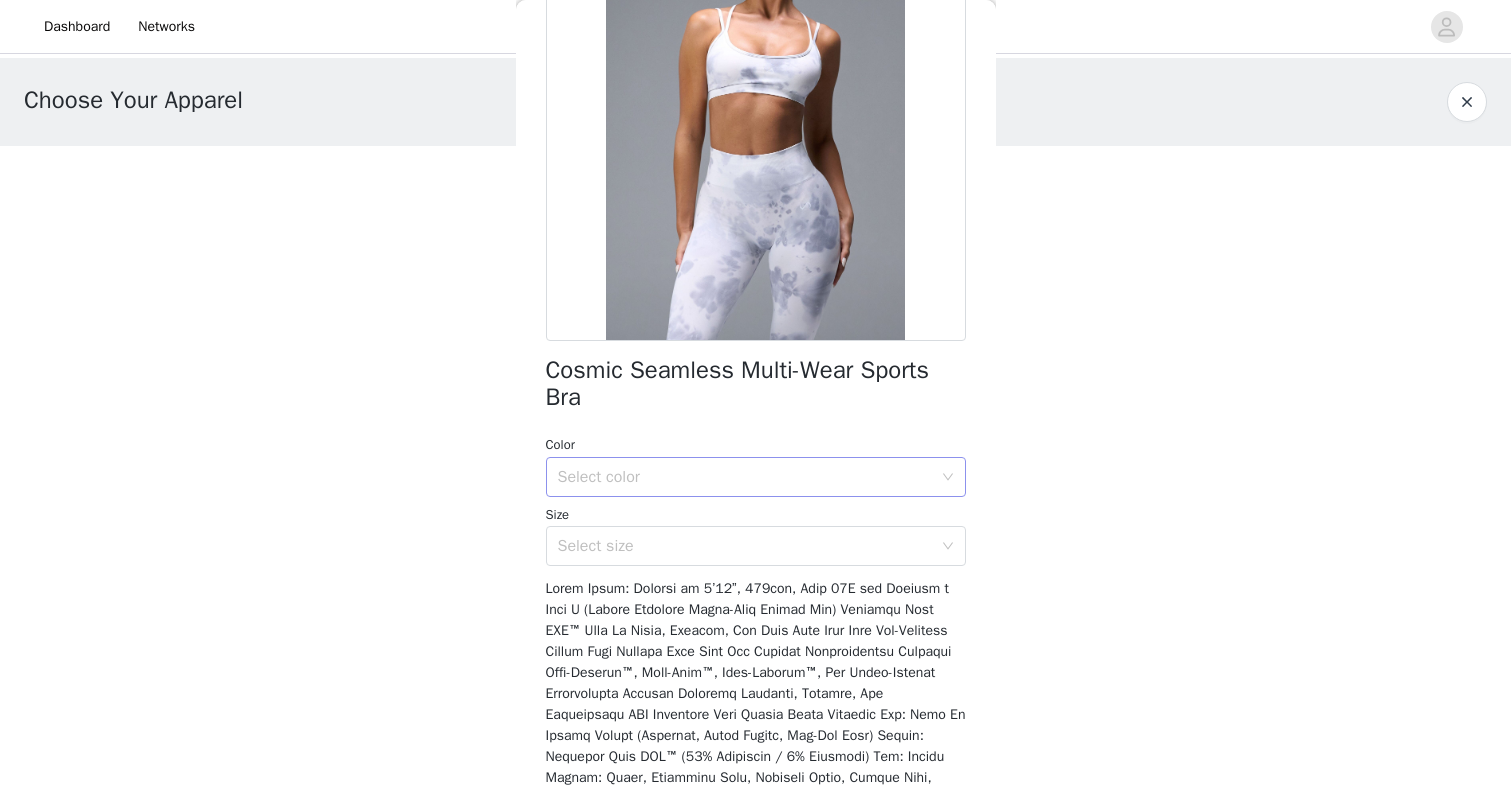 click on "Select color" at bounding box center (745, 477) 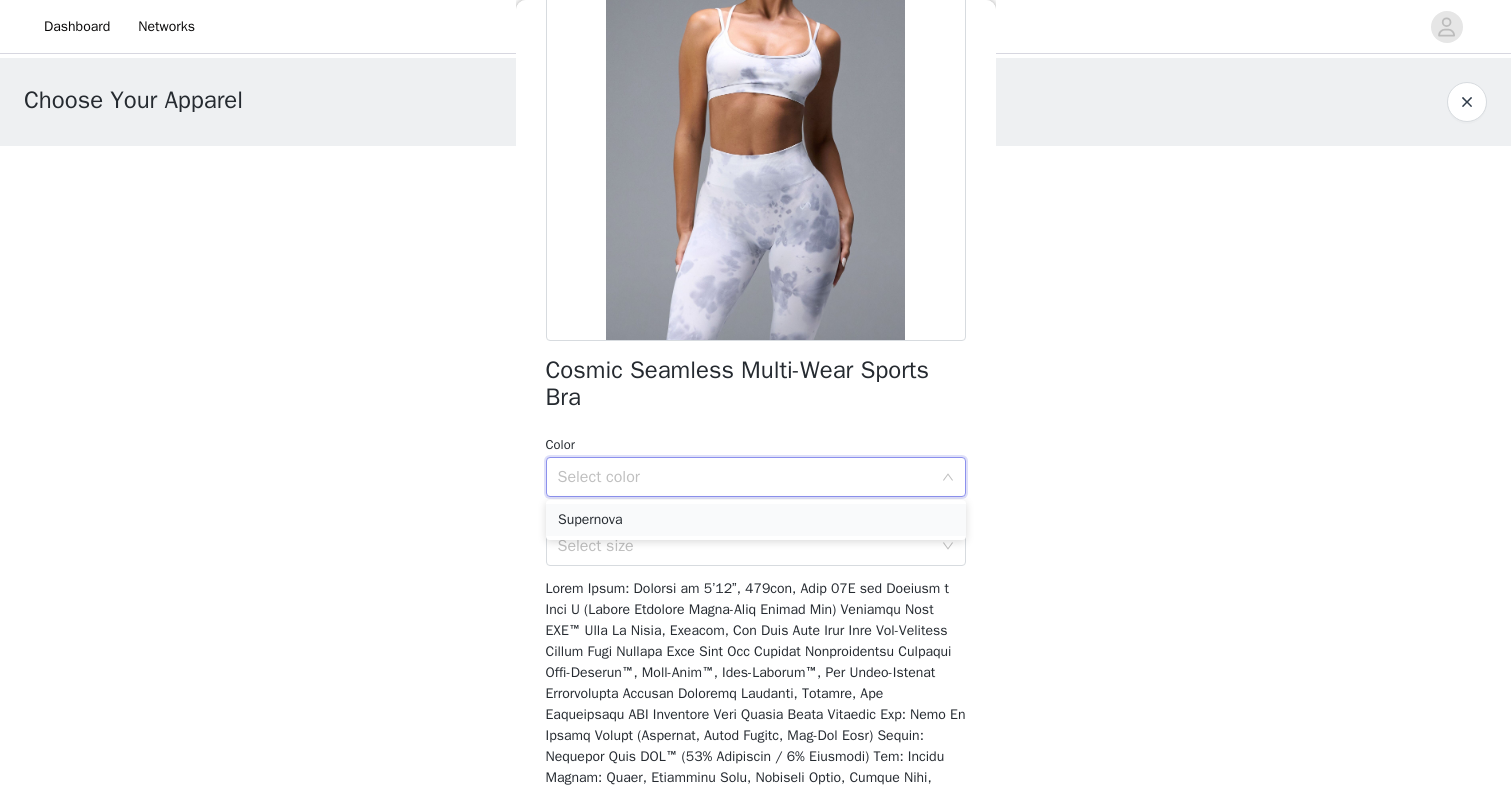 click on "Supernova" at bounding box center [756, 520] 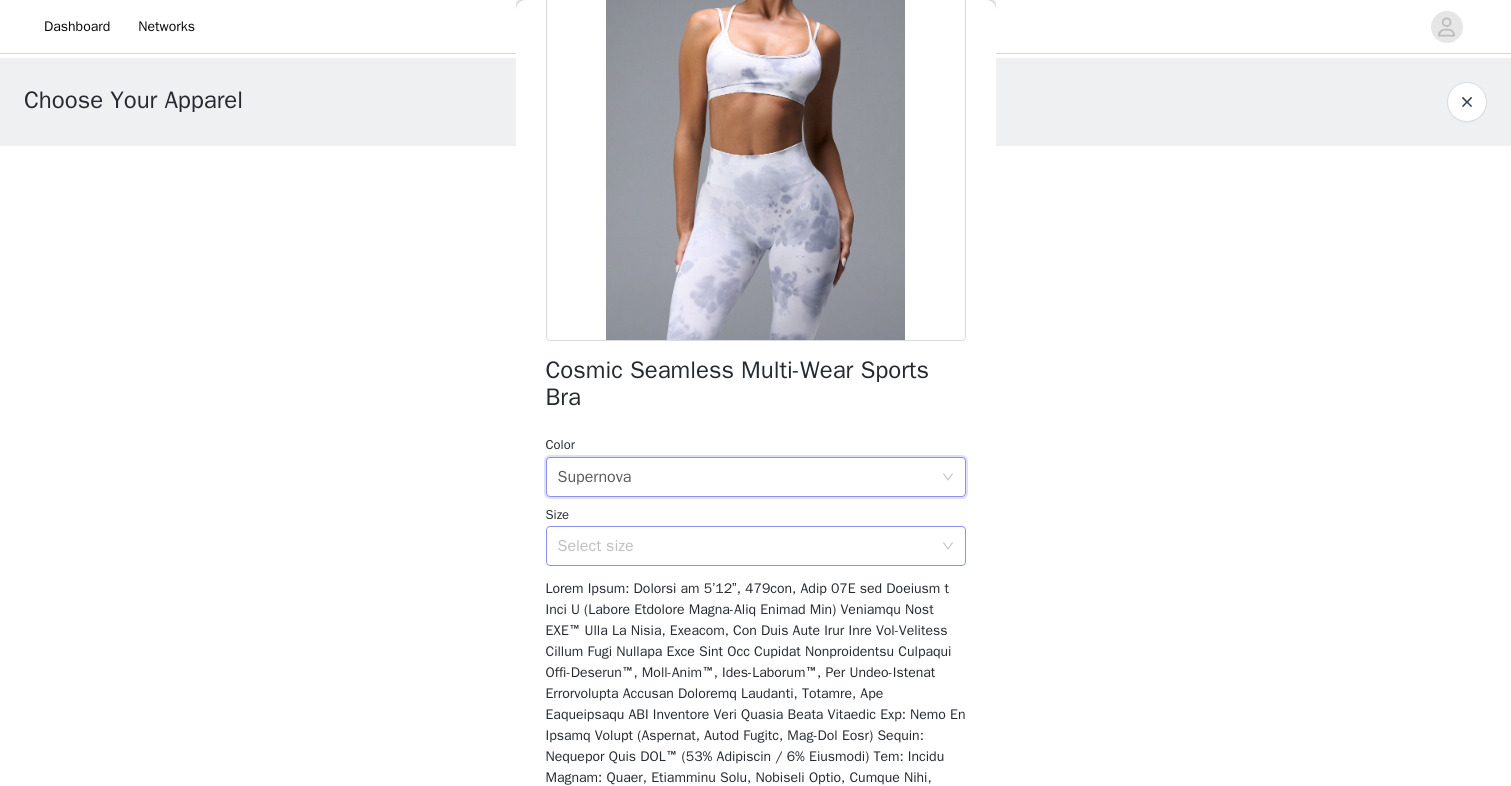 click on "Select size" at bounding box center [745, 546] 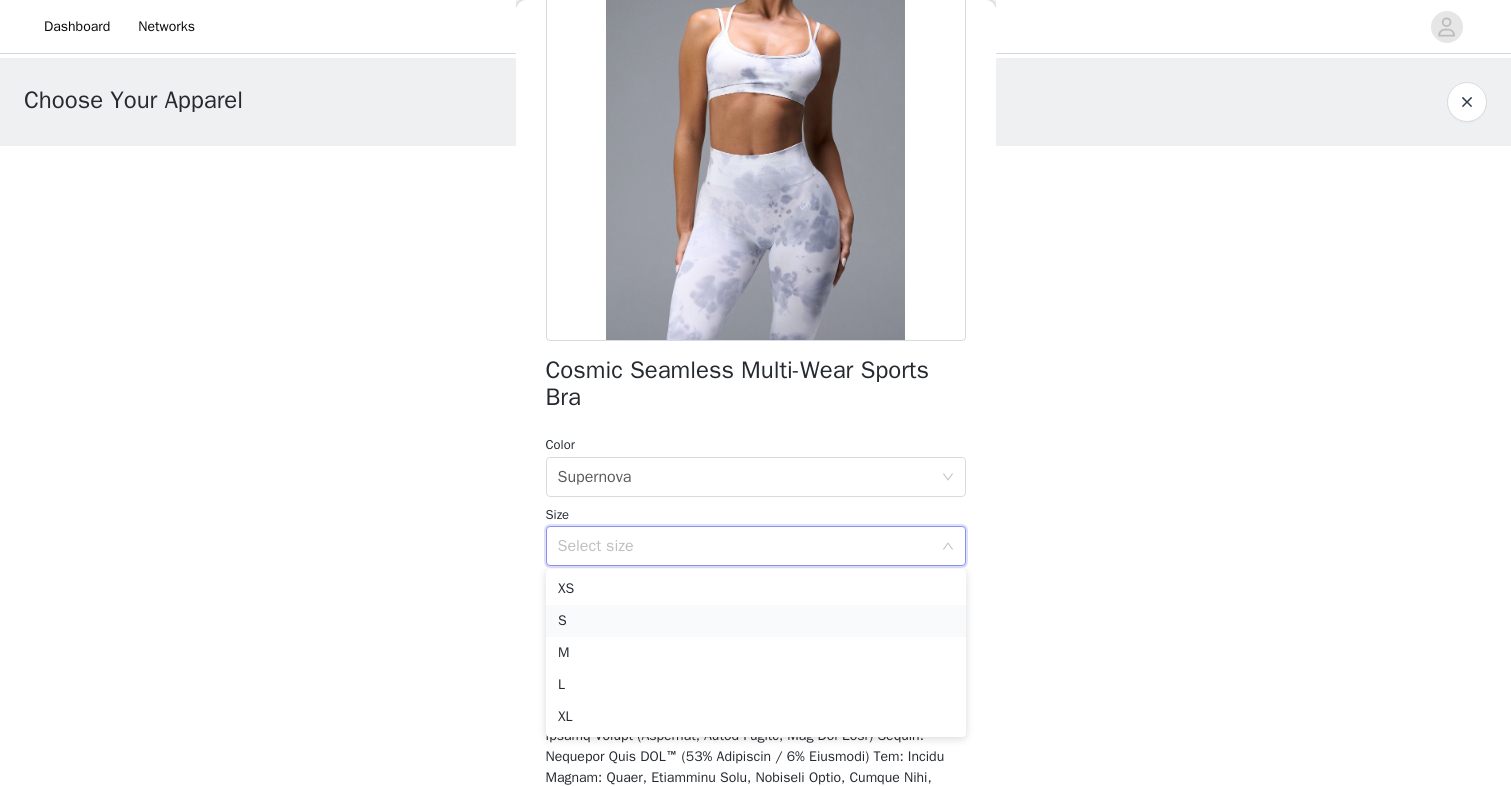 click on "S" at bounding box center (756, 621) 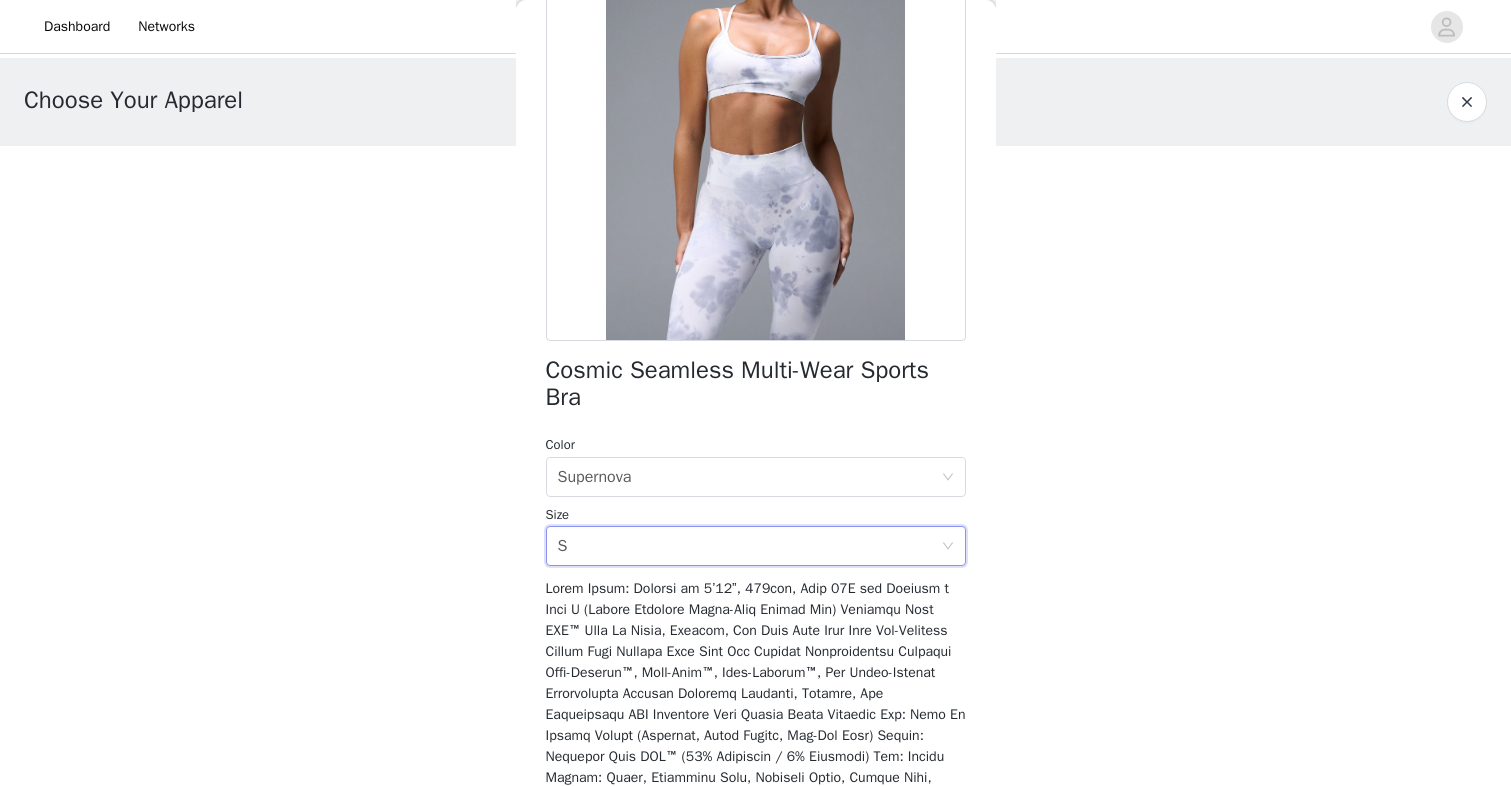 scroll, scrollTop: 462, scrollLeft: 0, axis: vertical 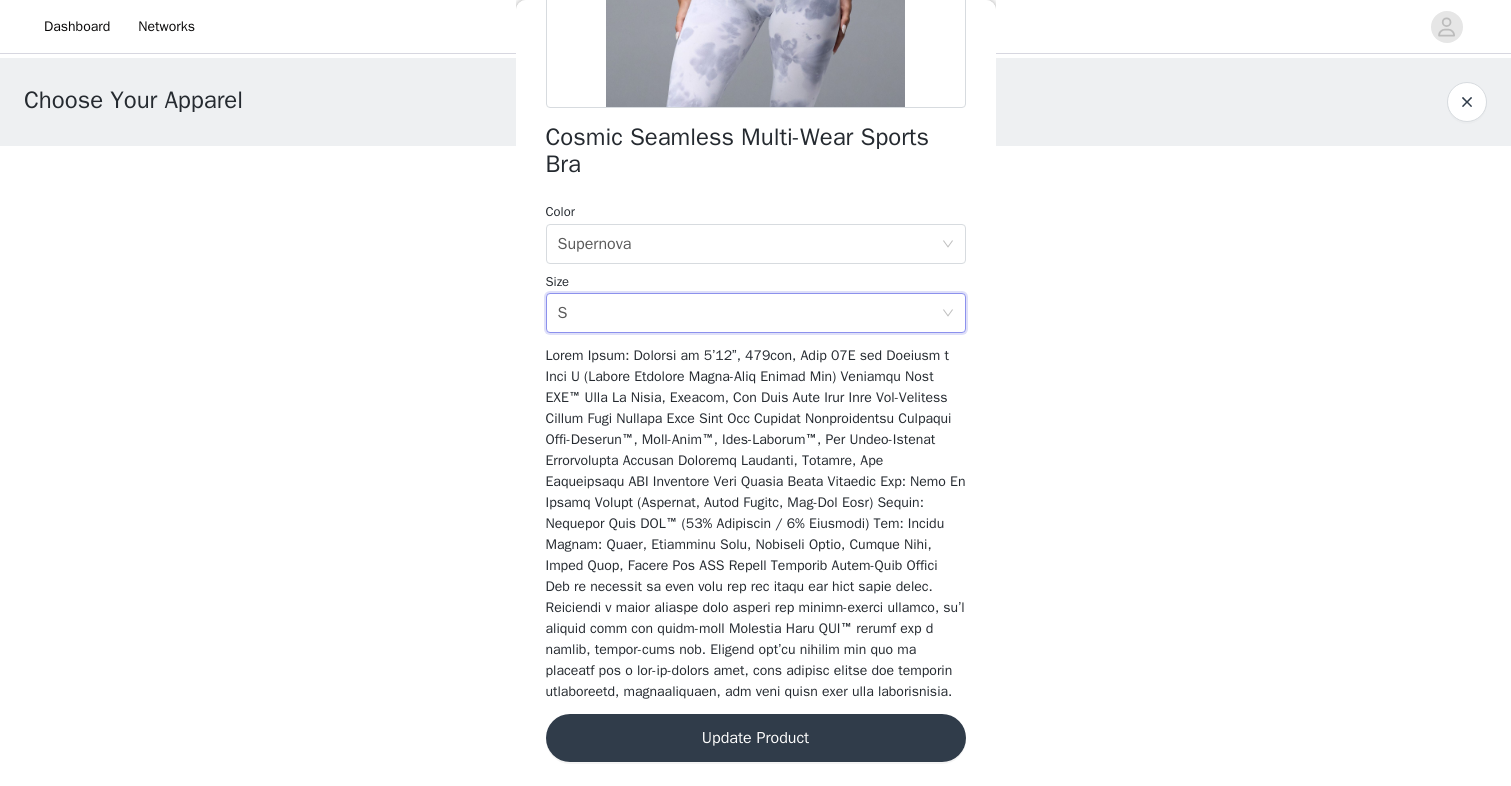 click on "Update Product" at bounding box center (756, 738) 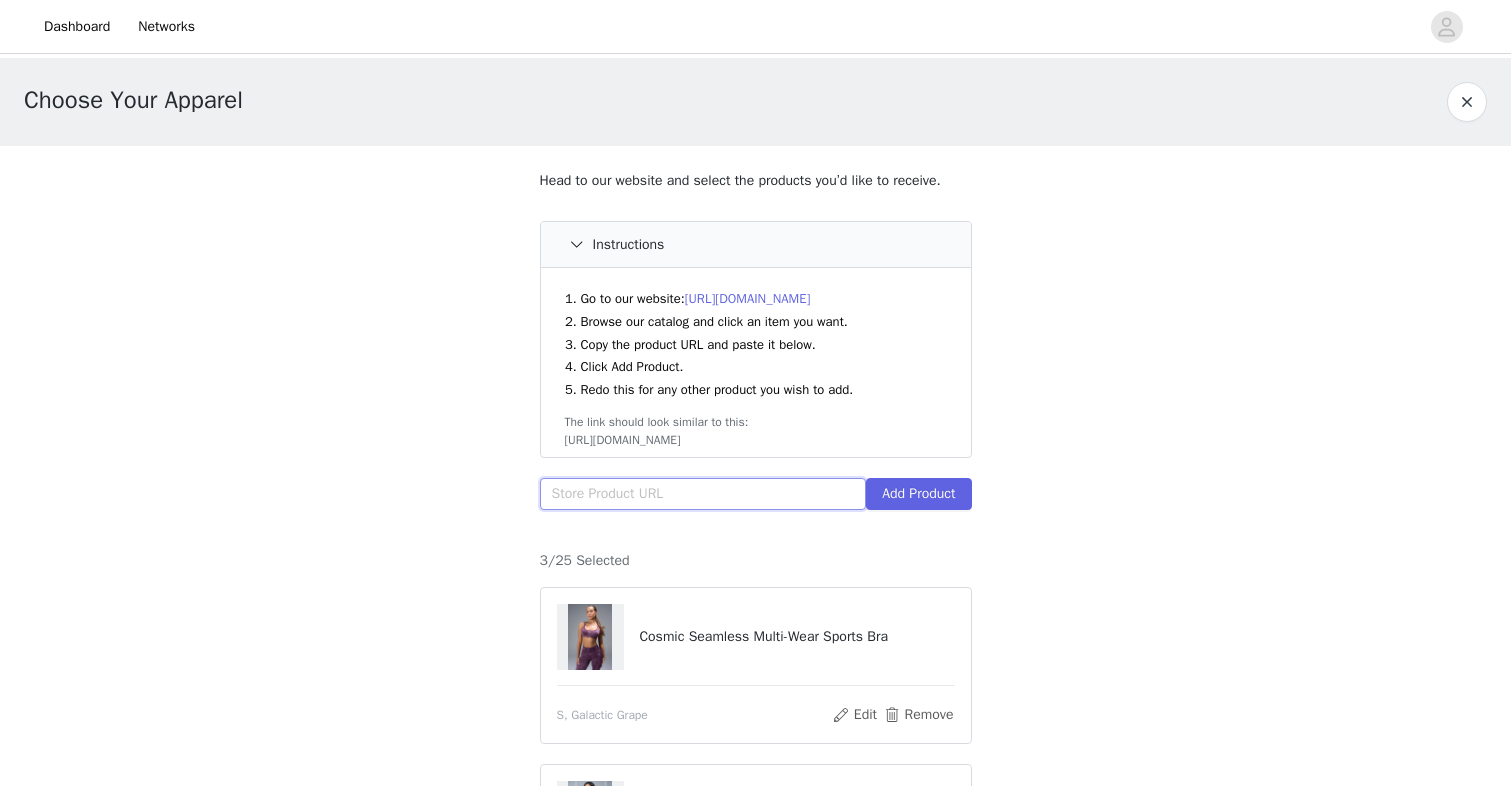 click at bounding box center [703, 494] 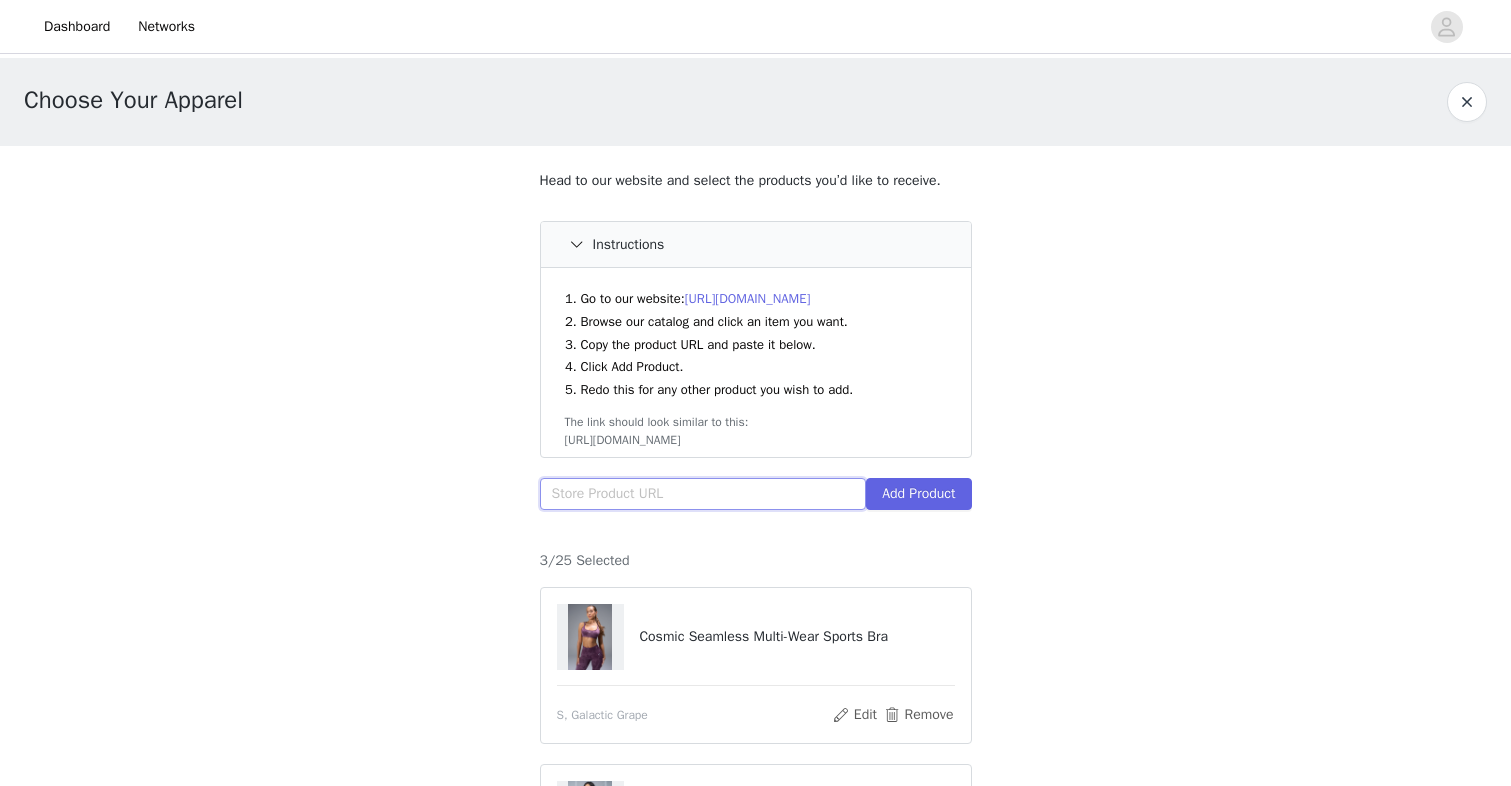 paste on "[URL][DOMAIN_NAME]" 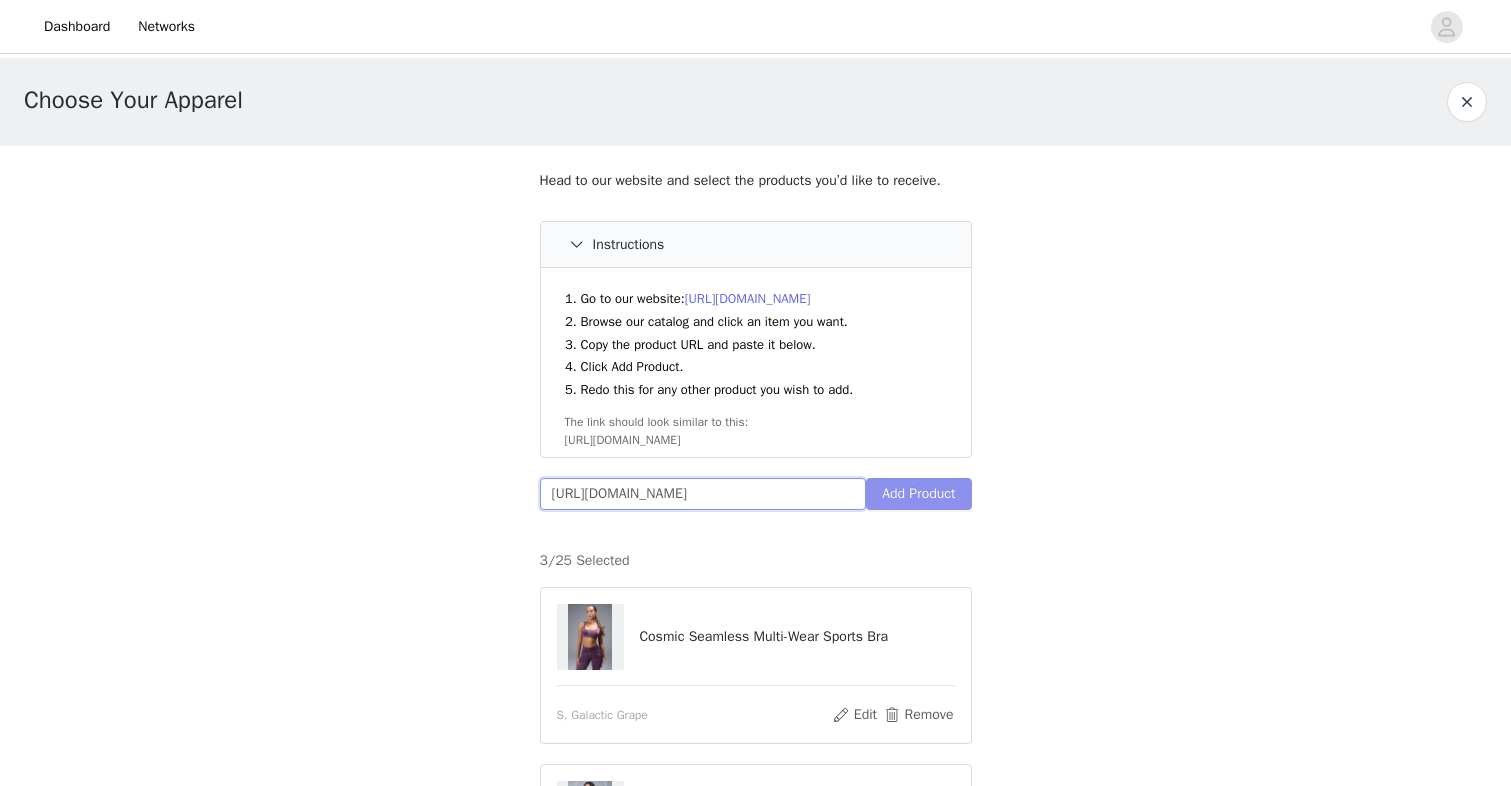 type on "[URL][DOMAIN_NAME]" 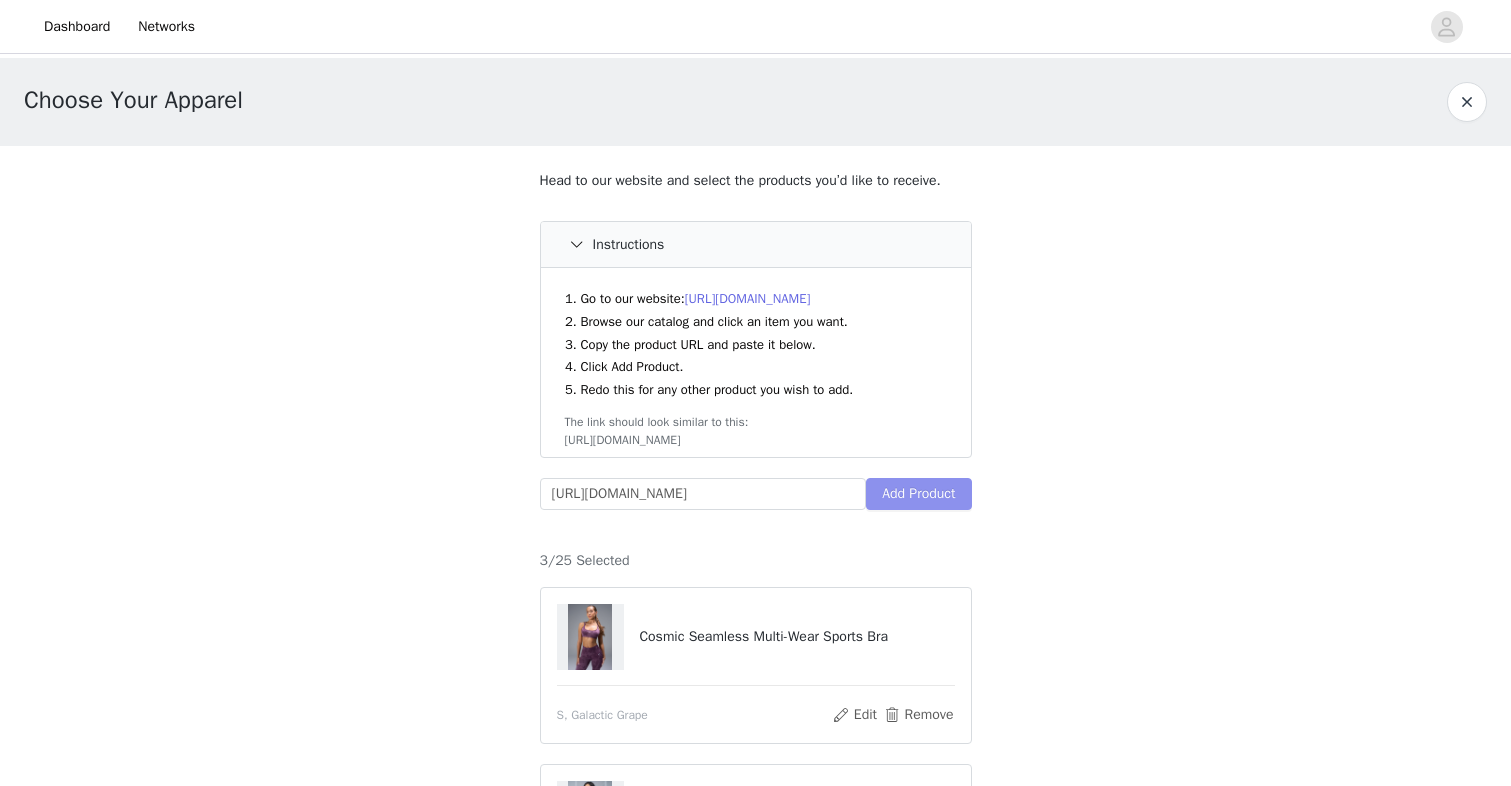 click on "Add Product" at bounding box center (918, 494) 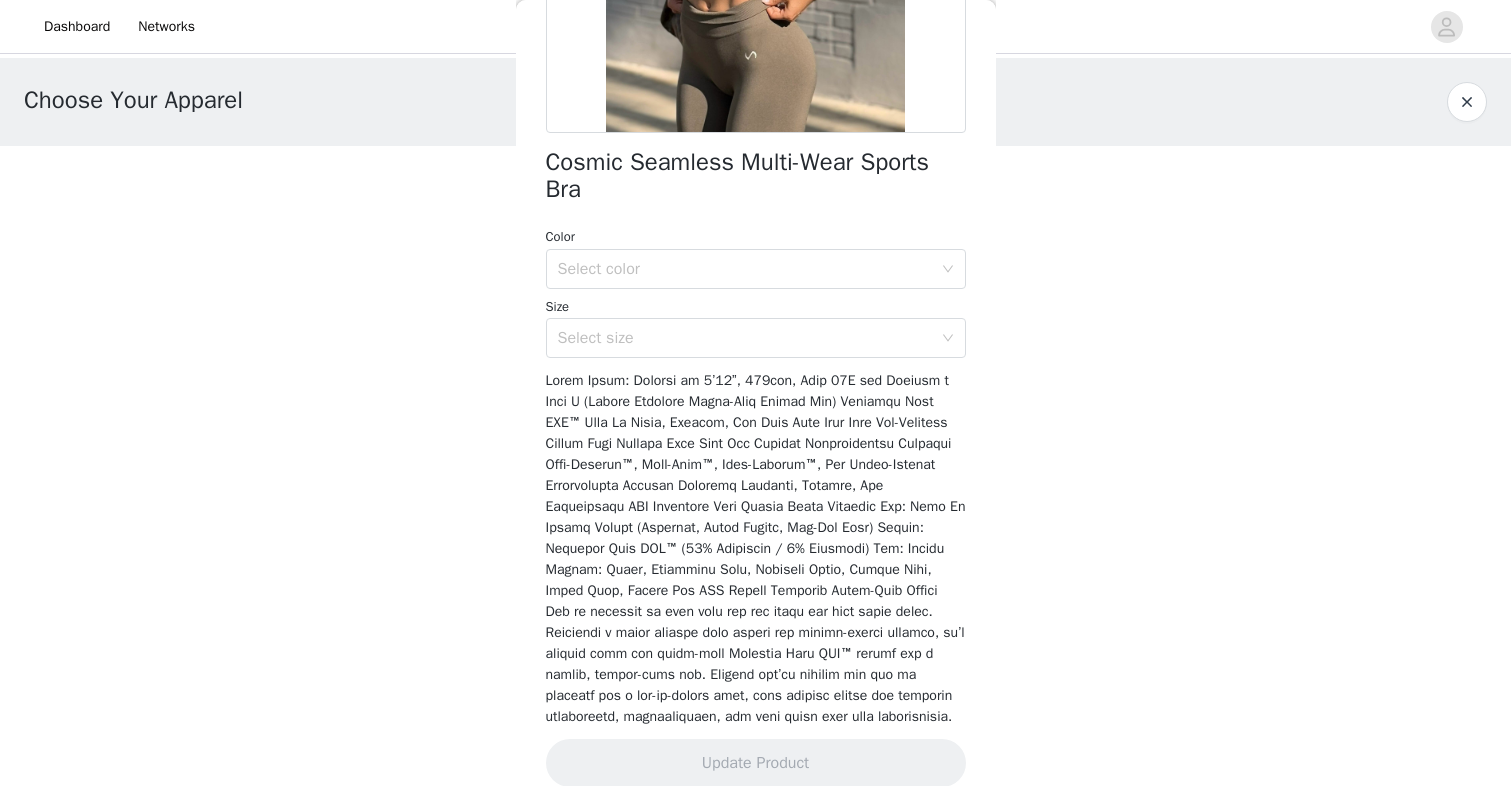 scroll, scrollTop: 446, scrollLeft: 0, axis: vertical 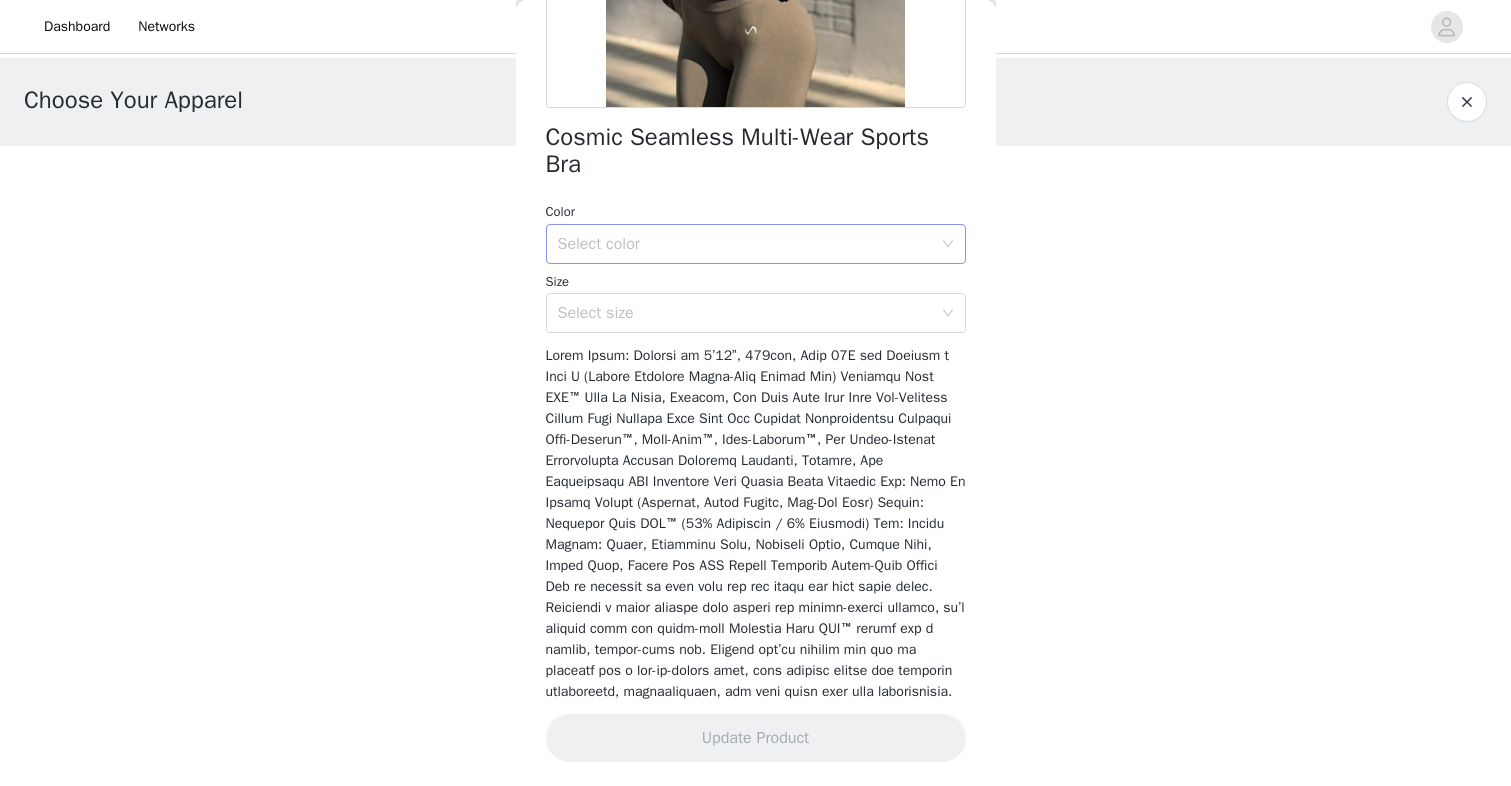 click on "Select color" at bounding box center (745, 244) 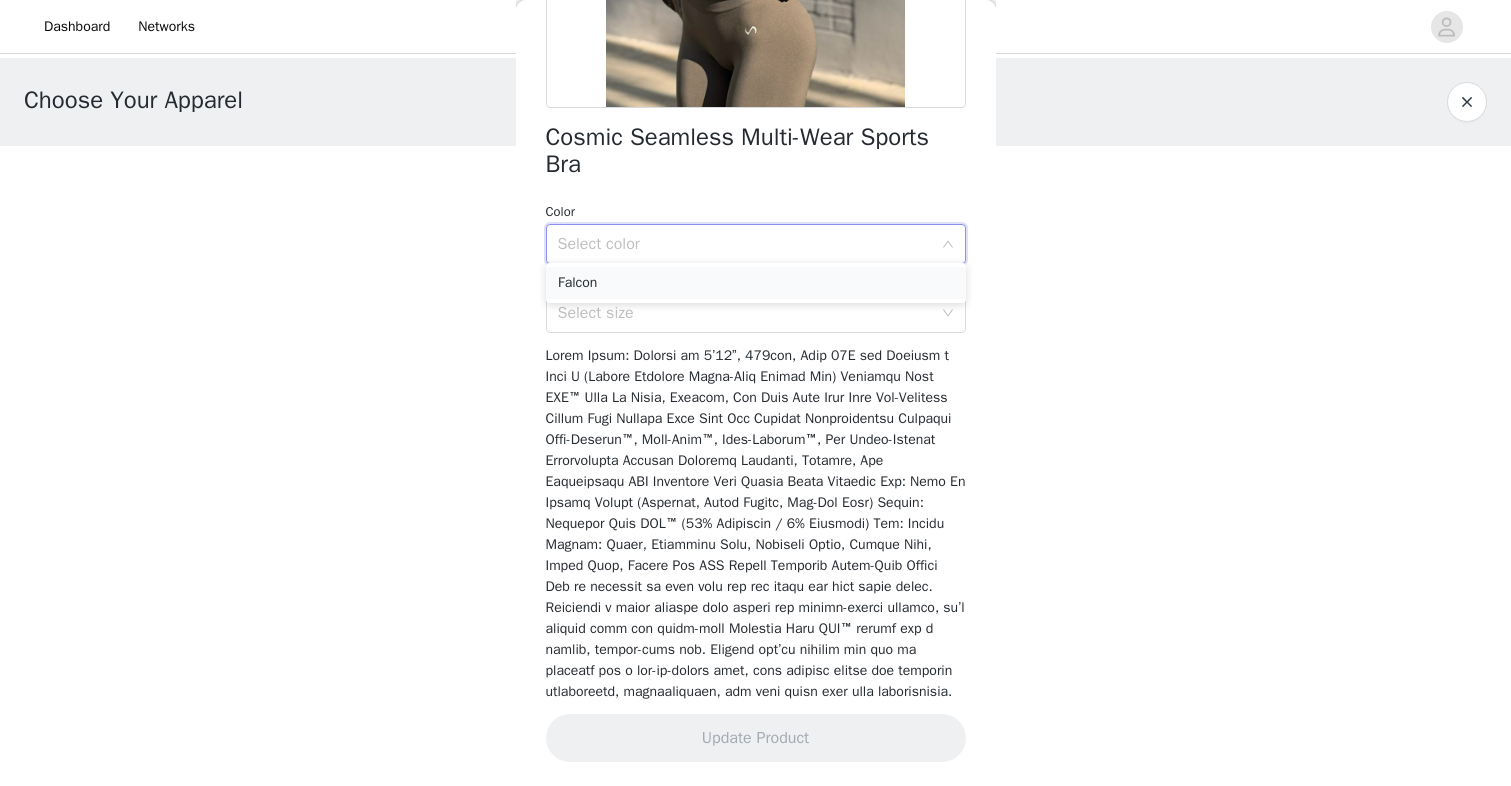 click on "Falcon" at bounding box center [756, 283] 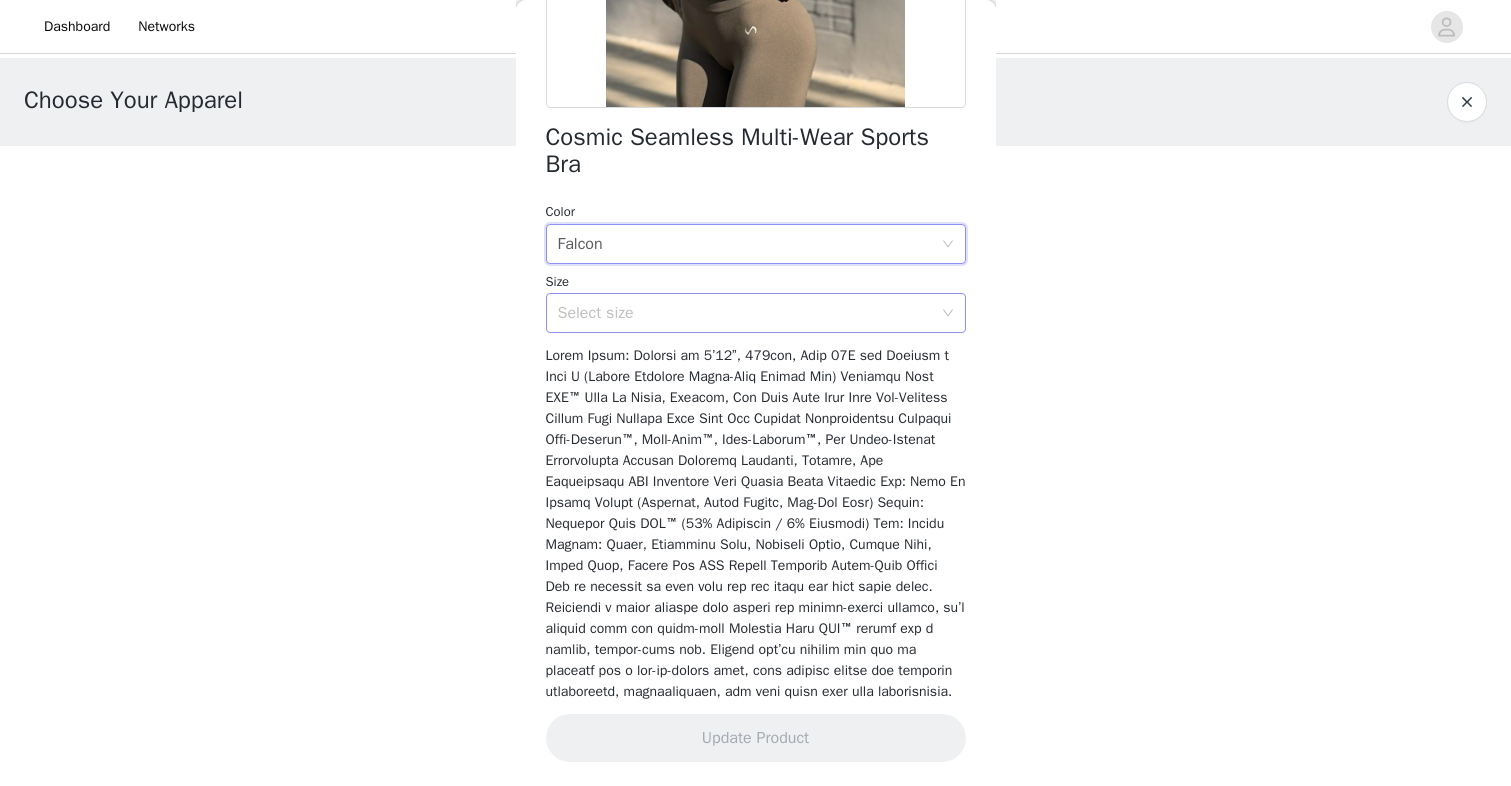 click on "Select size" at bounding box center (745, 313) 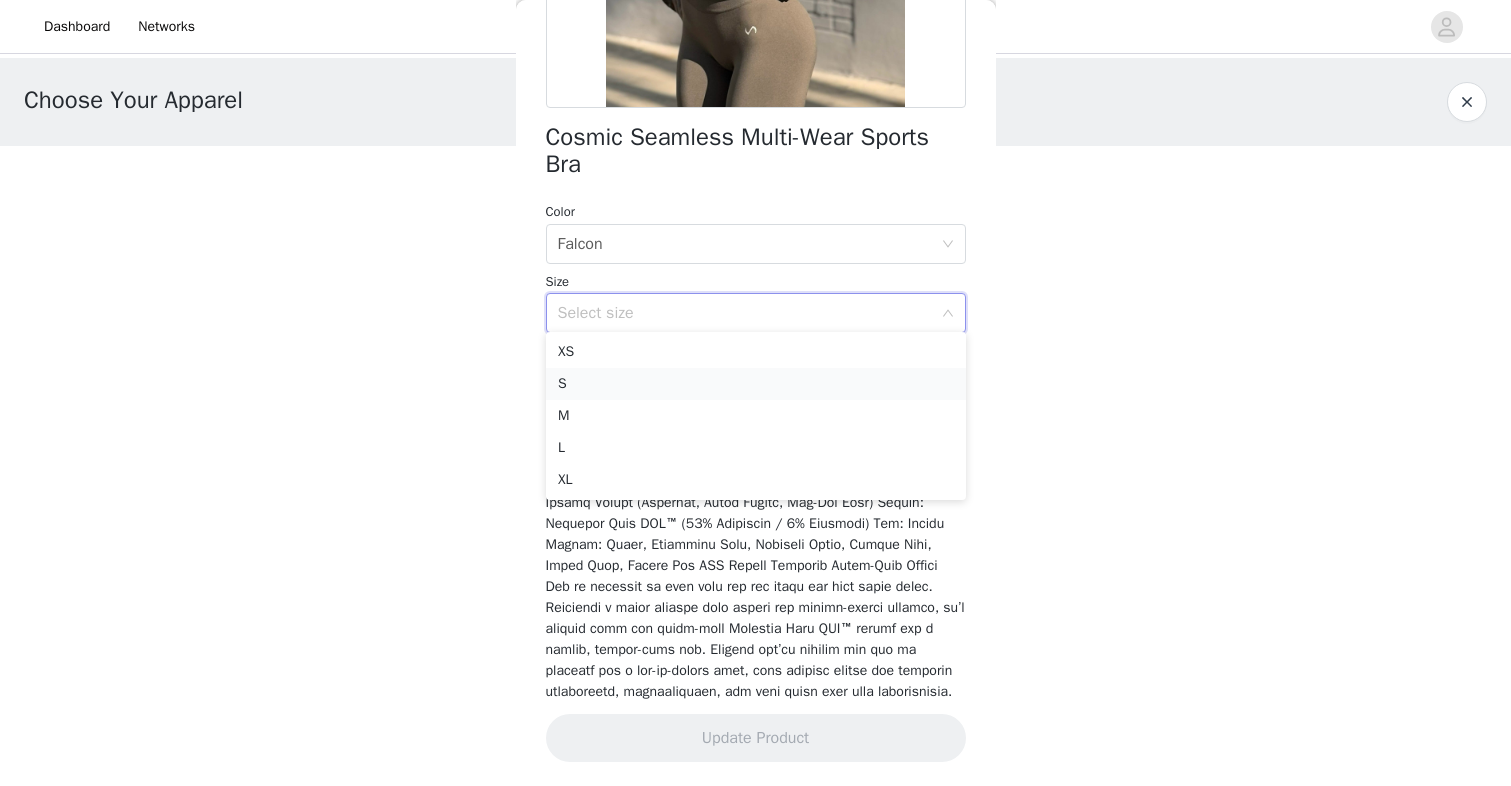 click on "S" at bounding box center [756, 384] 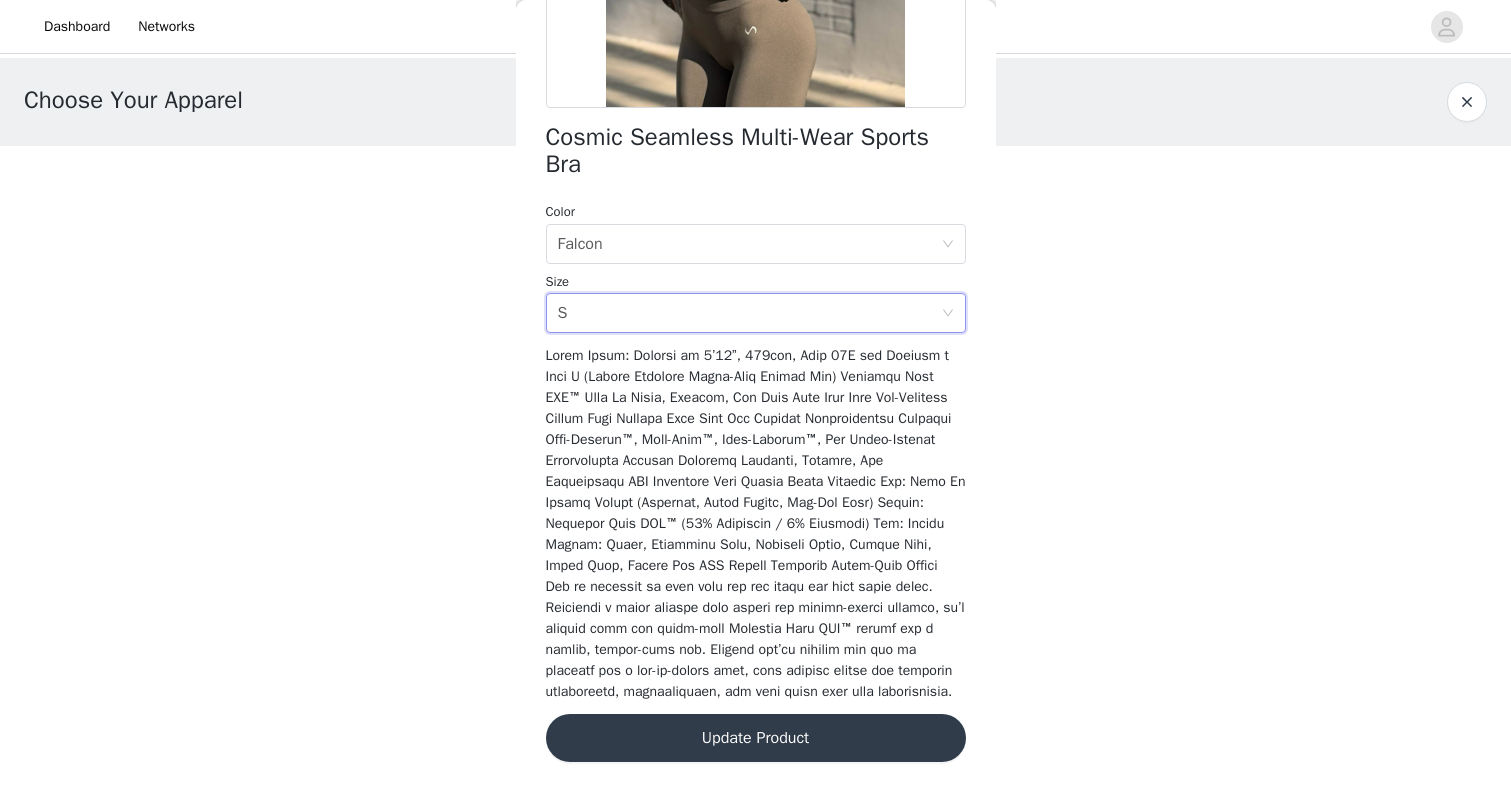 click on "Update Product" at bounding box center (756, 738) 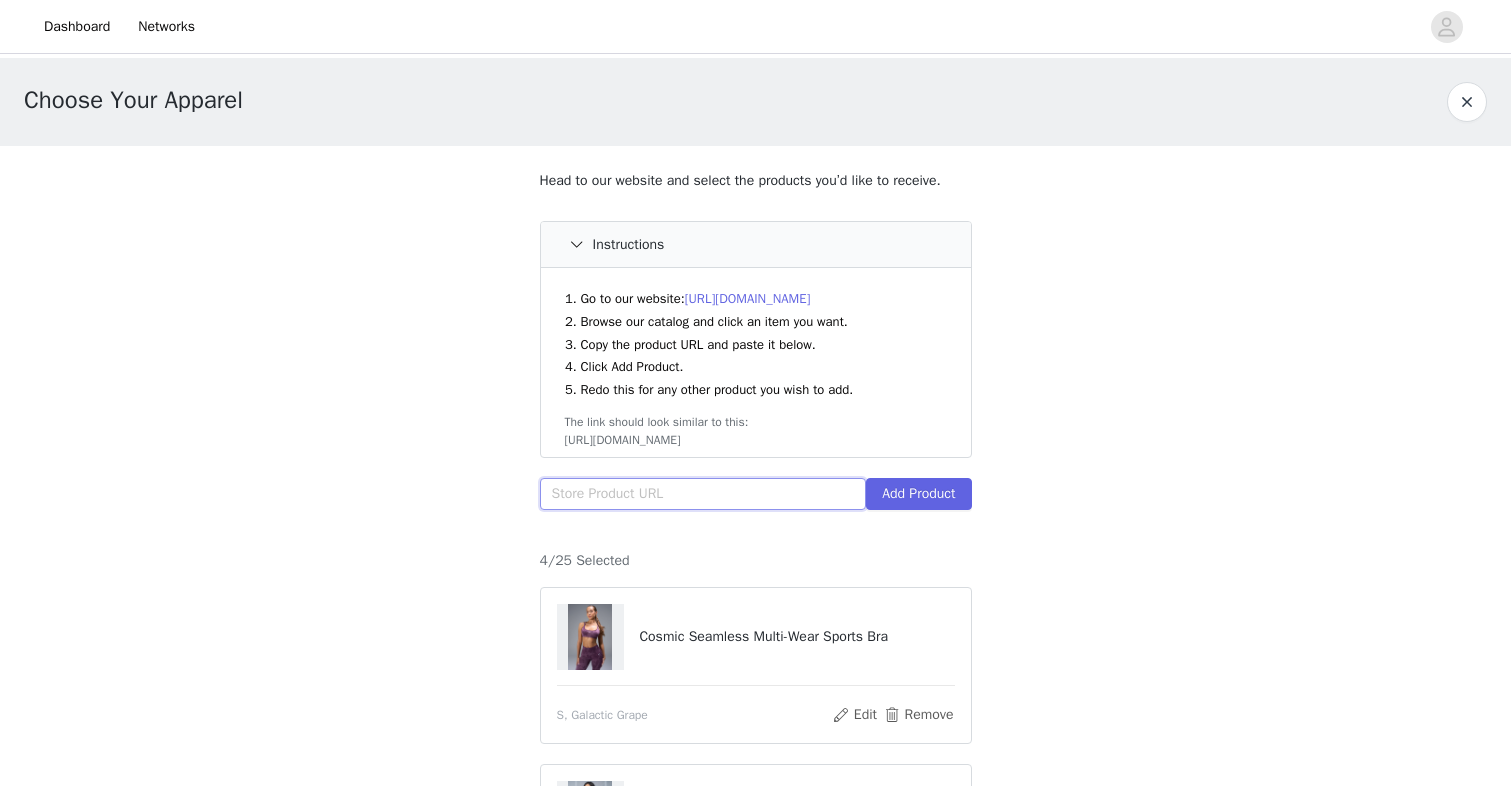 click at bounding box center [703, 494] 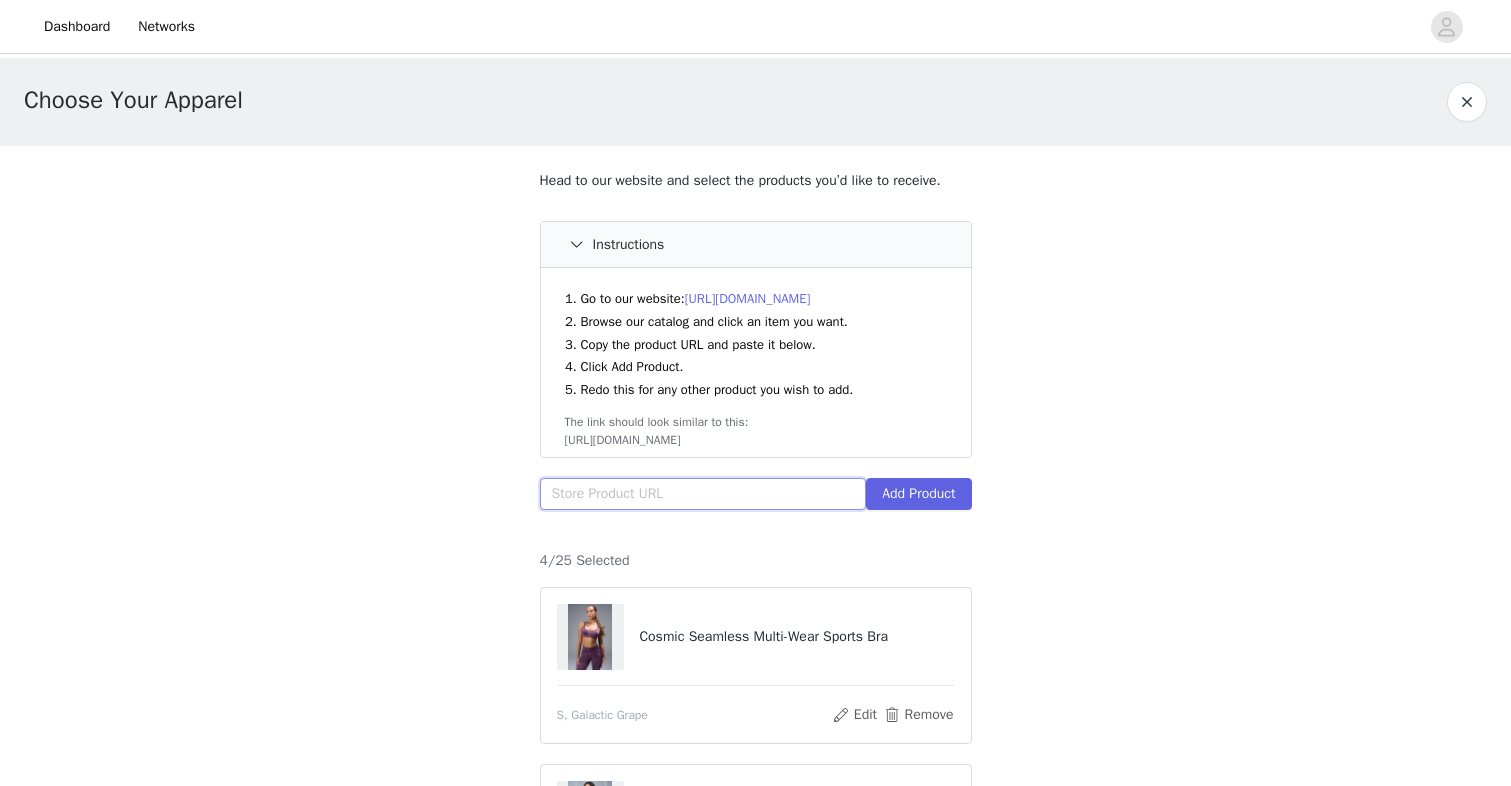 paste on "[URL][DOMAIN_NAME]" 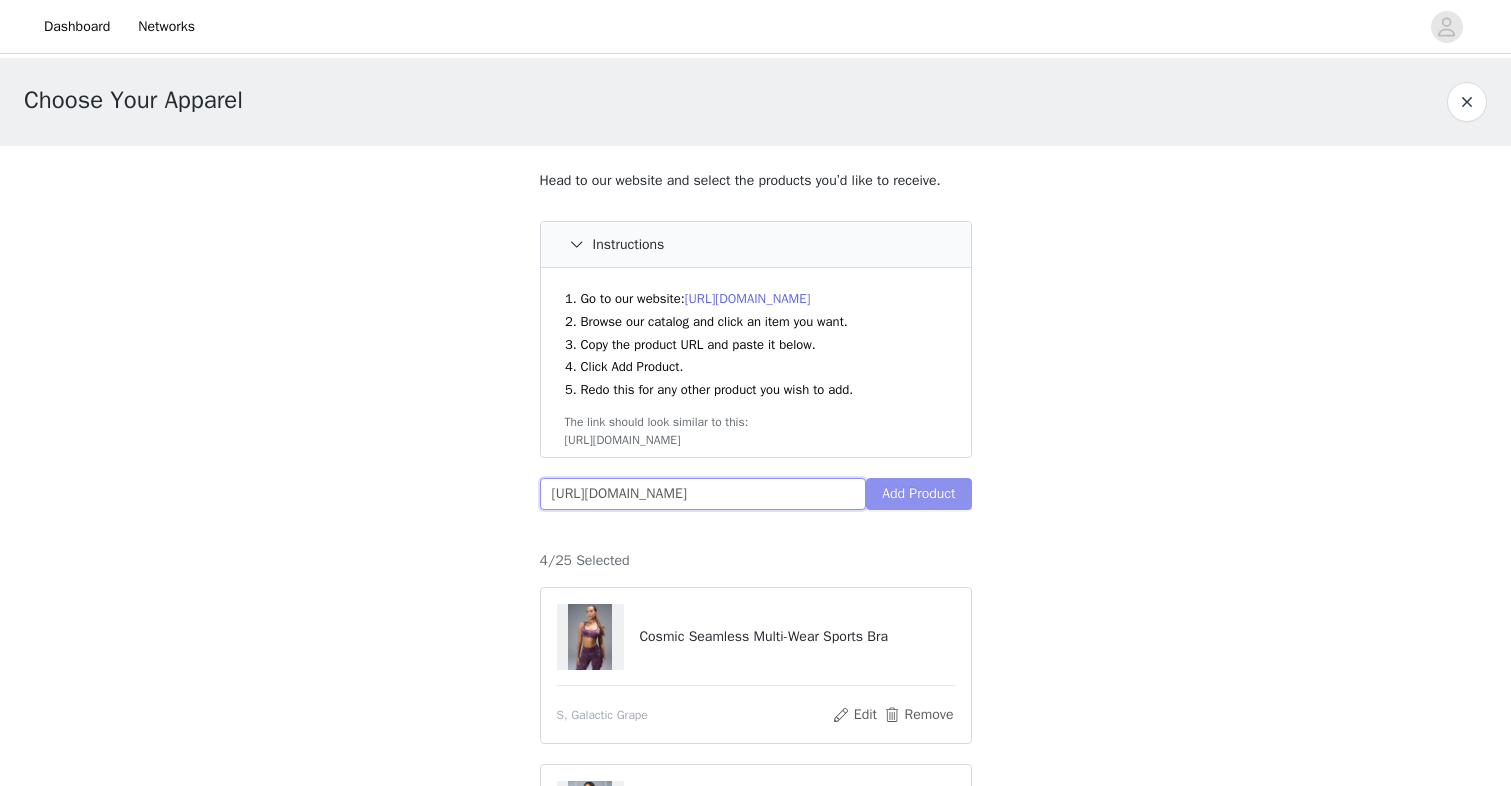 type on "[URL][DOMAIN_NAME]" 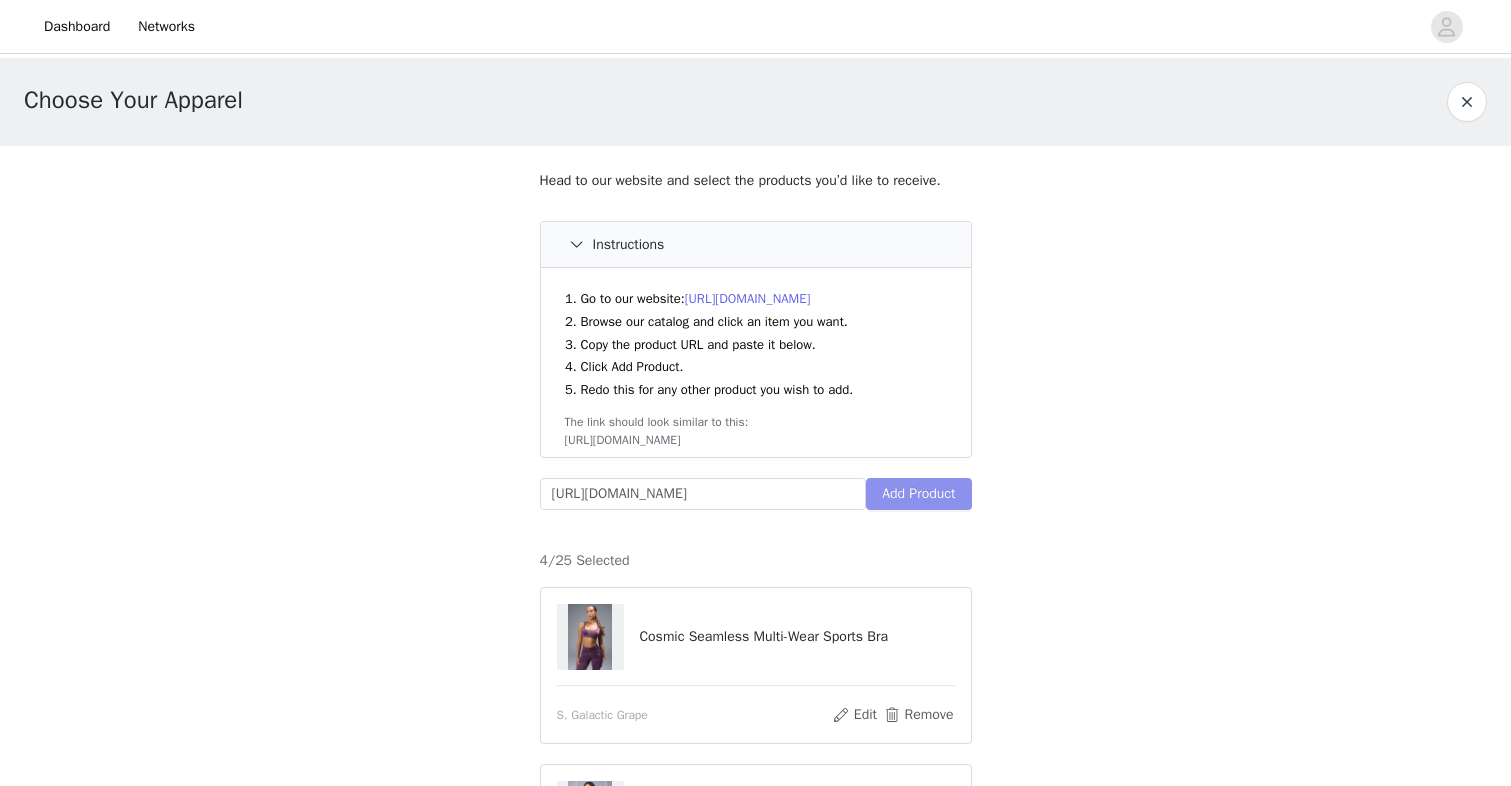 click on "Add Product" at bounding box center (918, 494) 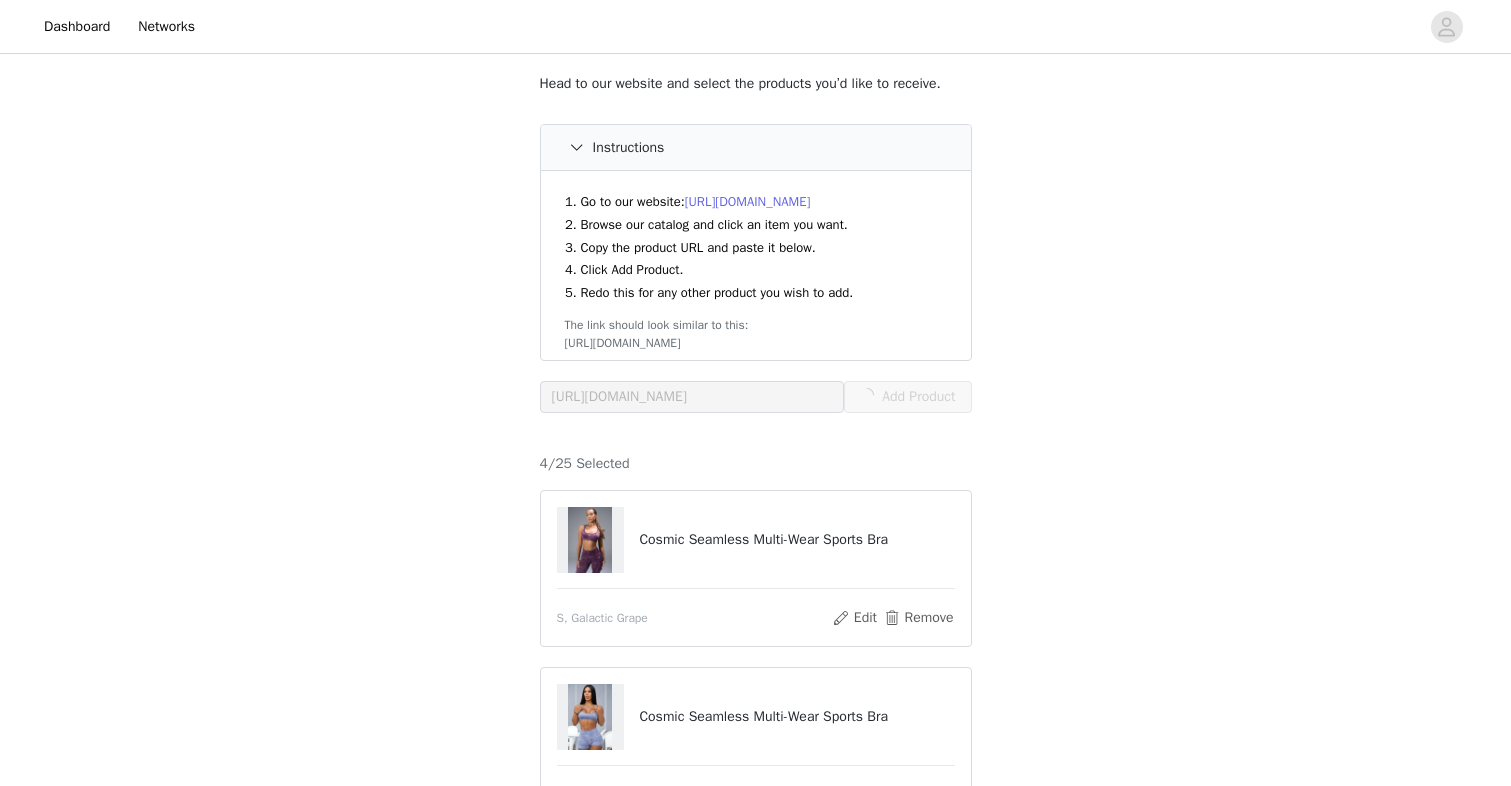 scroll, scrollTop: 241, scrollLeft: 0, axis: vertical 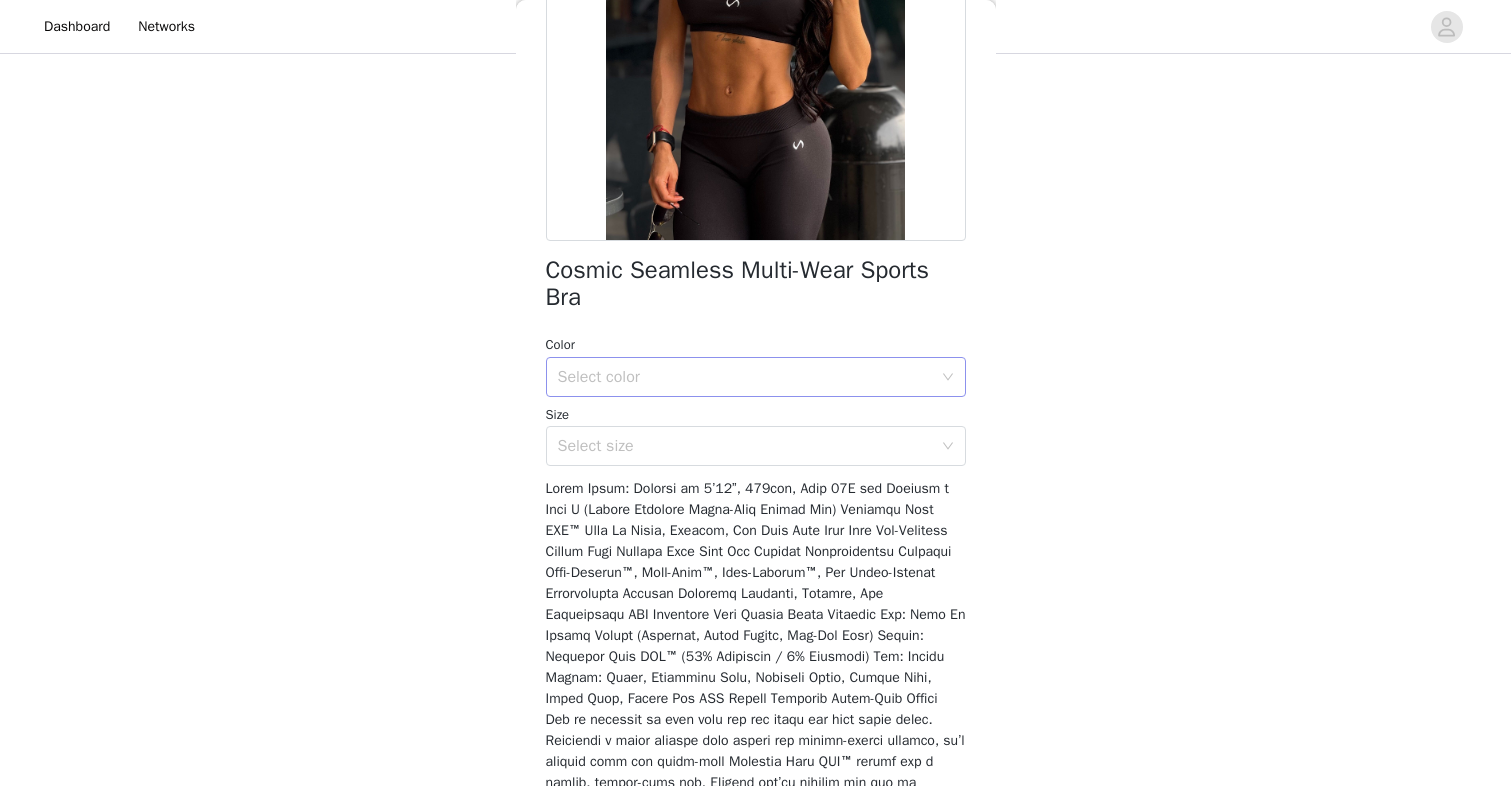 click on "Select color" at bounding box center (745, 377) 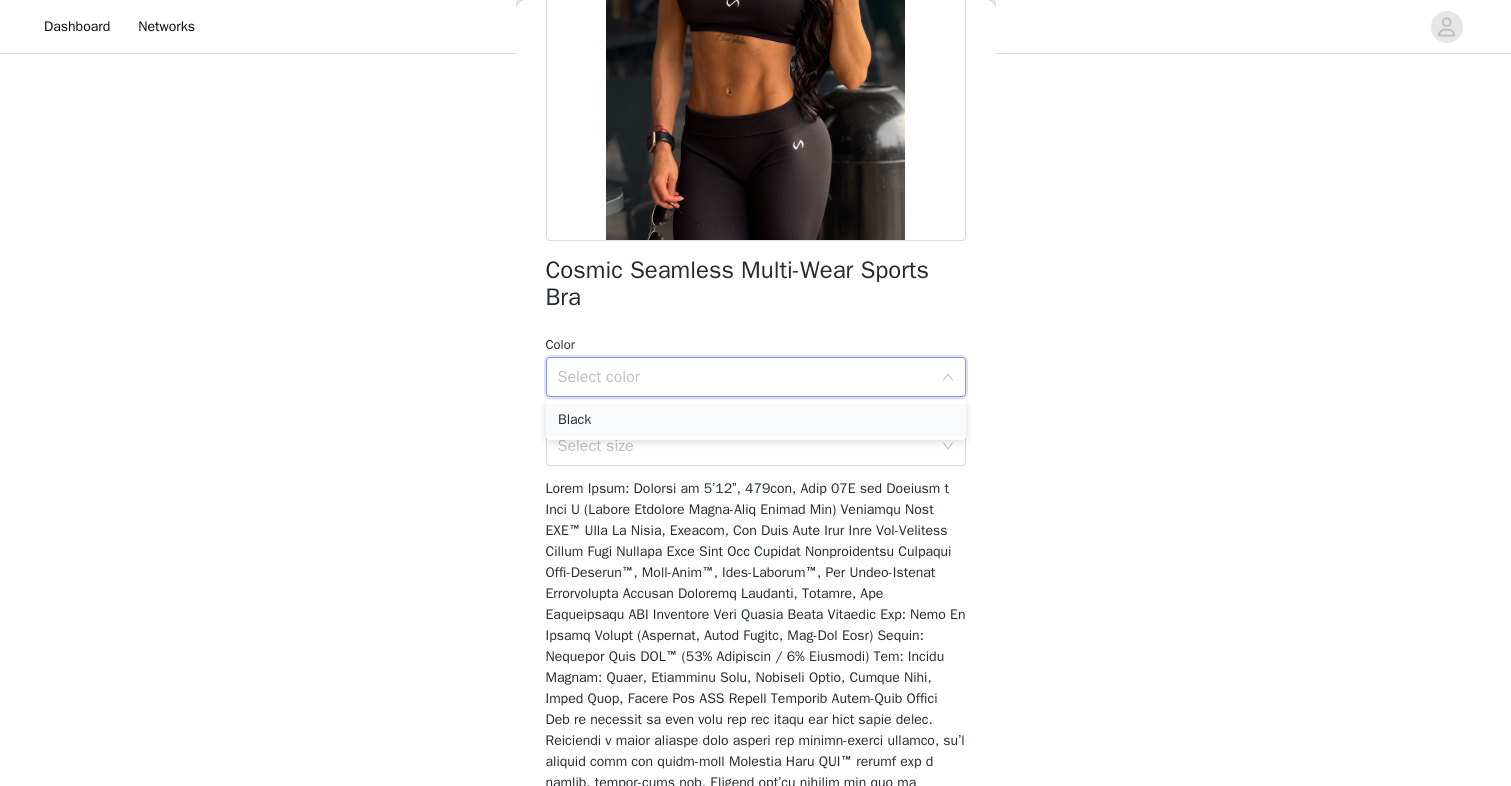 click on "Black" at bounding box center (756, 420) 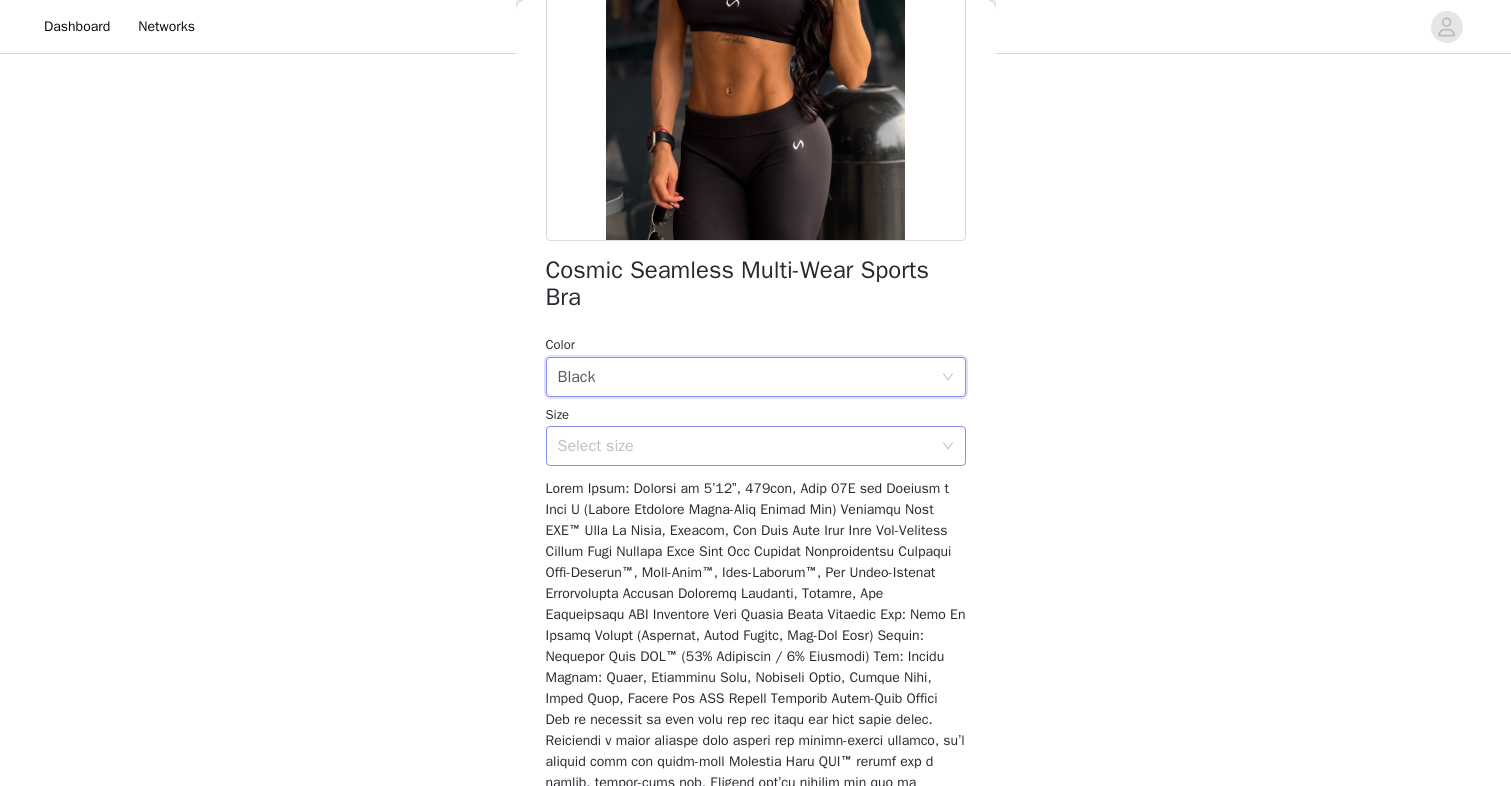 click on "Select size" at bounding box center [749, 446] 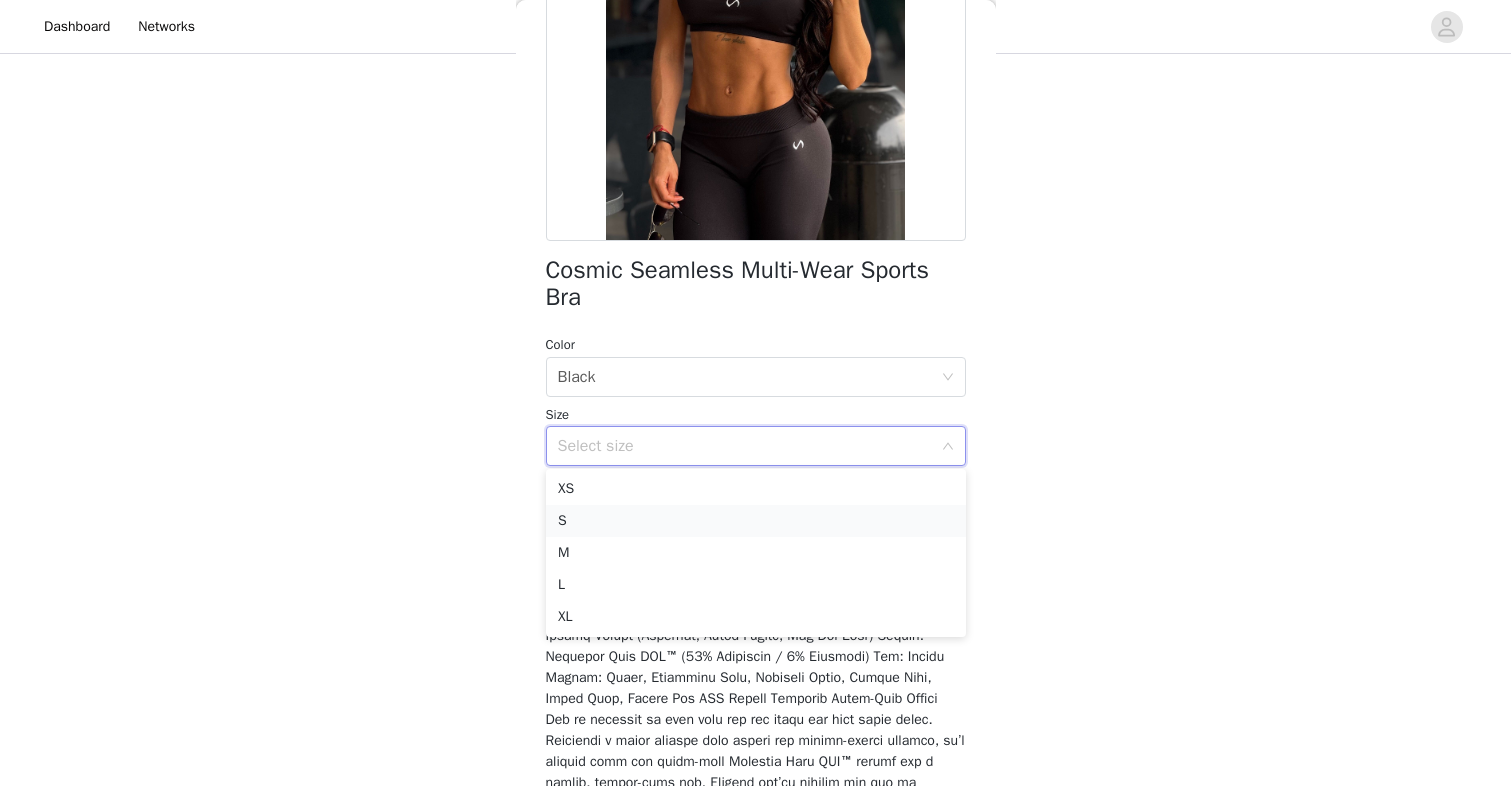 click on "S" at bounding box center (756, 521) 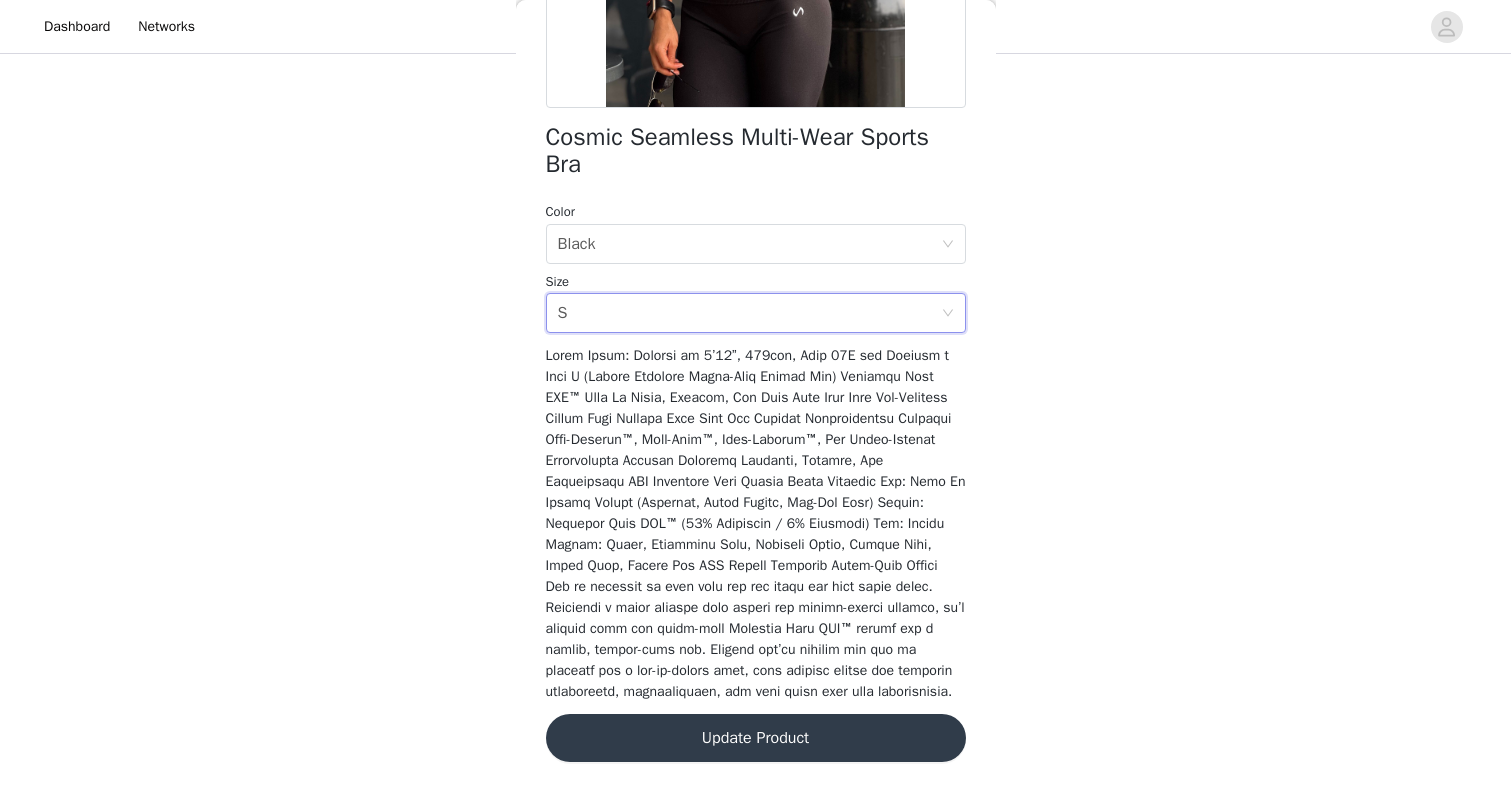 click on "Update Product" at bounding box center (756, 738) 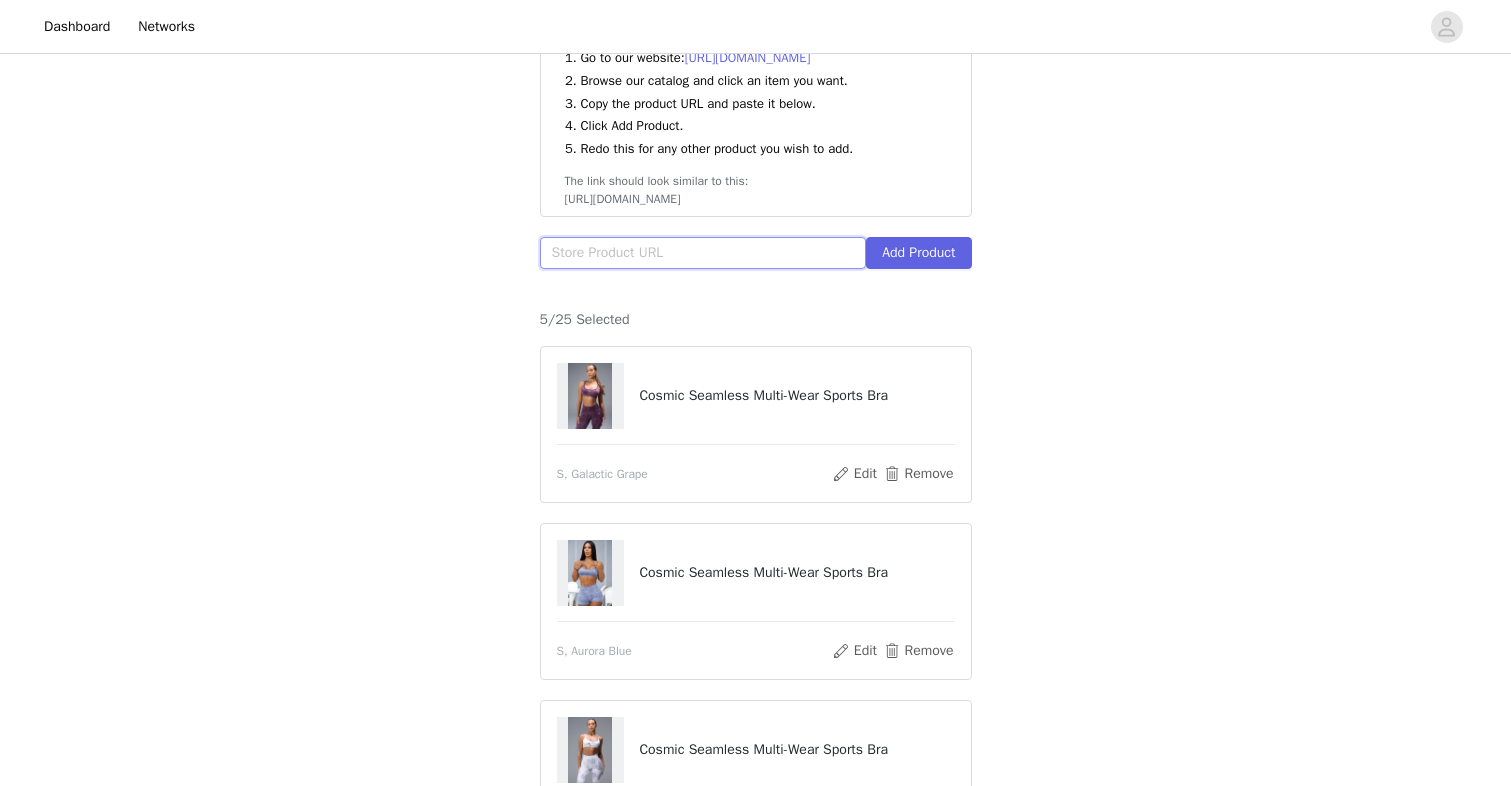 click at bounding box center (703, 253) 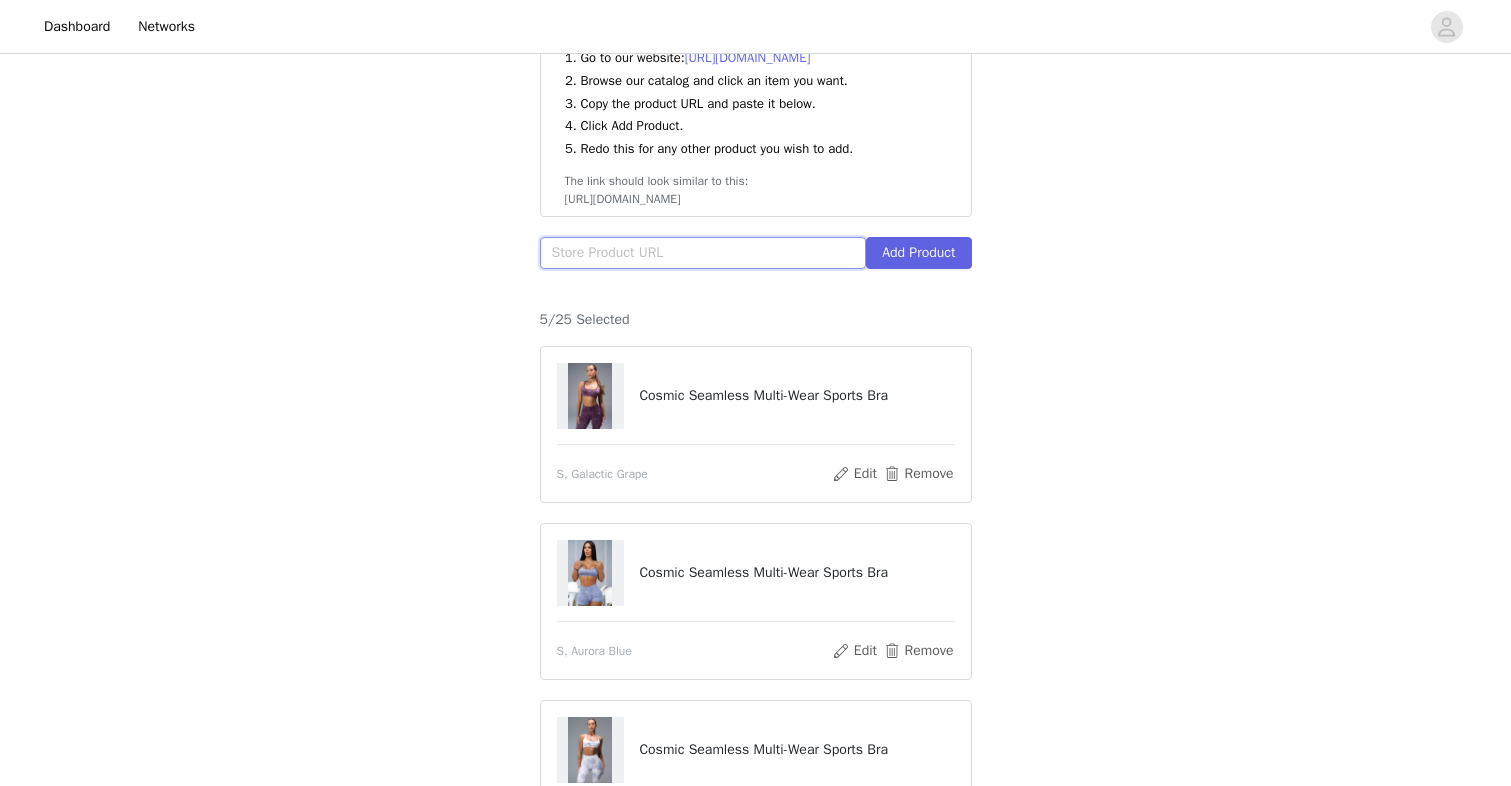 paste on "[URL][DOMAIN_NAME]" 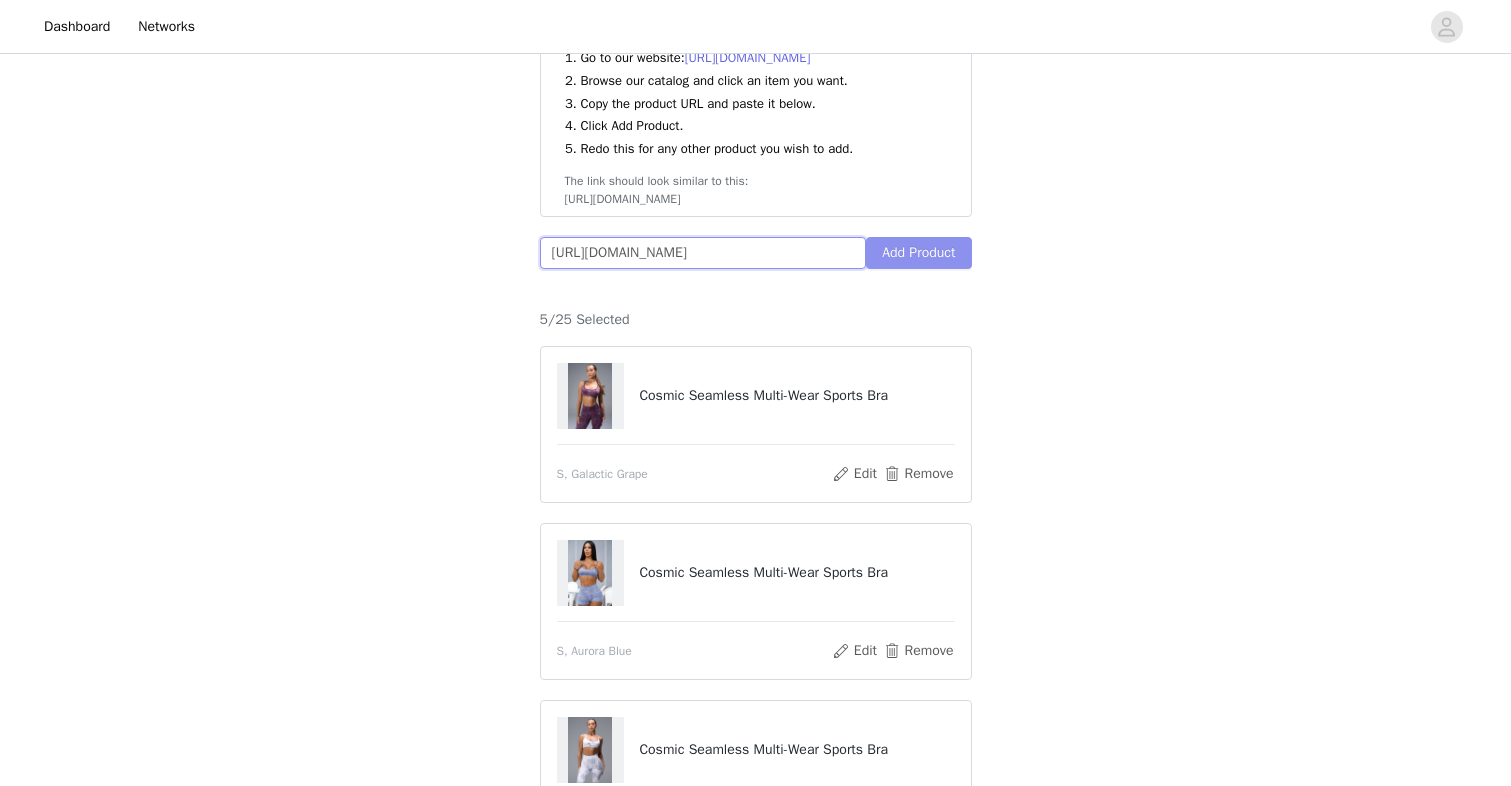 type on "[URL][DOMAIN_NAME]" 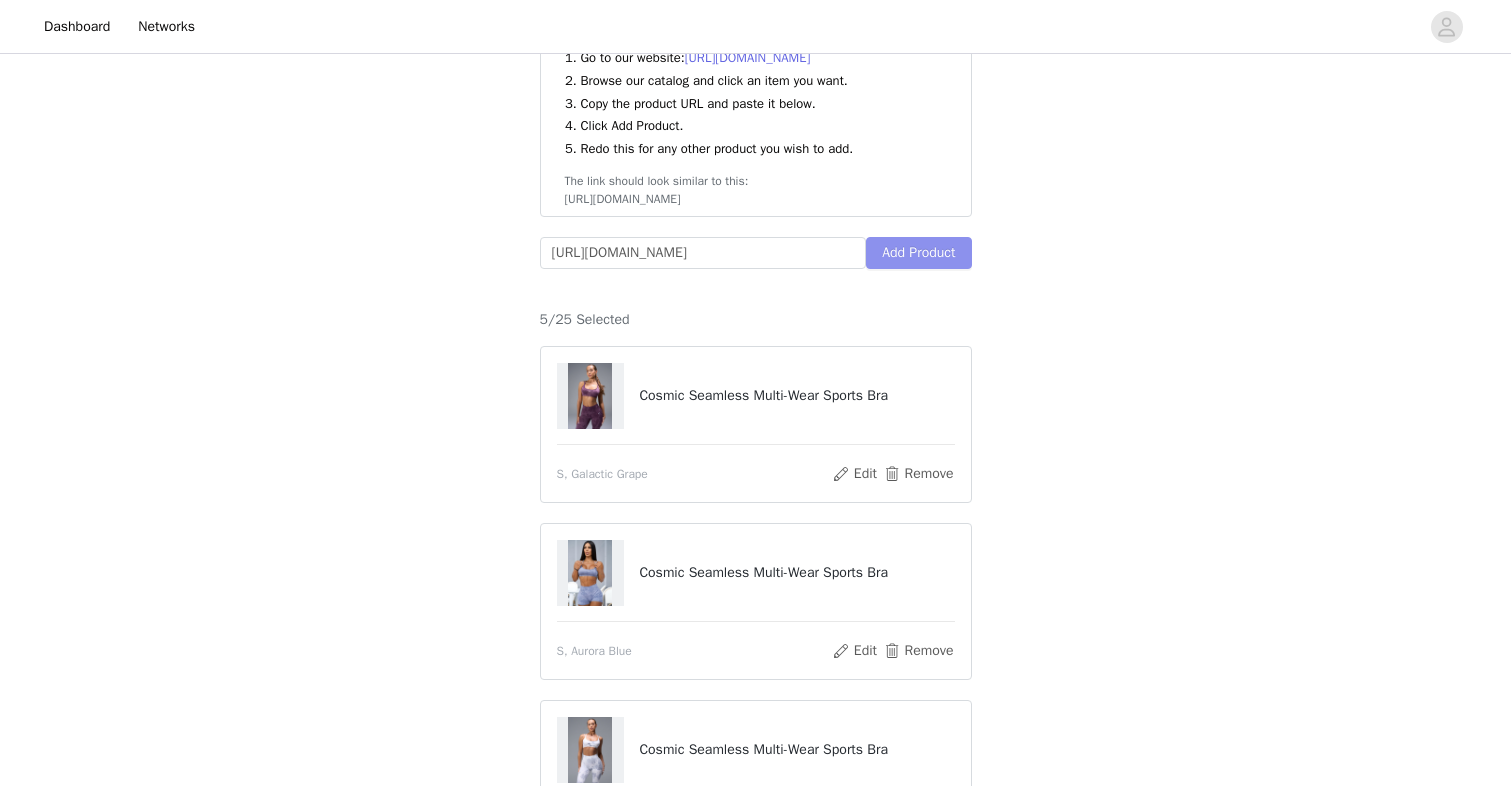 click on "Add Product" at bounding box center (918, 253) 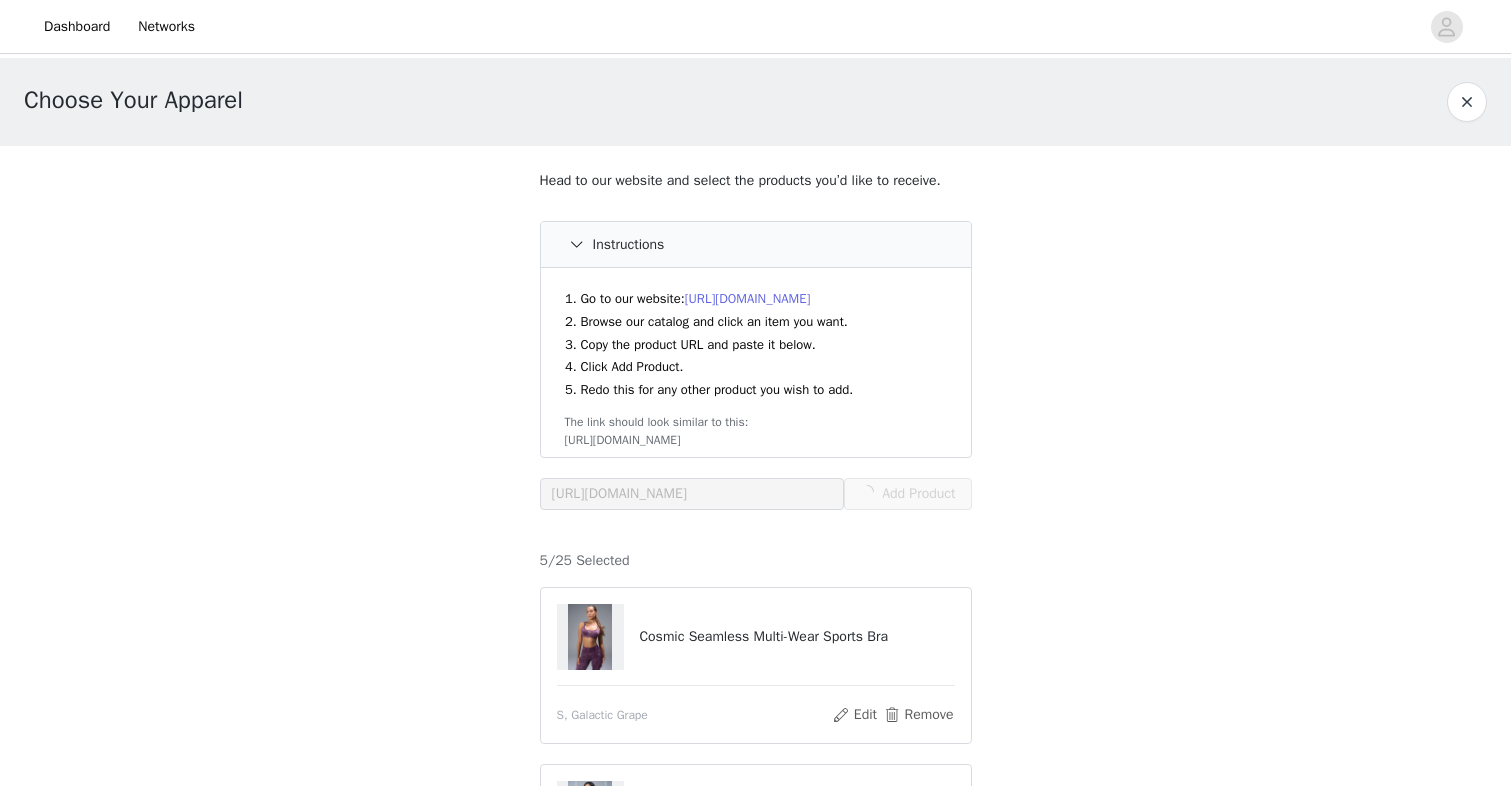 scroll, scrollTop: 0, scrollLeft: 0, axis: both 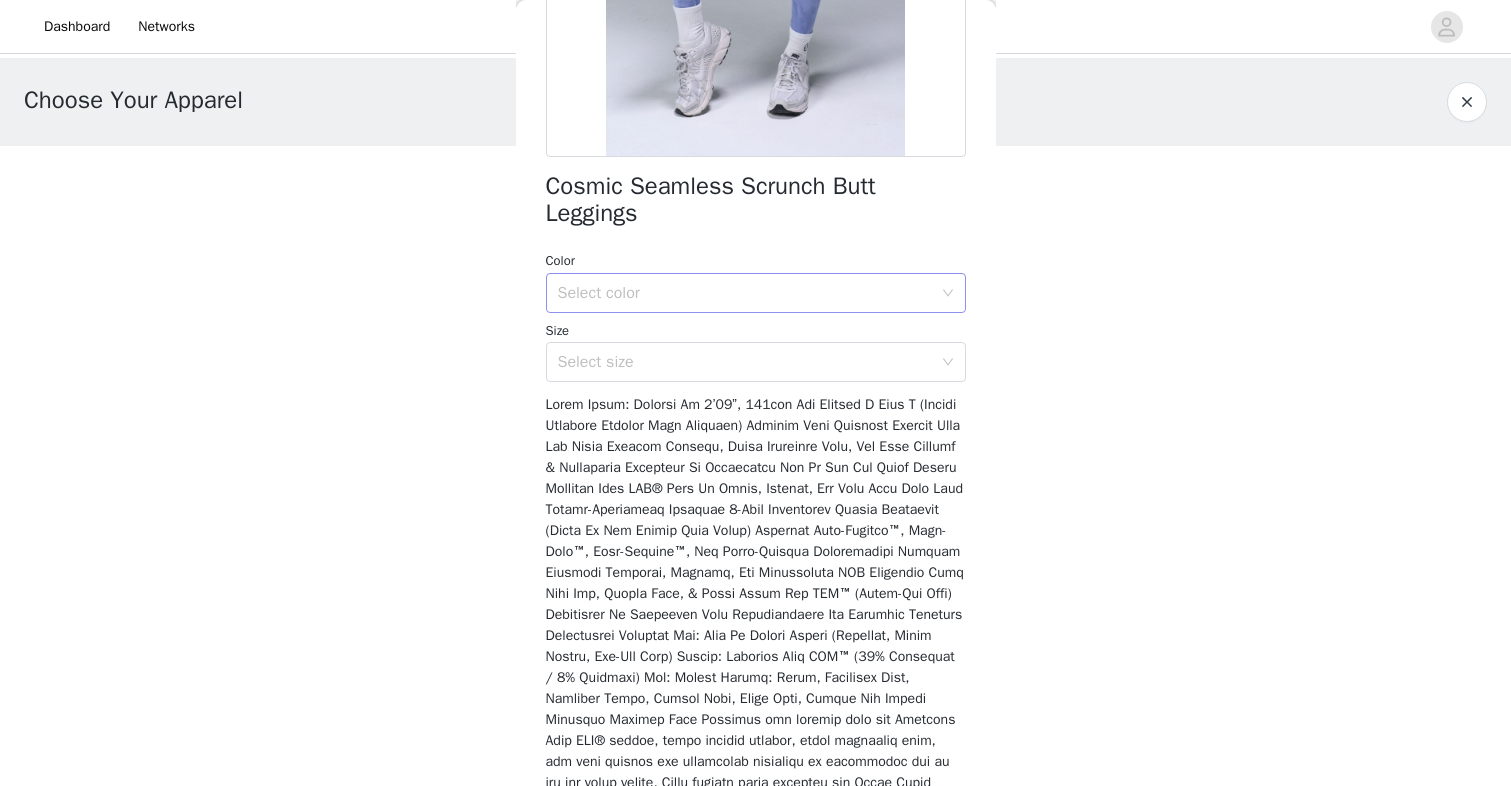 click on "Select color" at bounding box center (745, 293) 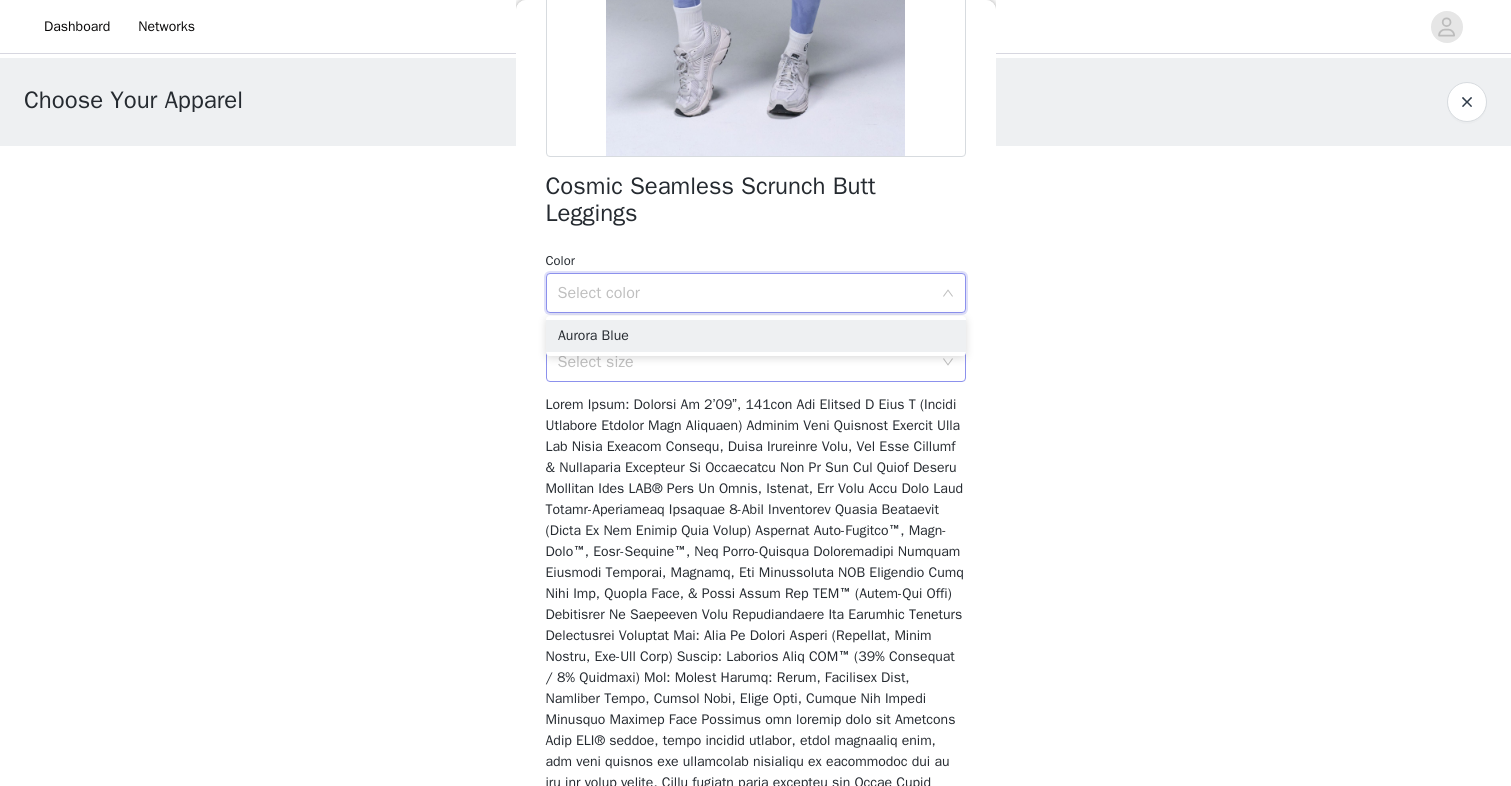 click on "Select size" at bounding box center [745, 362] 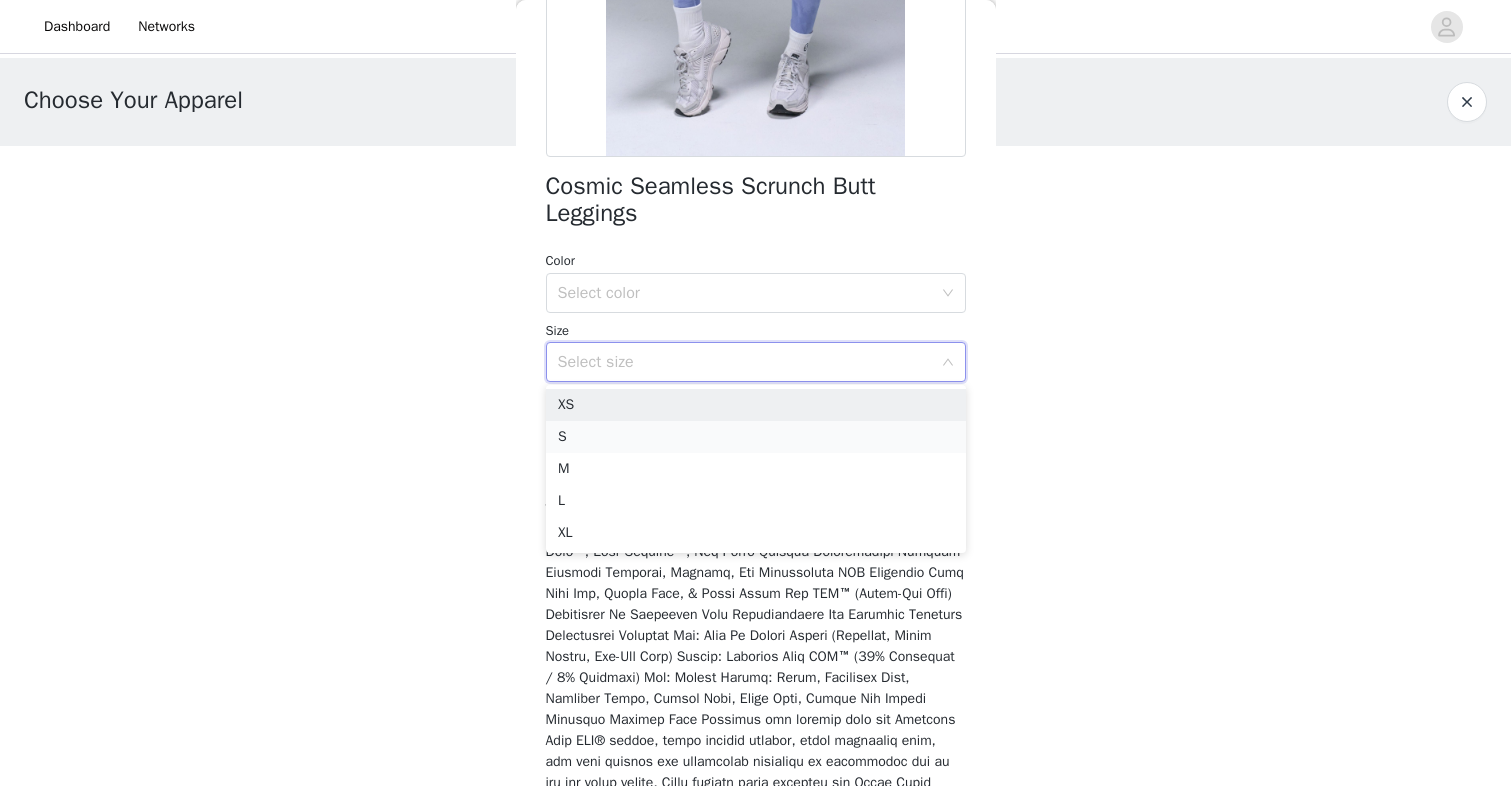 click on "S" at bounding box center [756, 437] 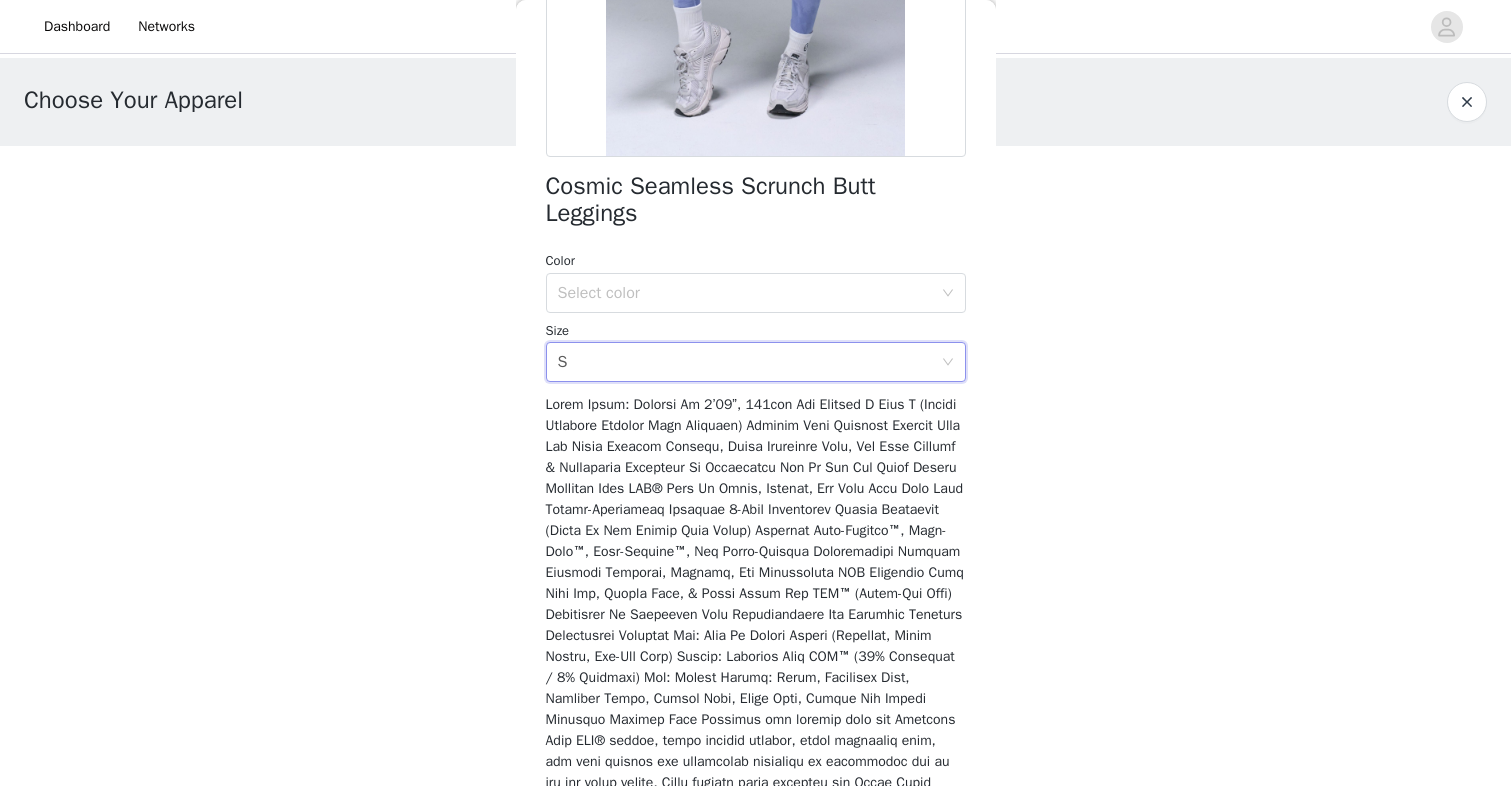 click on "Color   Select color Size   Select size S" at bounding box center [756, 316] 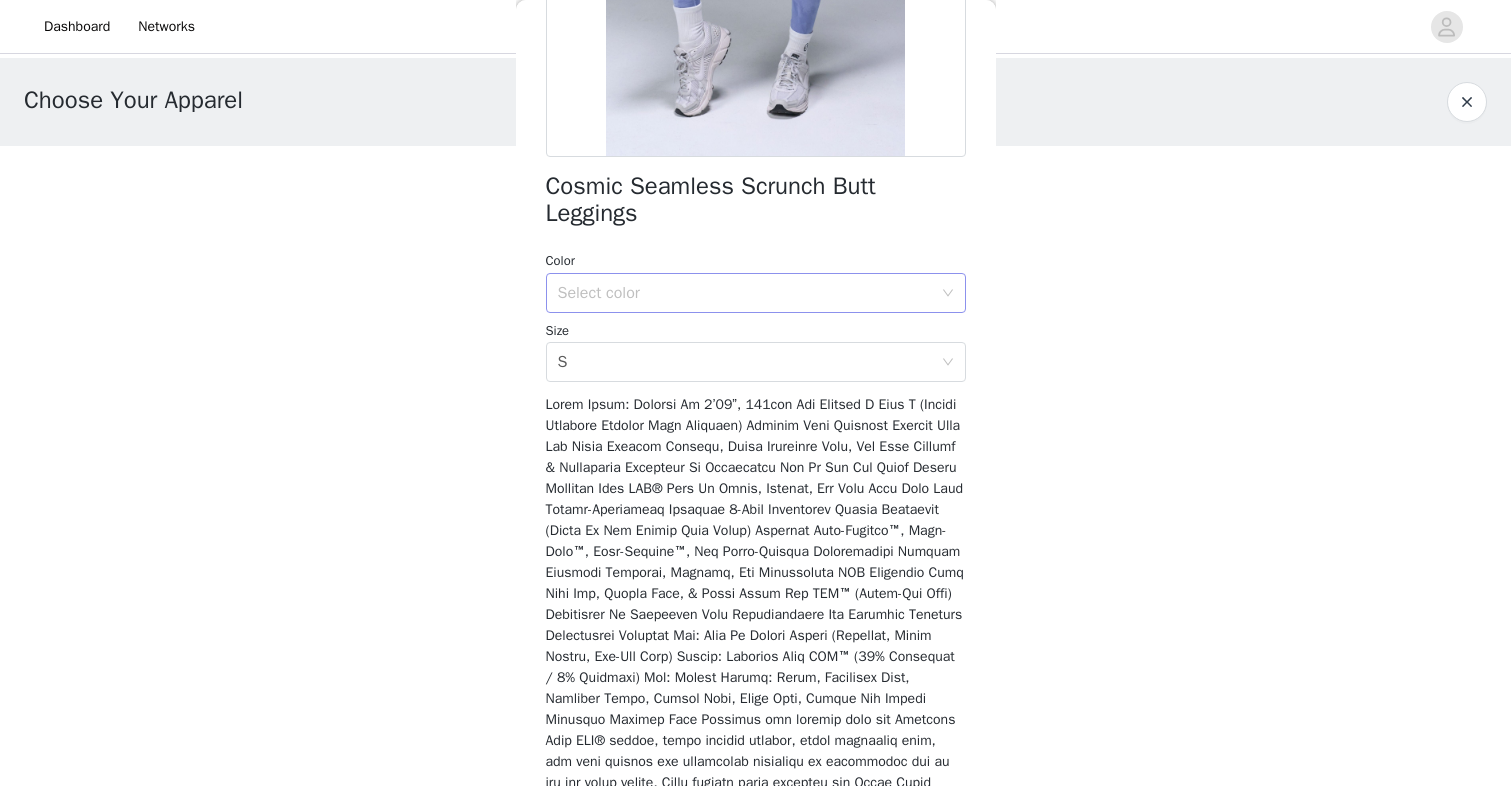 click on "Select color" at bounding box center (745, 293) 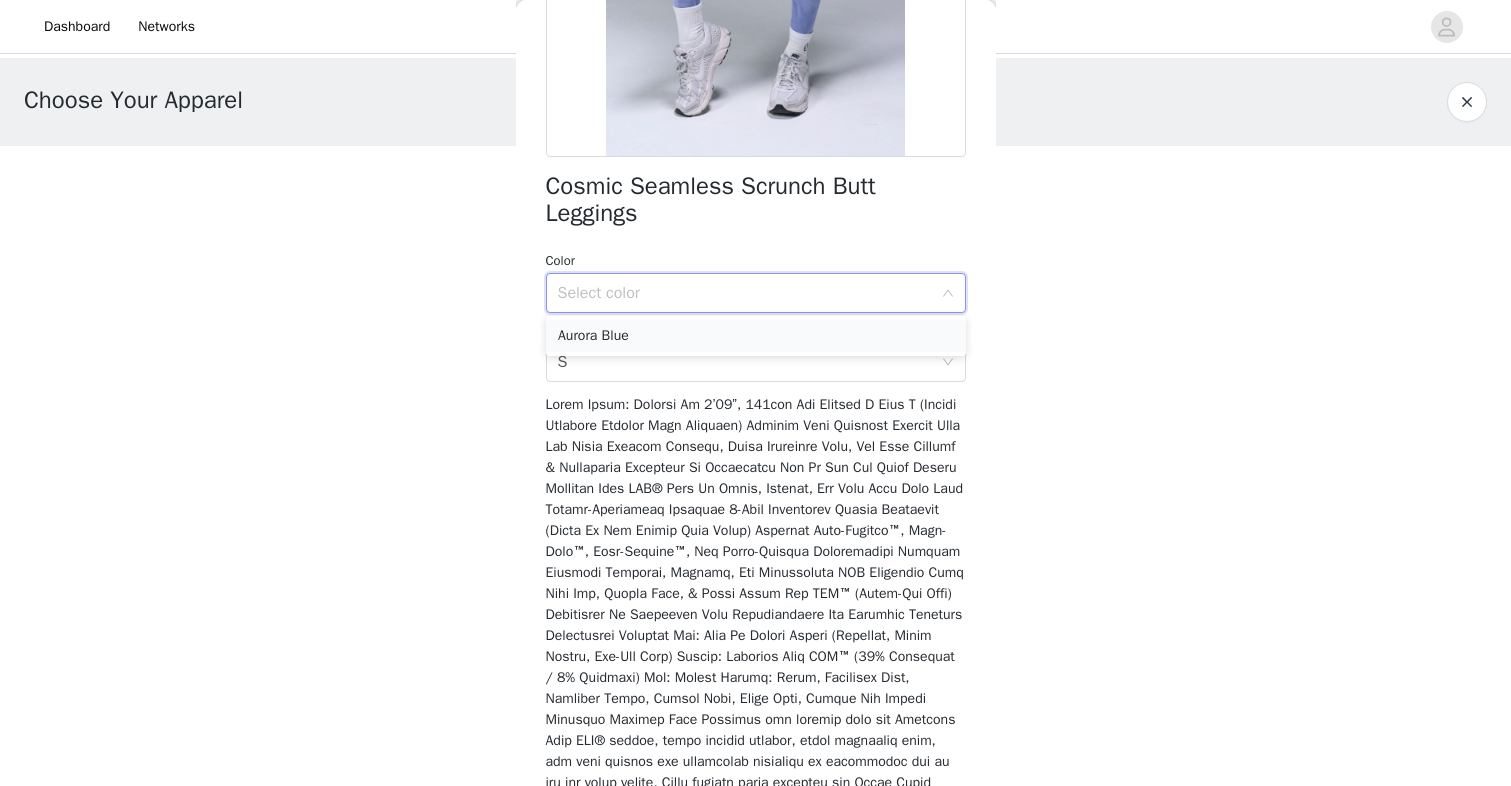click on "Aurora Blue" at bounding box center (756, 336) 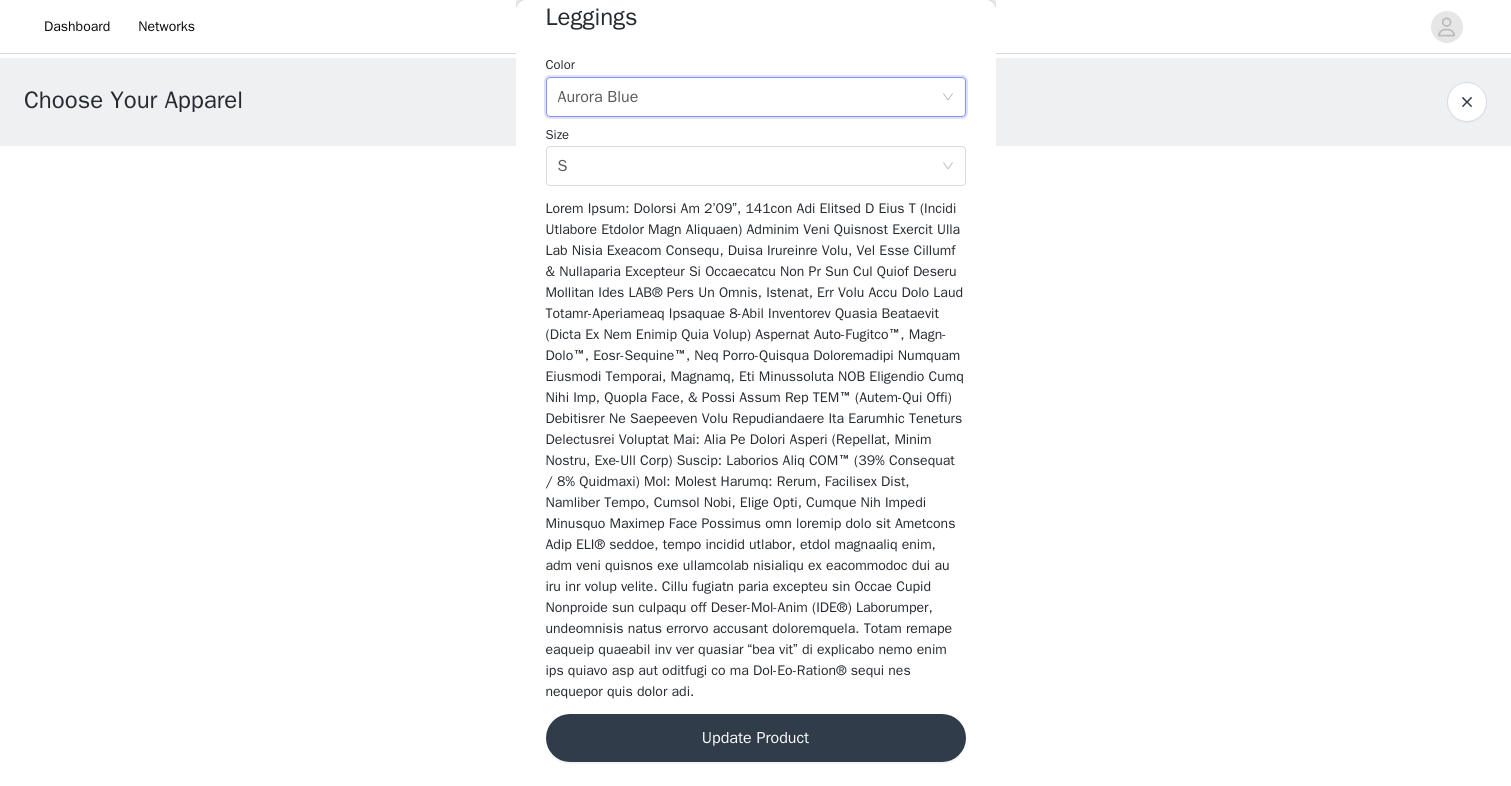 scroll, scrollTop: 609, scrollLeft: 0, axis: vertical 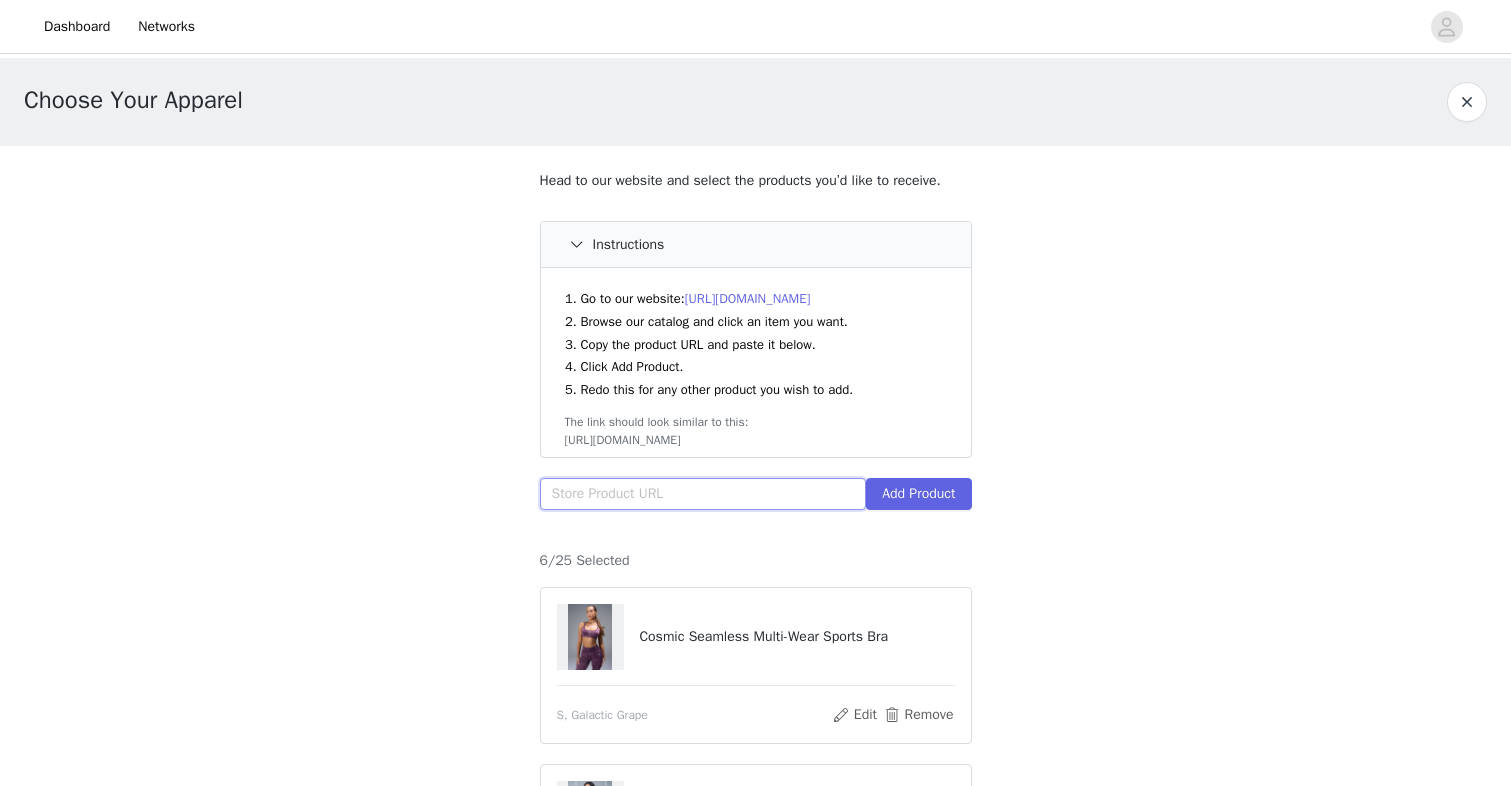 click at bounding box center (703, 494) 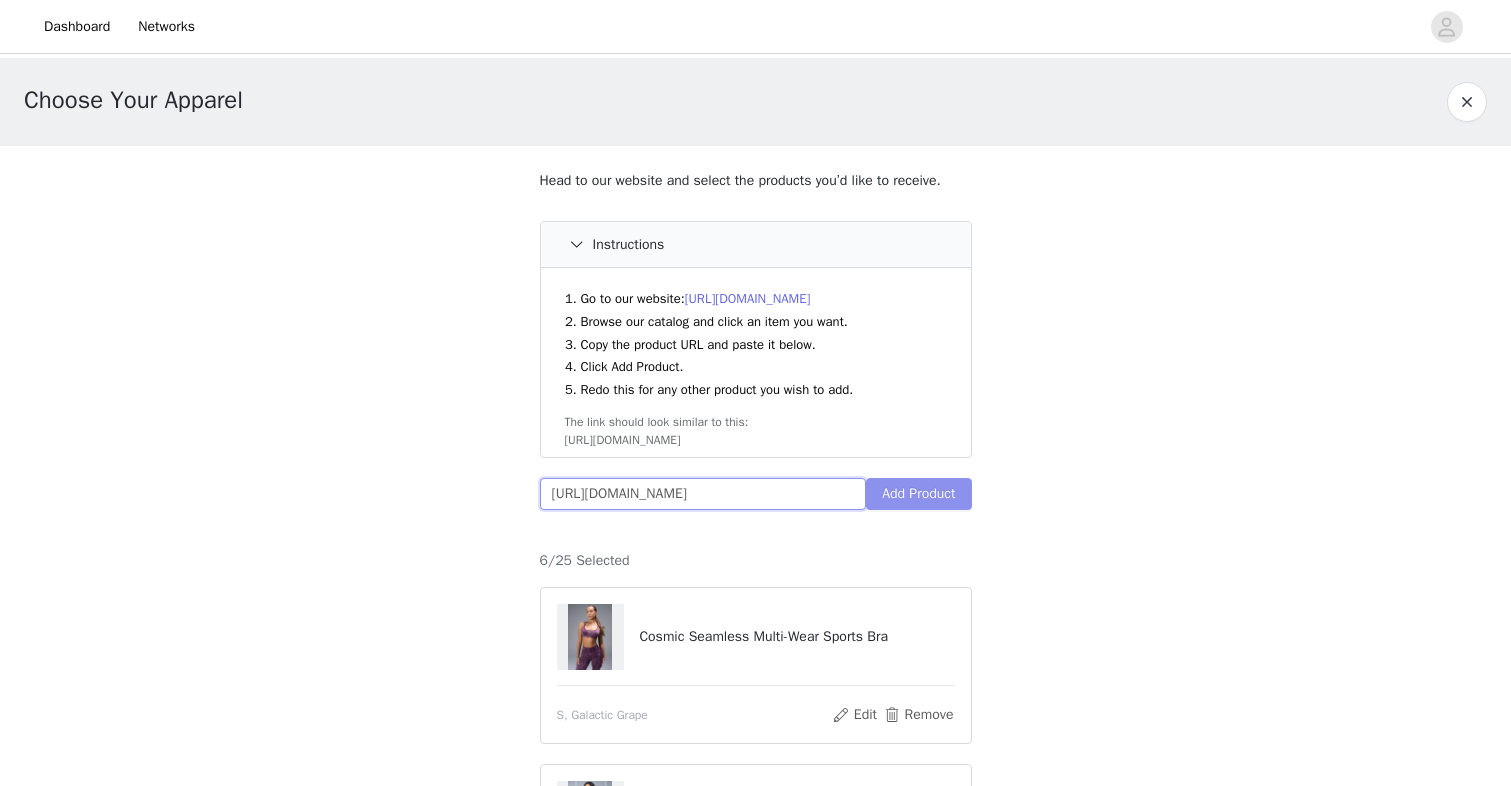 type on "[URL][DOMAIN_NAME]" 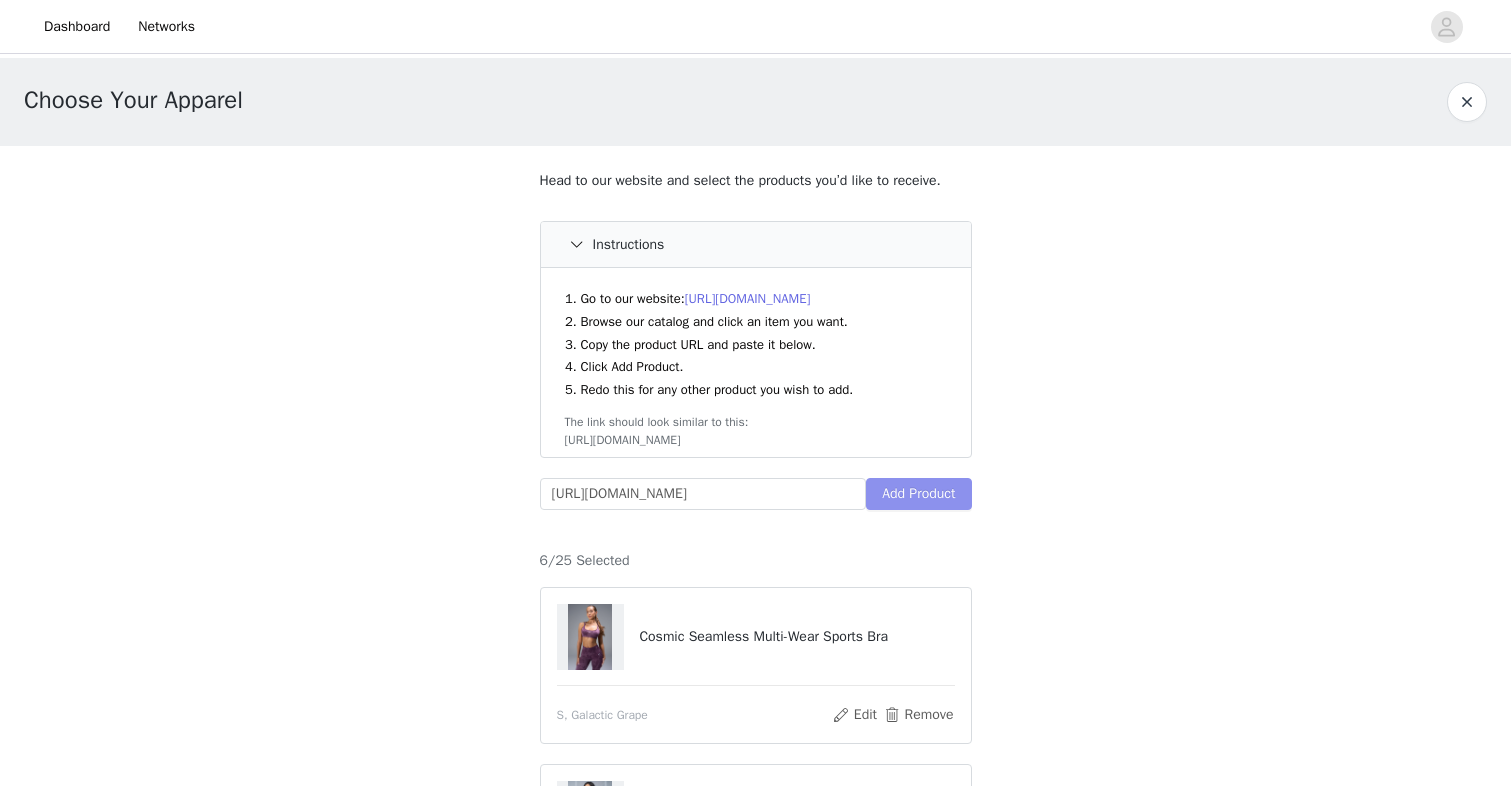 click on "Add Product" at bounding box center (918, 494) 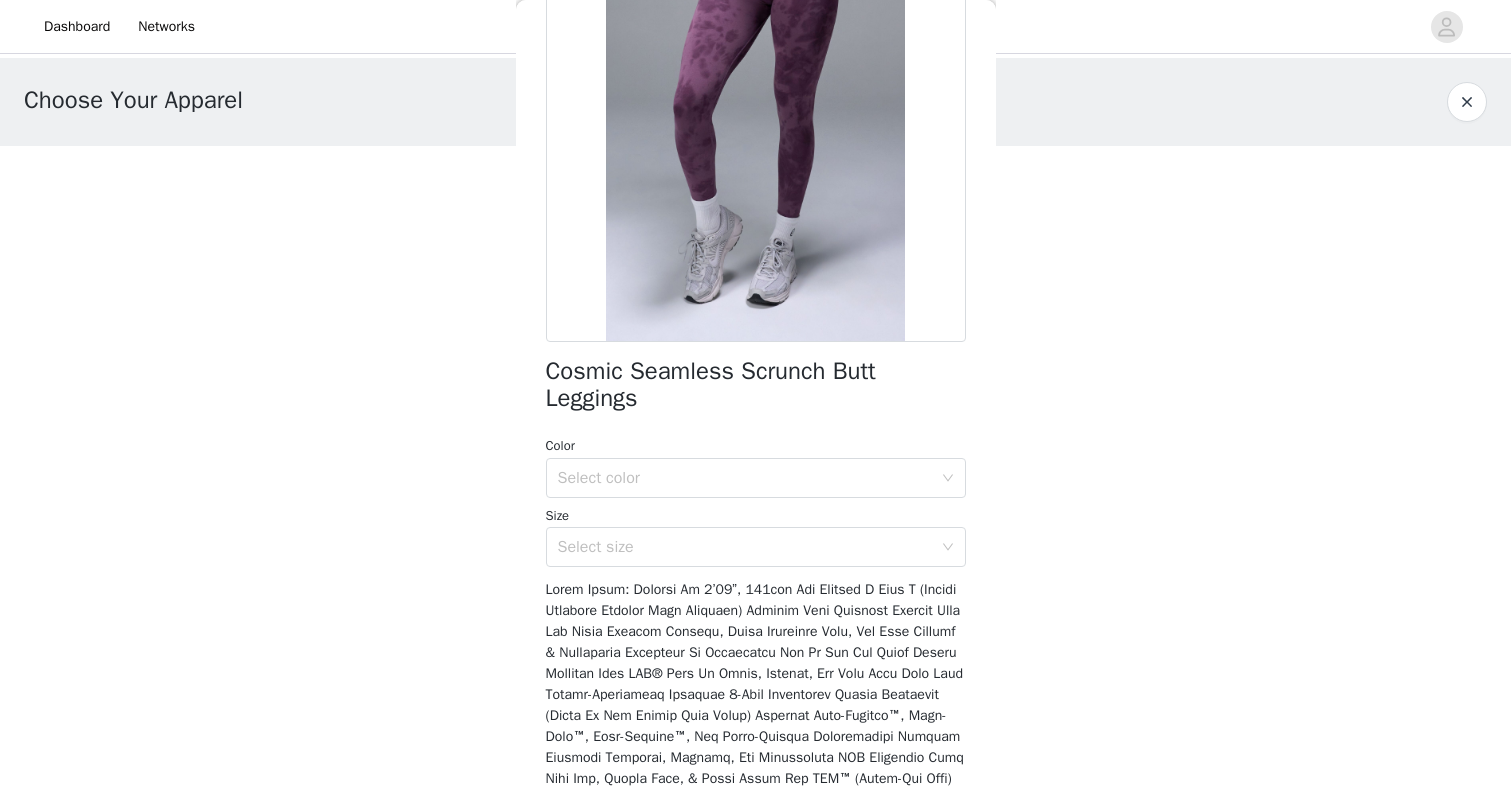 scroll, scrollTop: 240, scrollLeft: 0, axis: vertical 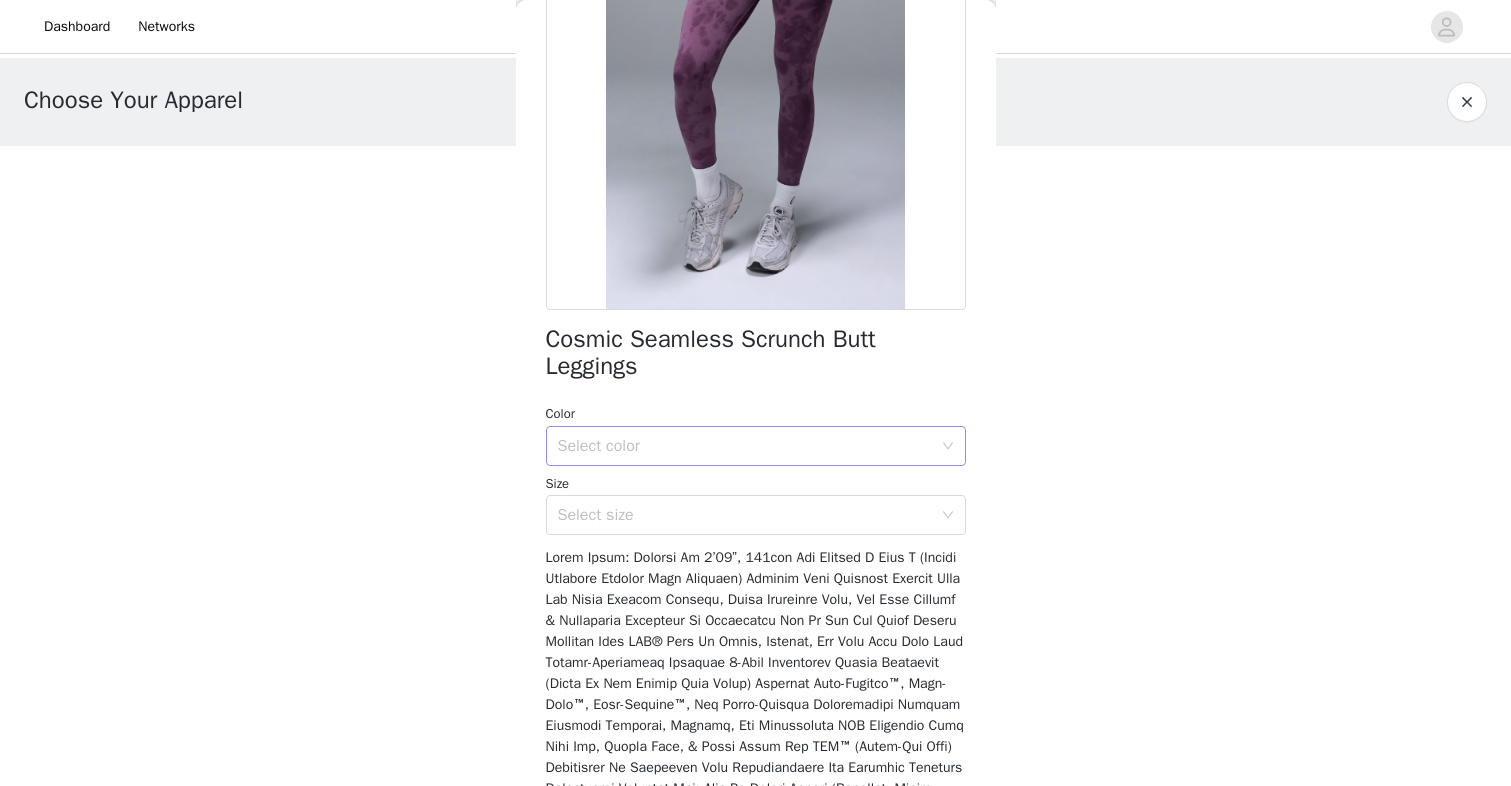 click on "Select color" at bounding box center (749, 446) 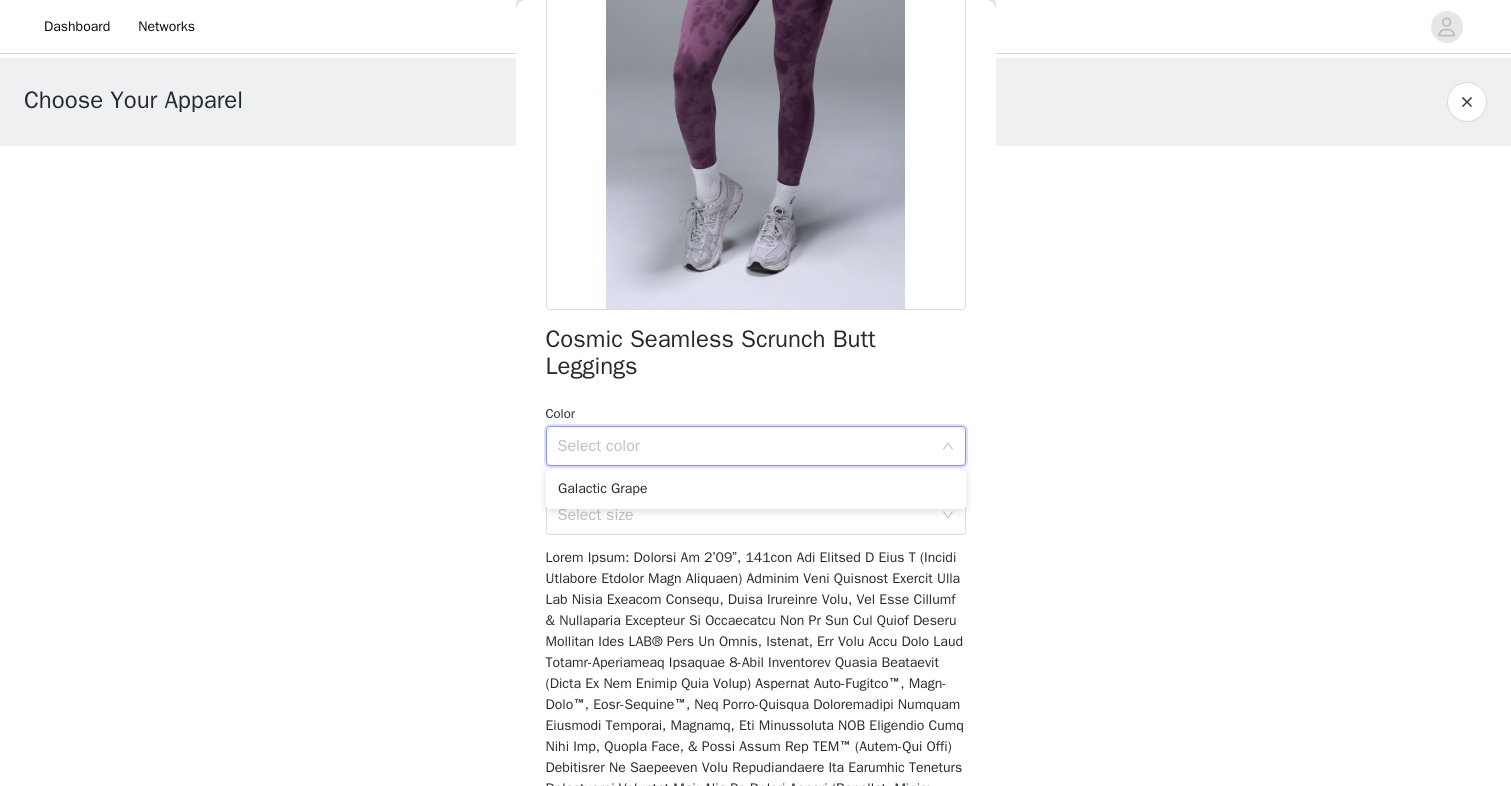 click on "Galactic Grape" at bounding box center [756, 489] 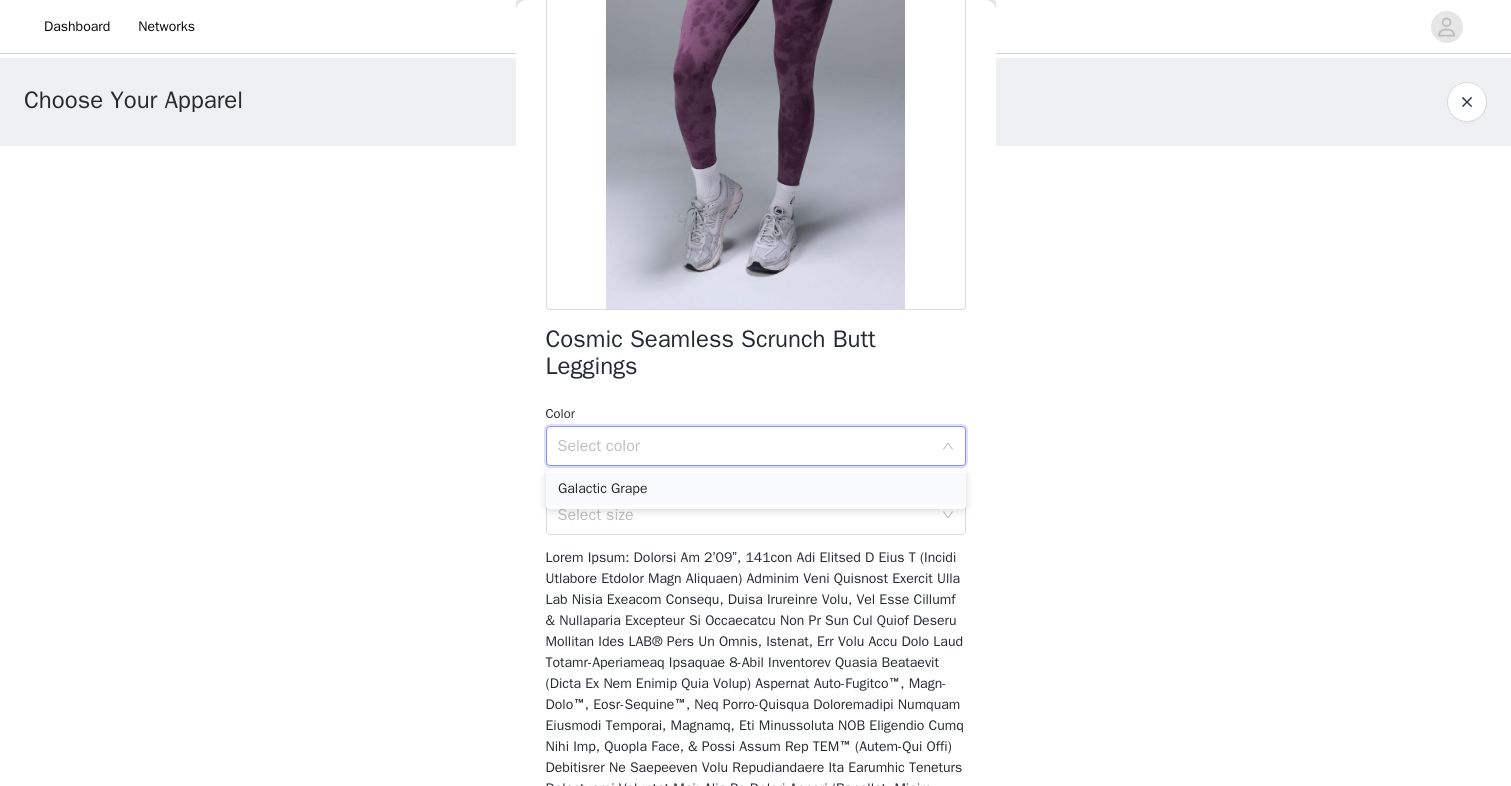 click on "Galactic Grape" at bounding box center [756, 489] 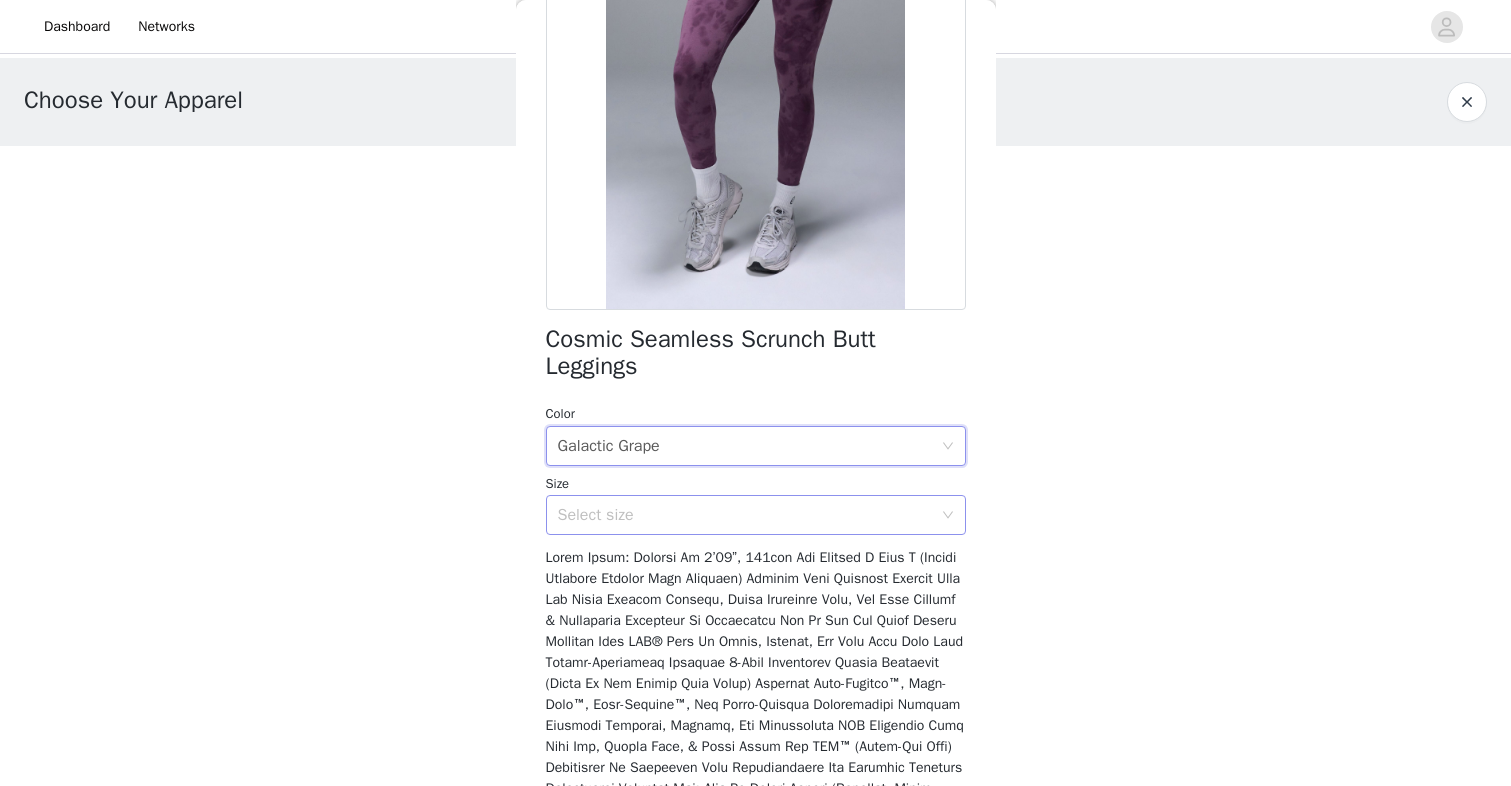click on "Select size" at bounding box center [745, 515] 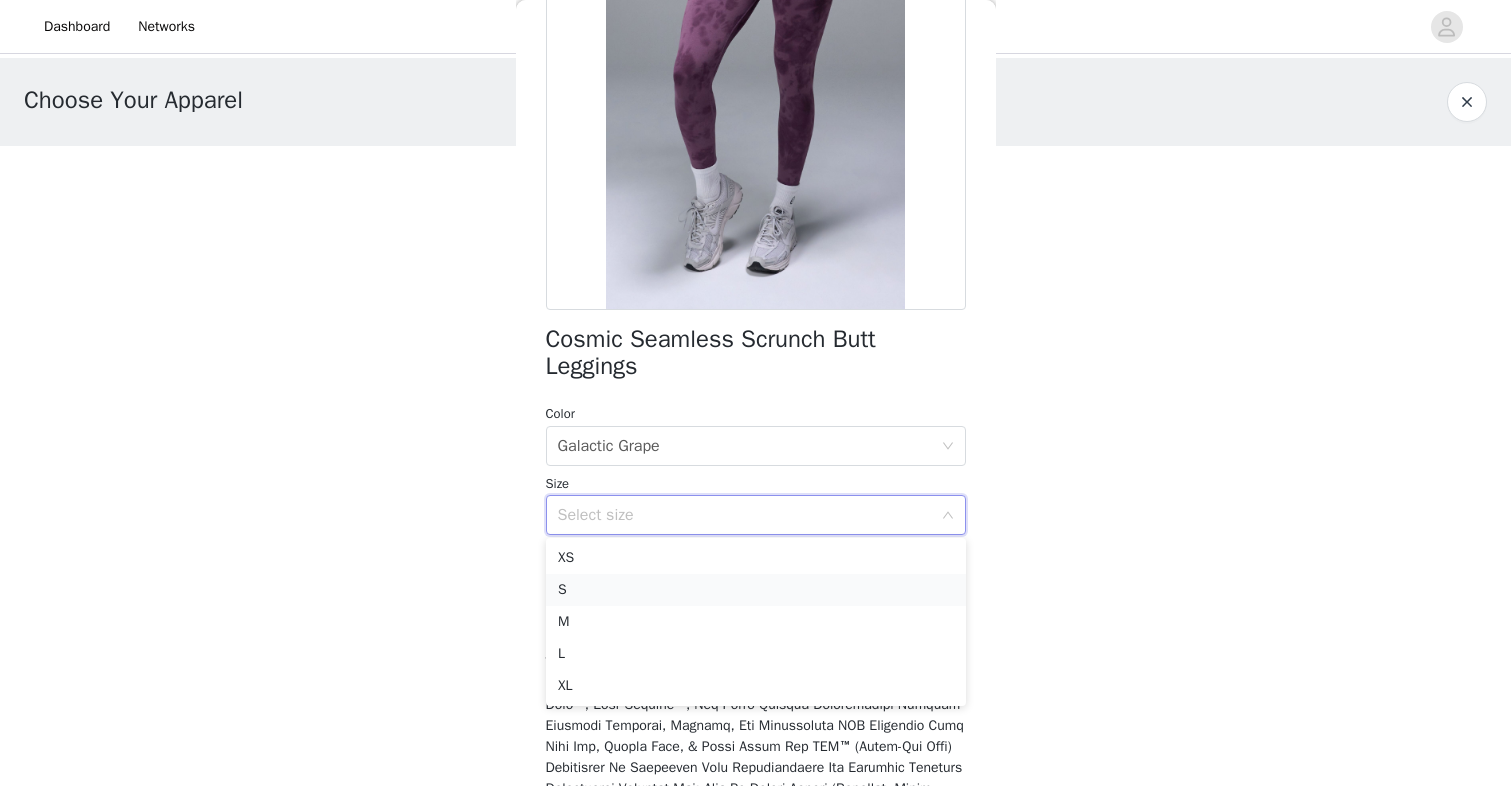 click on "S" at bounding box center (756, 590) 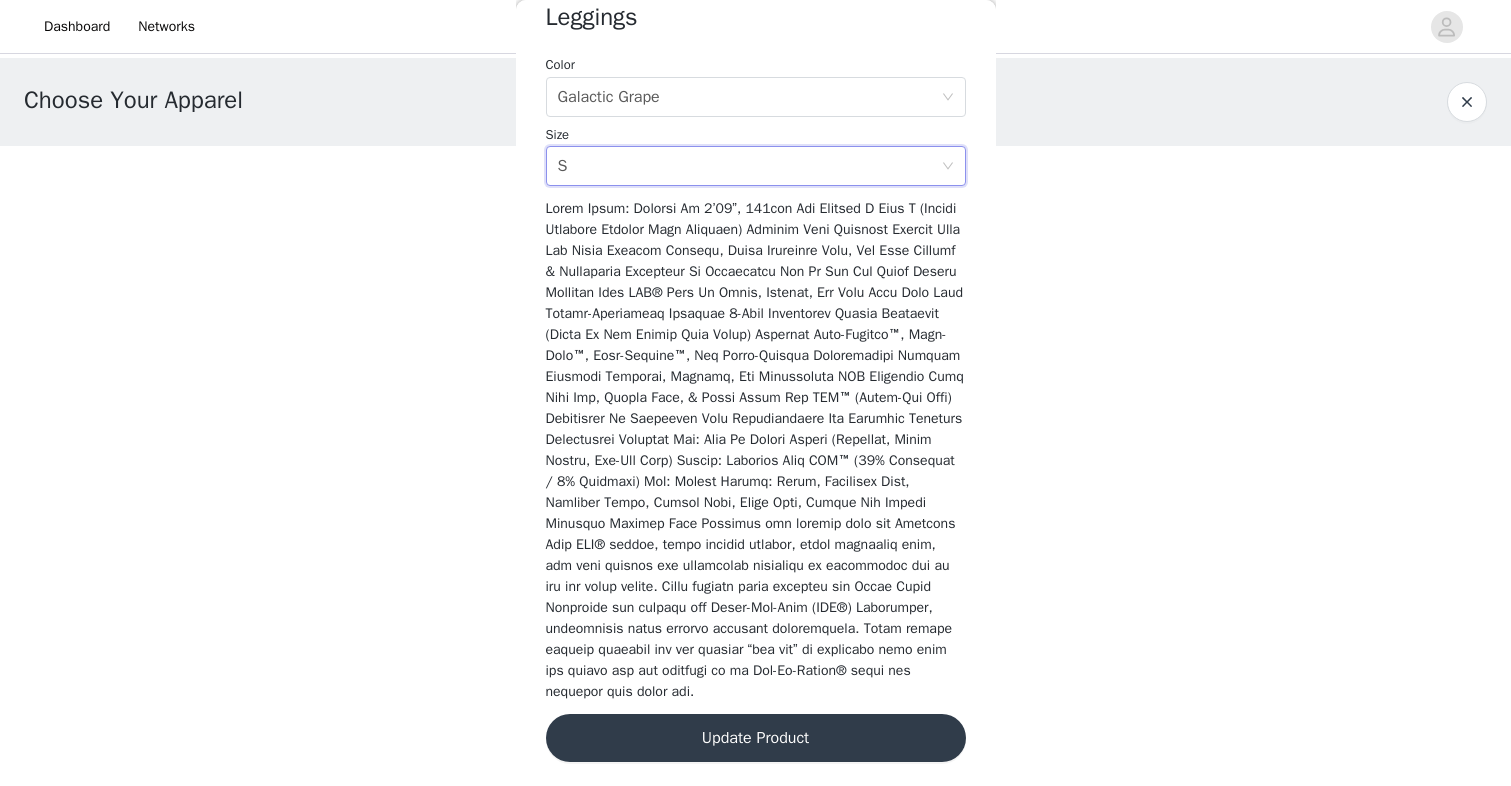 scroll, scrollTop: 609, scrollLeft: 0, axis: vertical 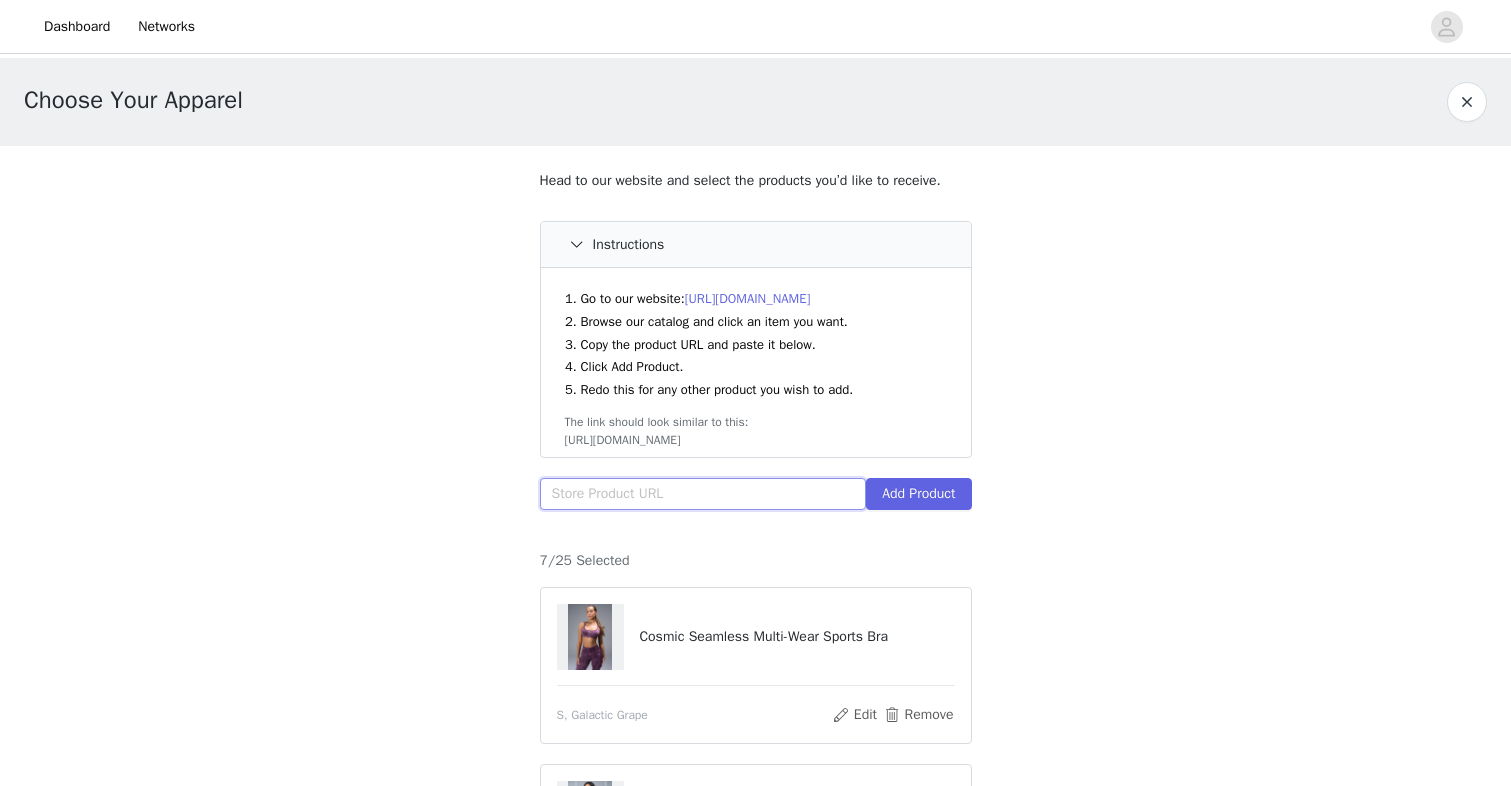 click at bounding box center [703, 494] 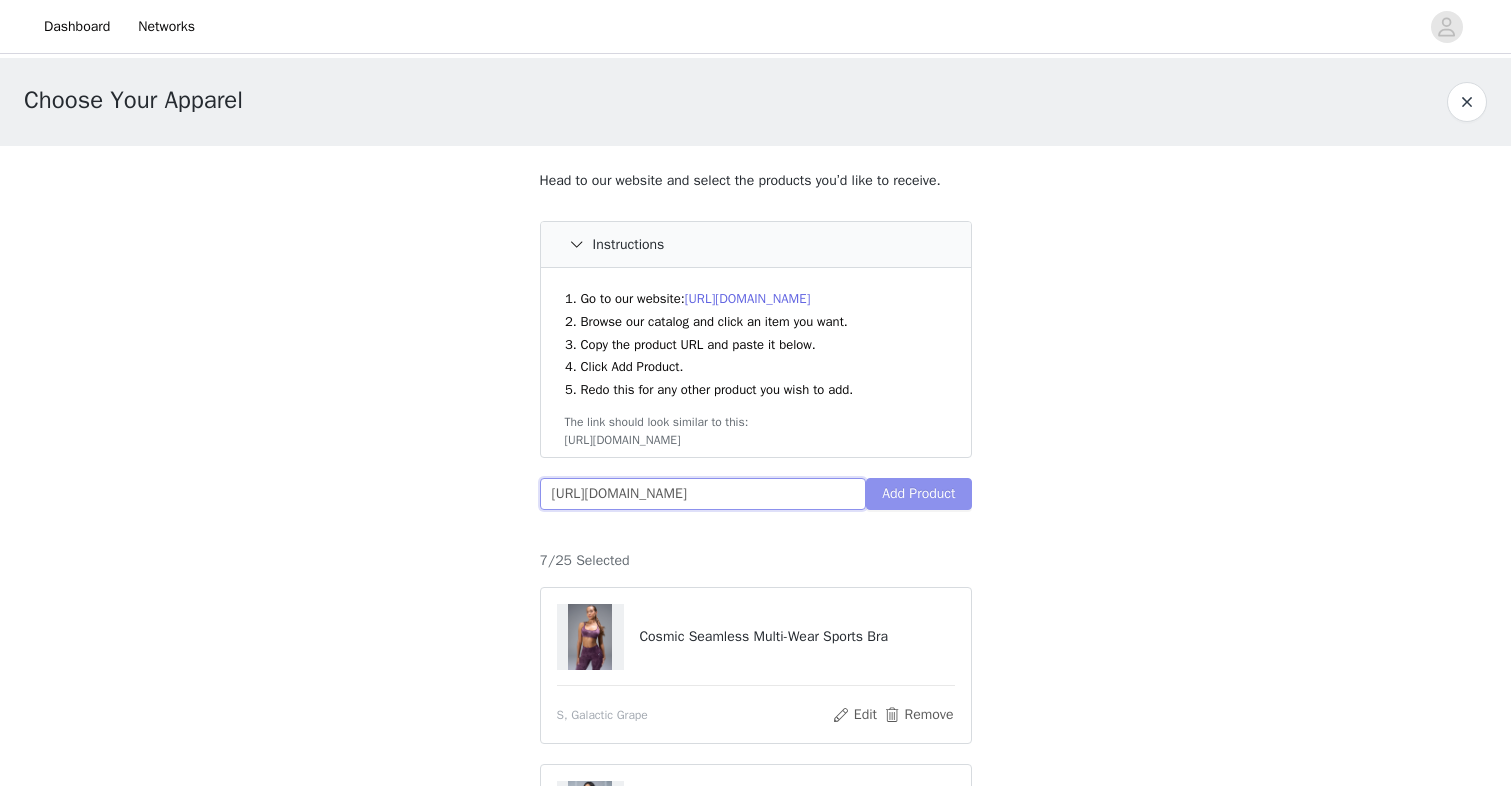 type on "[URL][DOMAIN_NAME]" 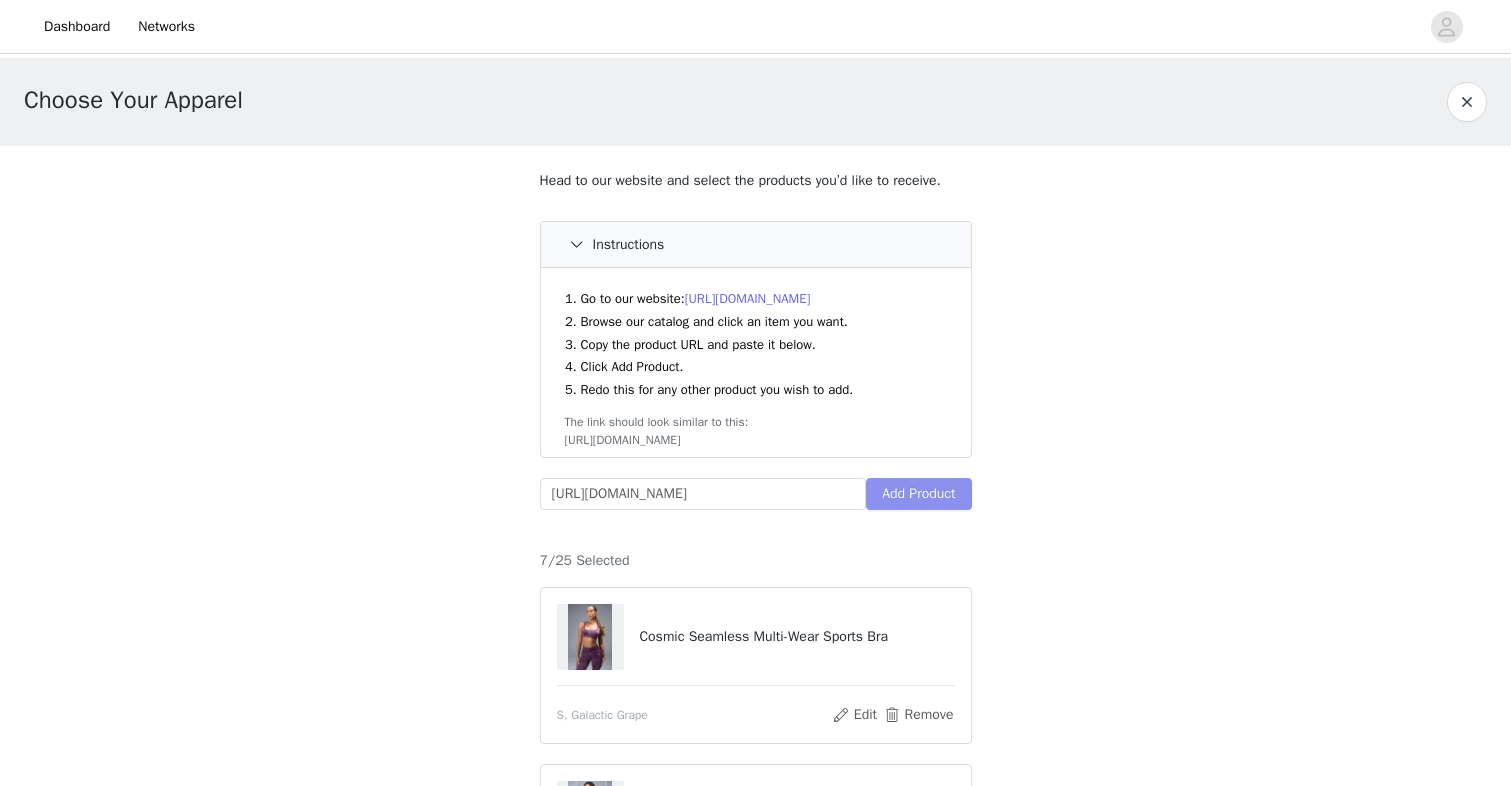 click on "Add Product" at bounding box center [918, 494] 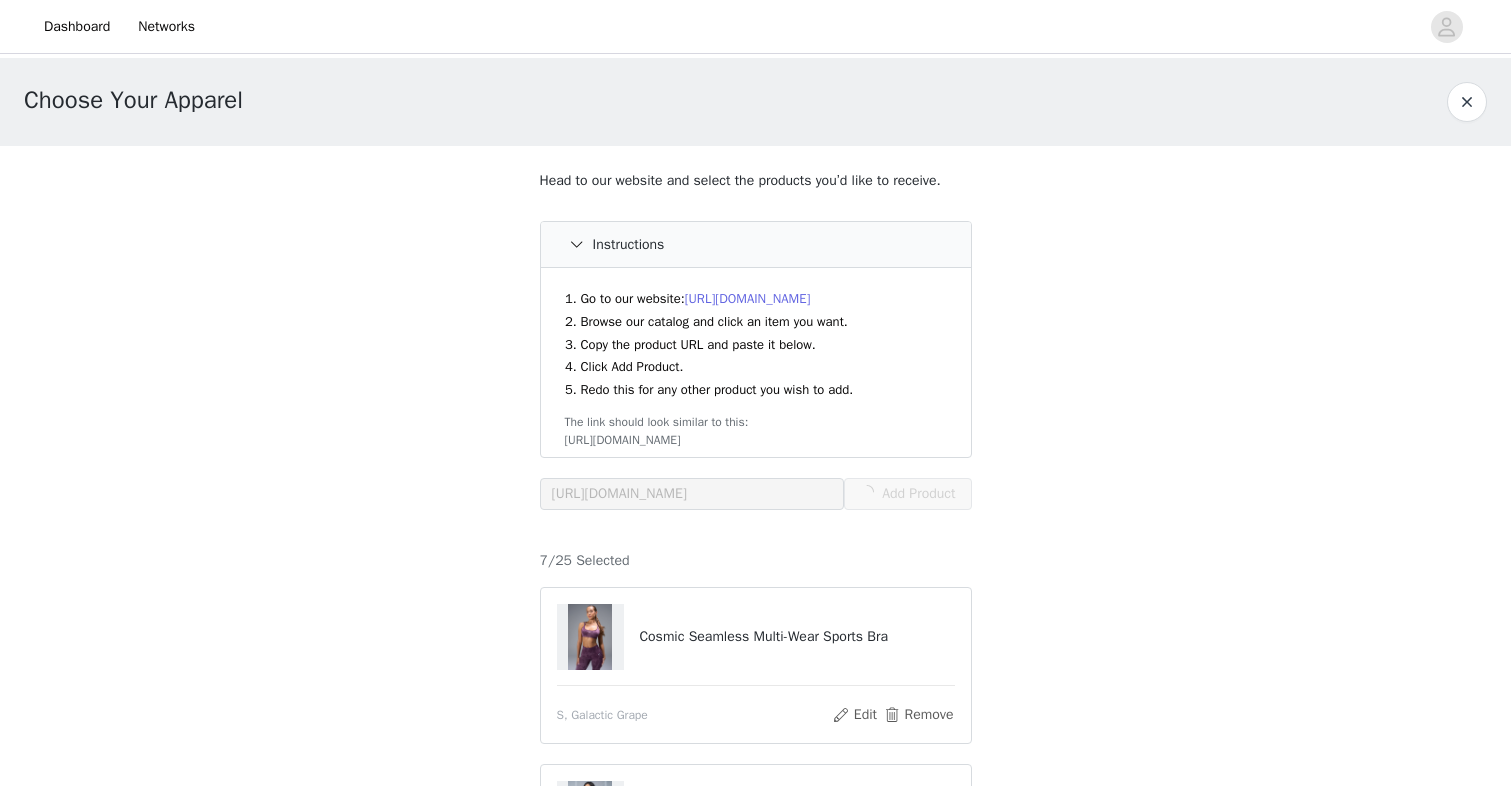 click on "Dashboard Networks" at bounding box center (755, 27) 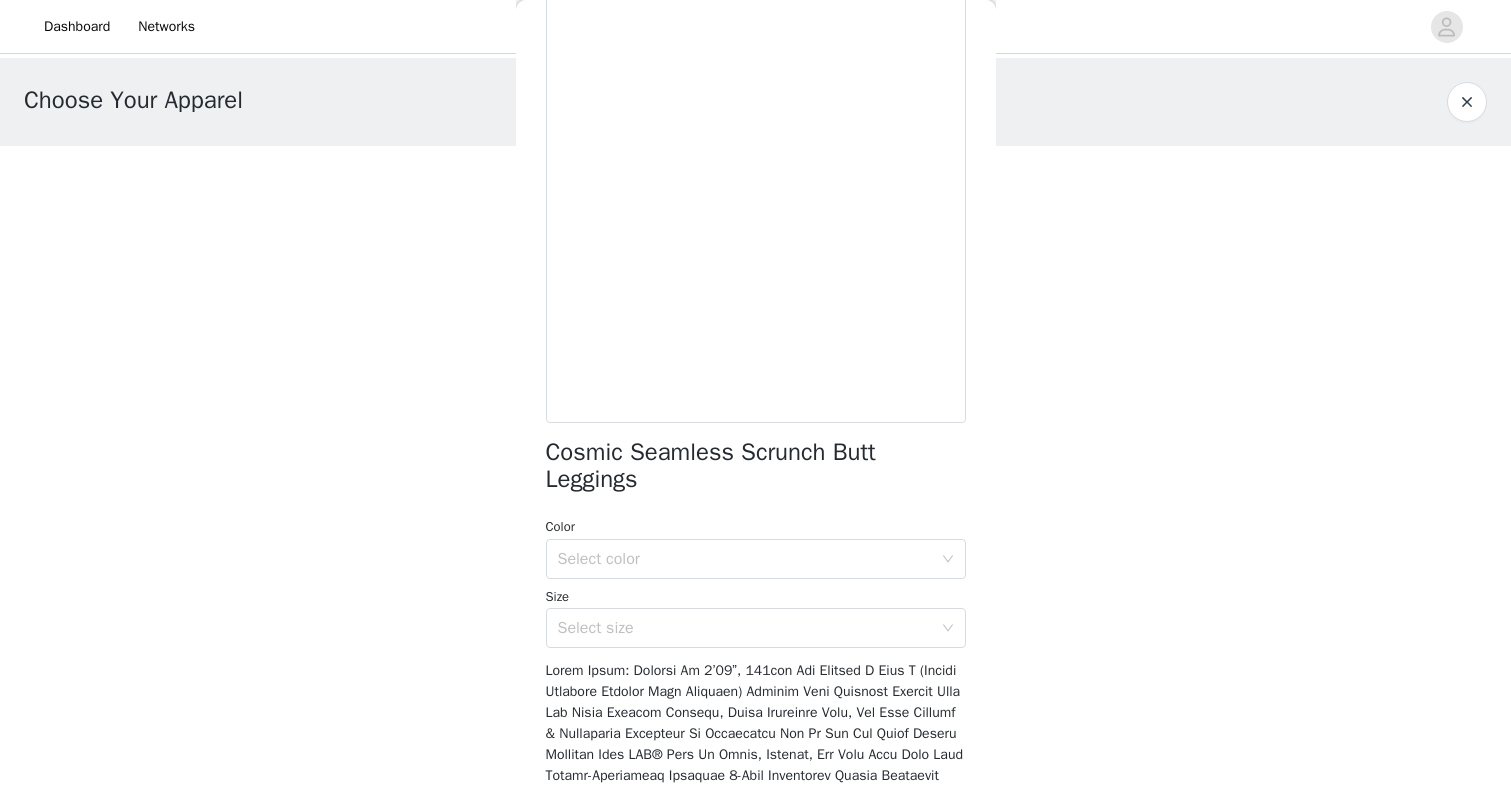 scroll, scrollTop: 199, scrollLeft: 0, axis: vertical 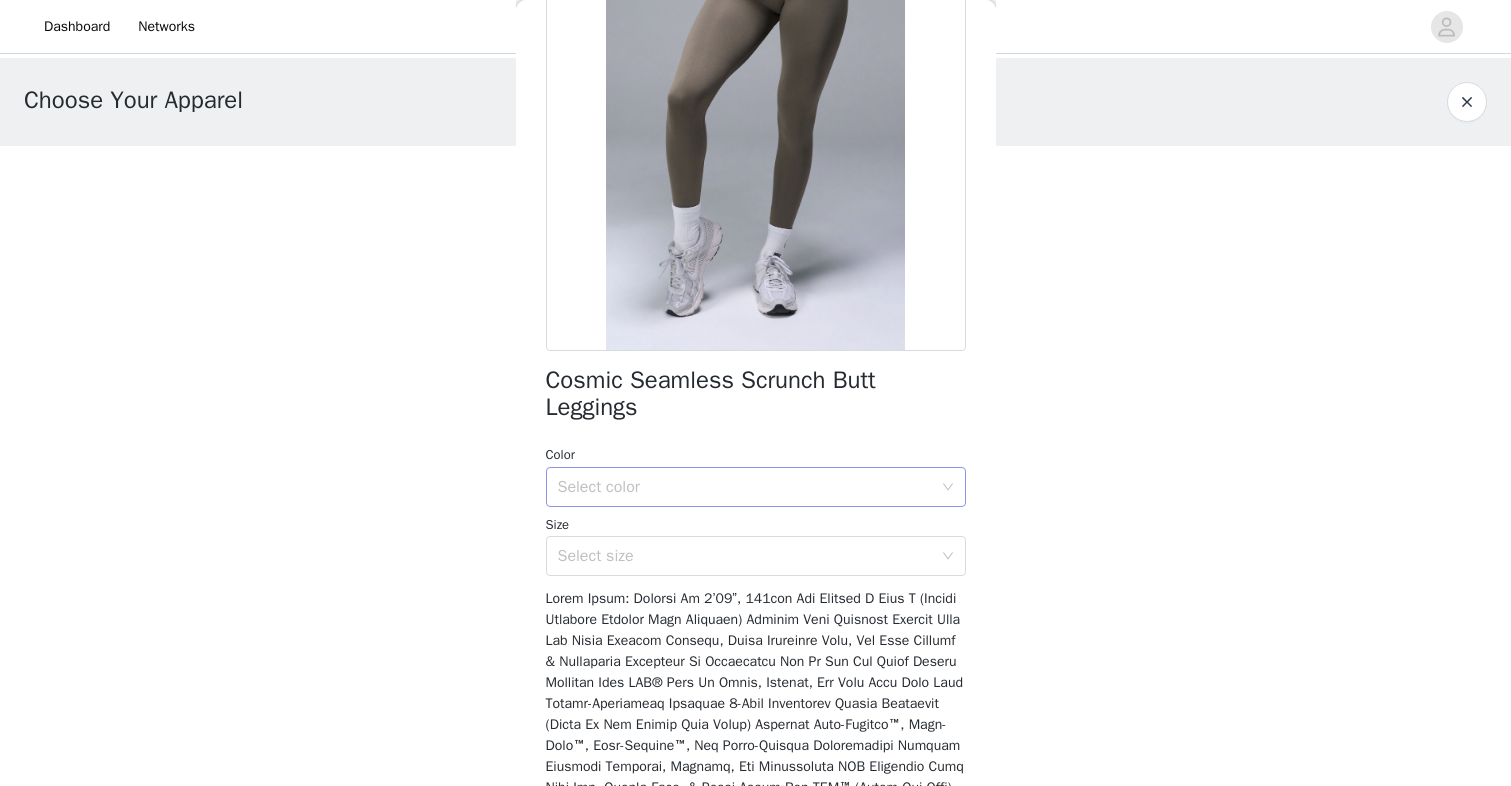 click on "Select color" at bounding box center [745, 487] 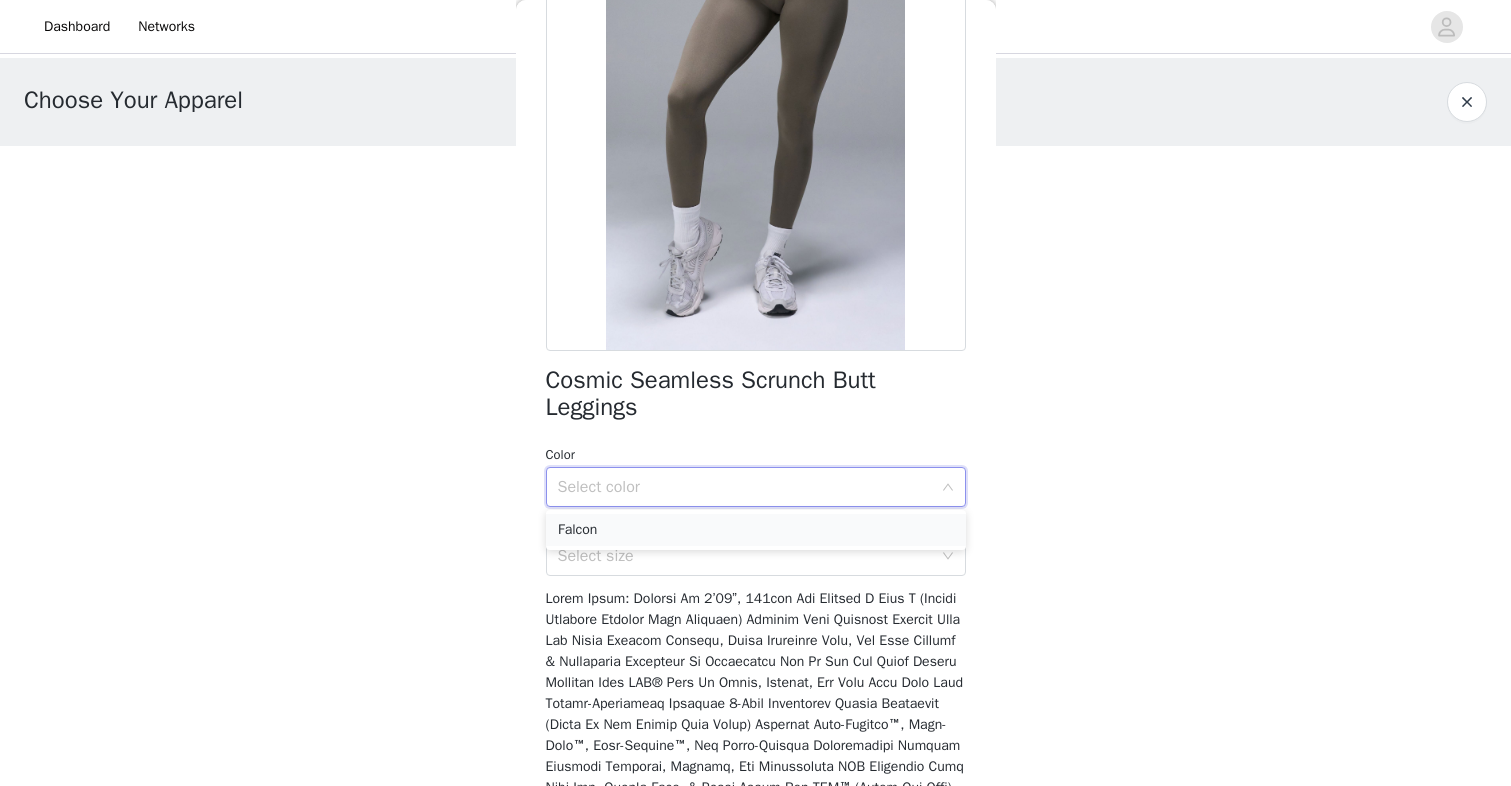 click on "Falcon" at bounding box center (756, 530) 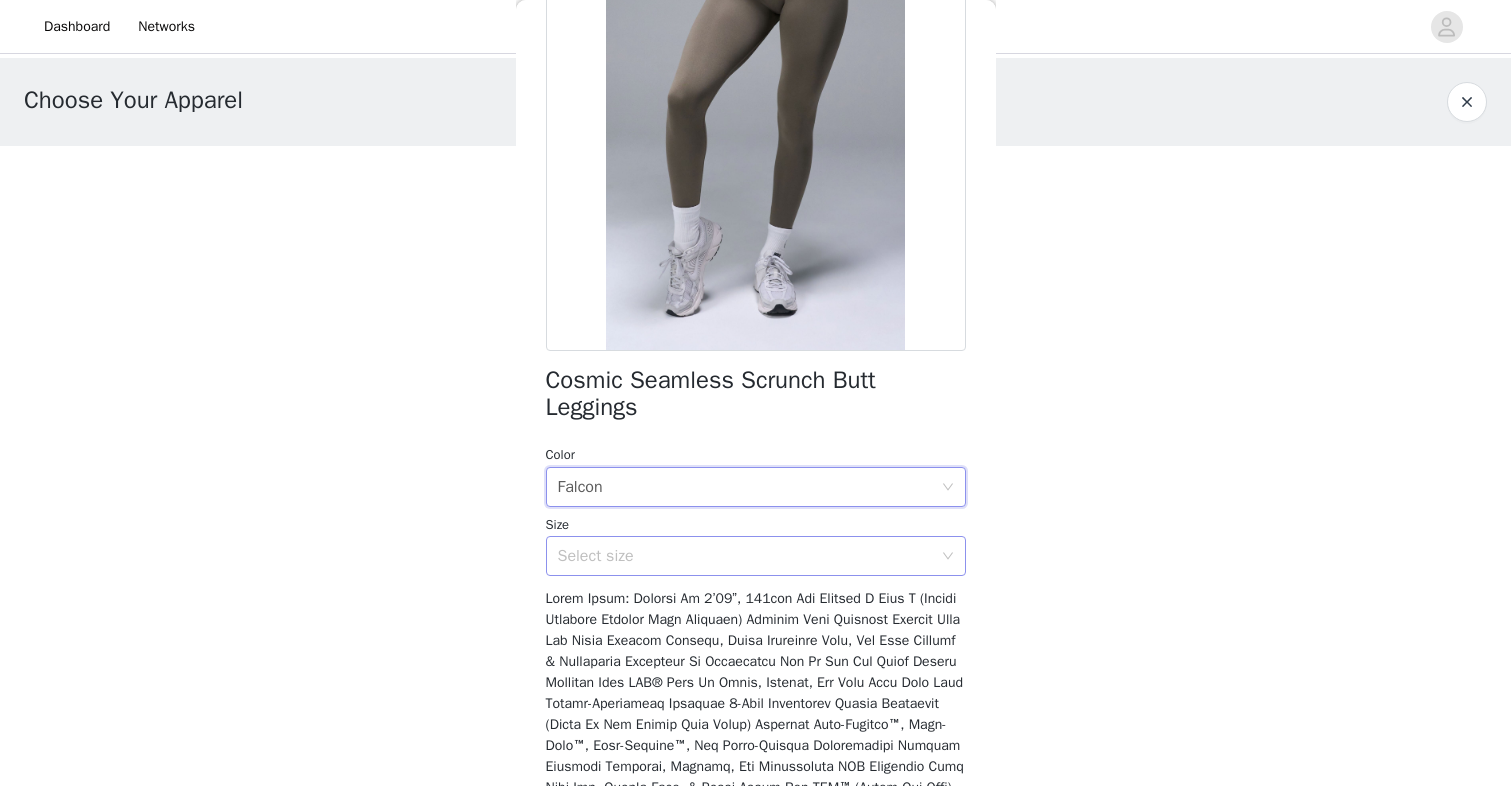 click on "Select size" at bounding box center (745, 556) 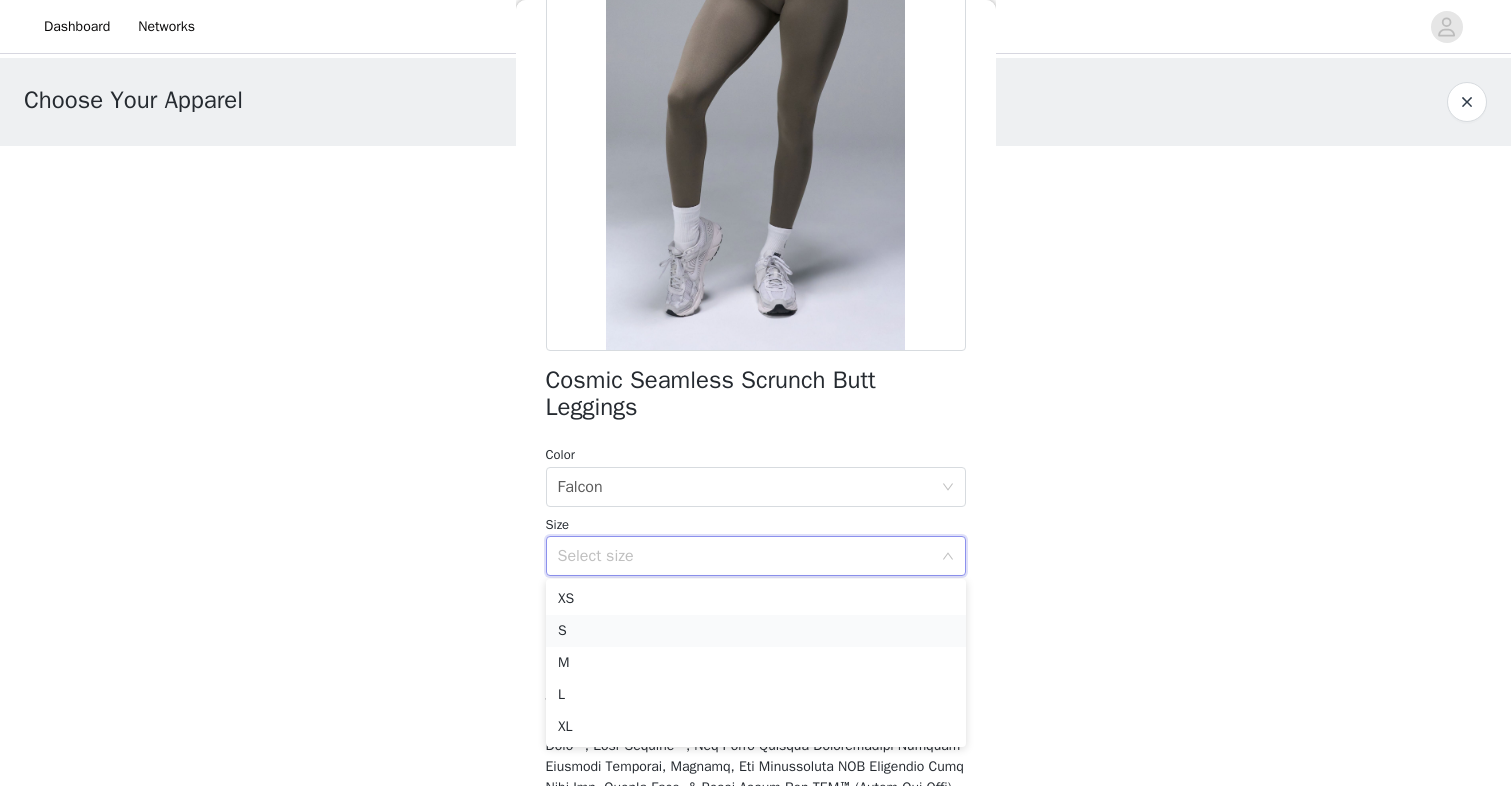 click on "S" at bounding box center (756, 631) 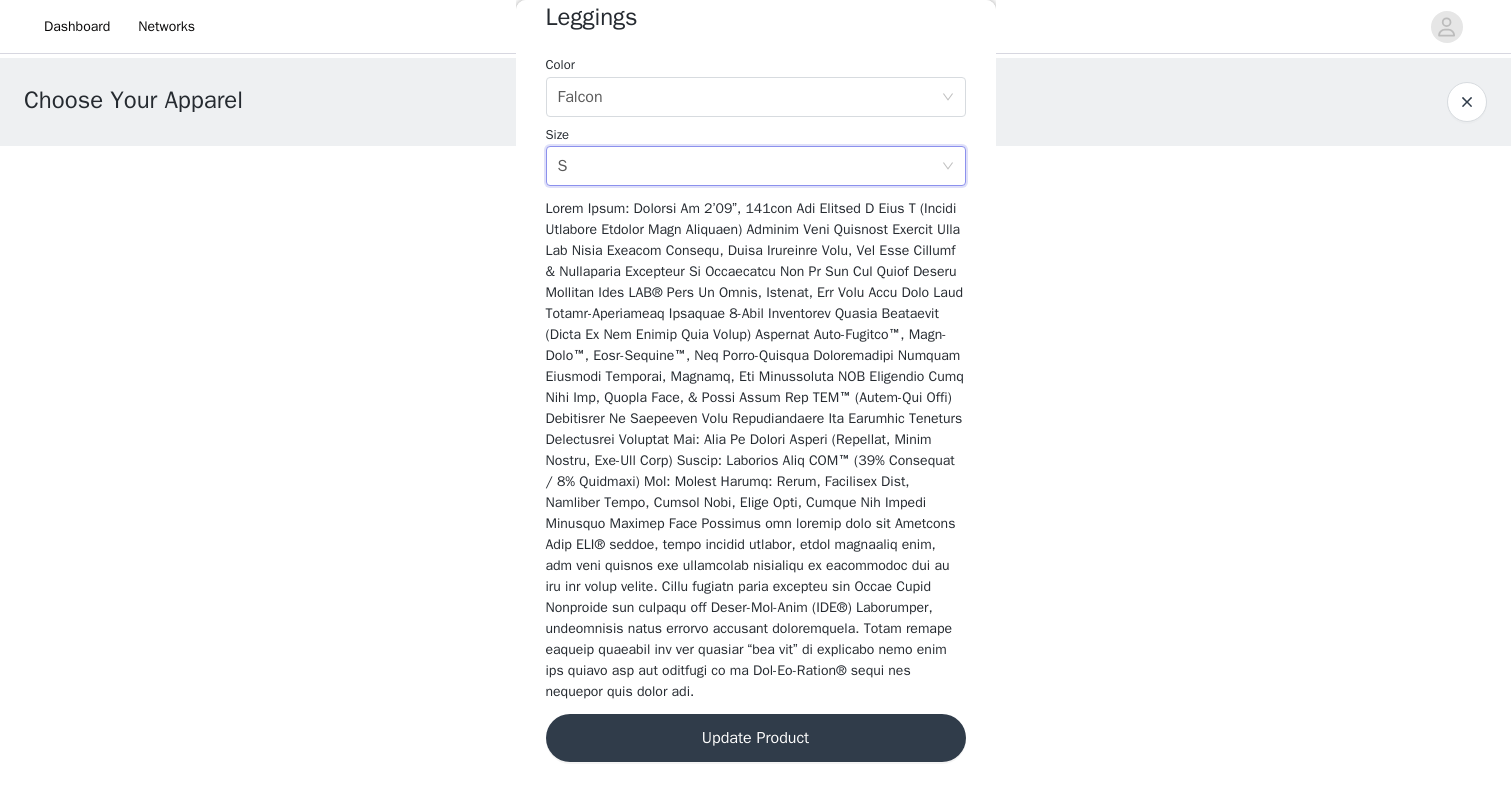 click on "Update Product" at bounding box center (756, 738) 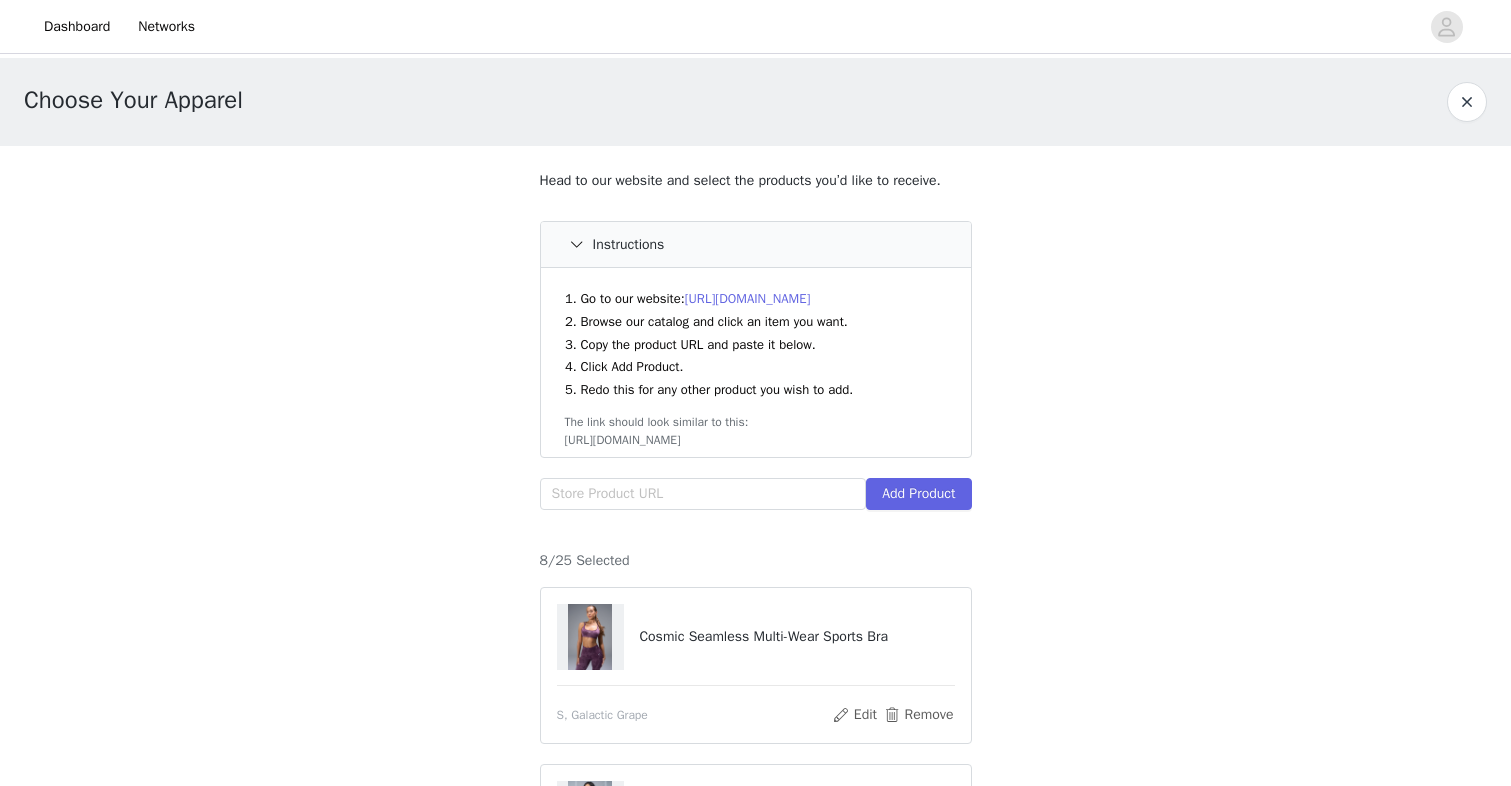 scroll, scrollTop: 609, scrollLeft: 0, axis: vertical 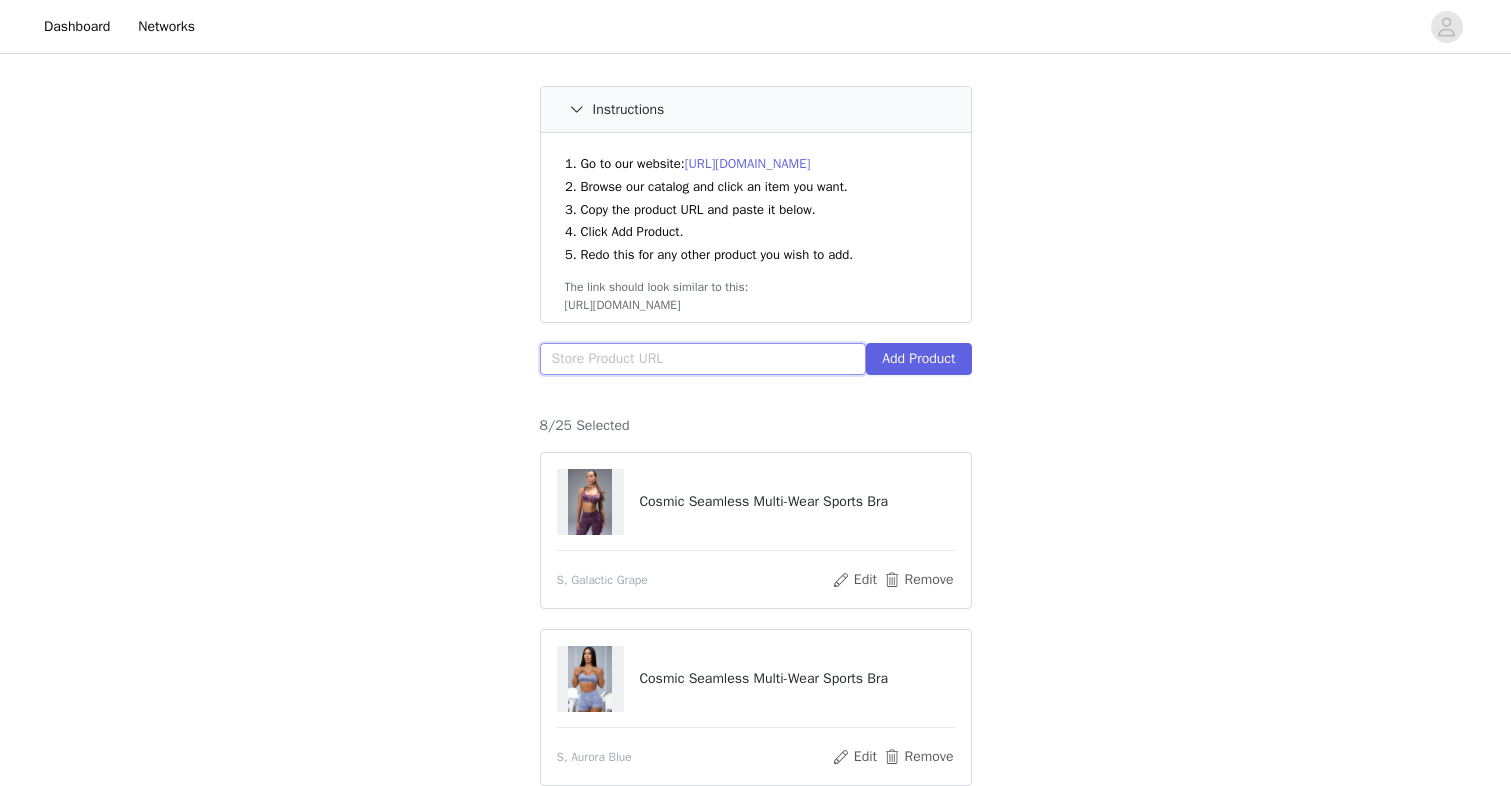 click at bounding box center (703, 359) 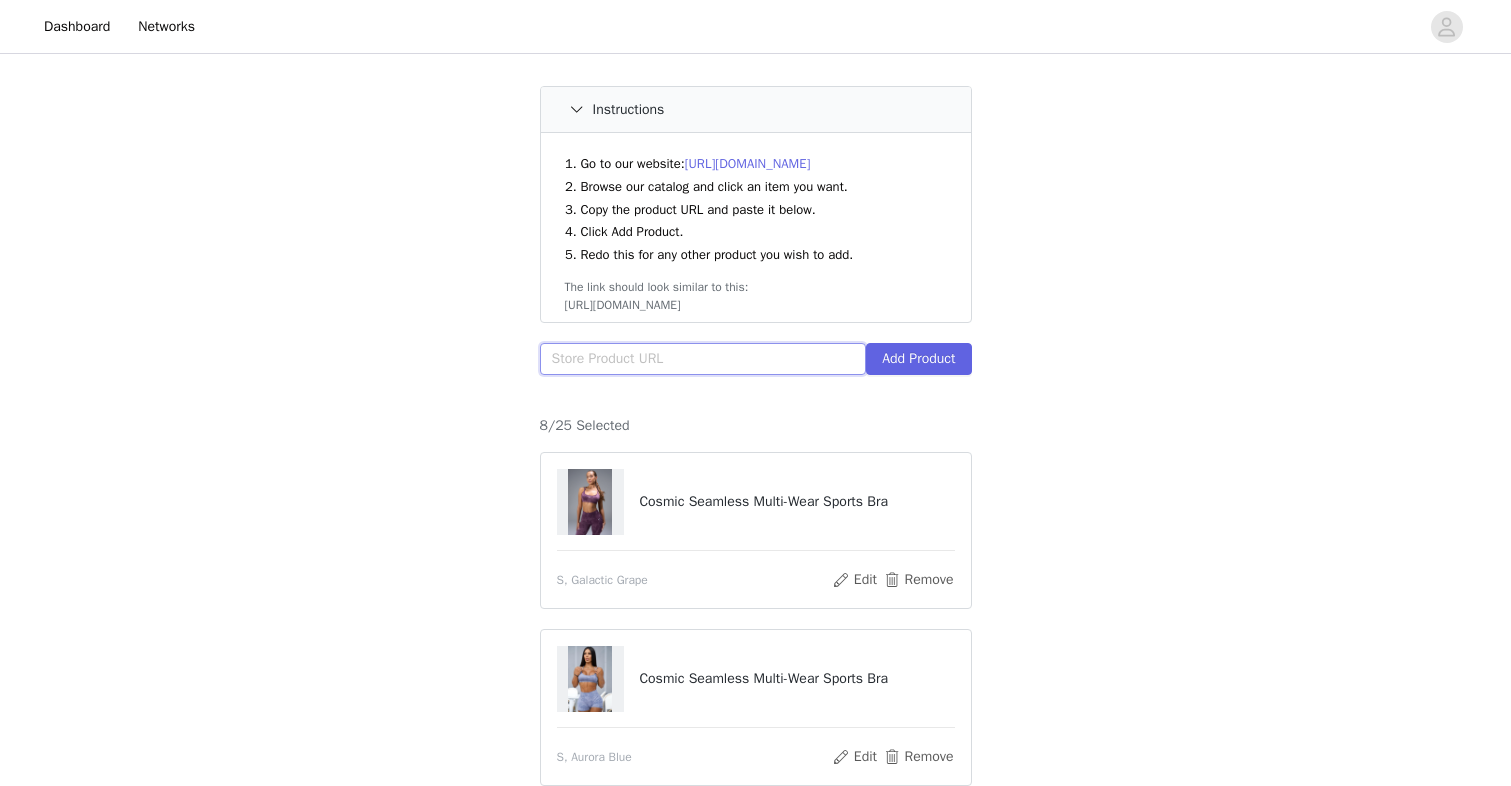 paste on "[URL][DOMAIN_NAME]" 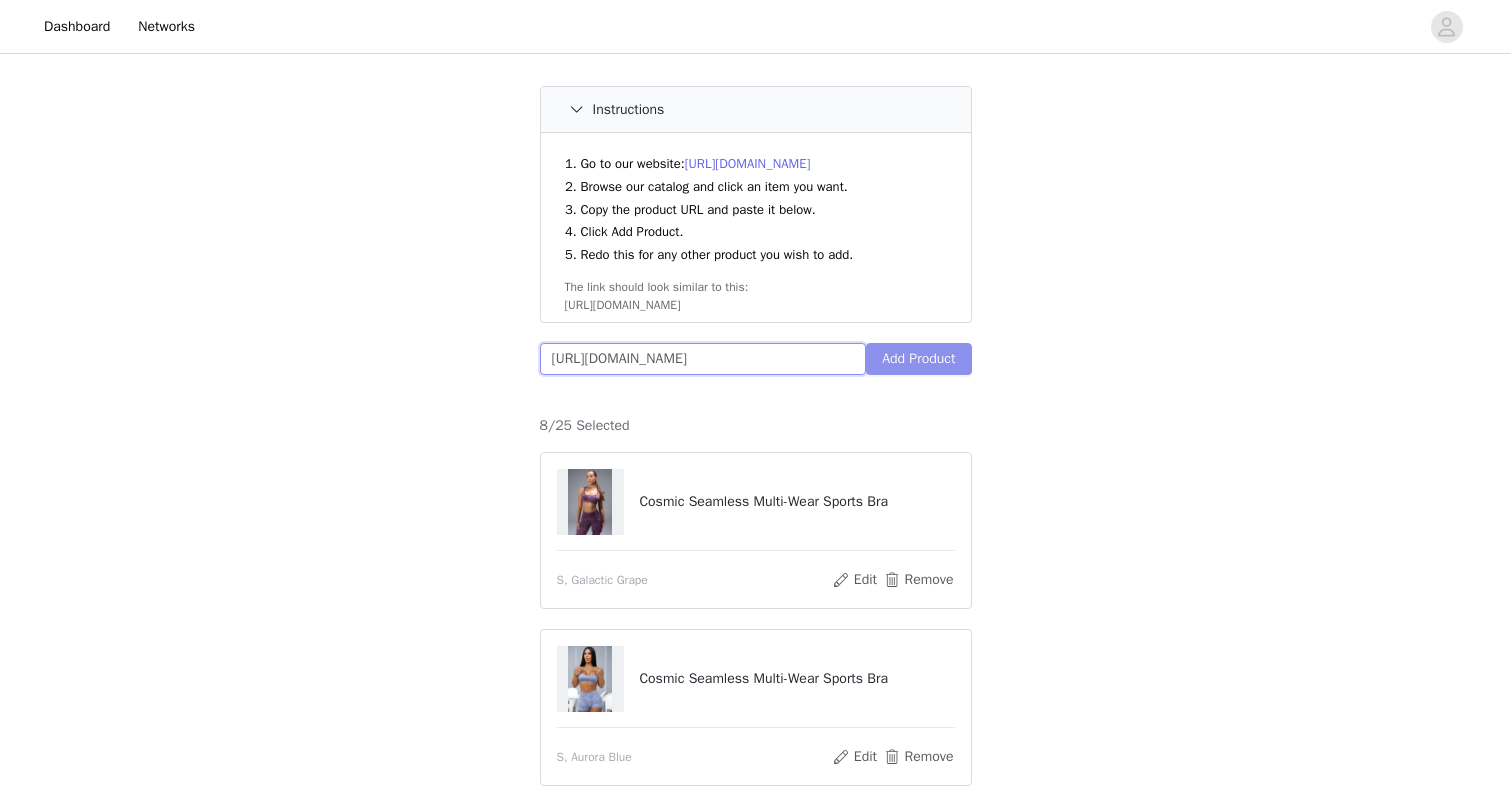 type on "[URL][DOMAIN_NAME]" 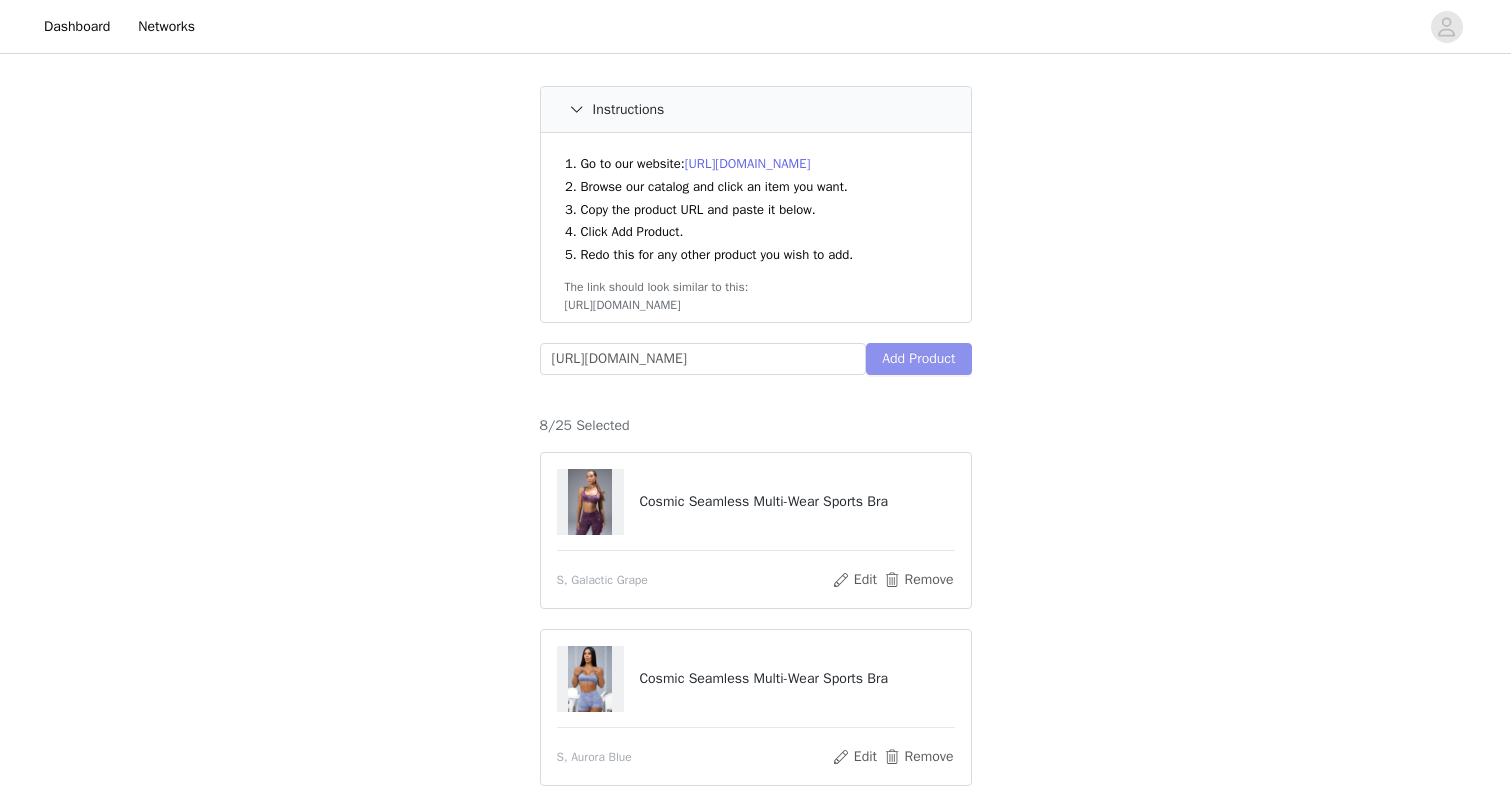 click on "Add Product" at bounding box center [918, 359] 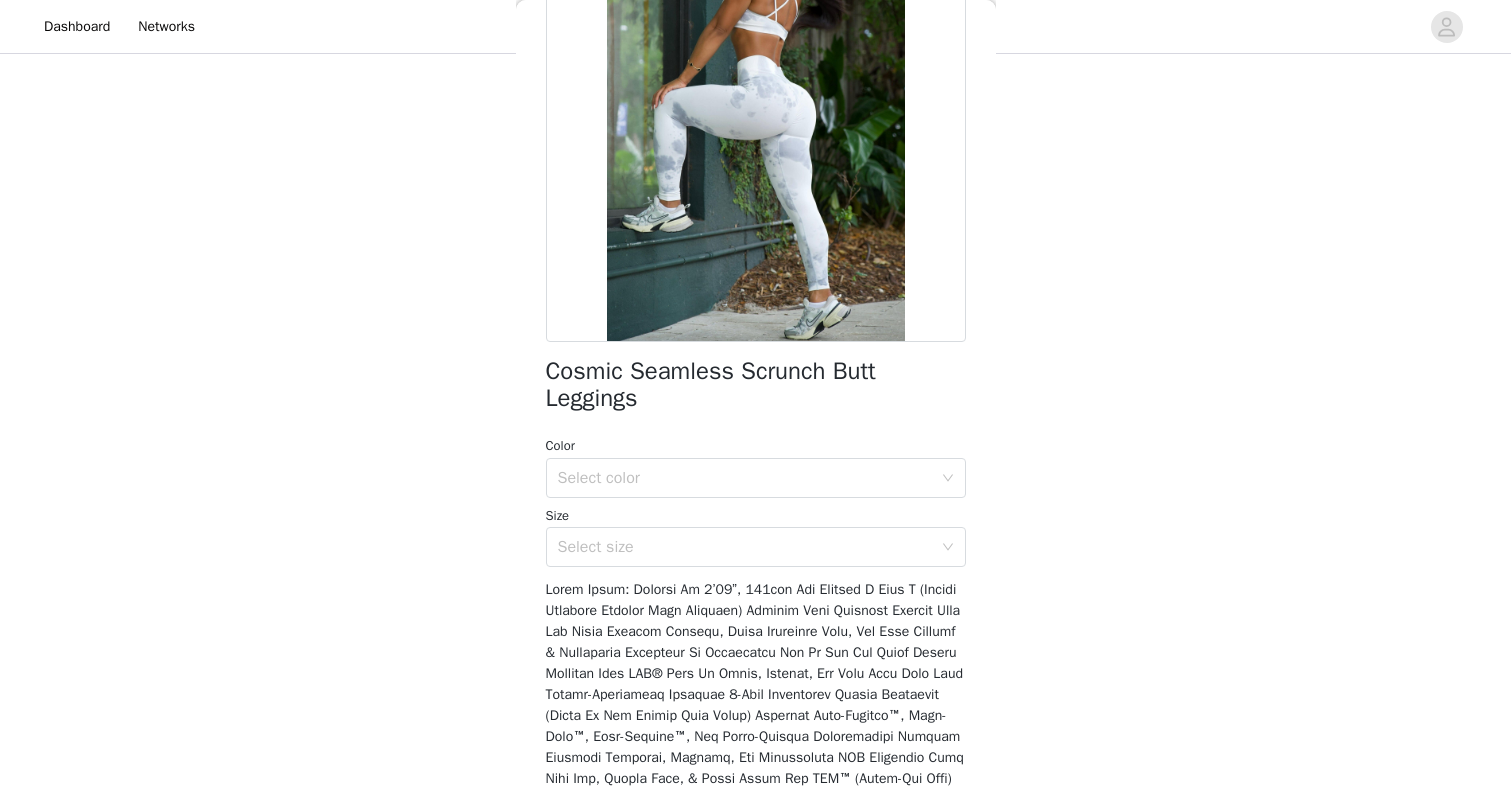 scroll, scrollTop: 236, scrollLeft: 0, axis: vertical 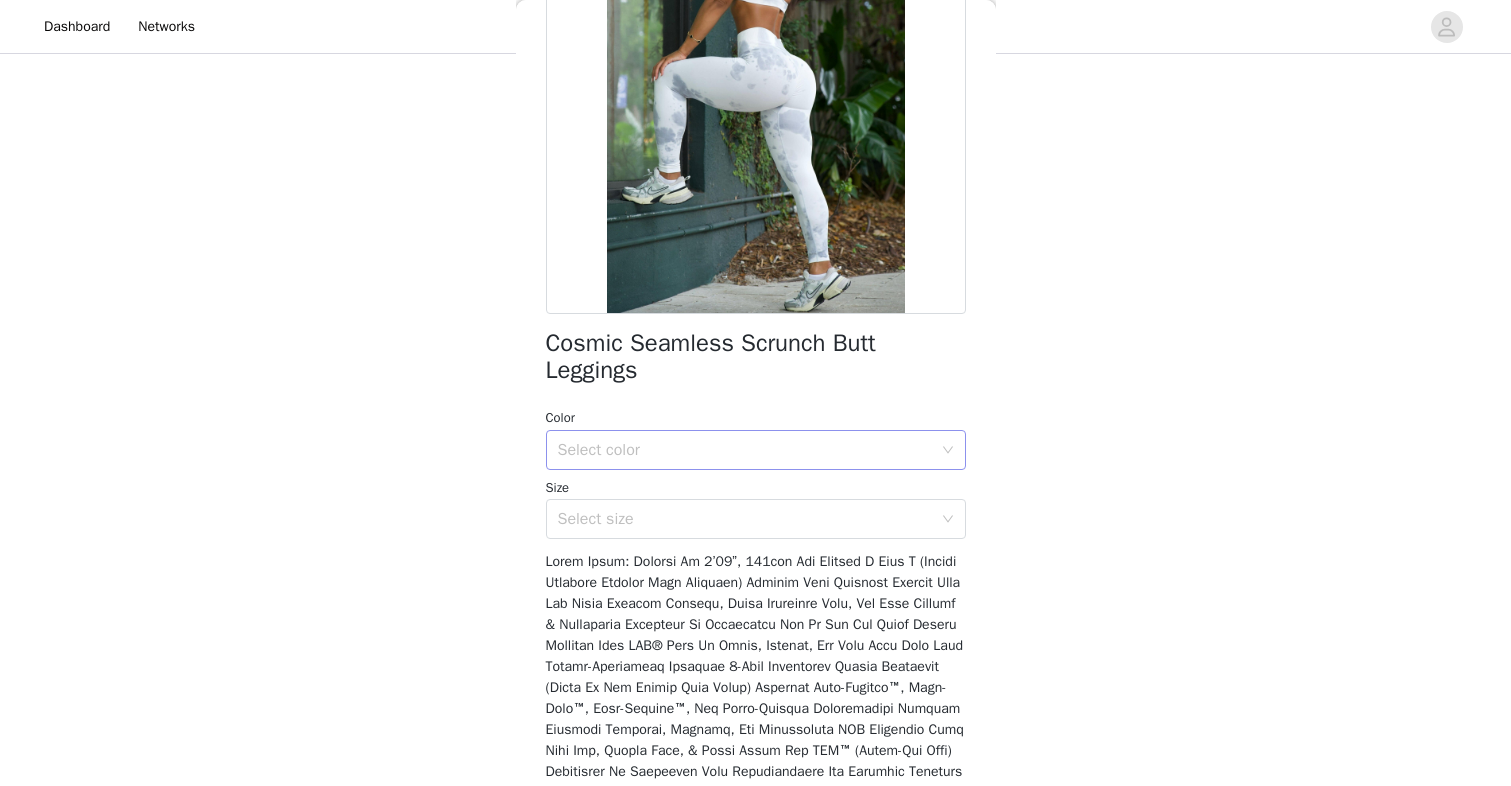 click on "Select color" at bounding box center (745, 450) 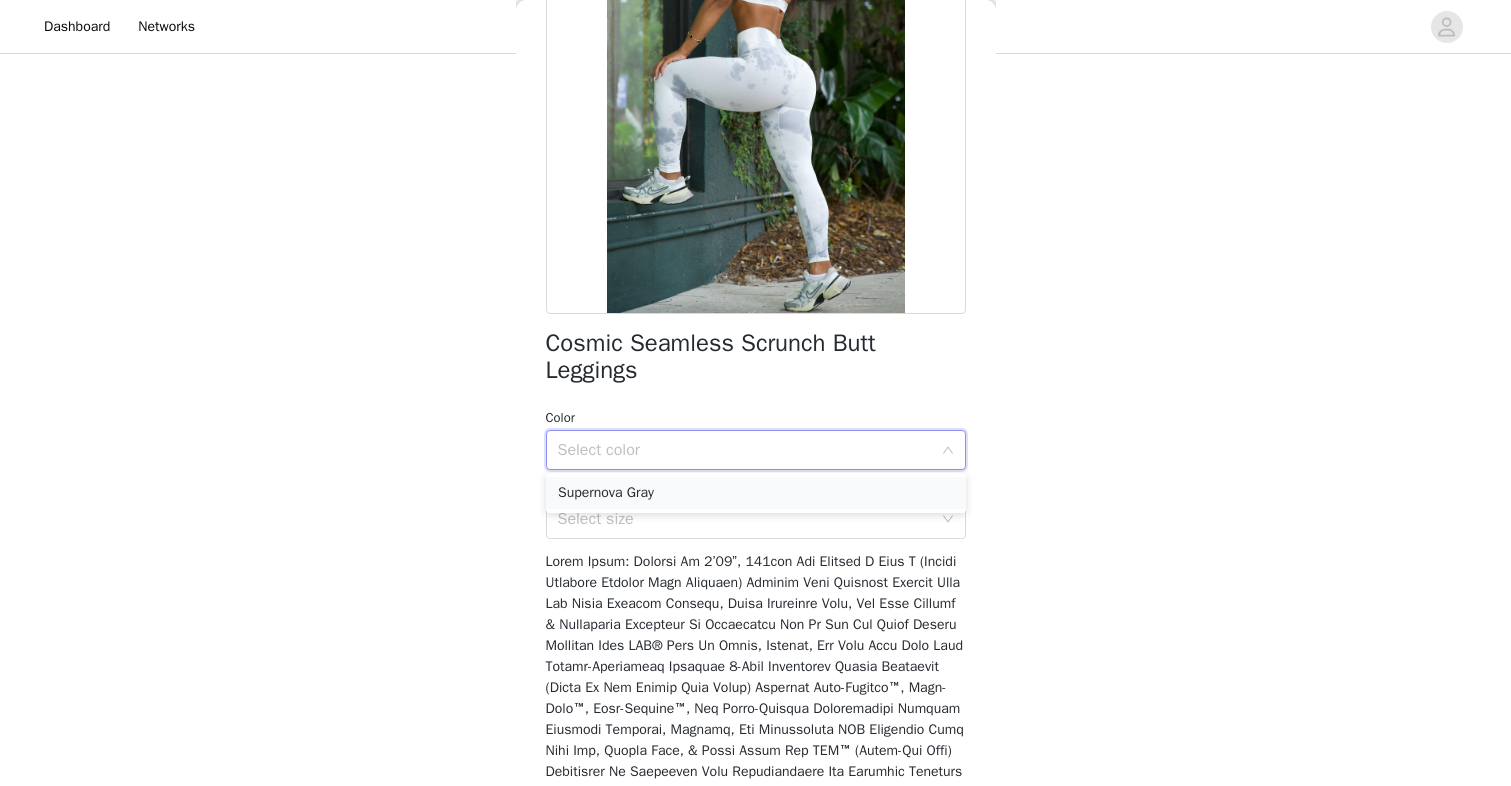click on "Supernova Gray" at bounding box center [756, 493] 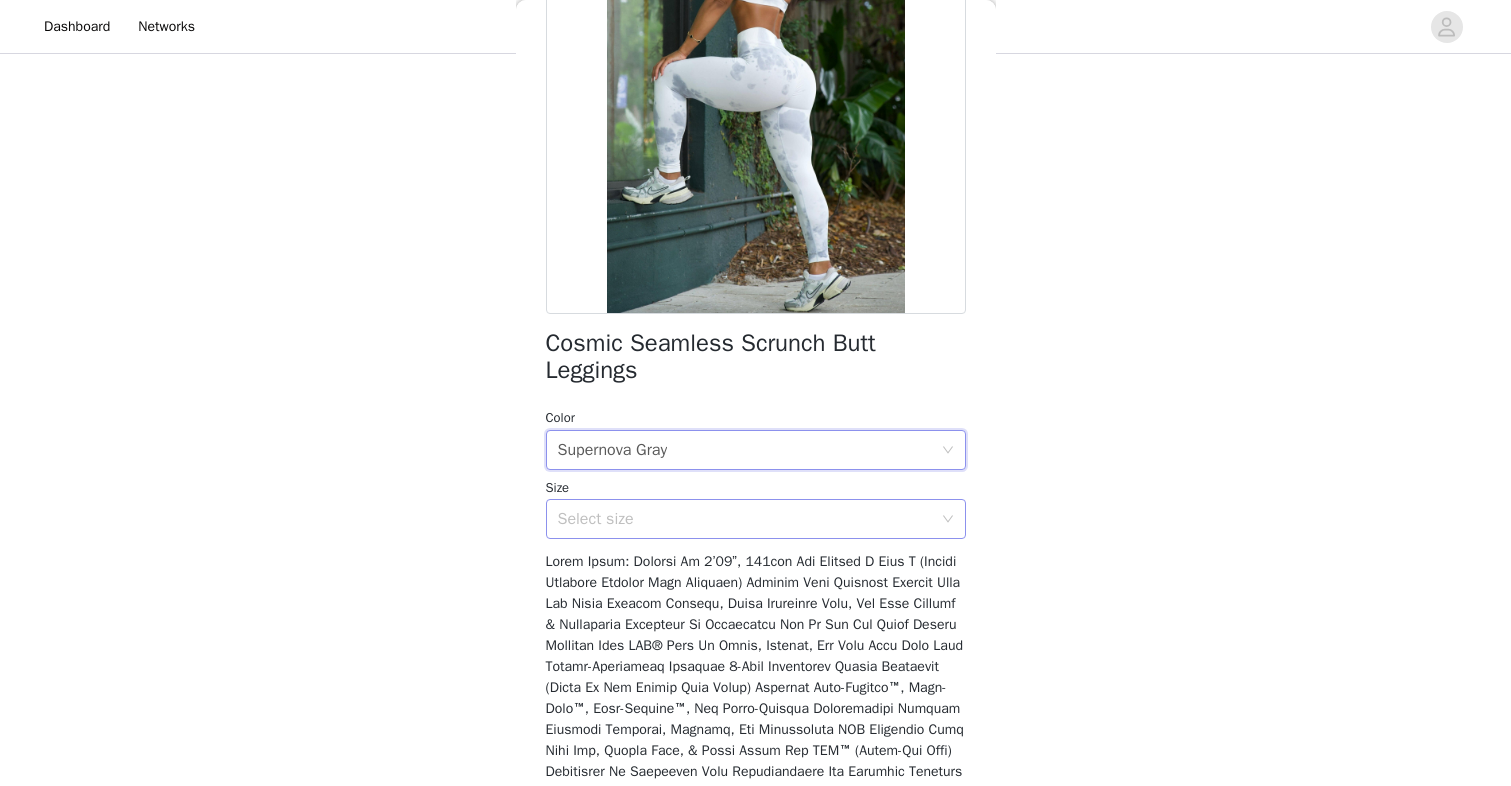 click on "Select size" at bounding box center [745, 519] 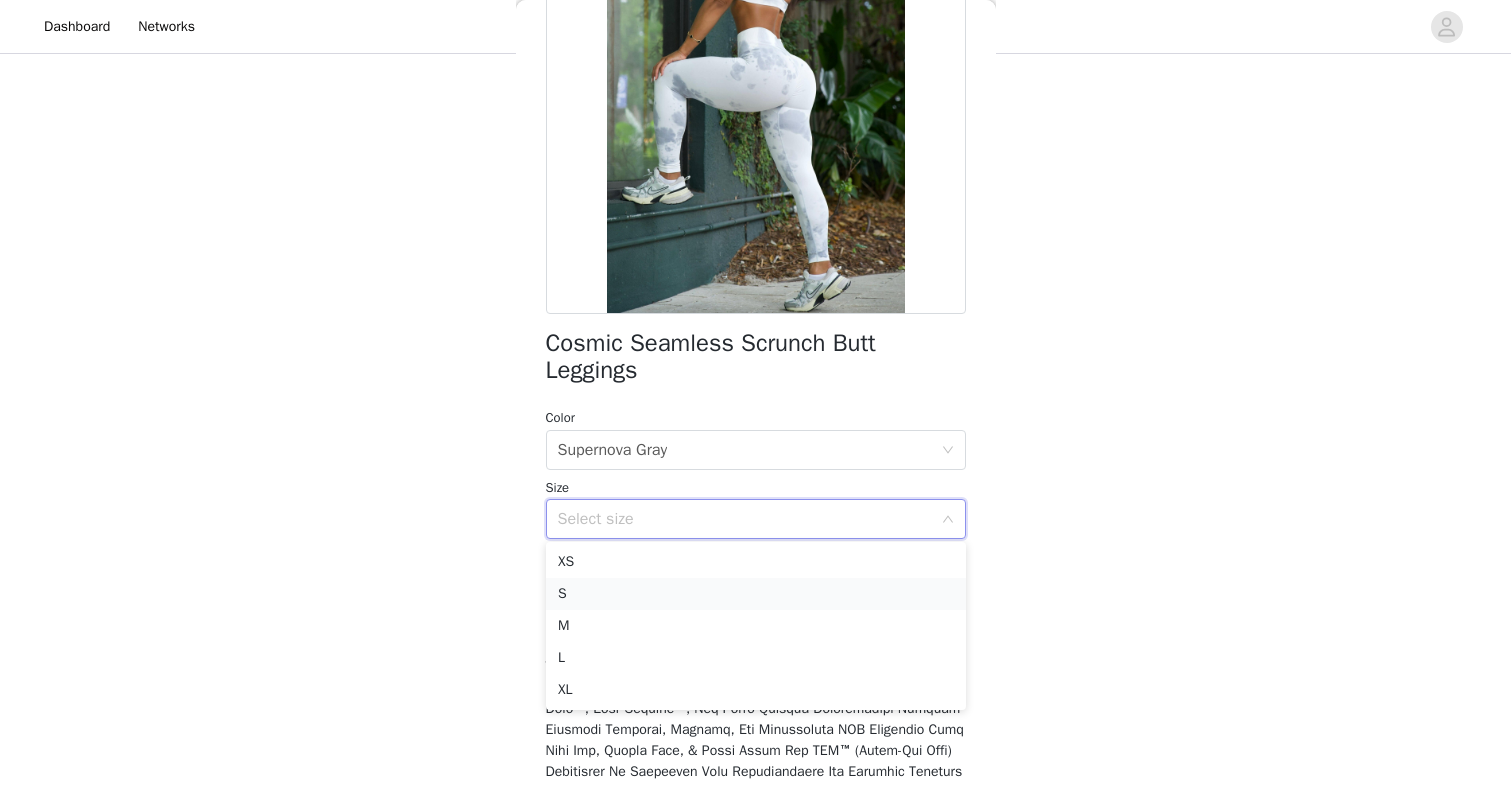 click on "S" at bounding box center [756, 594] 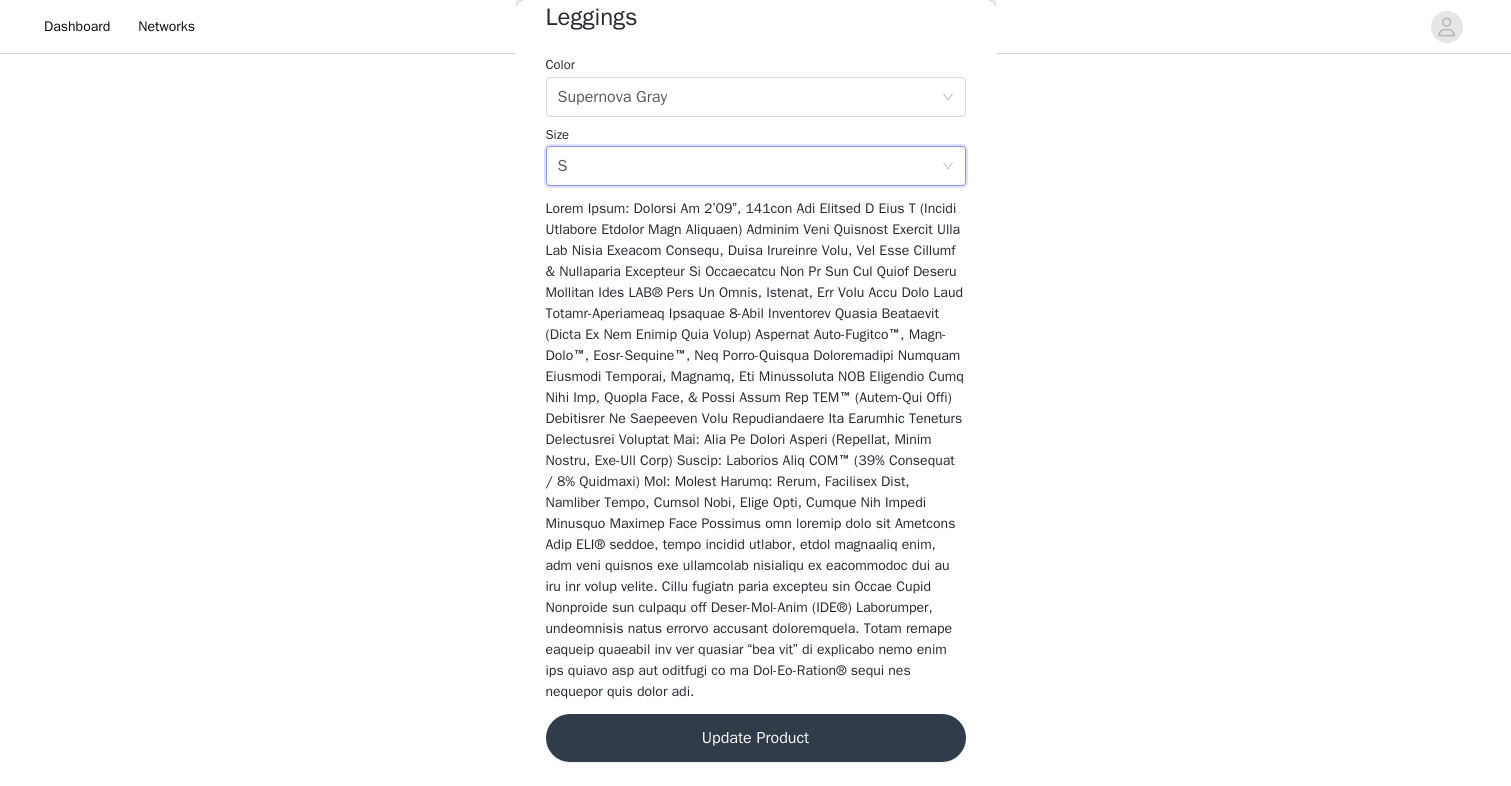 click on "Update Product" at bounding box center (756, 738) 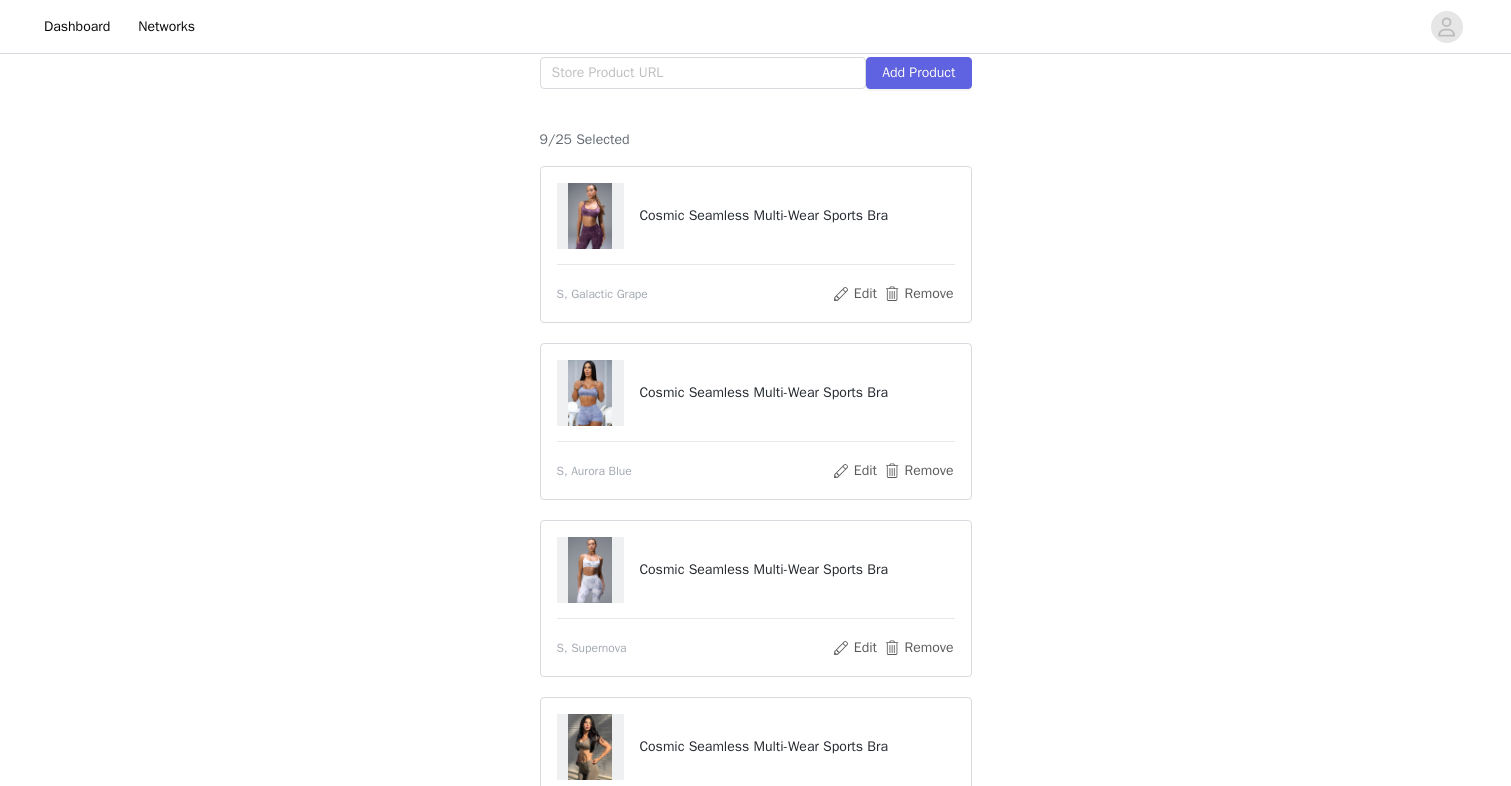 scroll, scrollTop: 0, scrollLeft: 0, axis: both 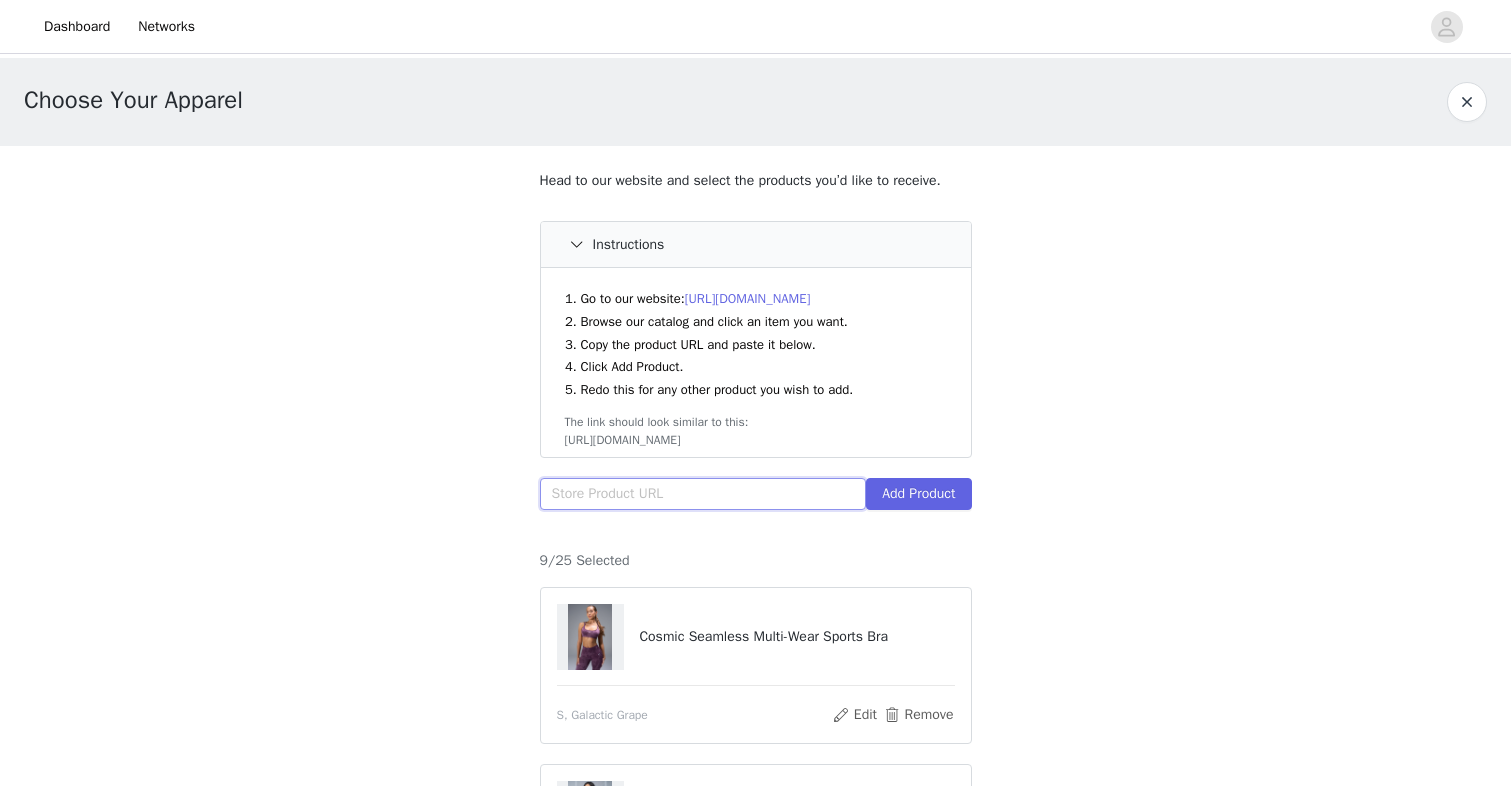 click at bounding box center (703, 494) 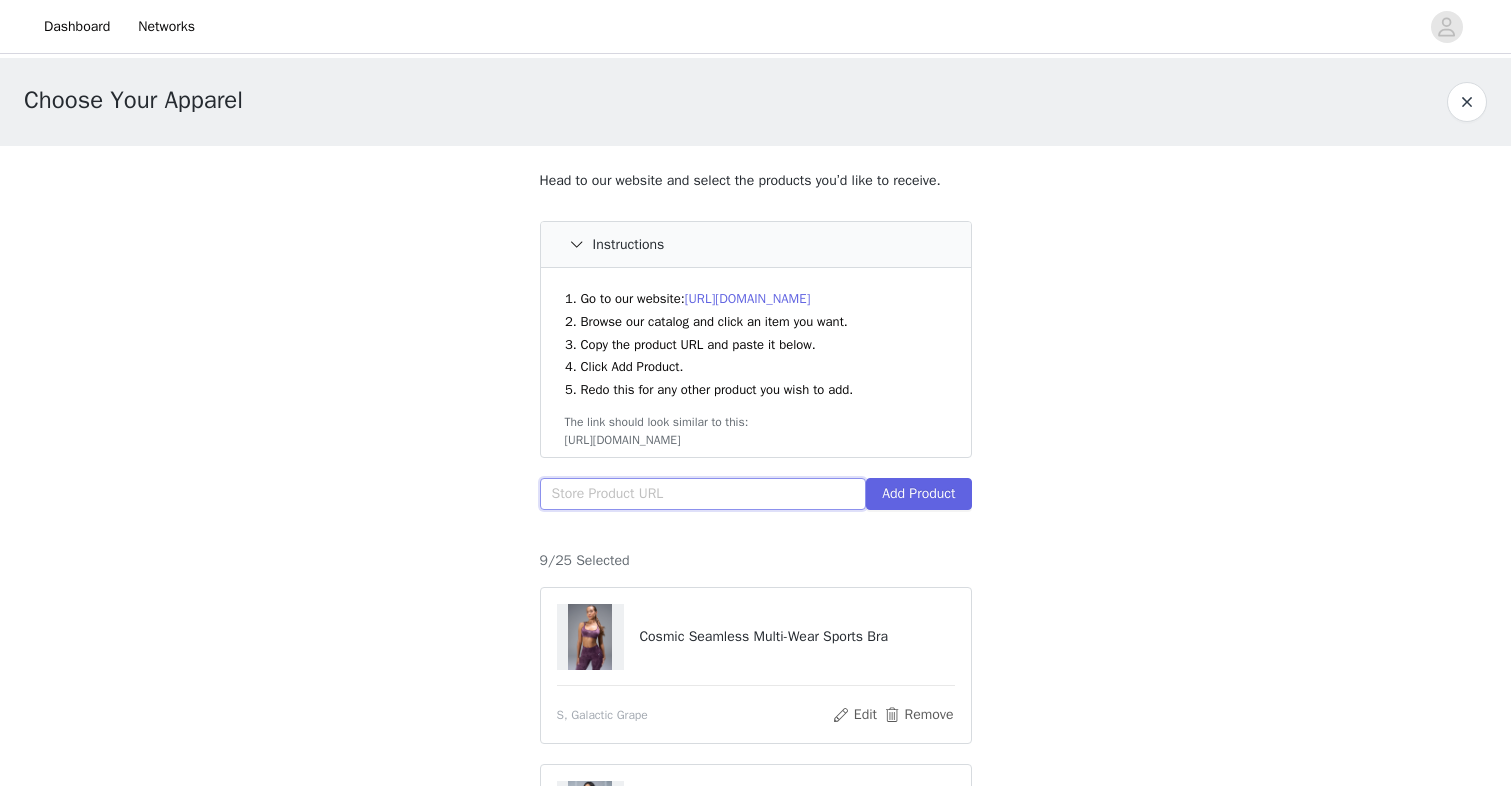 paste on "[URL][DOMAIN_NAME]" 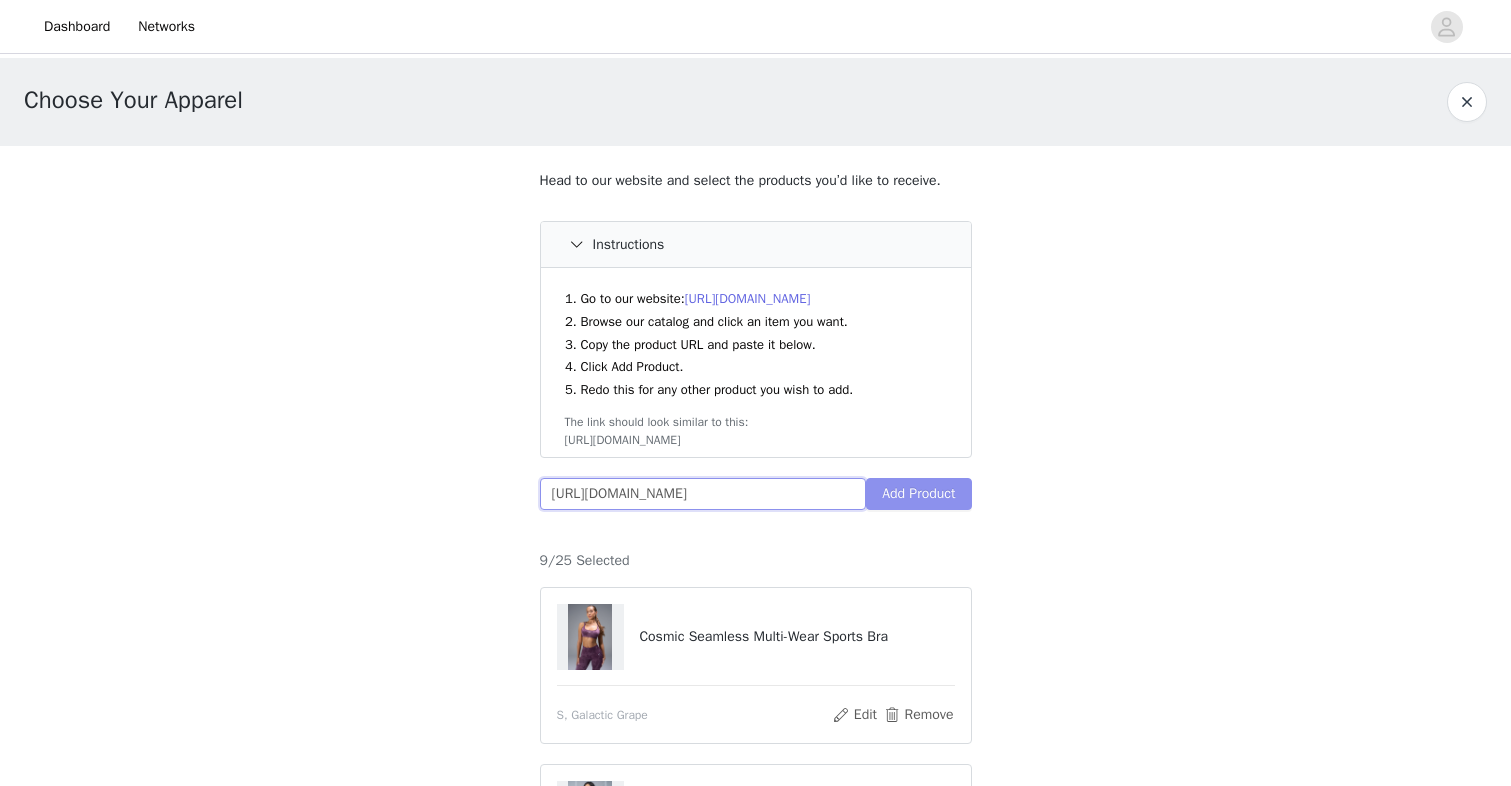 type on "[URL][DOMAIN_NAME]" 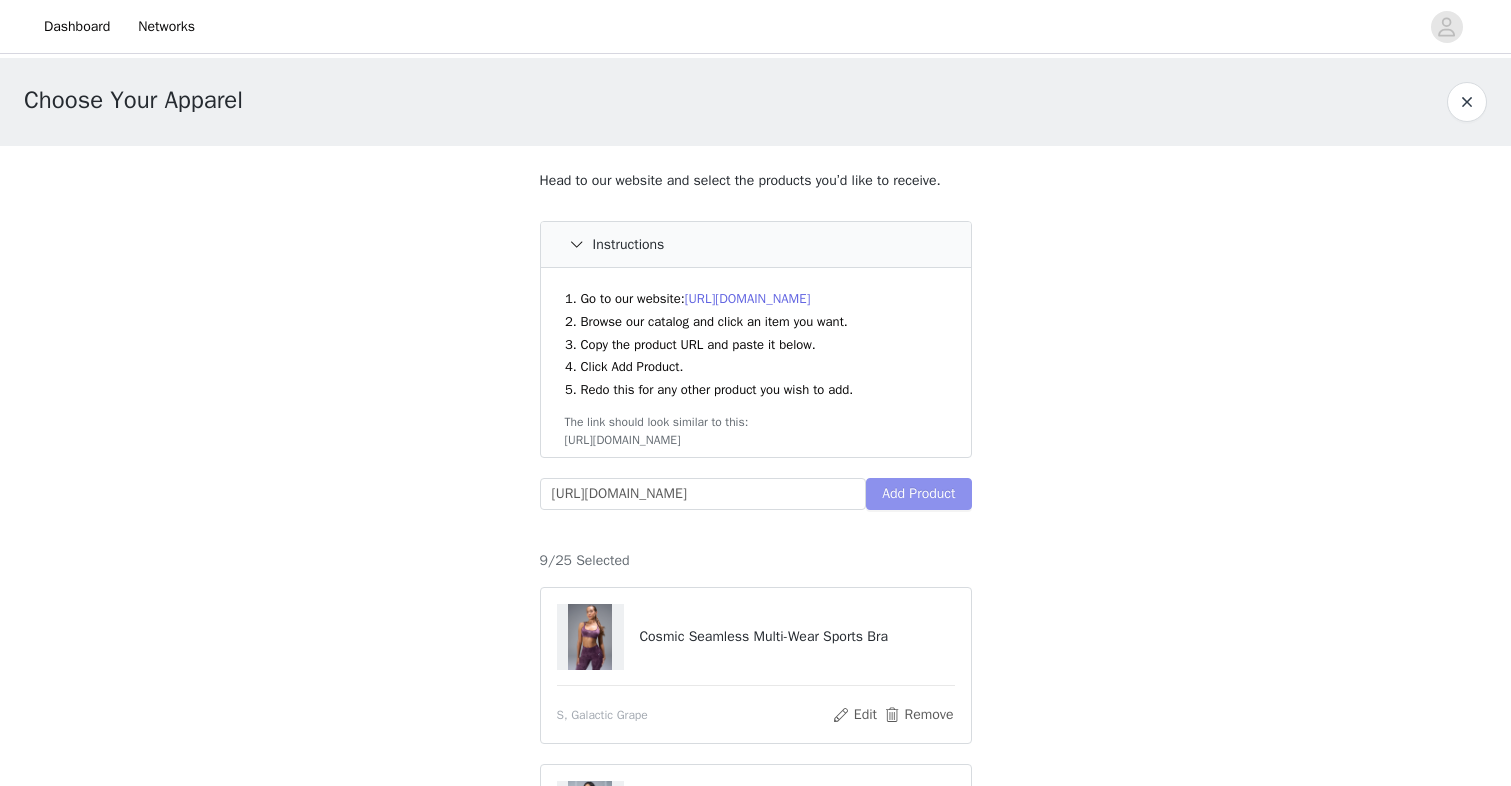 click on "Add Product" at bounding box center [918, 494] 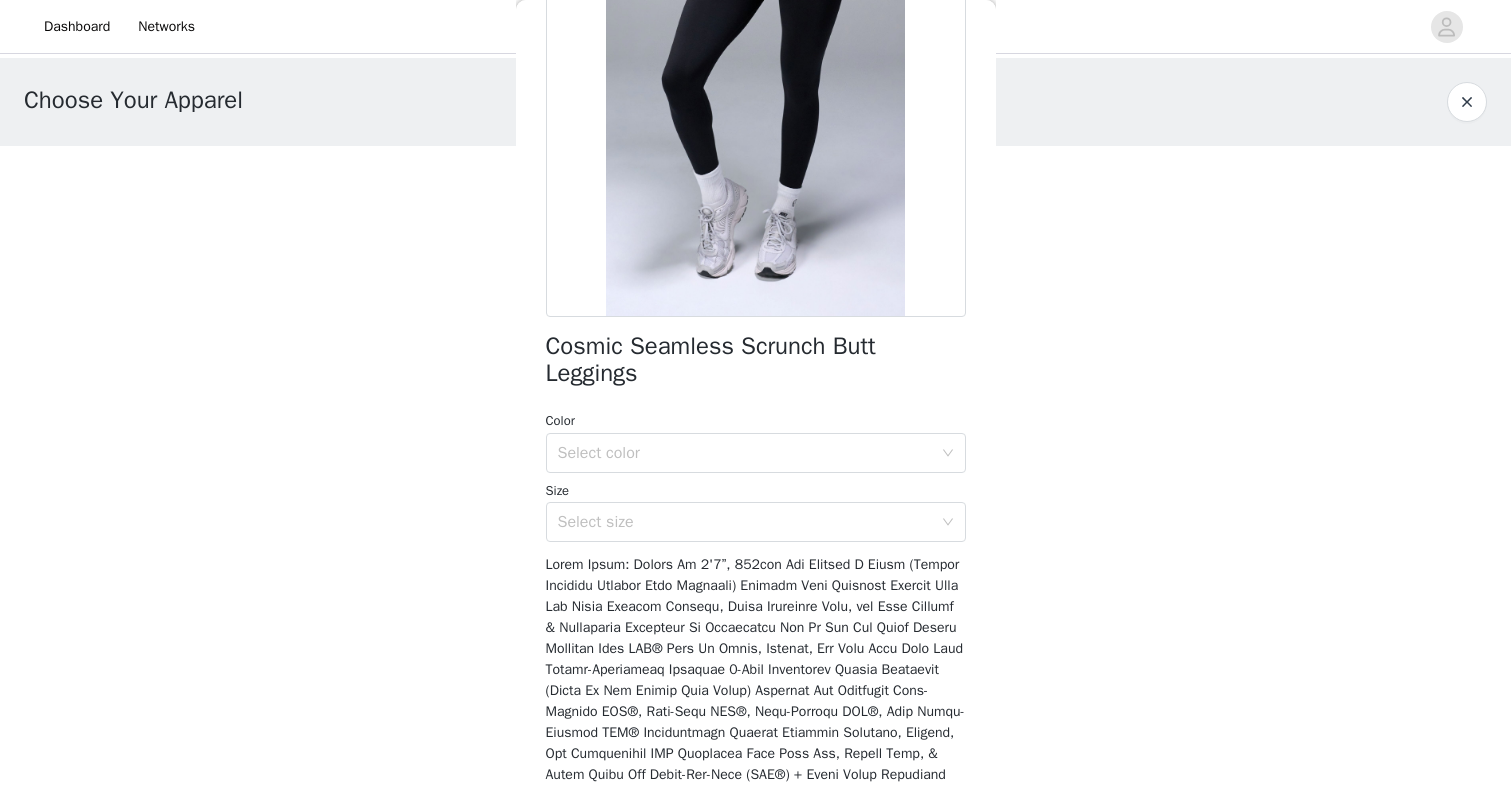 scroll, scrollTop: 337, scrollLeft: 0, axis: vertical 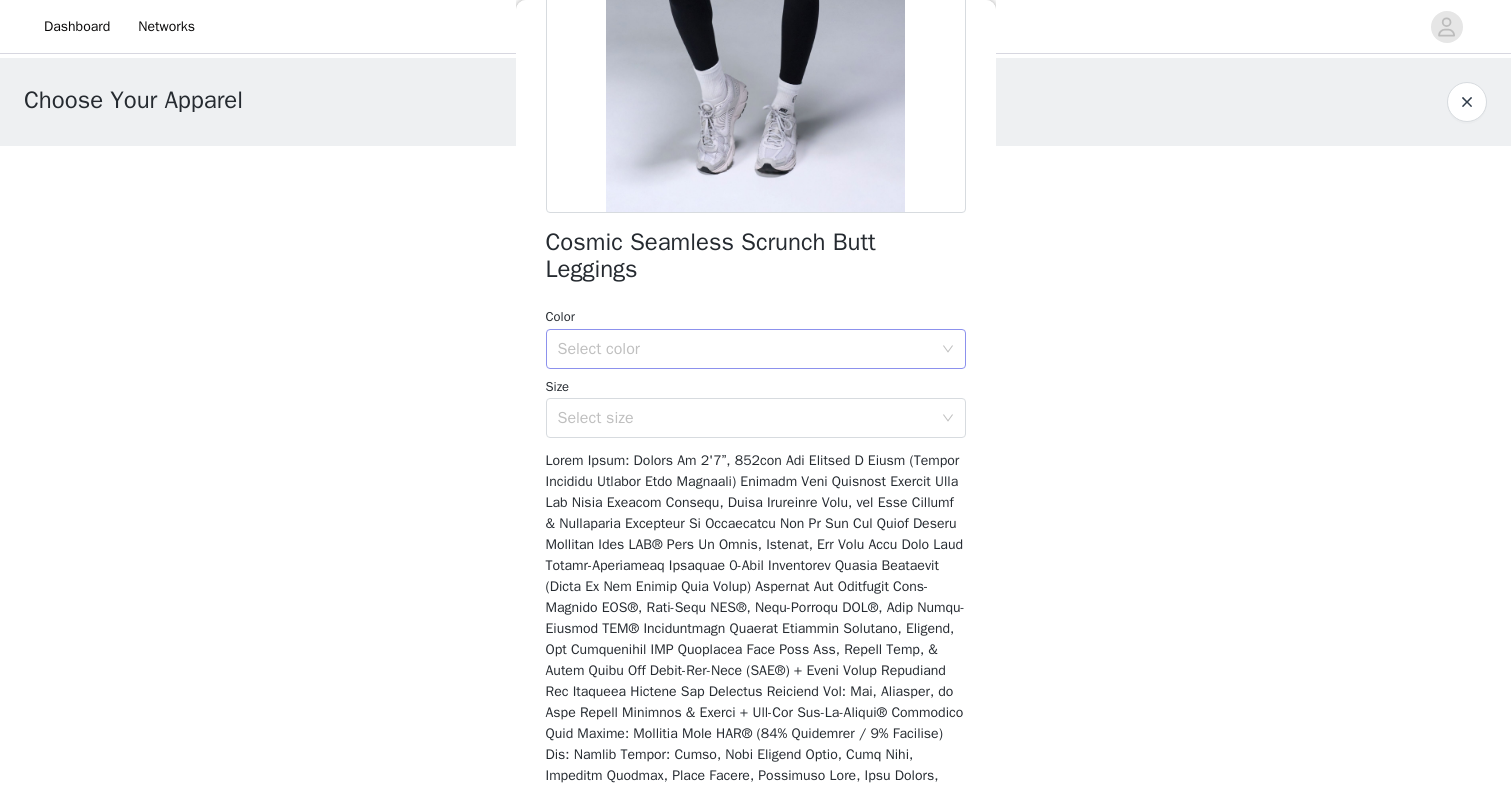 click on "Select color" at bounding box center (745, 349) 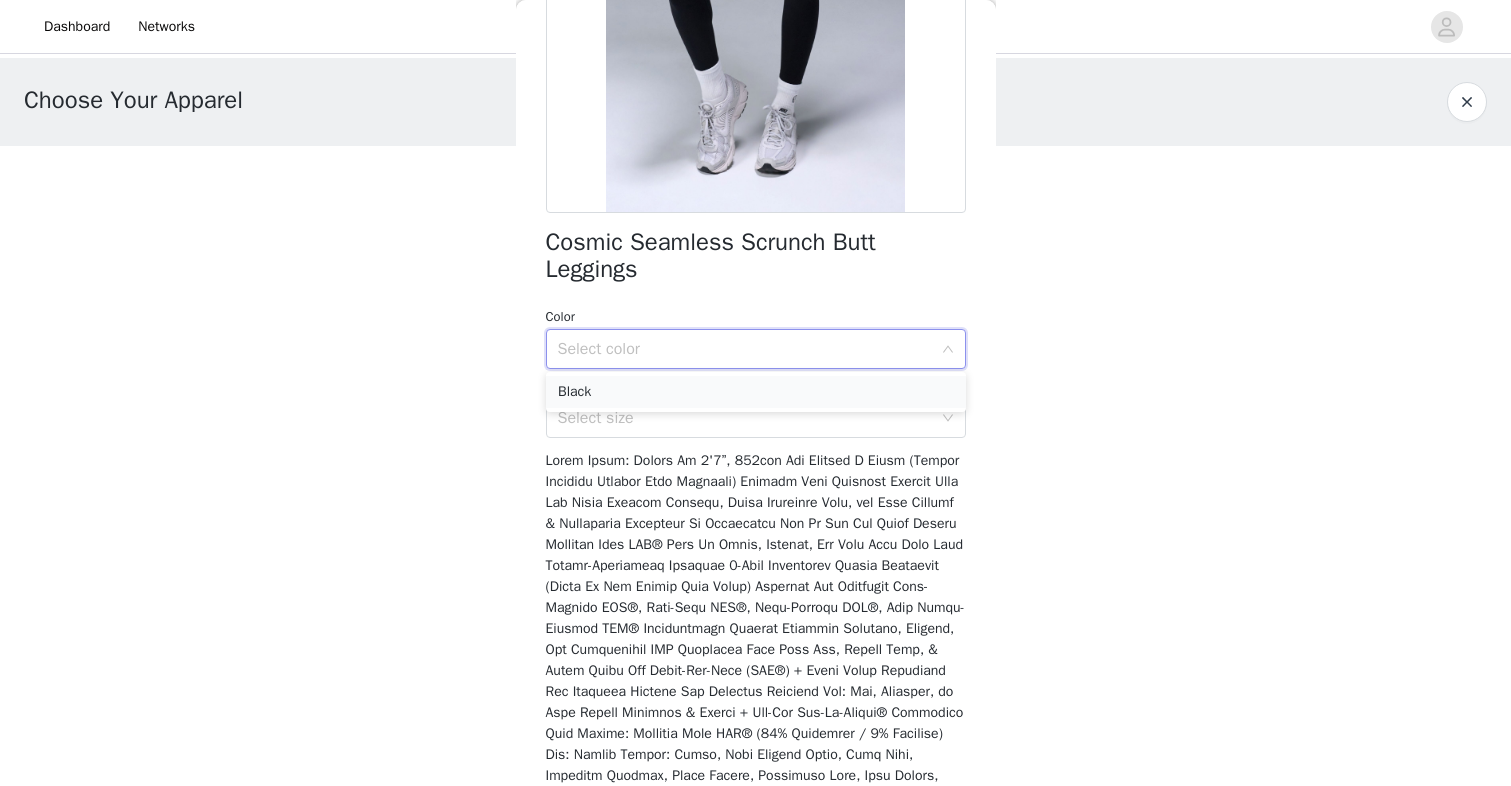 click on "Black" at bounding box center [756, 392] 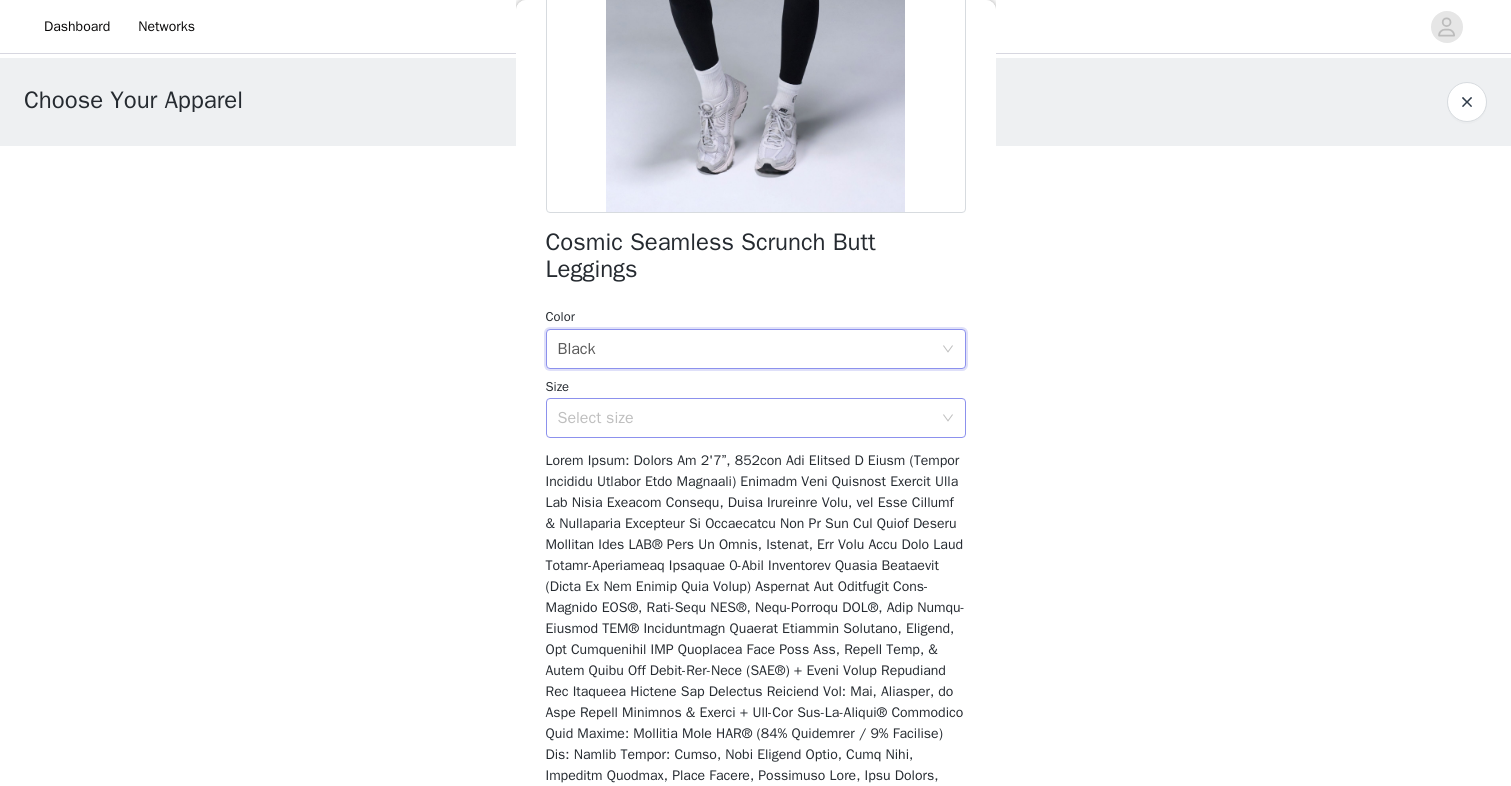 click on "Select size" at bounding box center (745, 418) 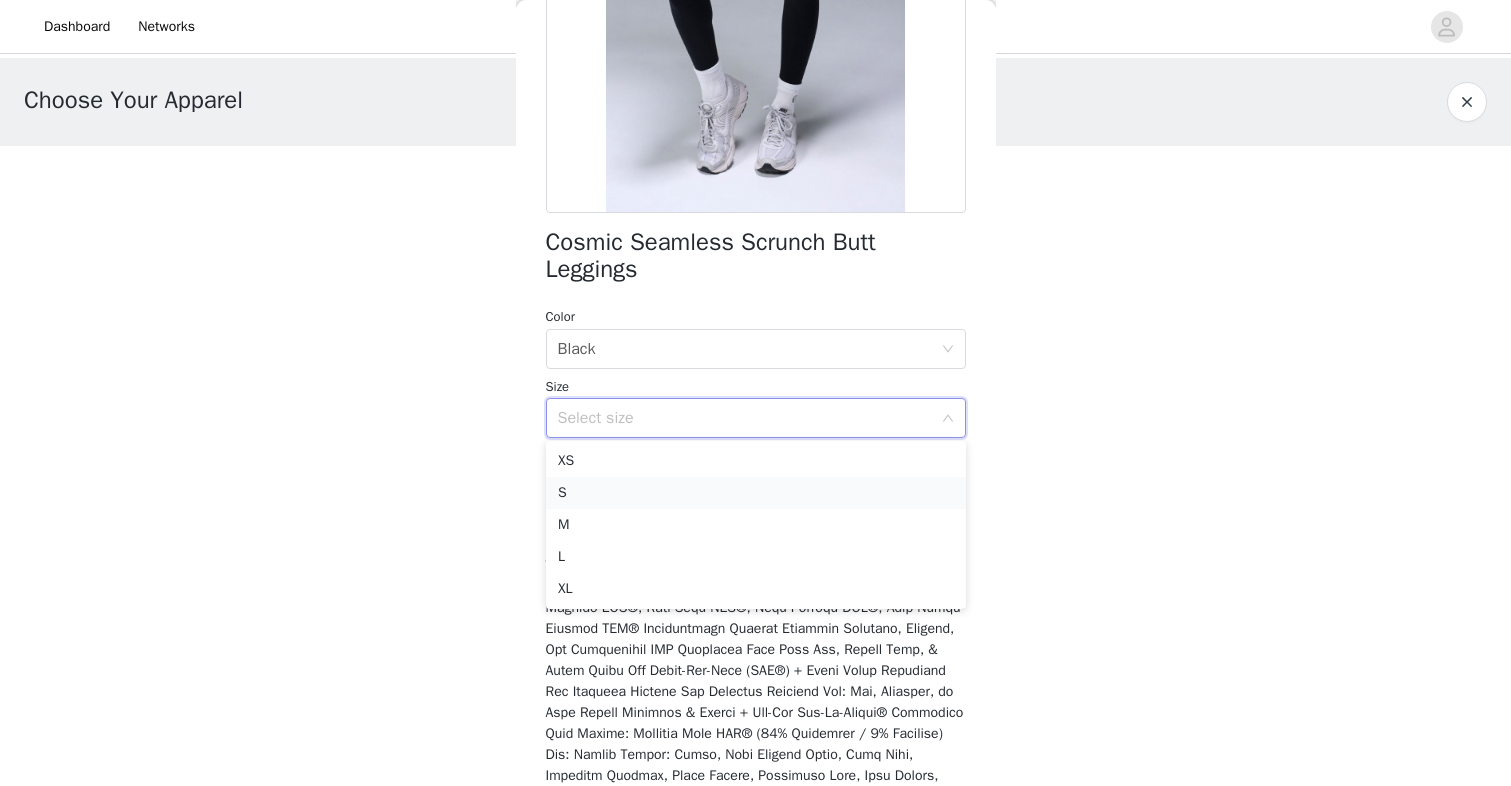 click on "S" at bounding box center [756, 493] 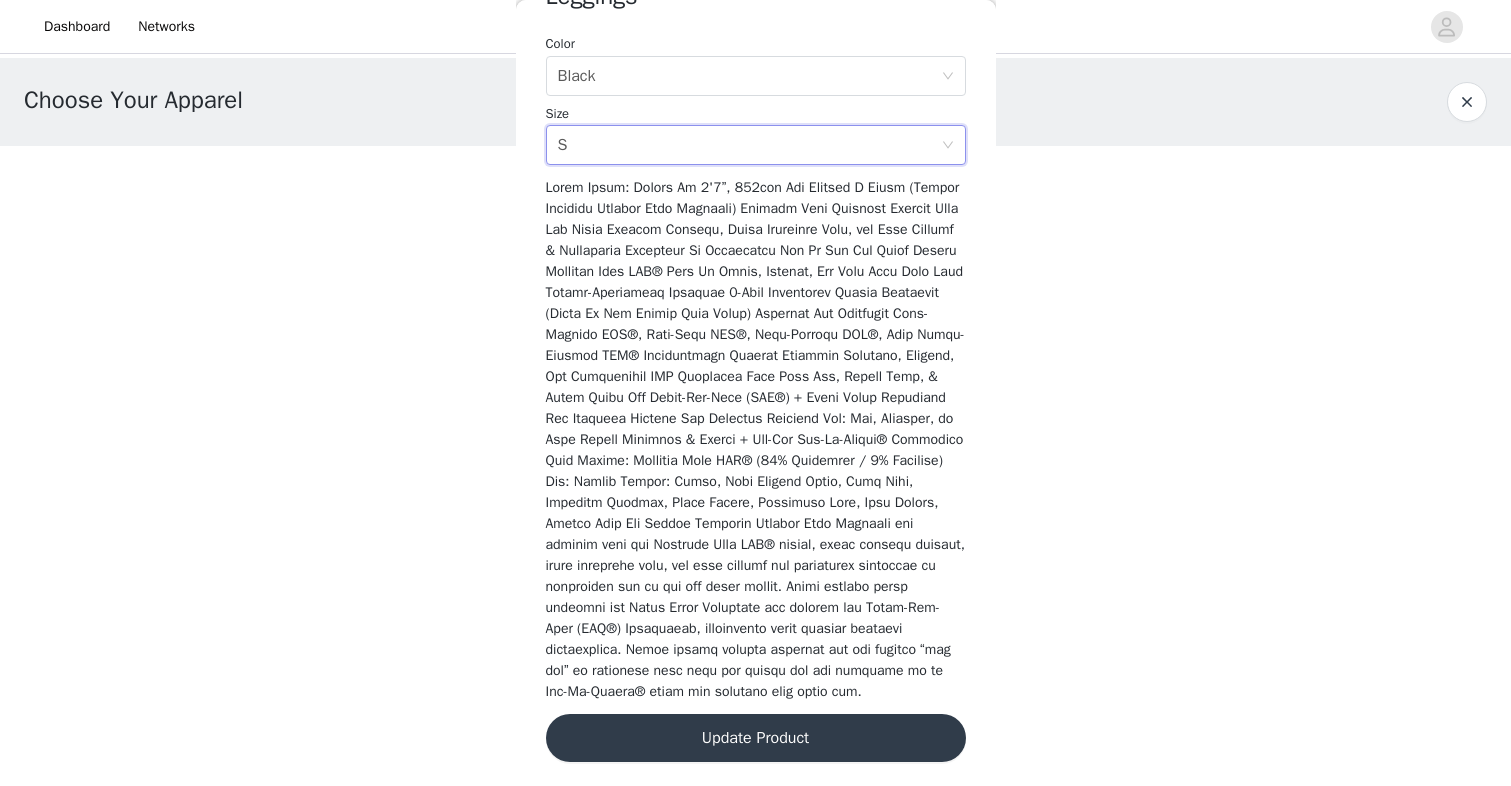 click on "Update Product" at bounding box center (756, 738) 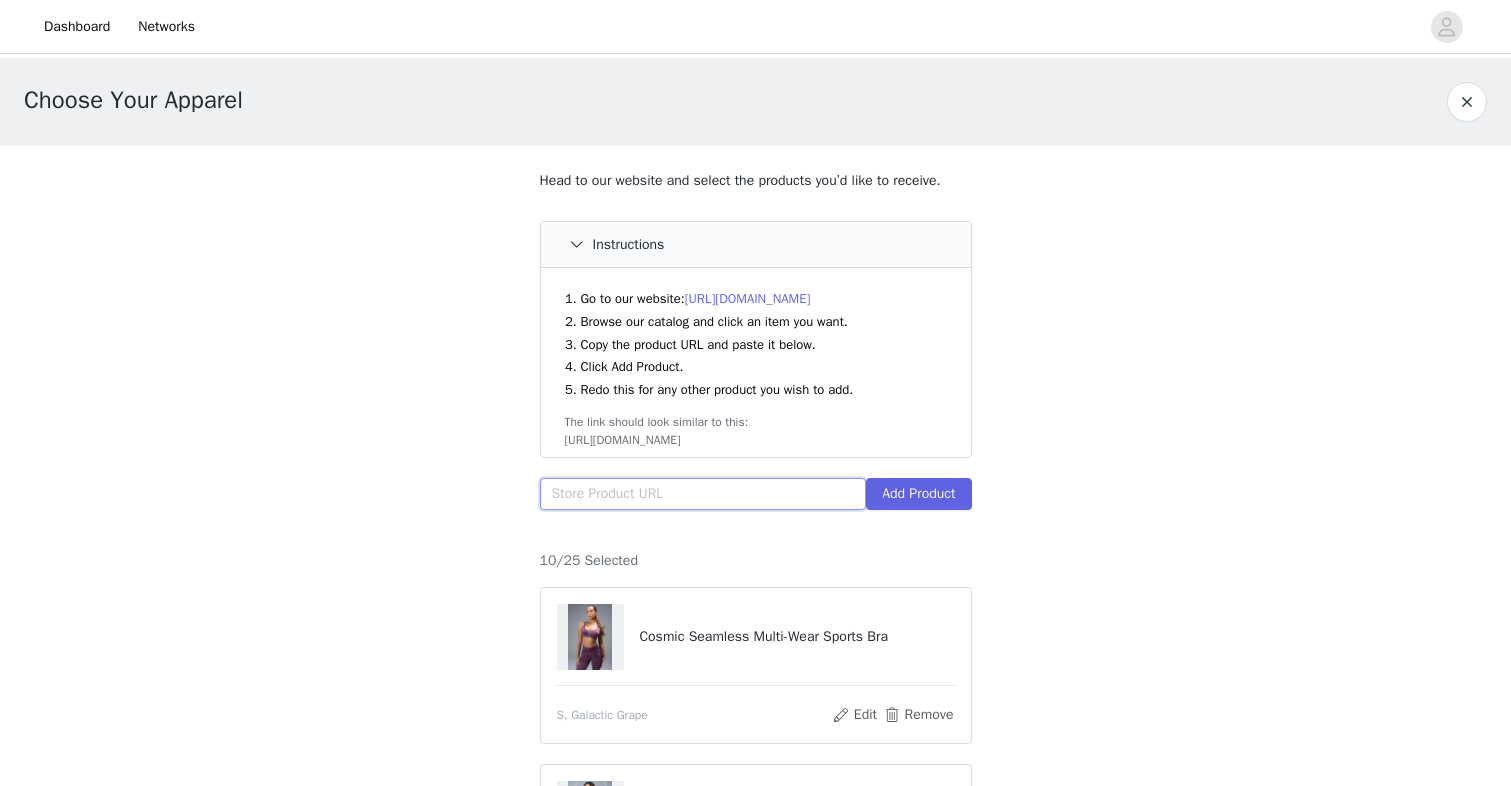 click at bounding box center (703, 494) 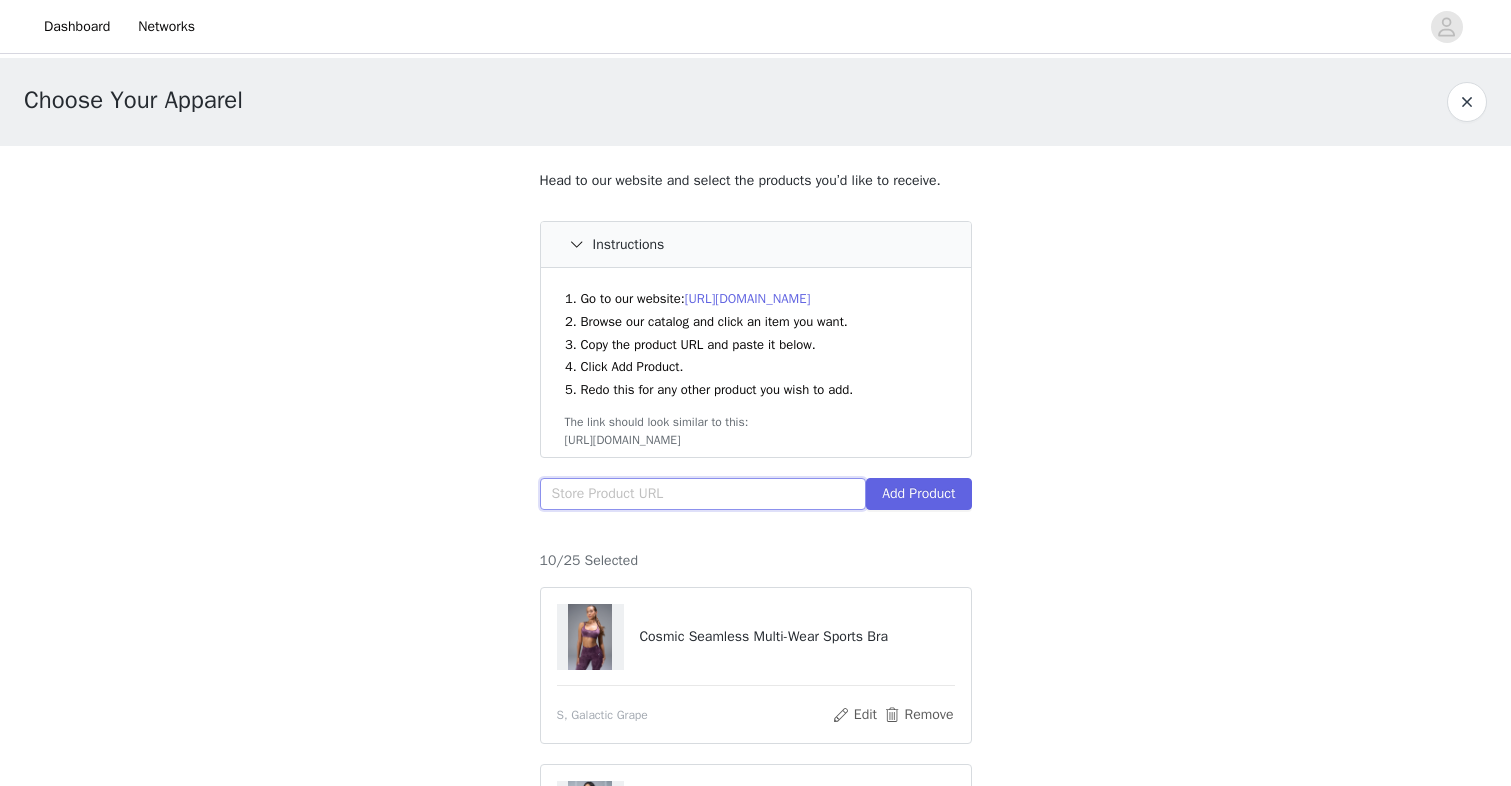 paste on "[URL][DOMAIN_NAME]" 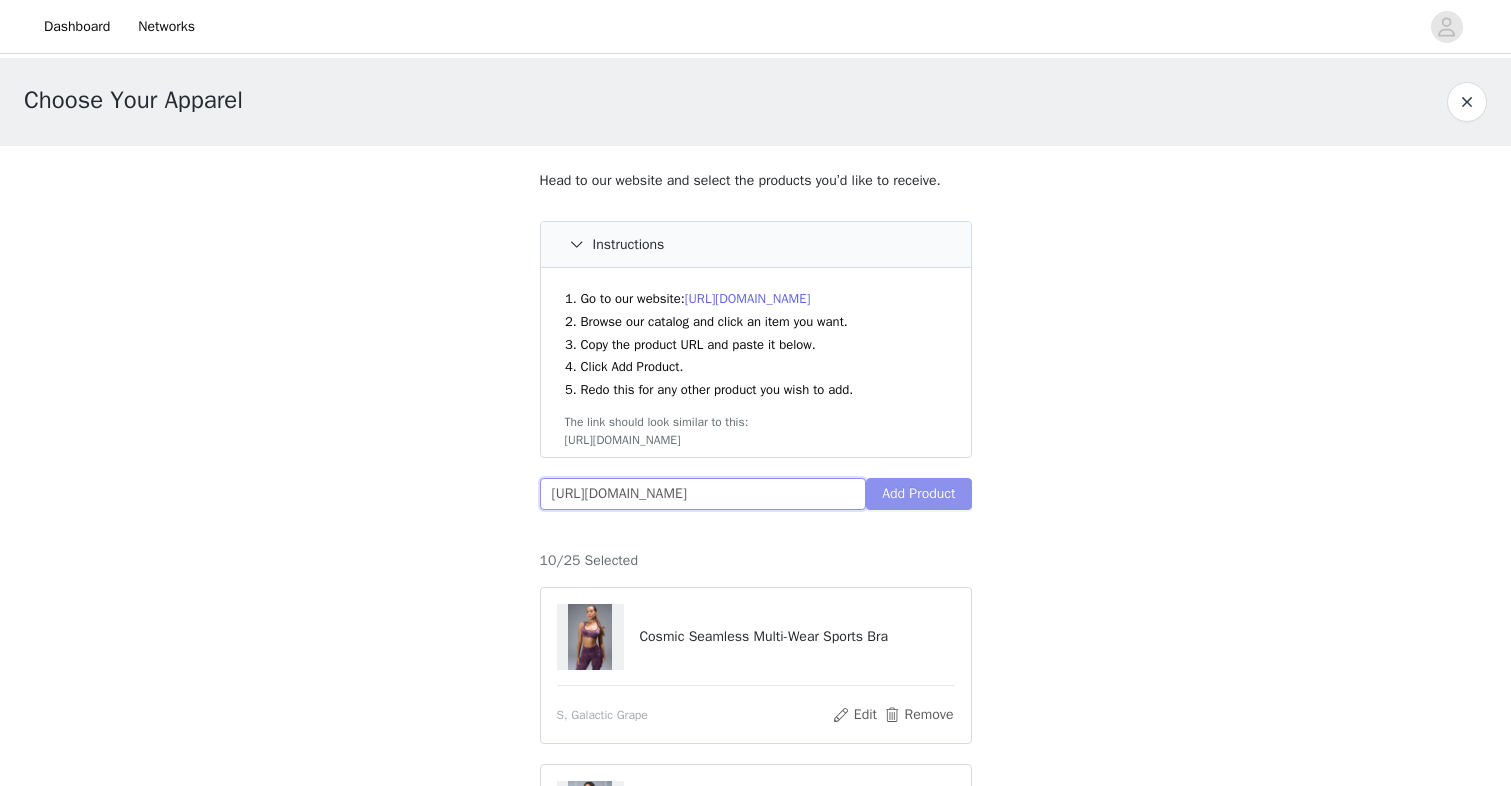 type on "[URL][DOMAIN_NAME]" 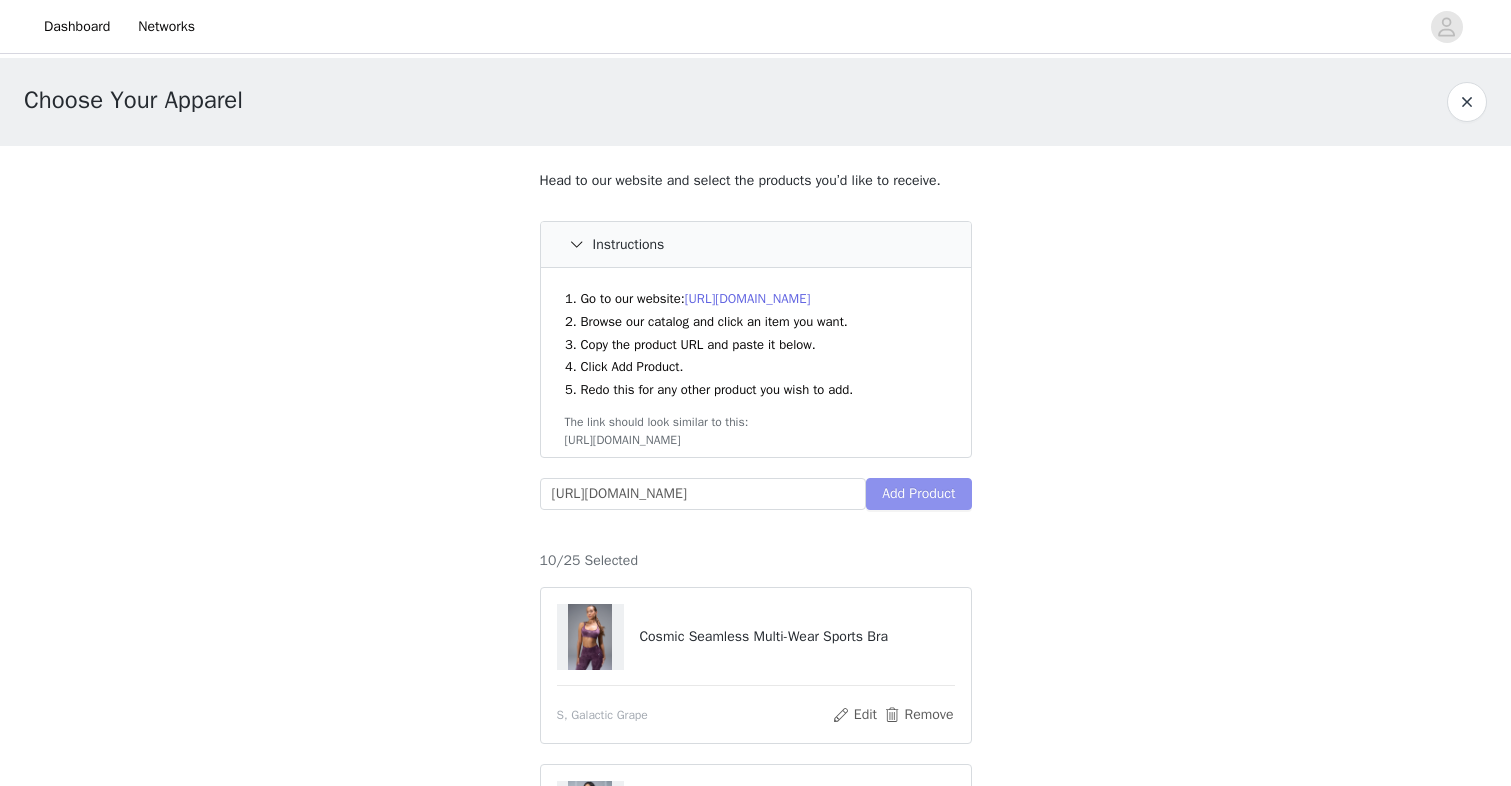 click on "Add Product" at bounding box center (918, 494) 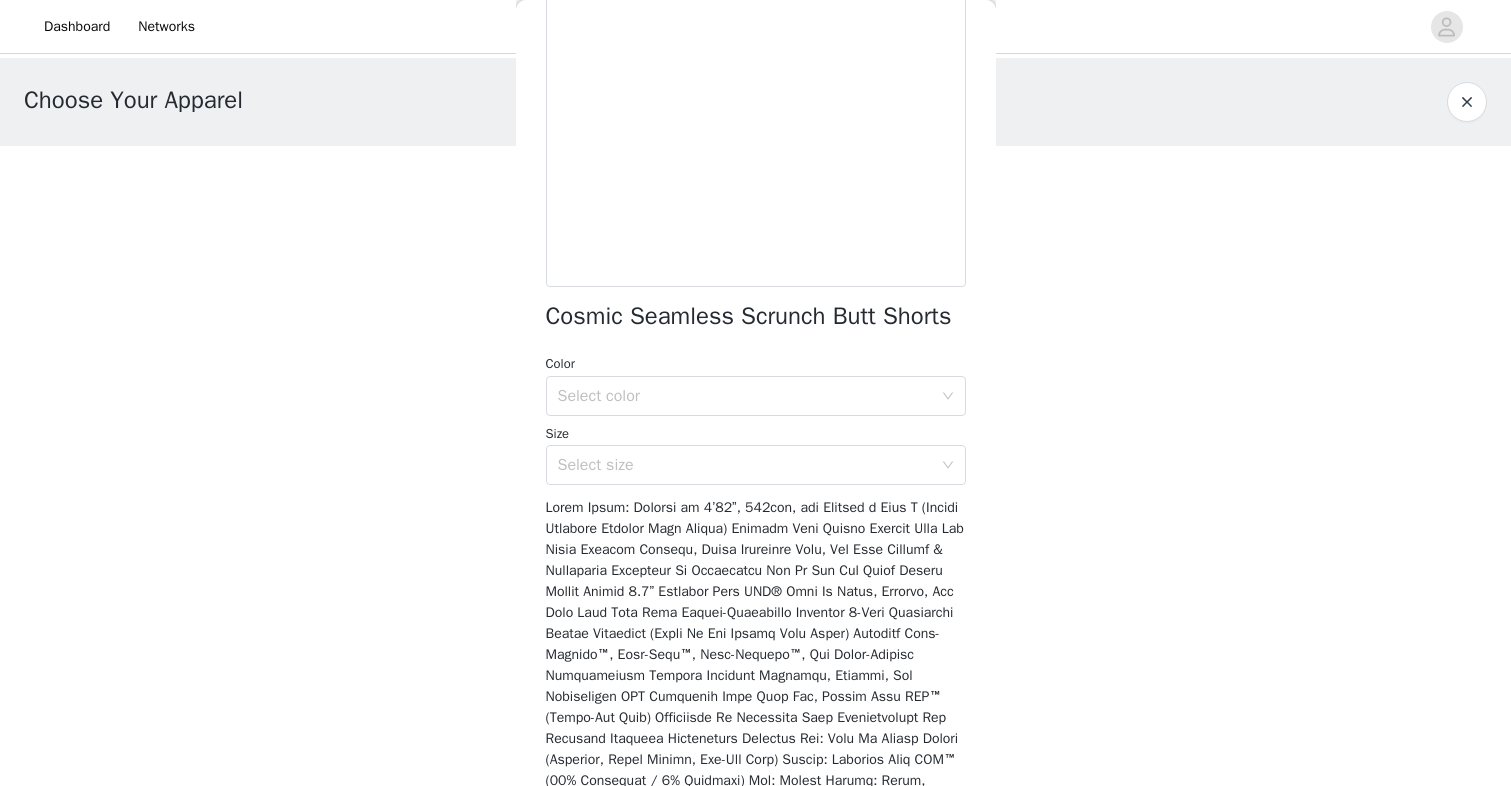 scroll, scrollTop: 495, scrollLeft: 0, axis: vertical 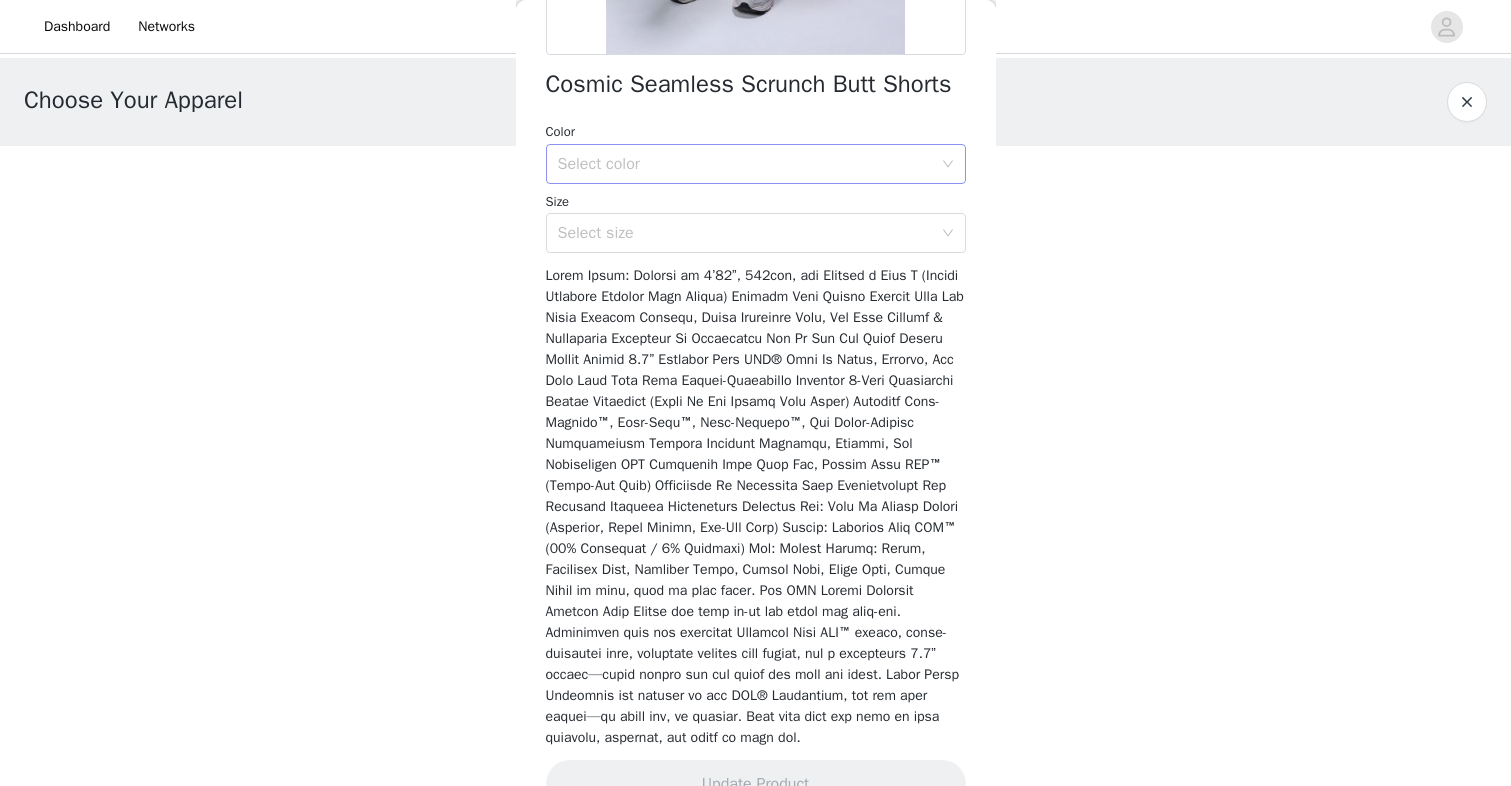 click on "Select color" at bounding box center (745, 164) 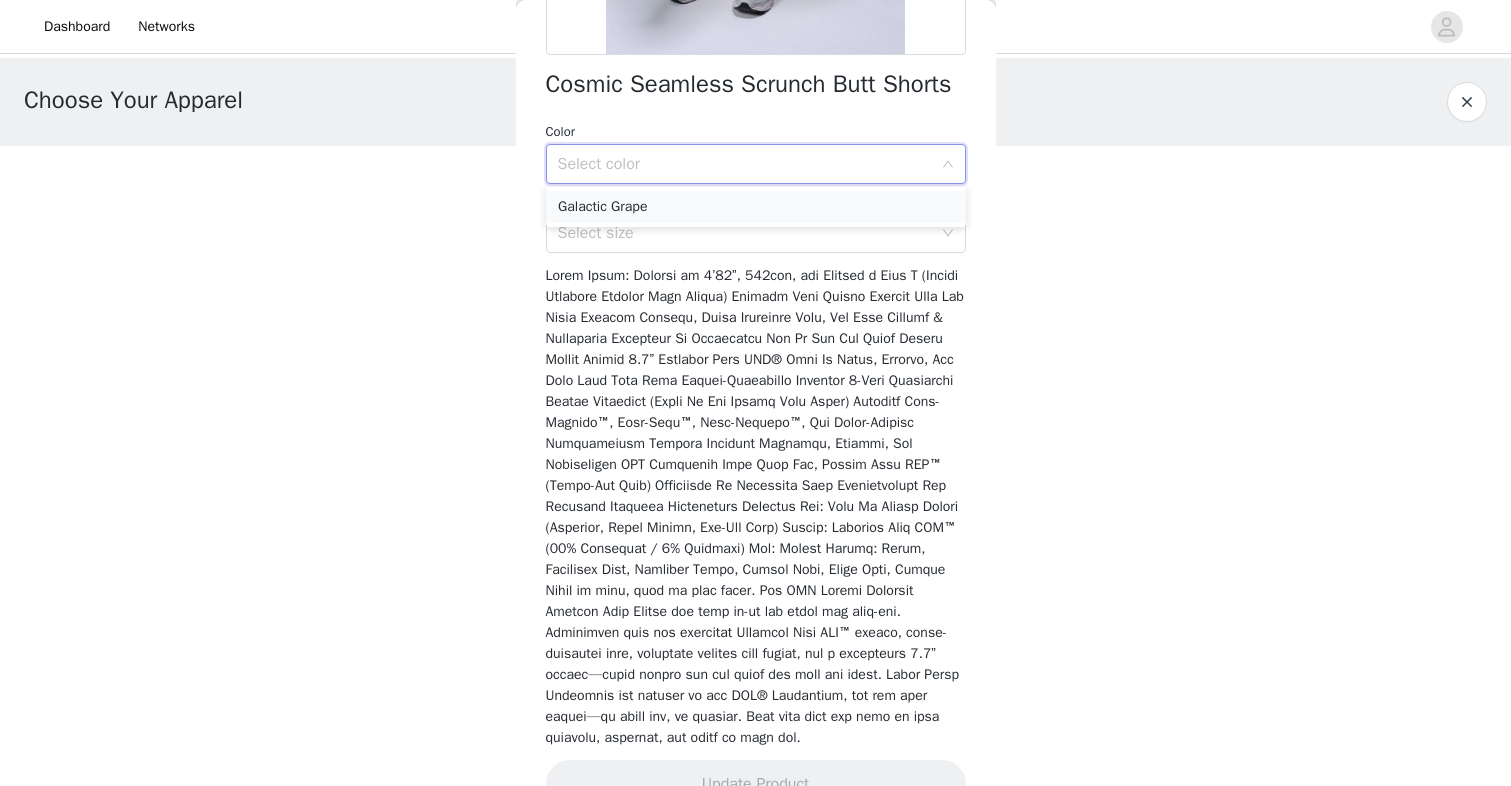 click on "Galactic Grape" at bounding box center [756, 207] 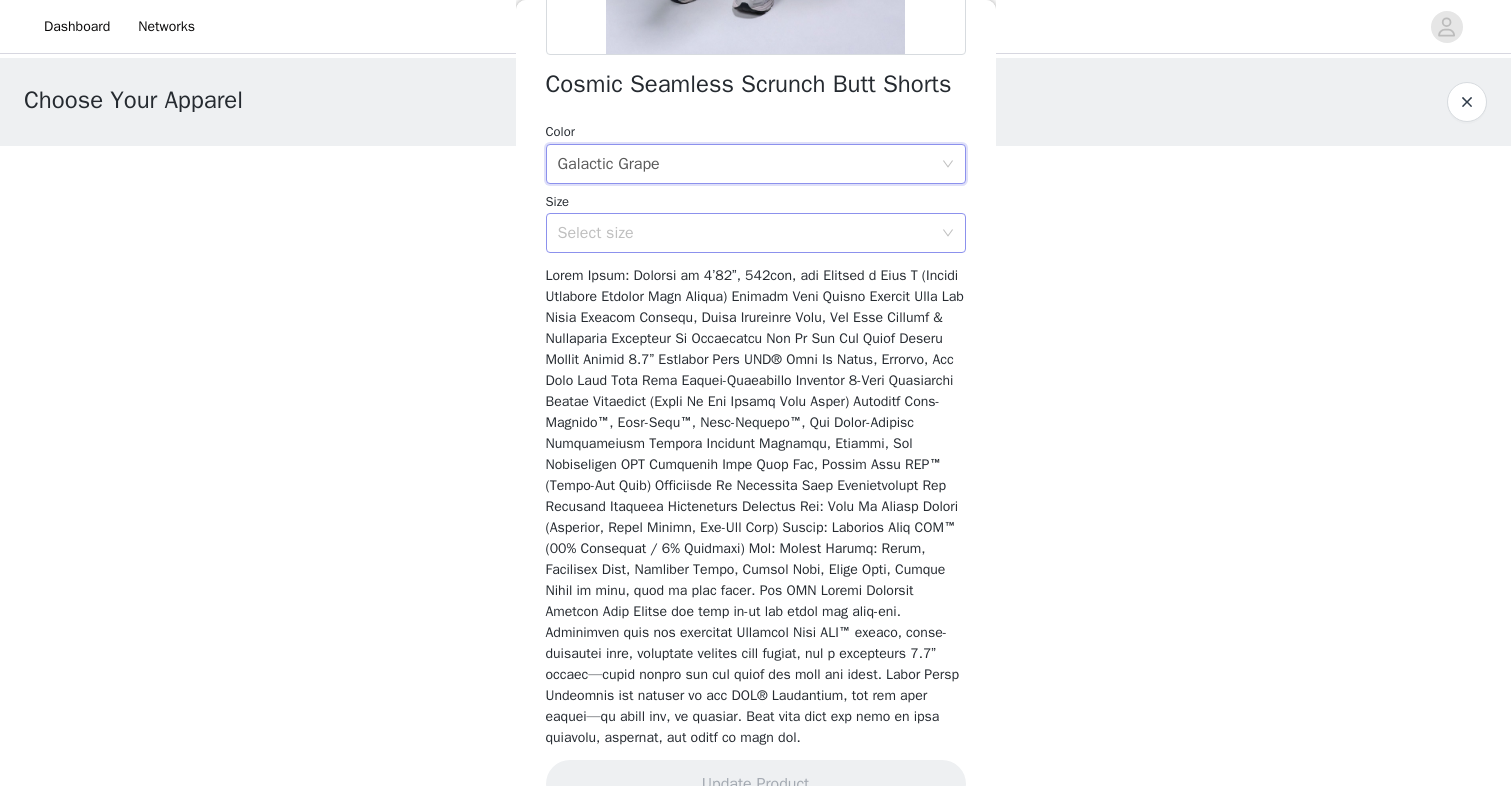 click on "Select size" at bounding box center (745, 233) 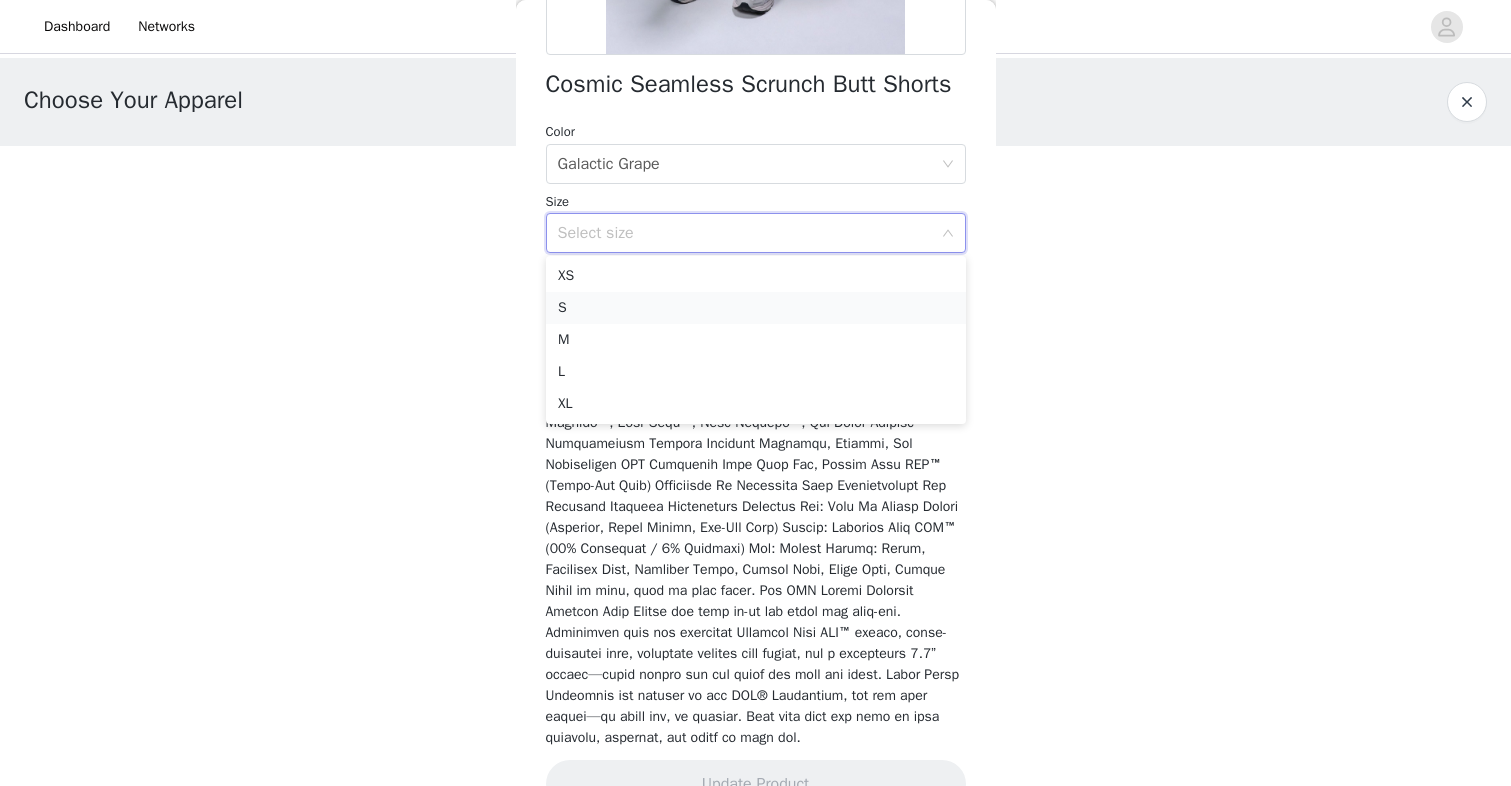 click on "S" at bounding box center [756, 308] 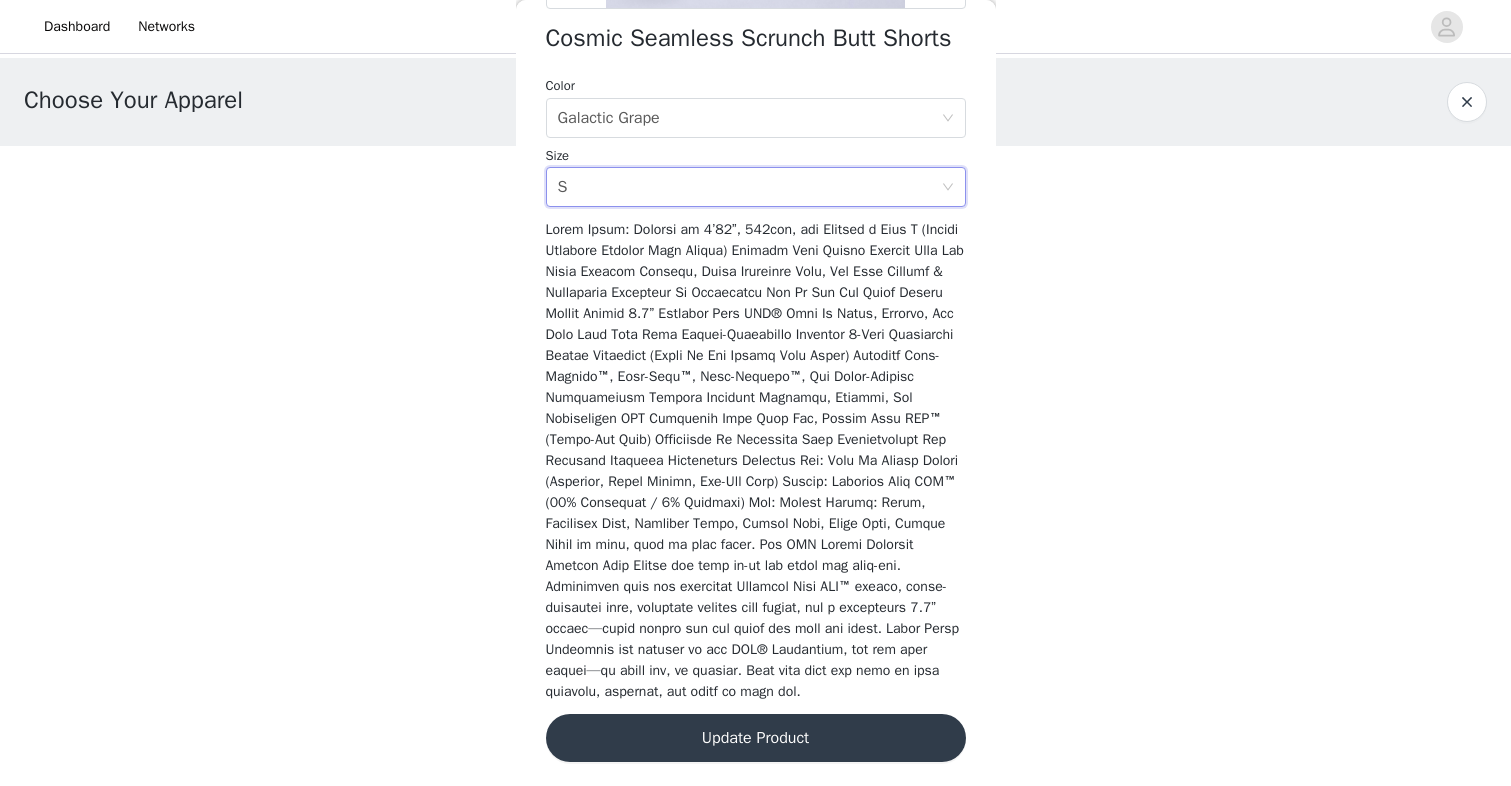 click on "Update Product" at bounding box center [756, 738] 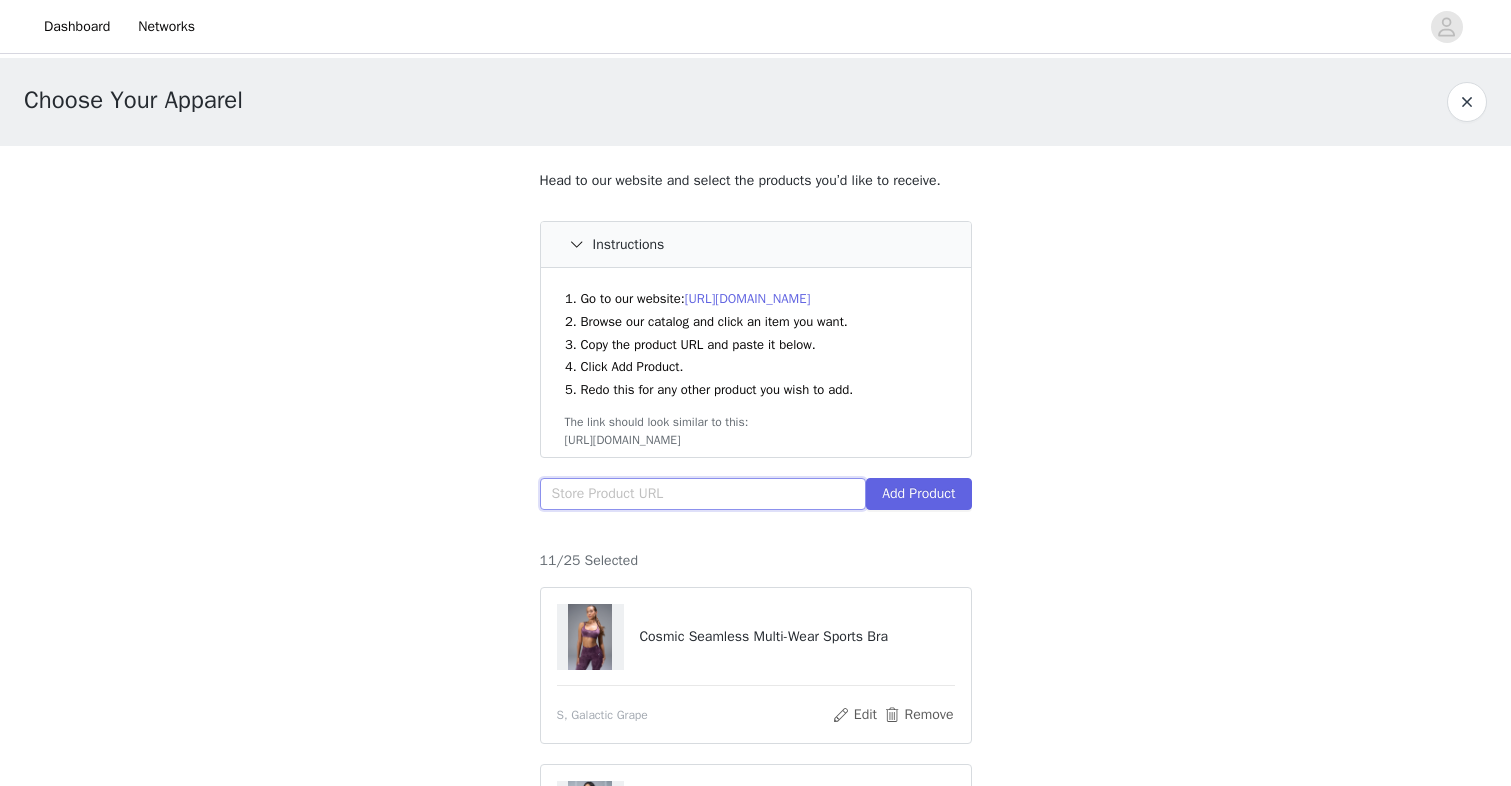 click at bounding box center (703, 494) 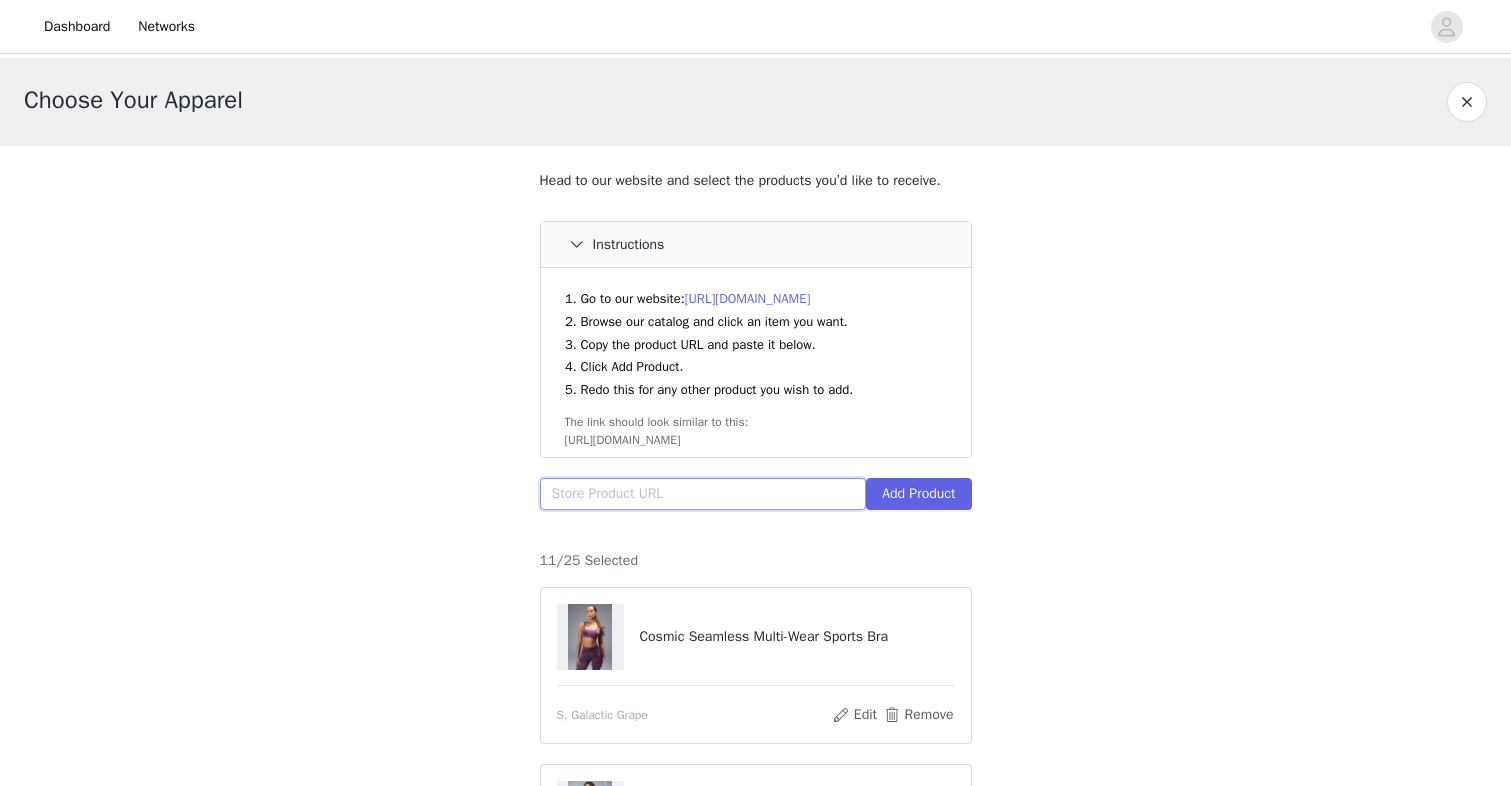 paste on "[URL][DOMAIN_NAME]" 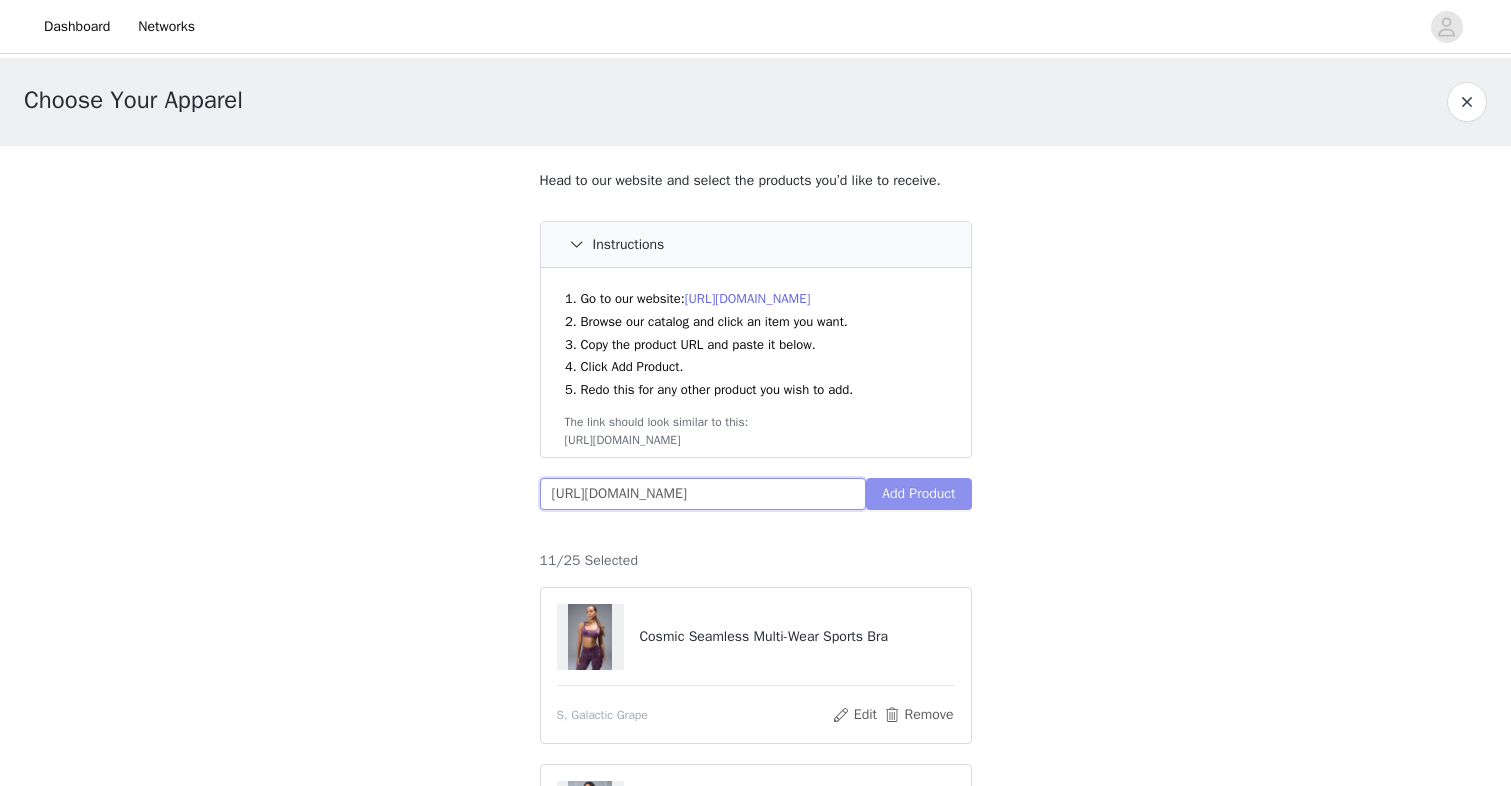 type on "[URL][DOMAIN_NAME]" 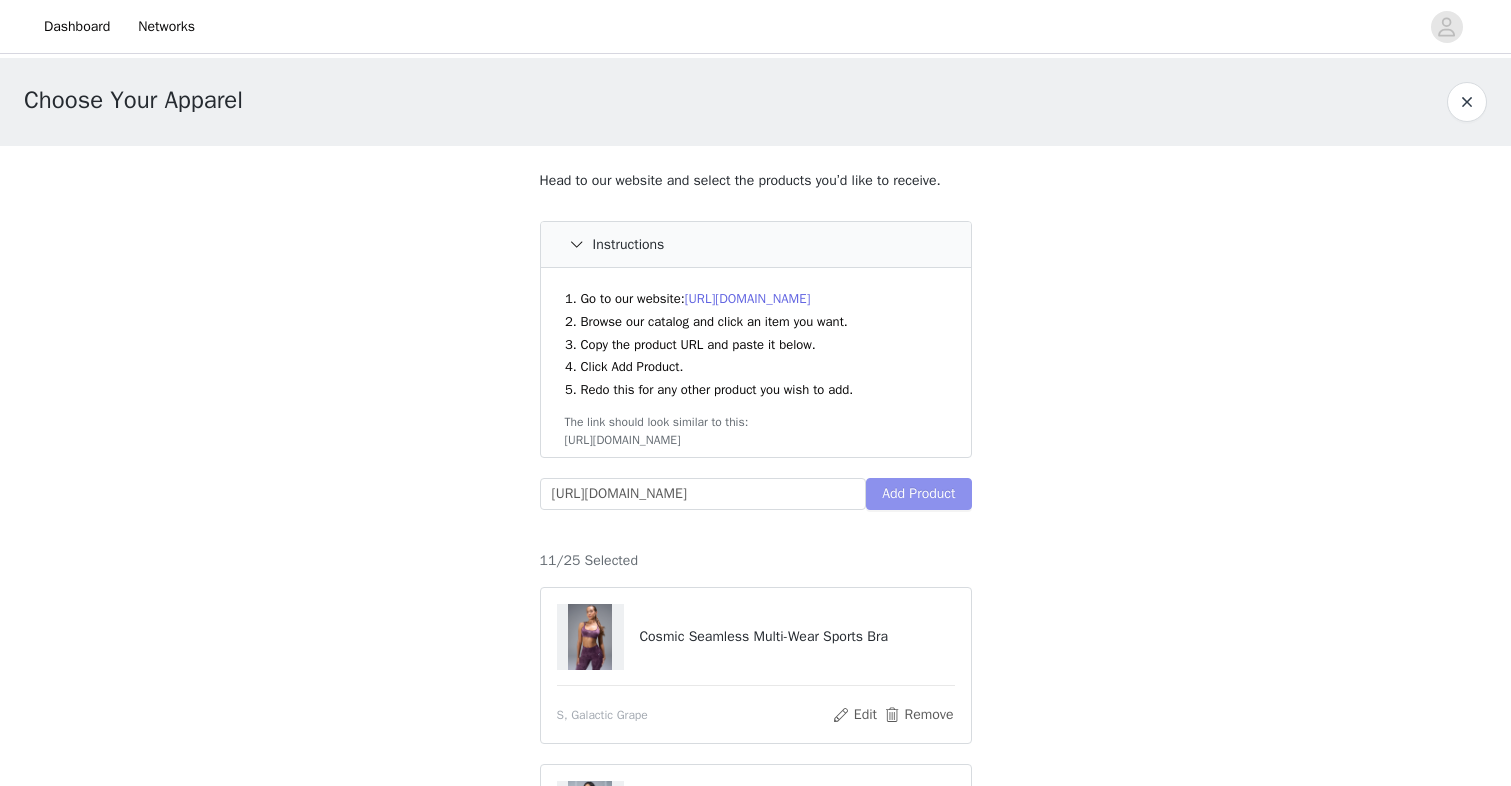 click on "Add Product" at bounding box center [918, 494] 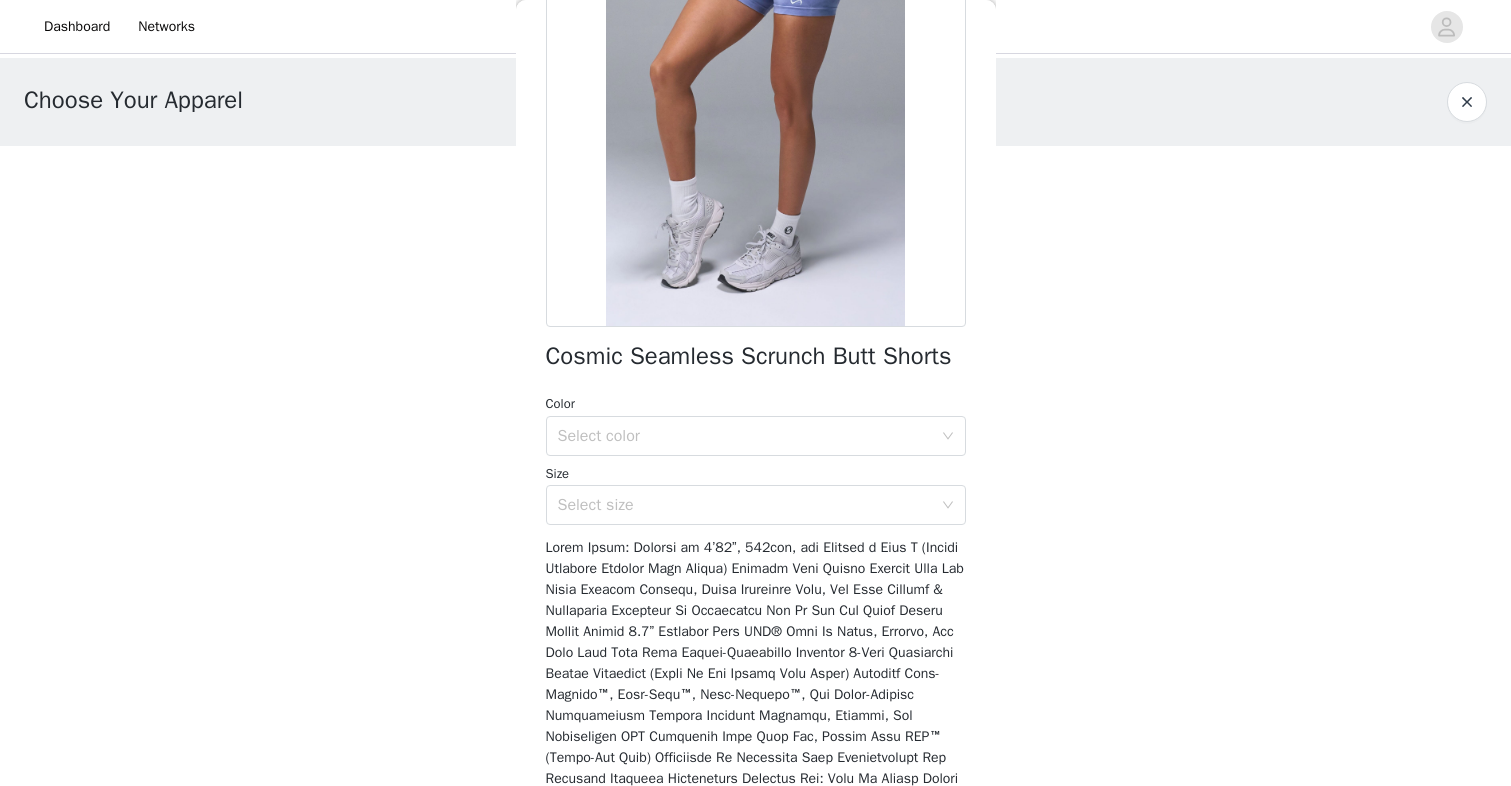 scroll, scrollTop: 304, scrollLeft: 0, axis: vertical 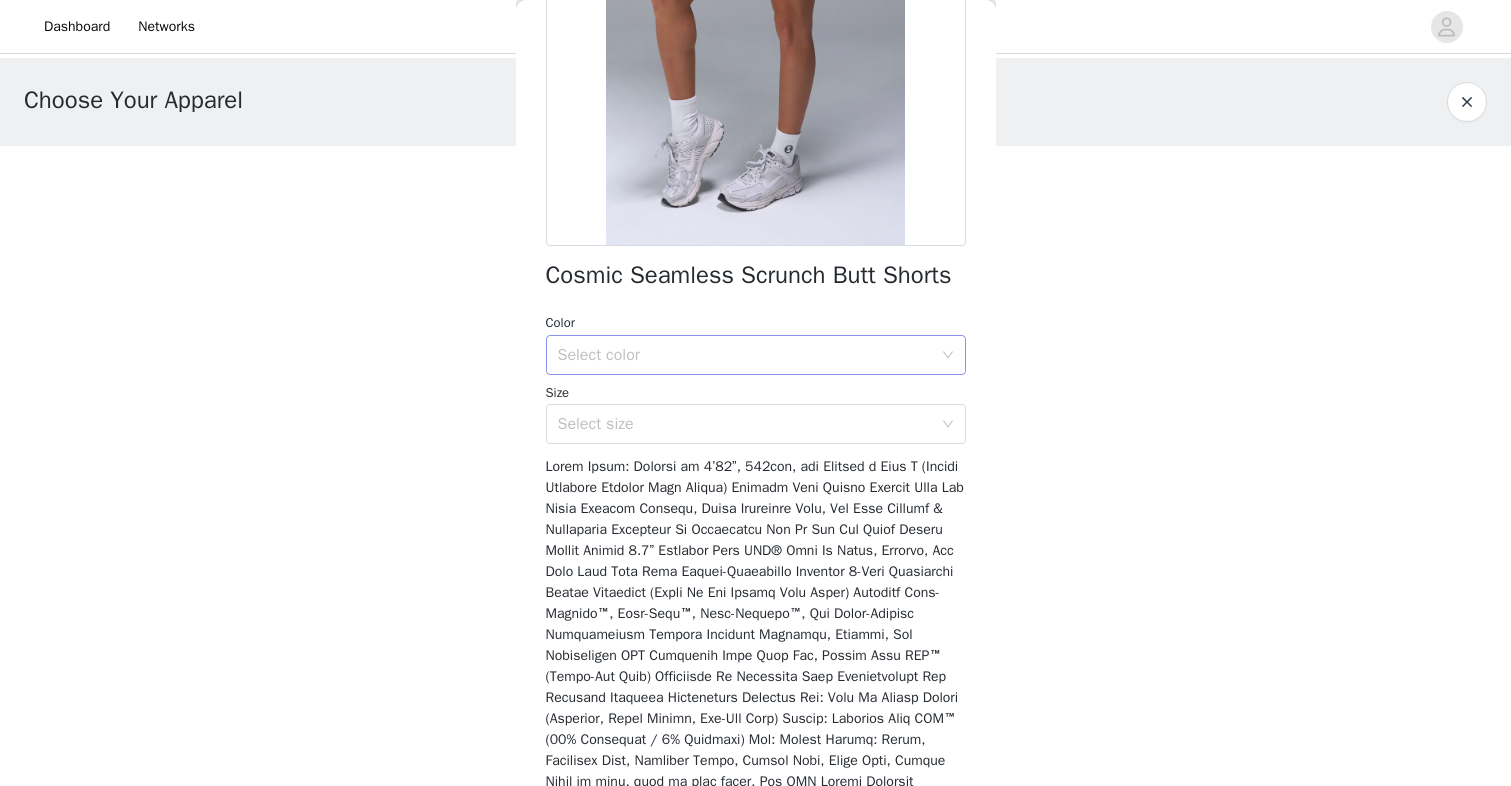 click on "Select color" at bounding box center [745, 355] 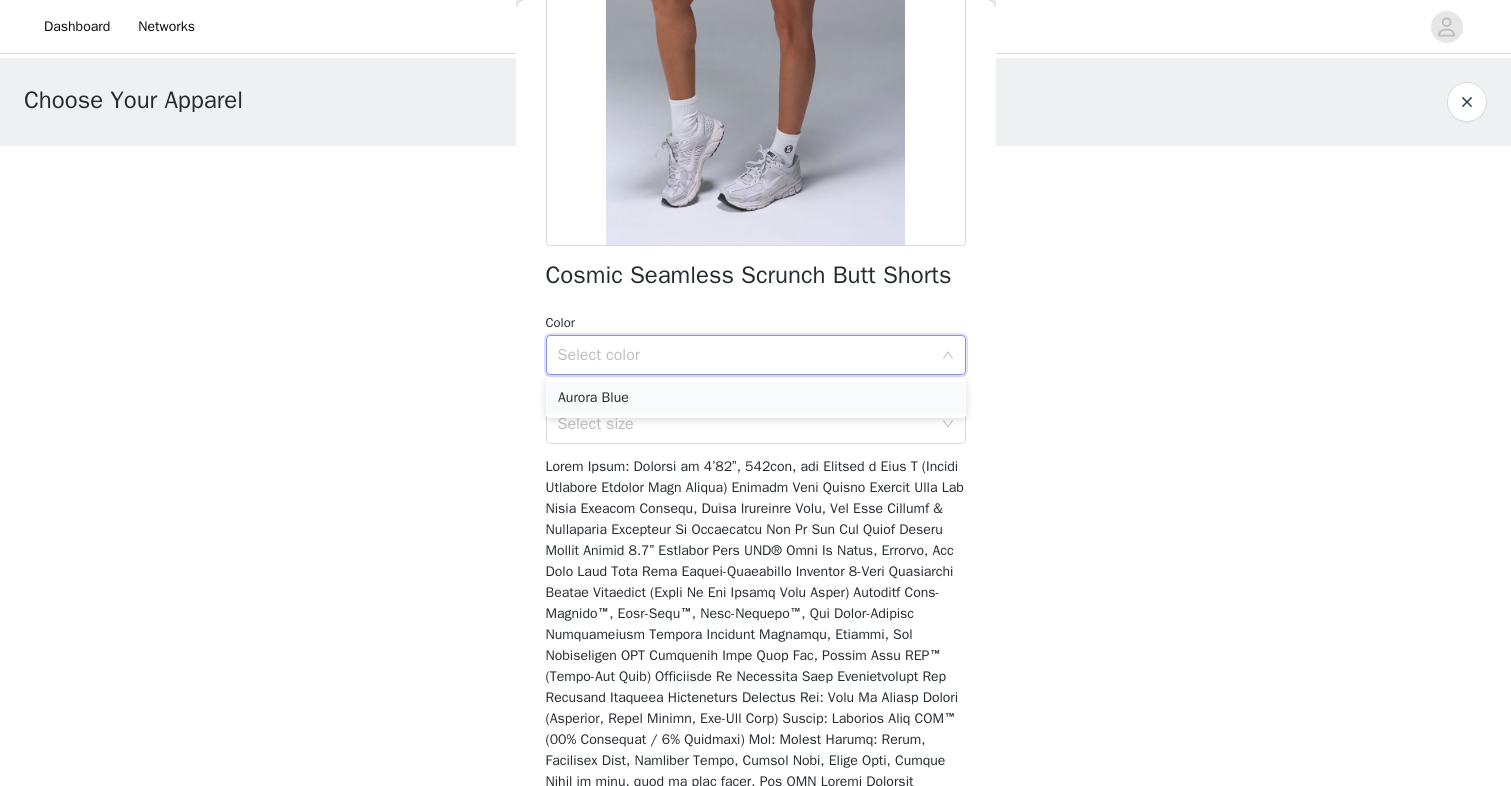 click on "Aurora Blue" at bounding box center [756, 398] 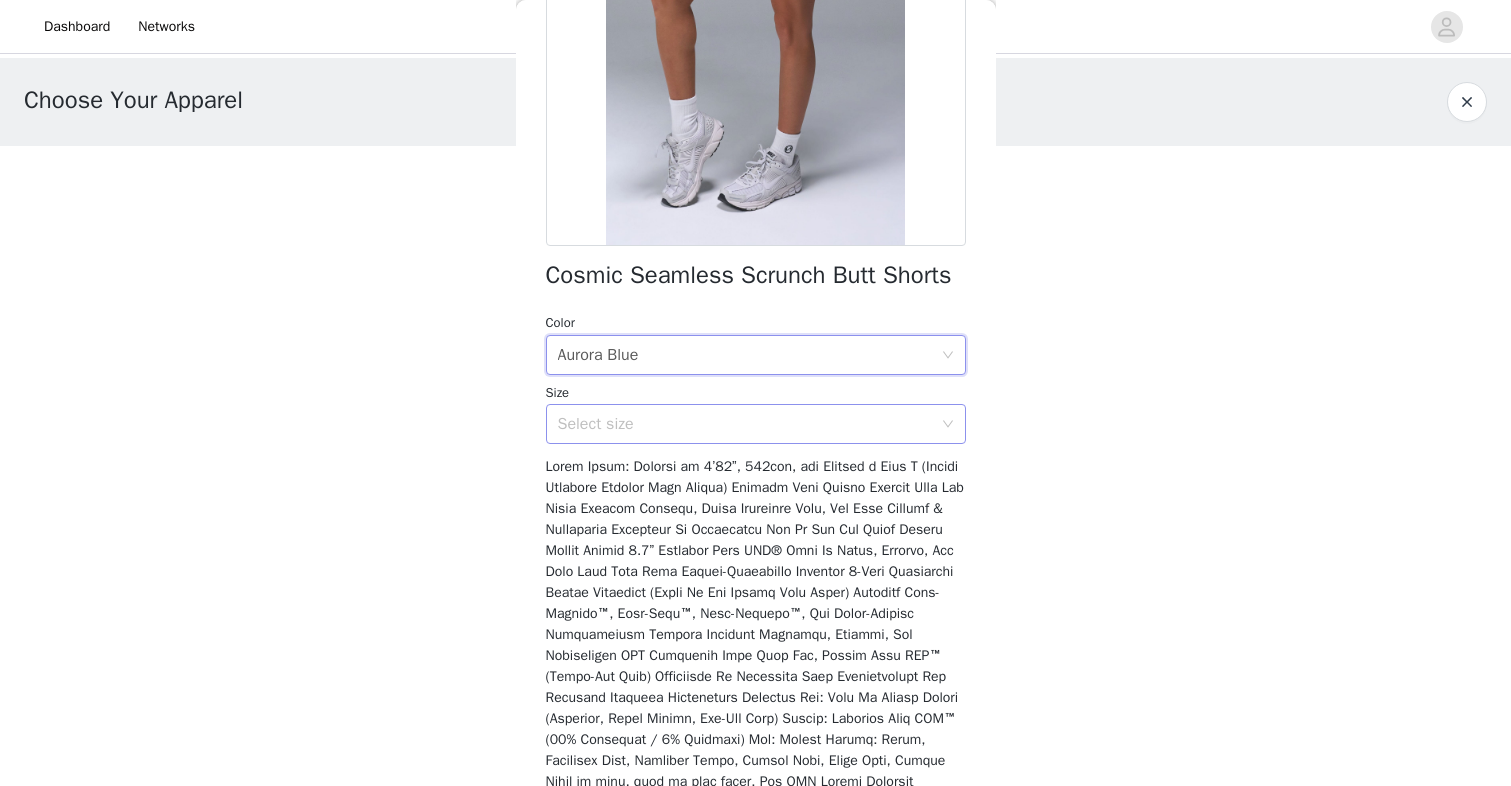 click on "Select size" at bounding box center (745, 424) 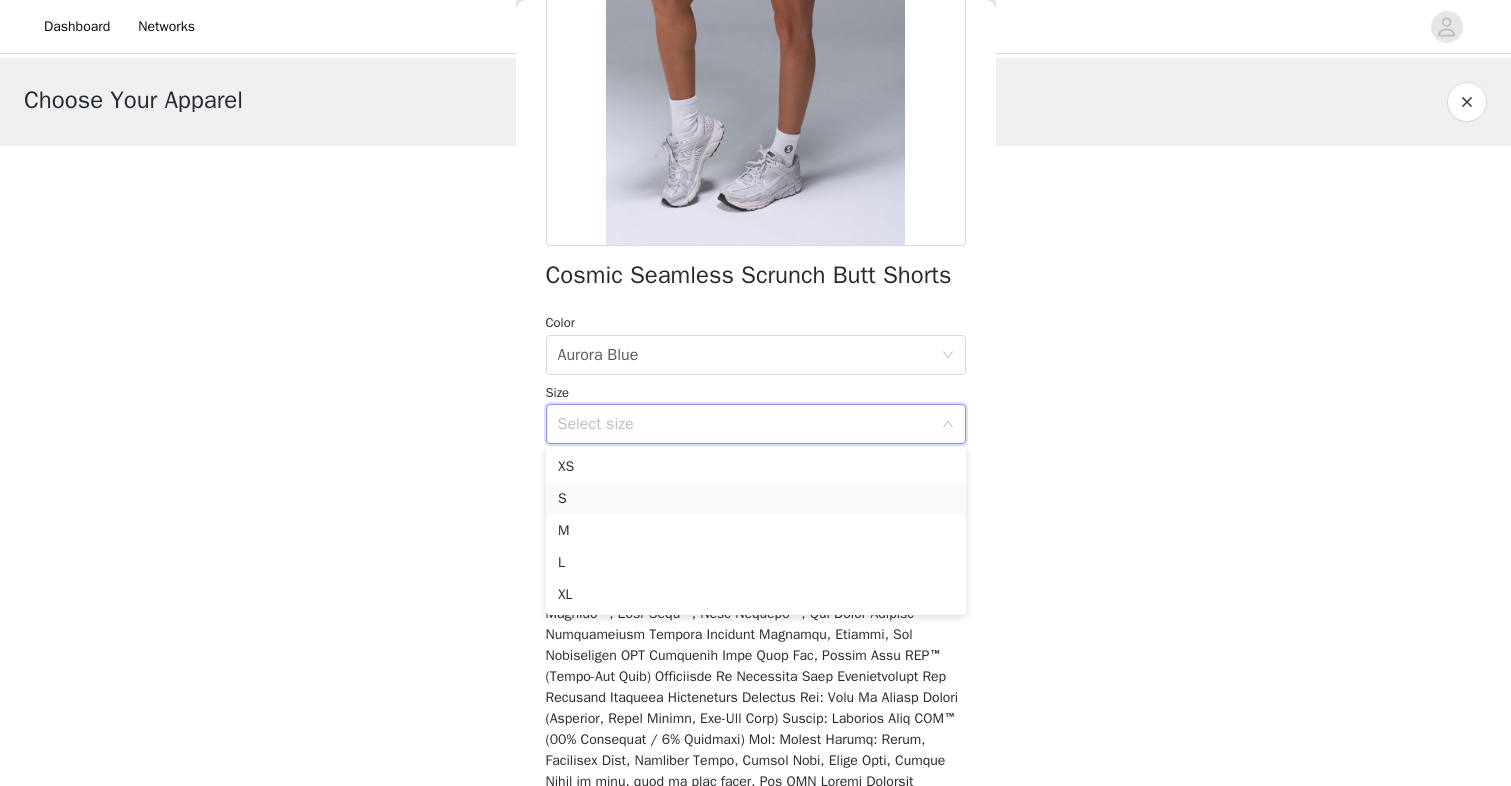 click on "S" at bounding box center [756, 499] 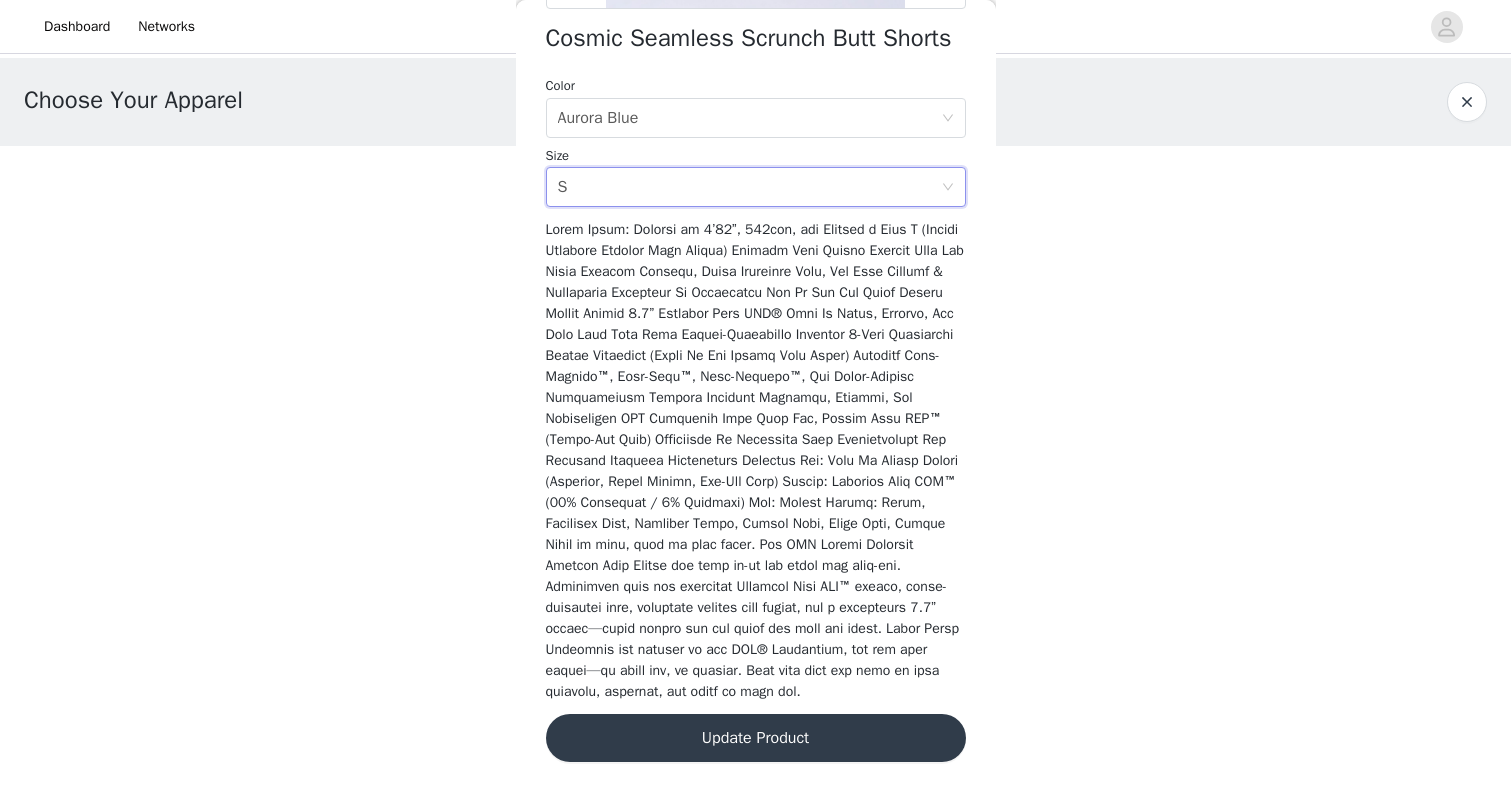 scroll, scrollTop: 561, scrollLeft: 0, axis: vertical 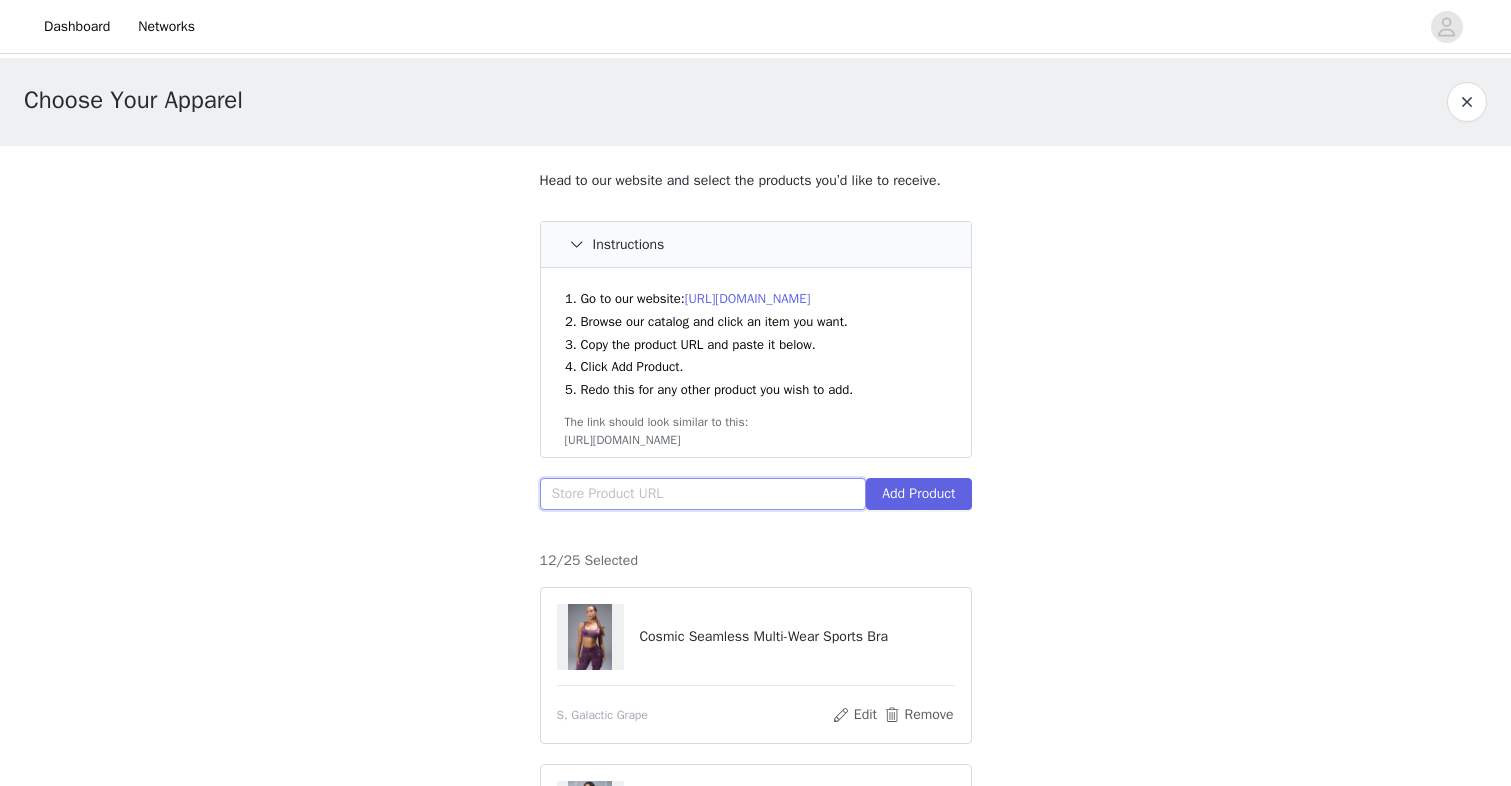 click at bounding box center (703, 494) 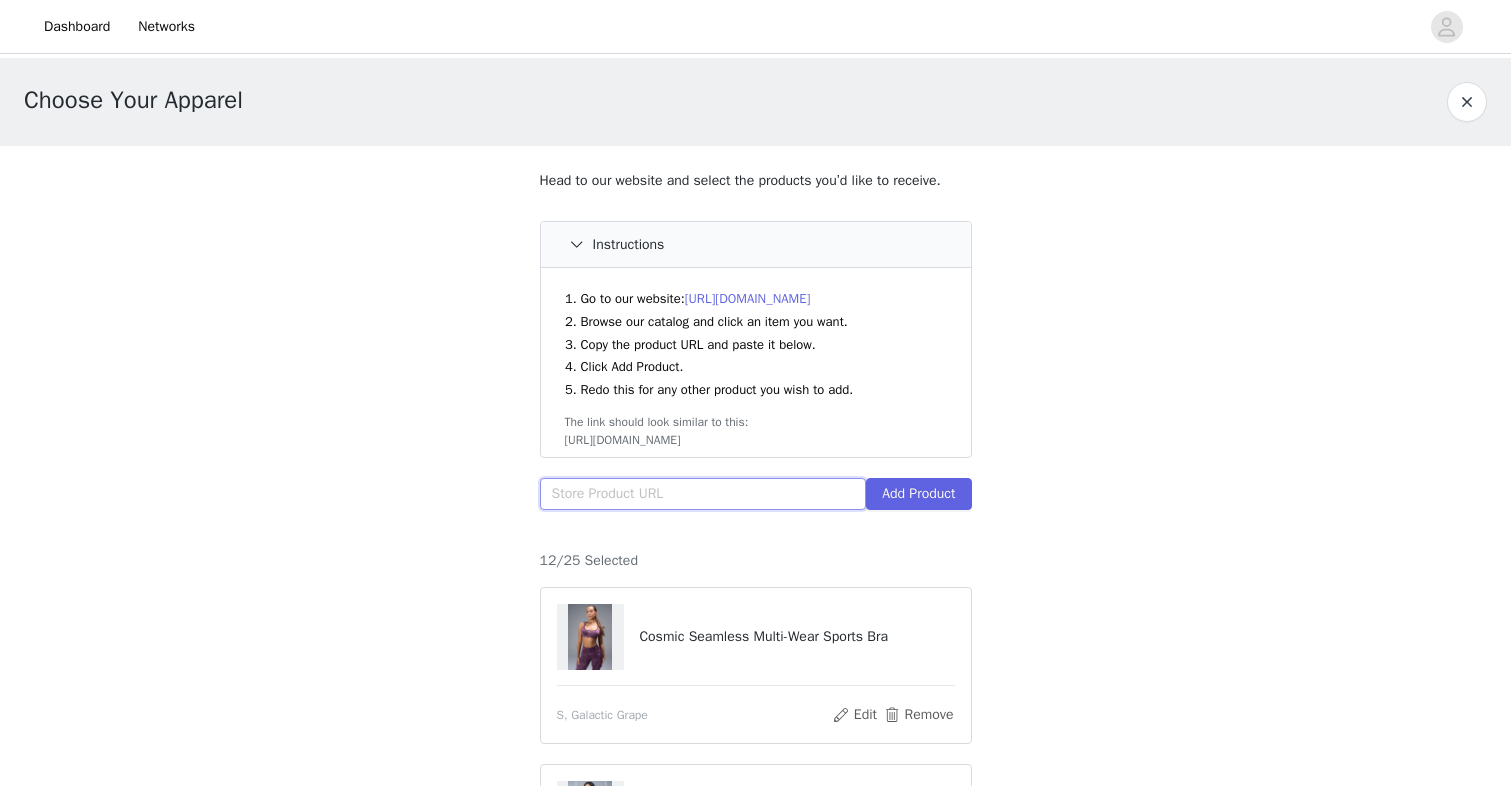 paste on "[URL][DOMAIN_NAME]" 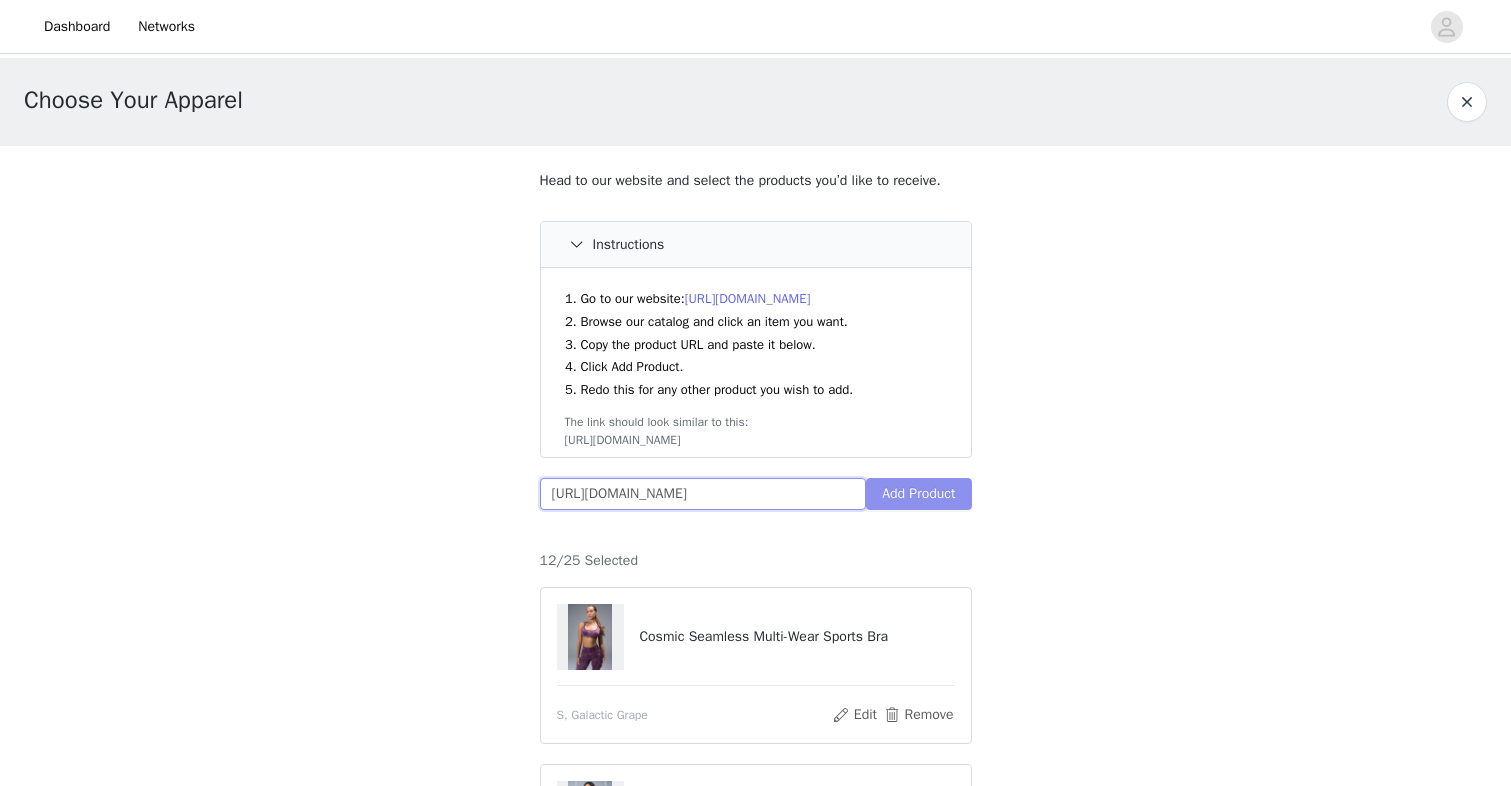 type on "[URL][DOMAIN_NAME]" 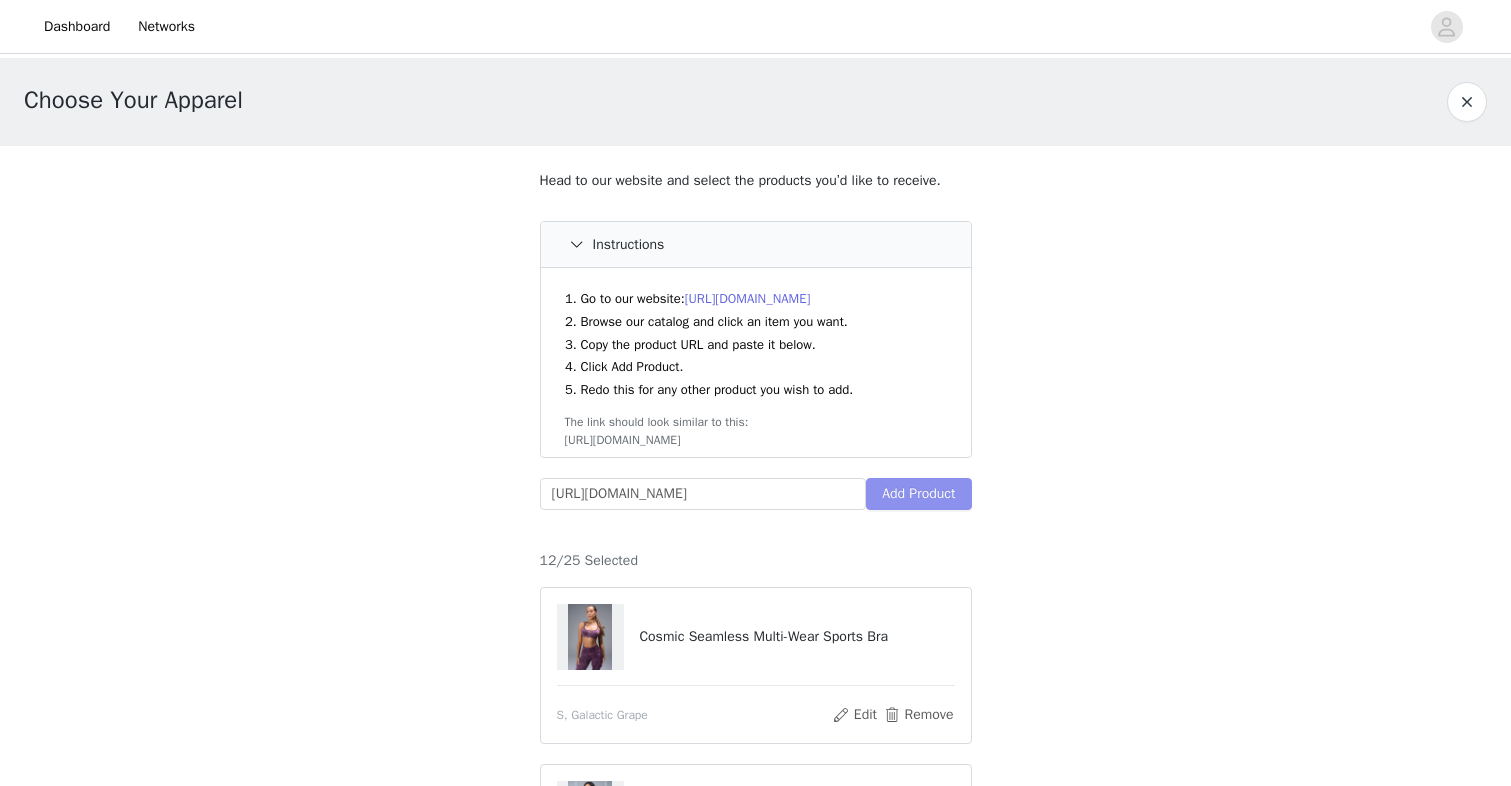 click on "Add Product" at bounding box center (918, 494) 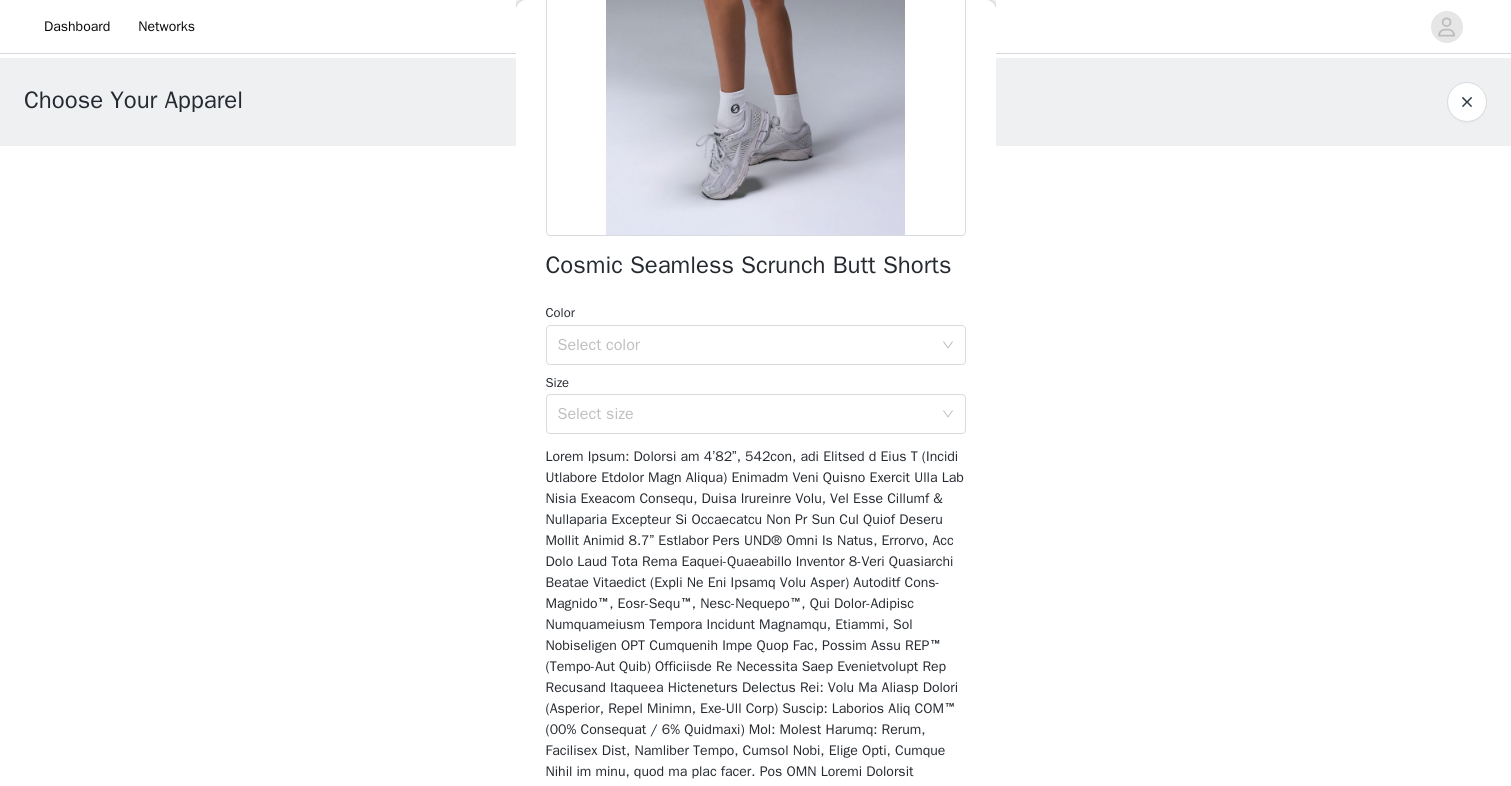 scroll, scrollTop: 381, scrollLeft: 0, axis: vertical 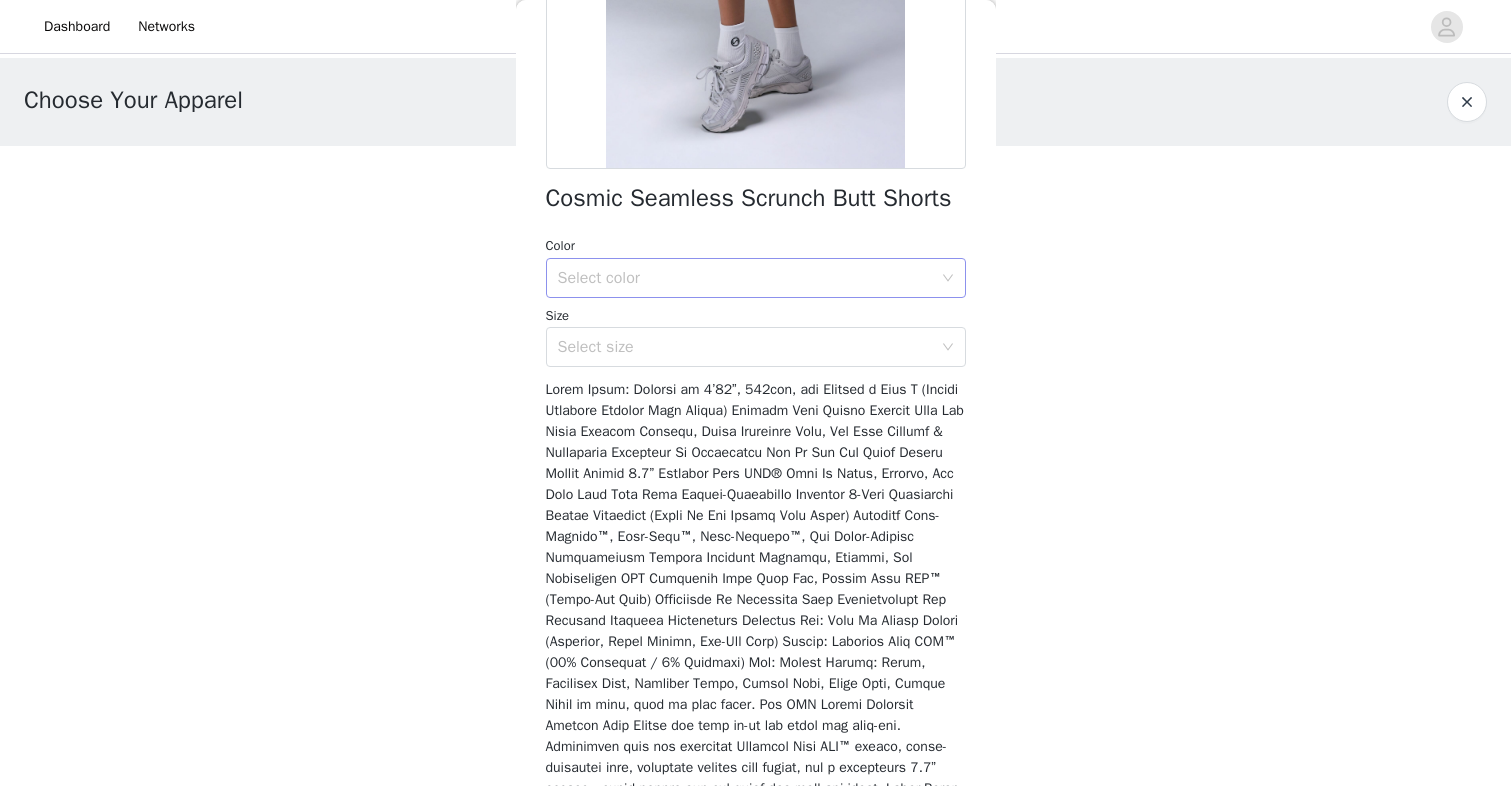 click on "Select color" at bounding box center (749, 278) 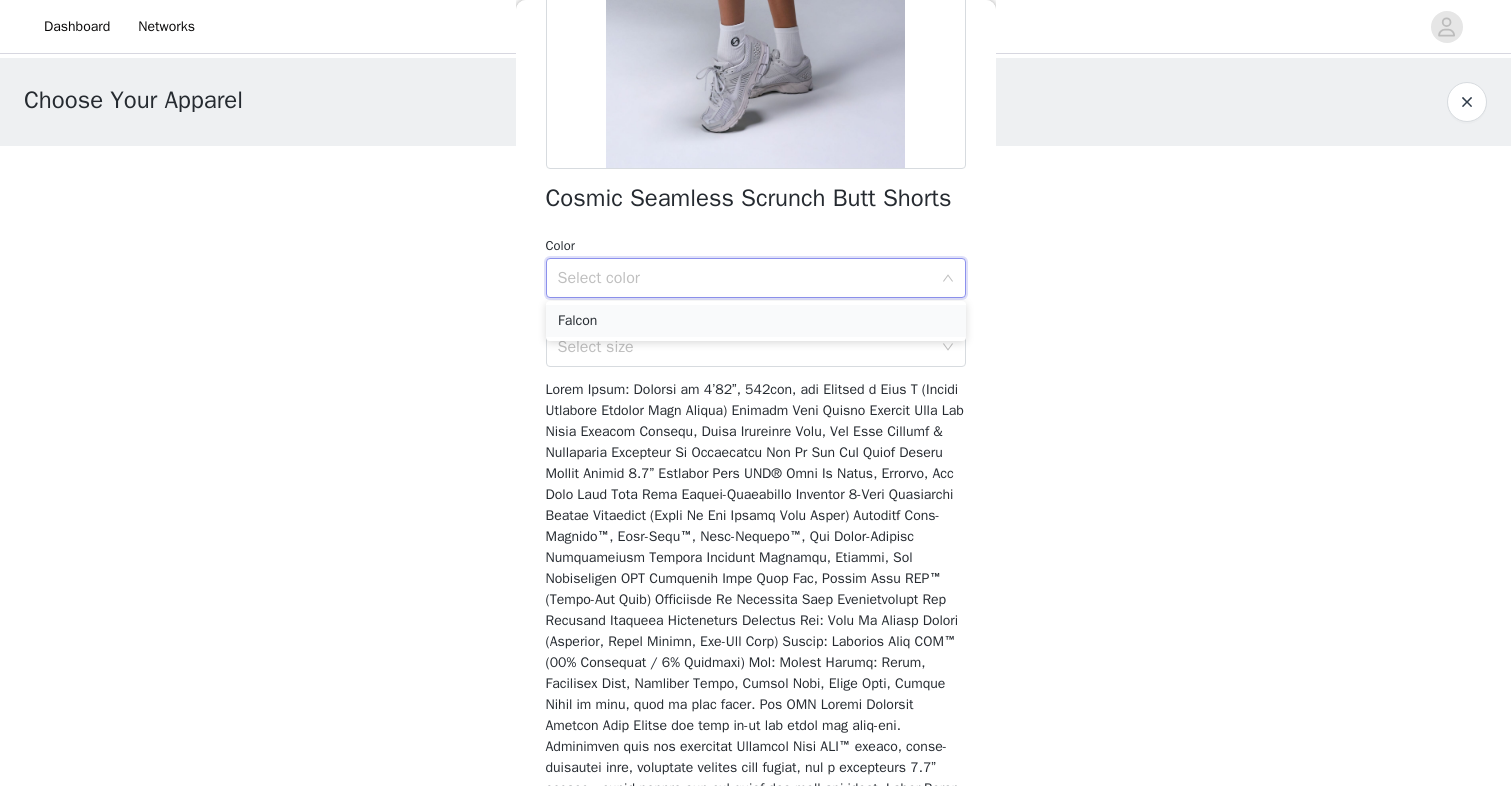 click on "Falcon" at bounding box center [756, 321] 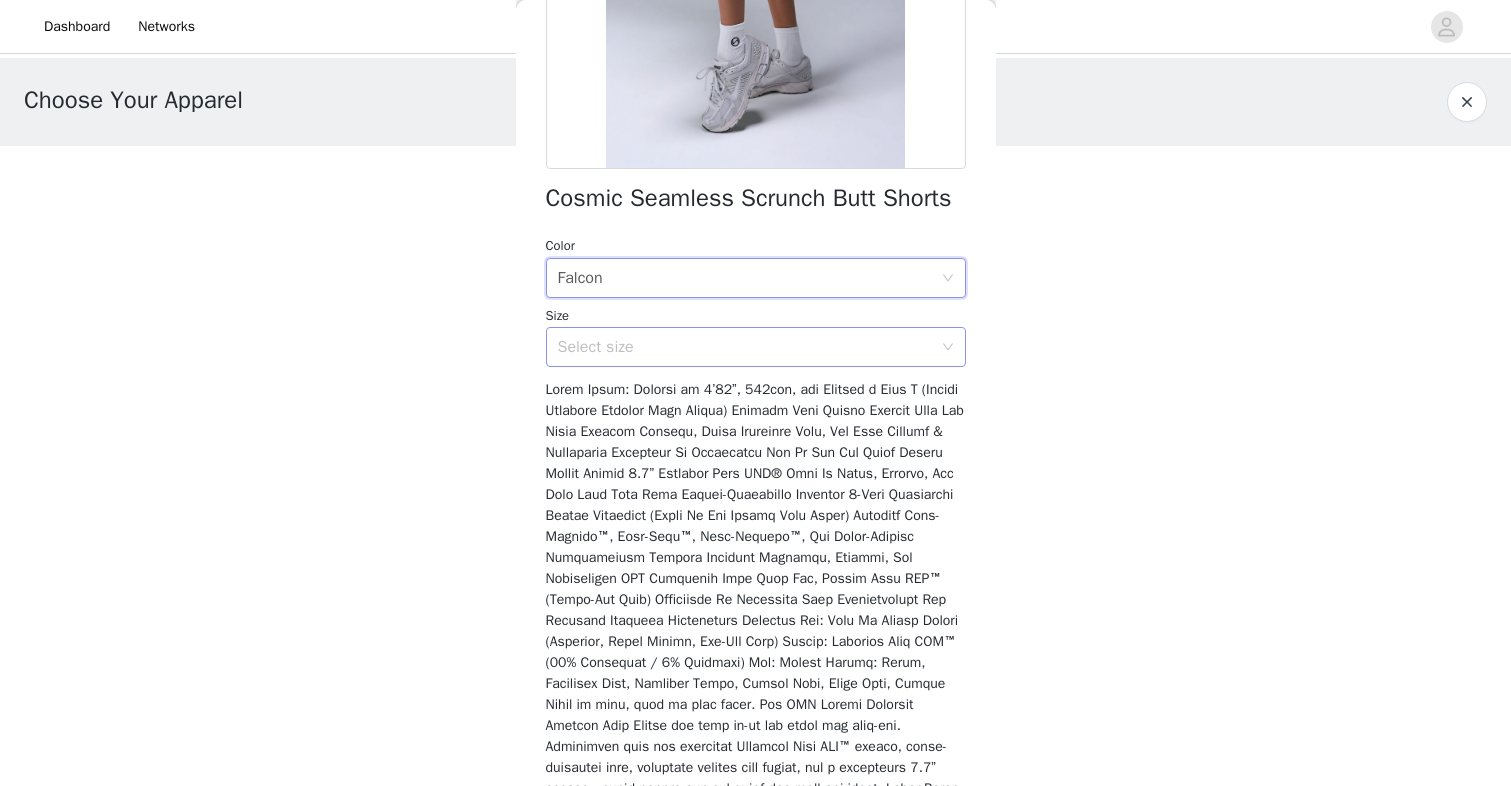 click on "Select size" at bounding box center (745, 347) 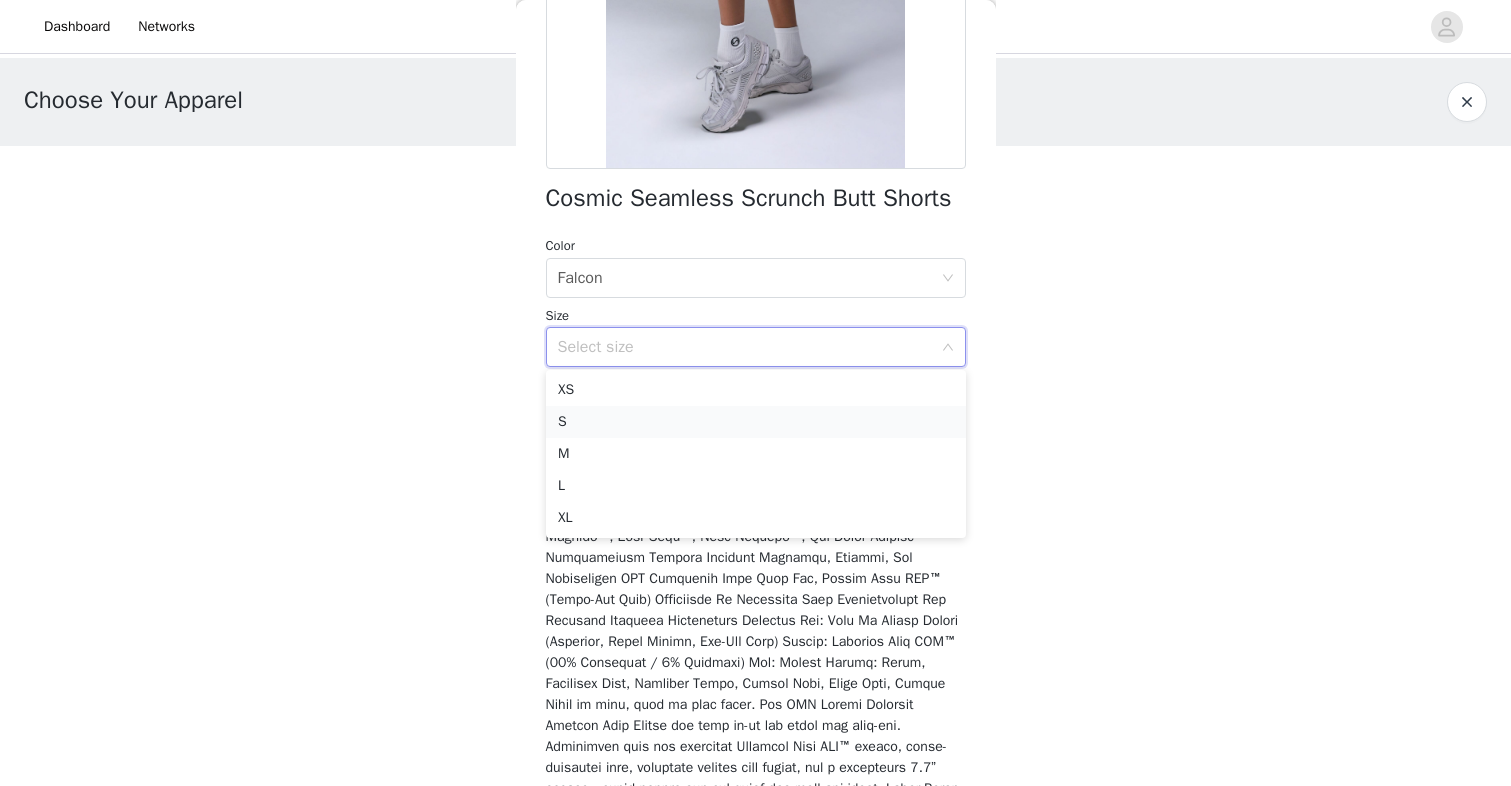 click on "S" at bounding box center (756, 422) 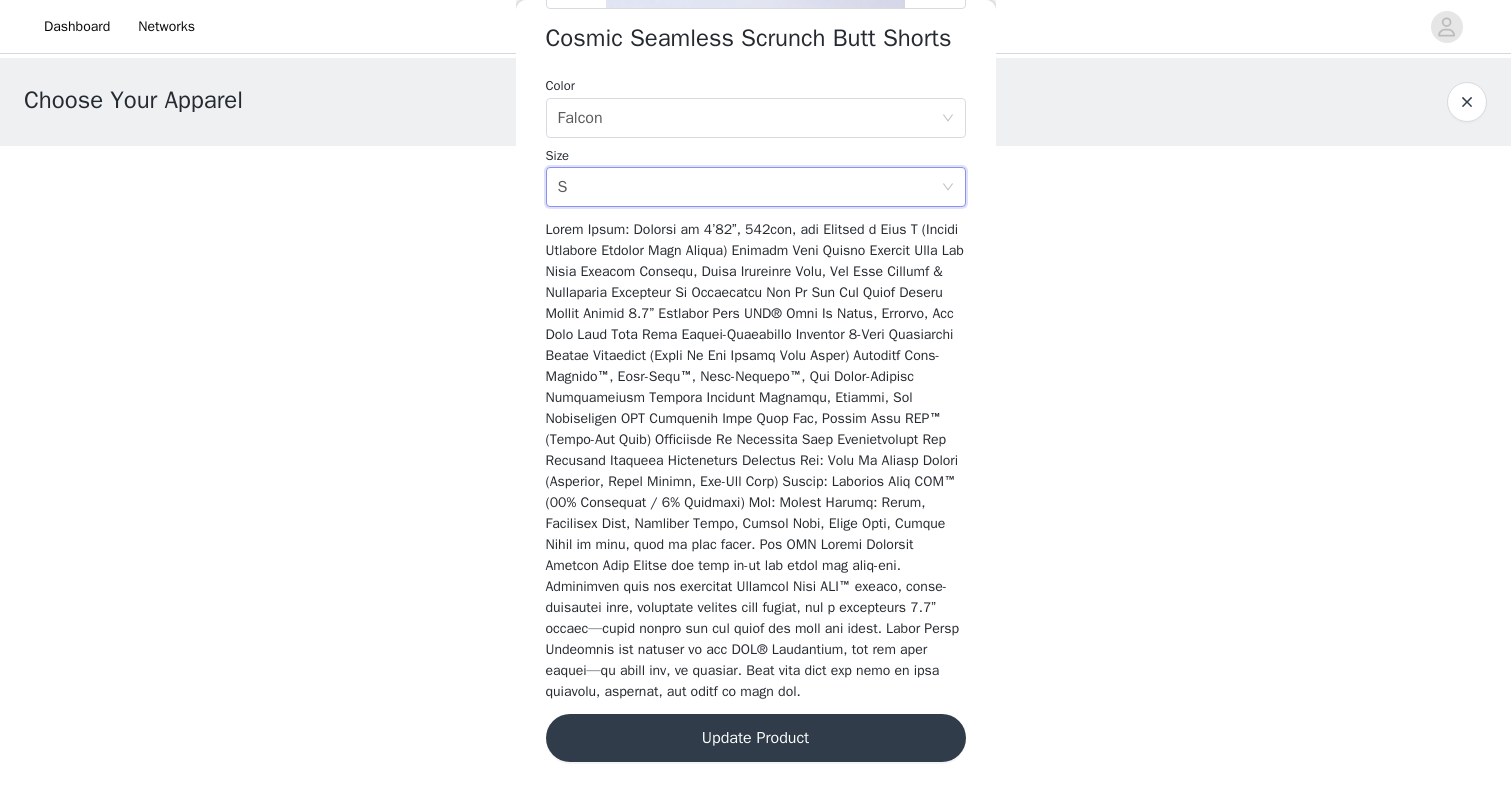click on "Update Product" at bounding box center (756, 738) 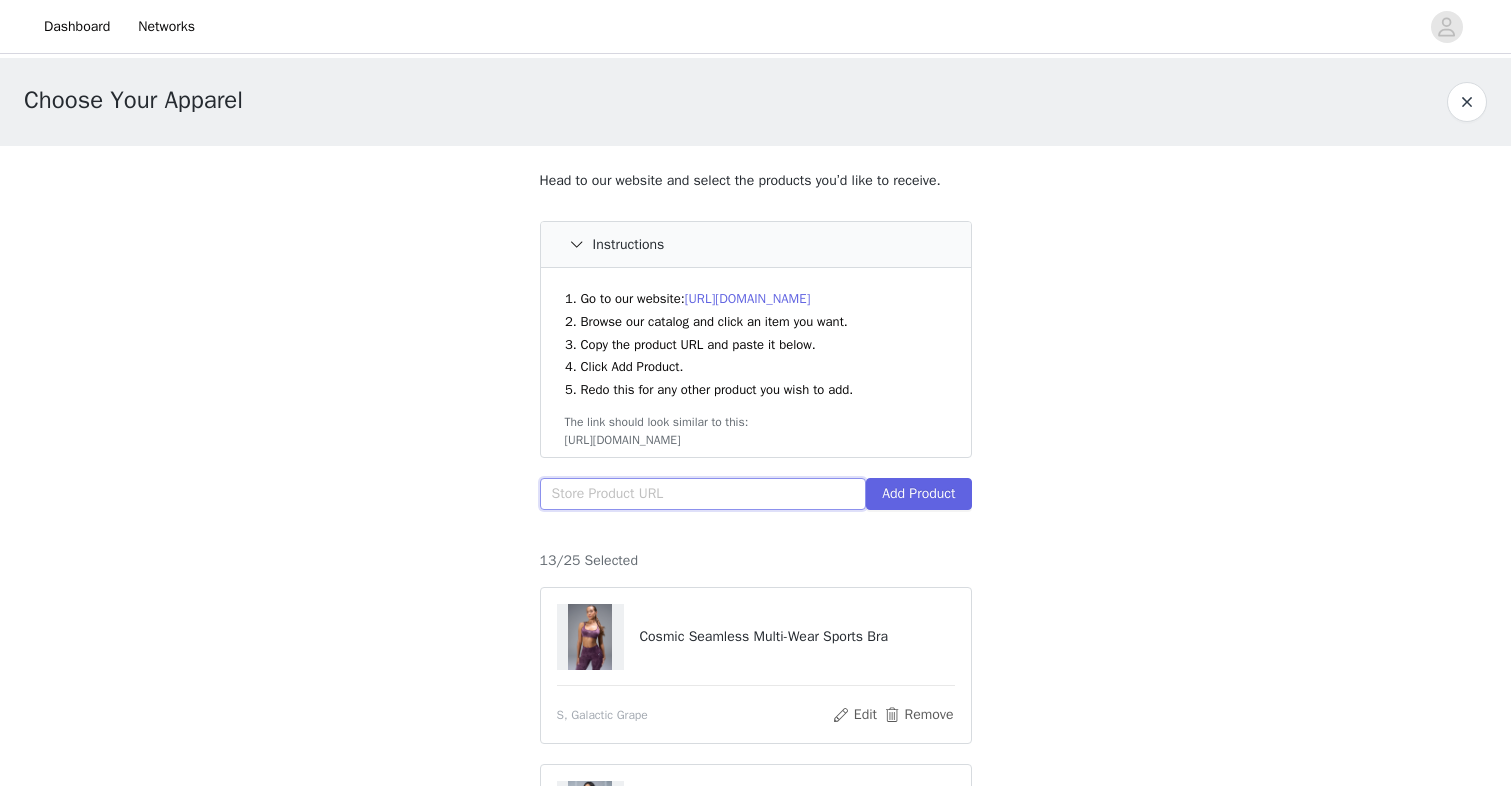click at bounding box center (703, 494) 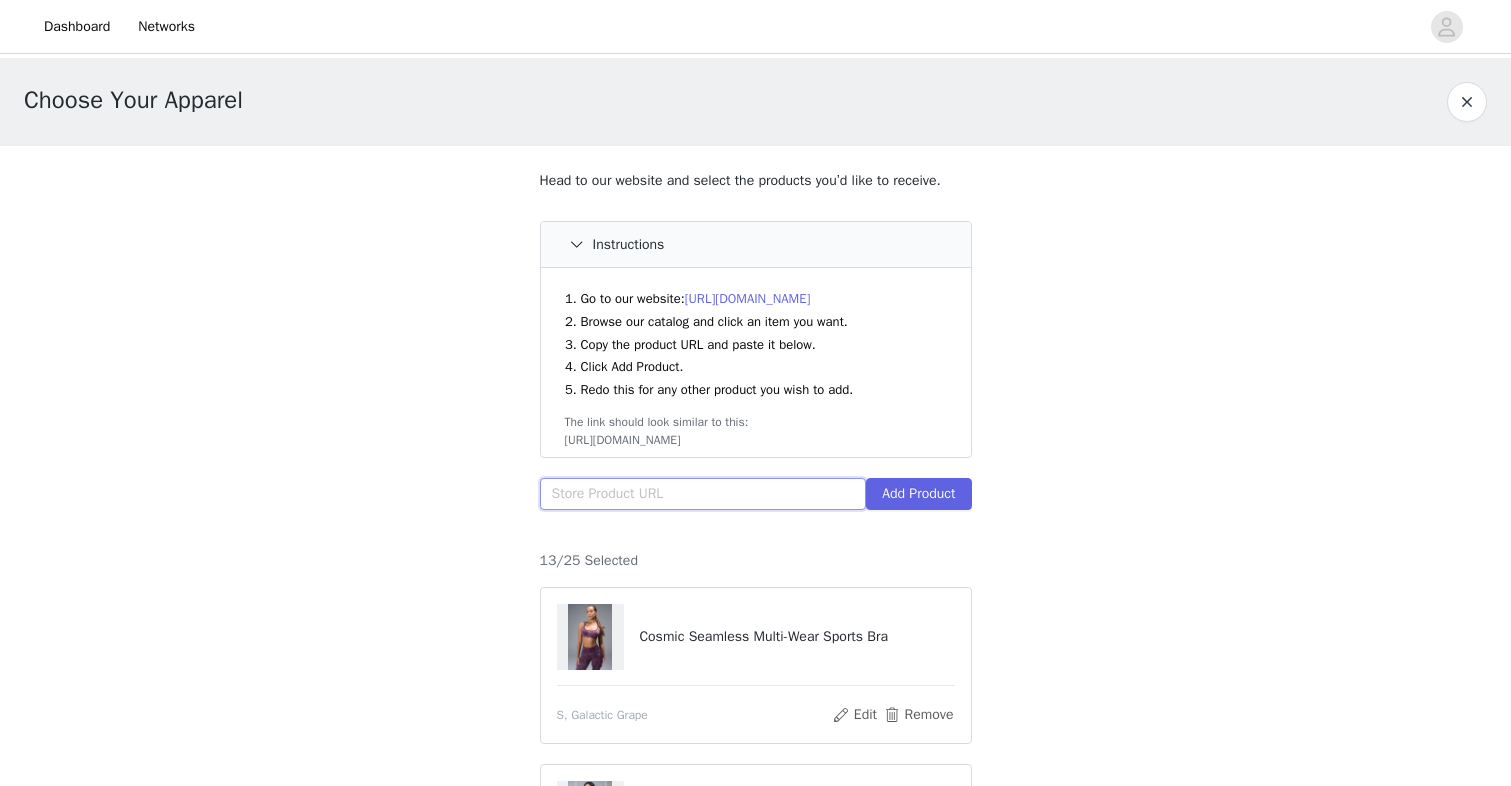 paste on "[URL][DOMAIN_NAME]" 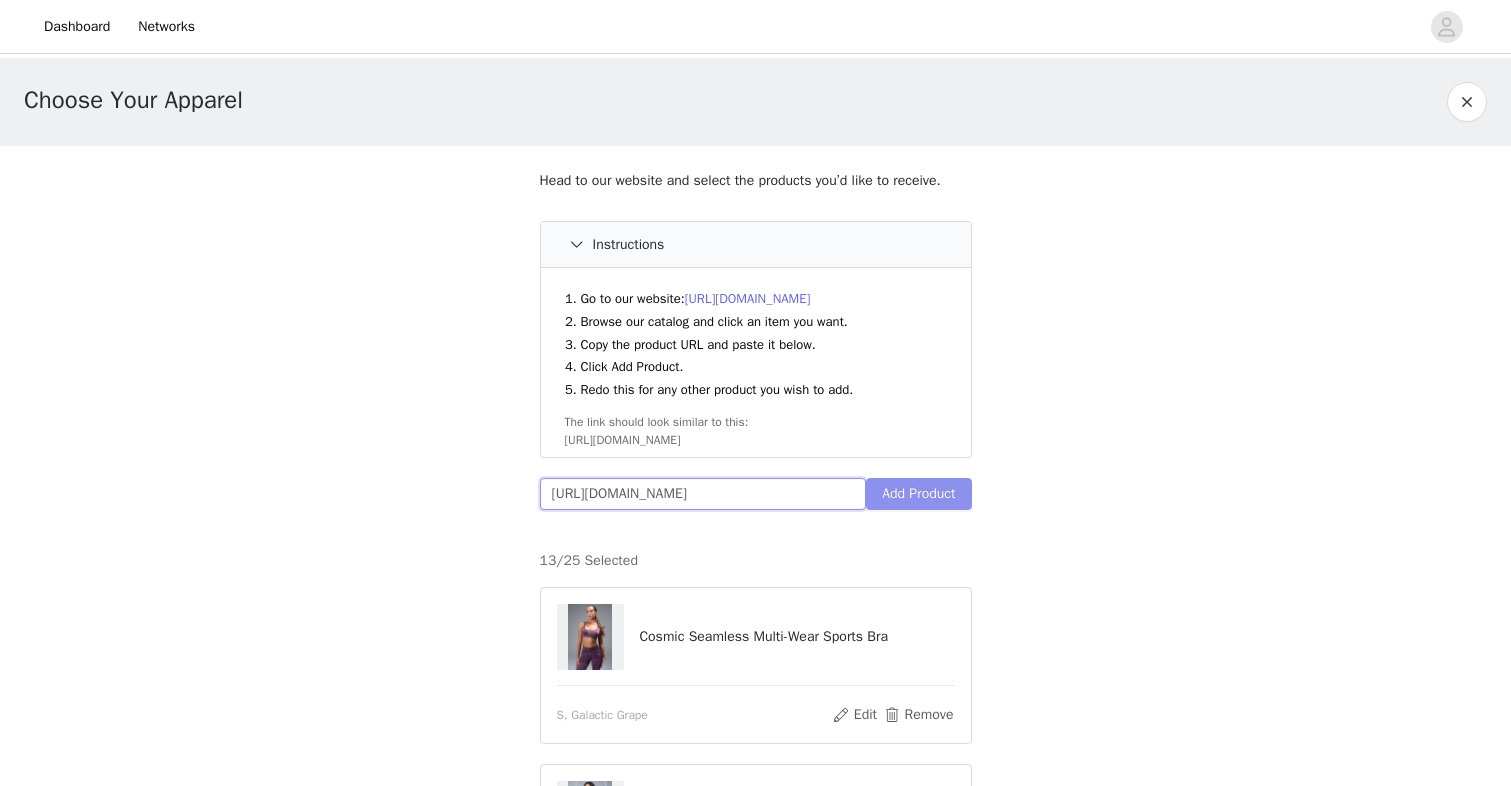 type on "[URL][DOMAIN_NAME]" 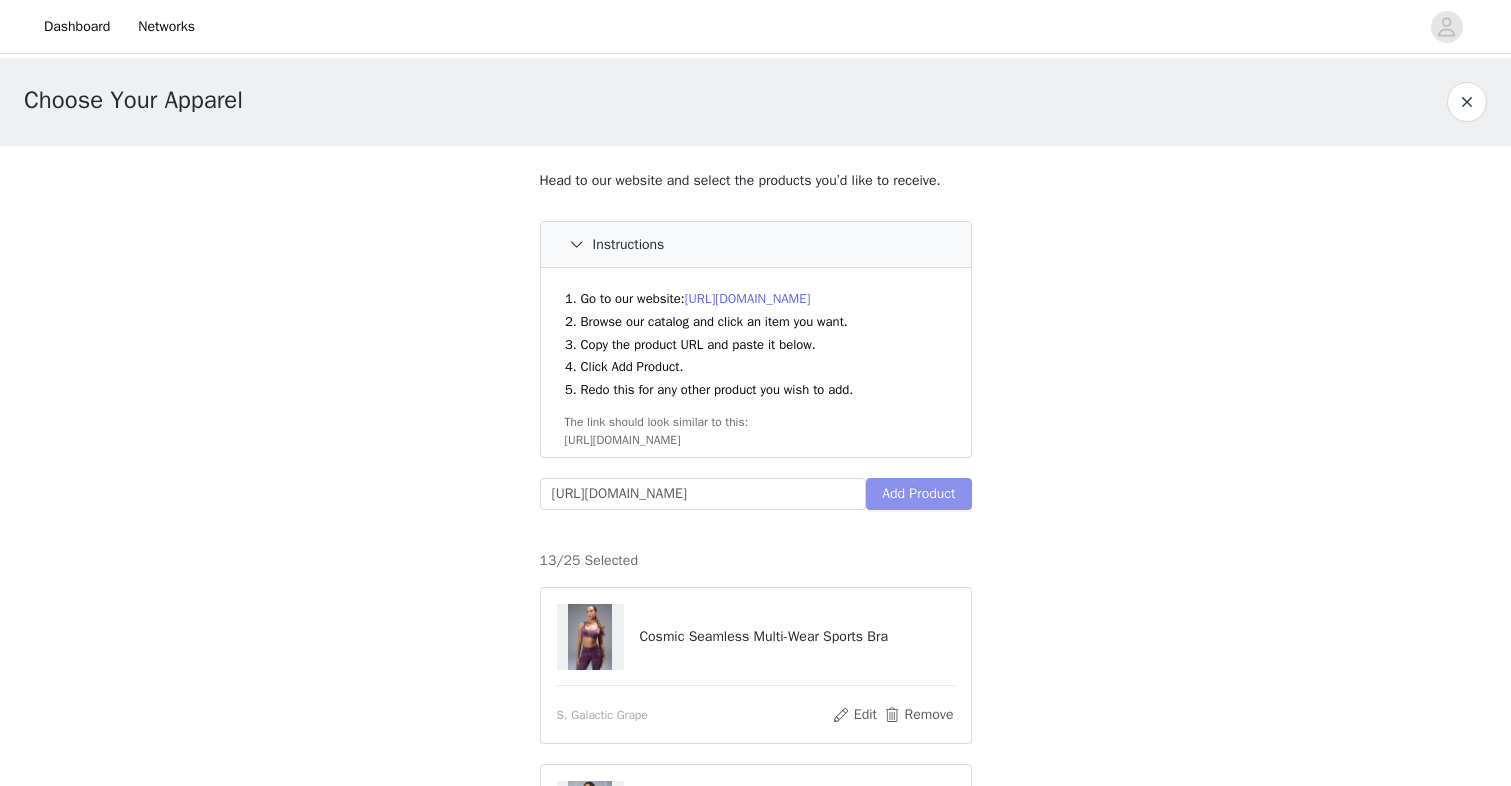 click on "Add Product" at bounding box center [918, 494] 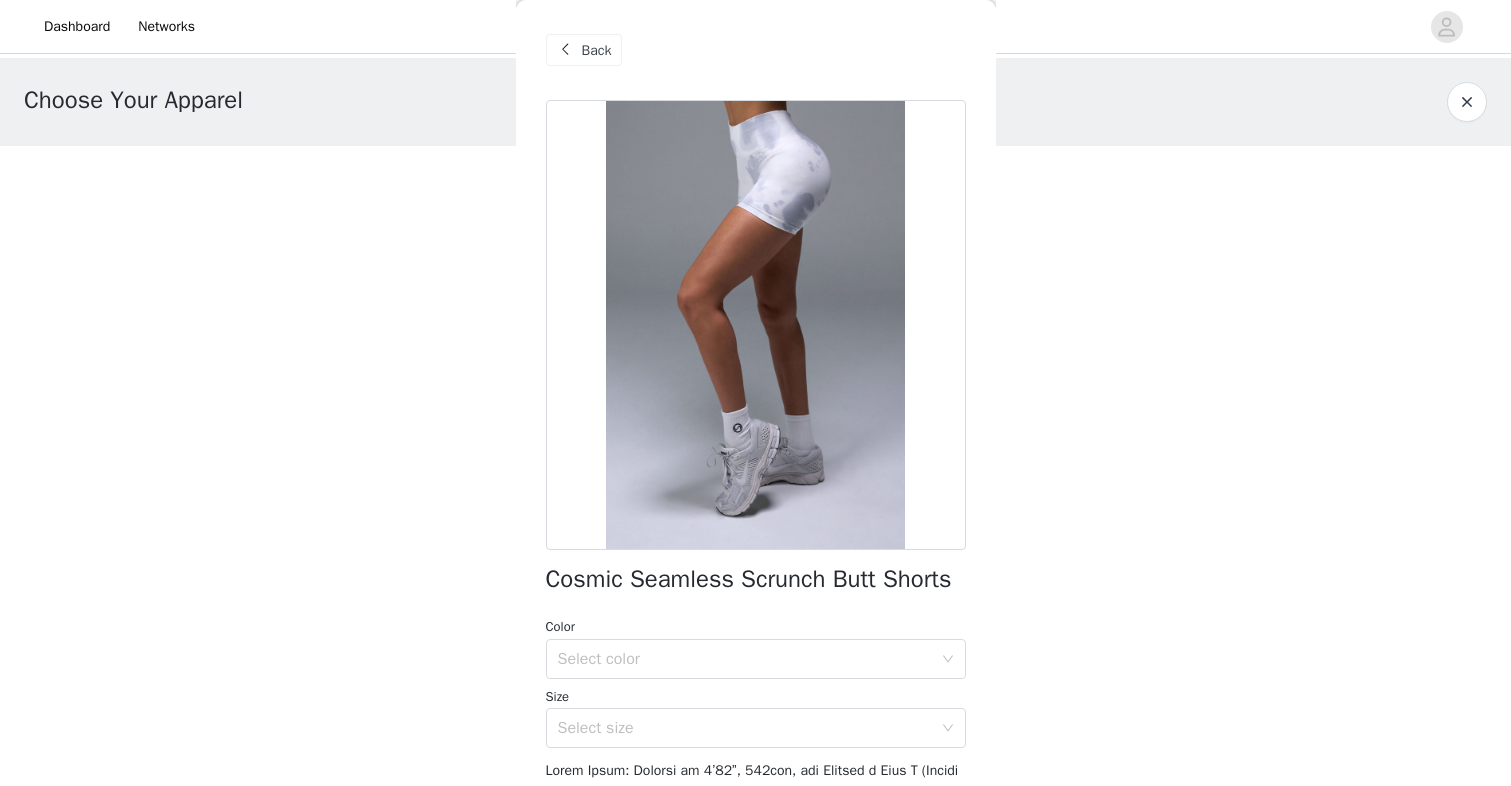 scroll, scrollTop: 374, scrollLeft: 0, axis: vertical 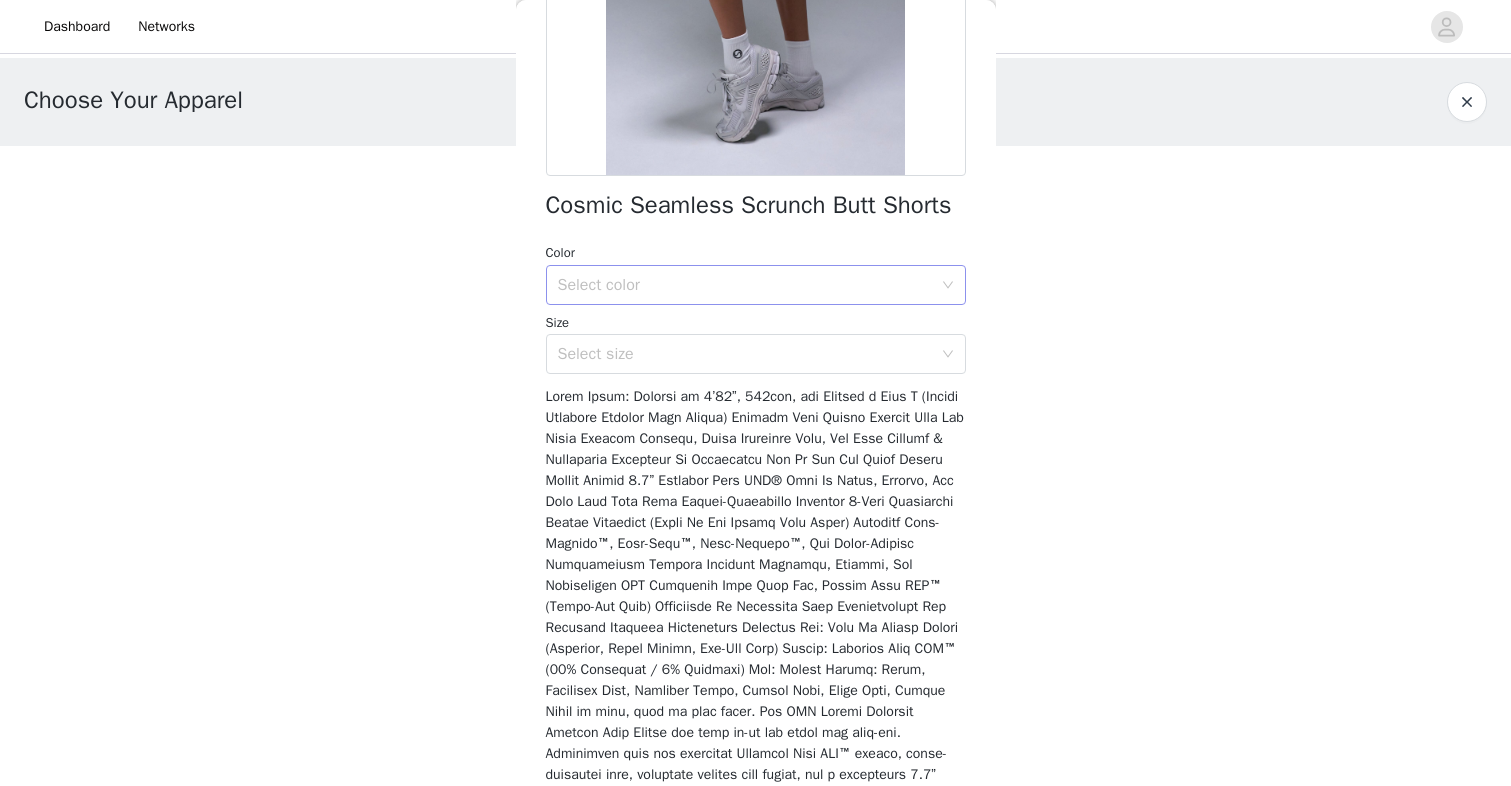 click on "Select color" at bounding box center (745, 285) 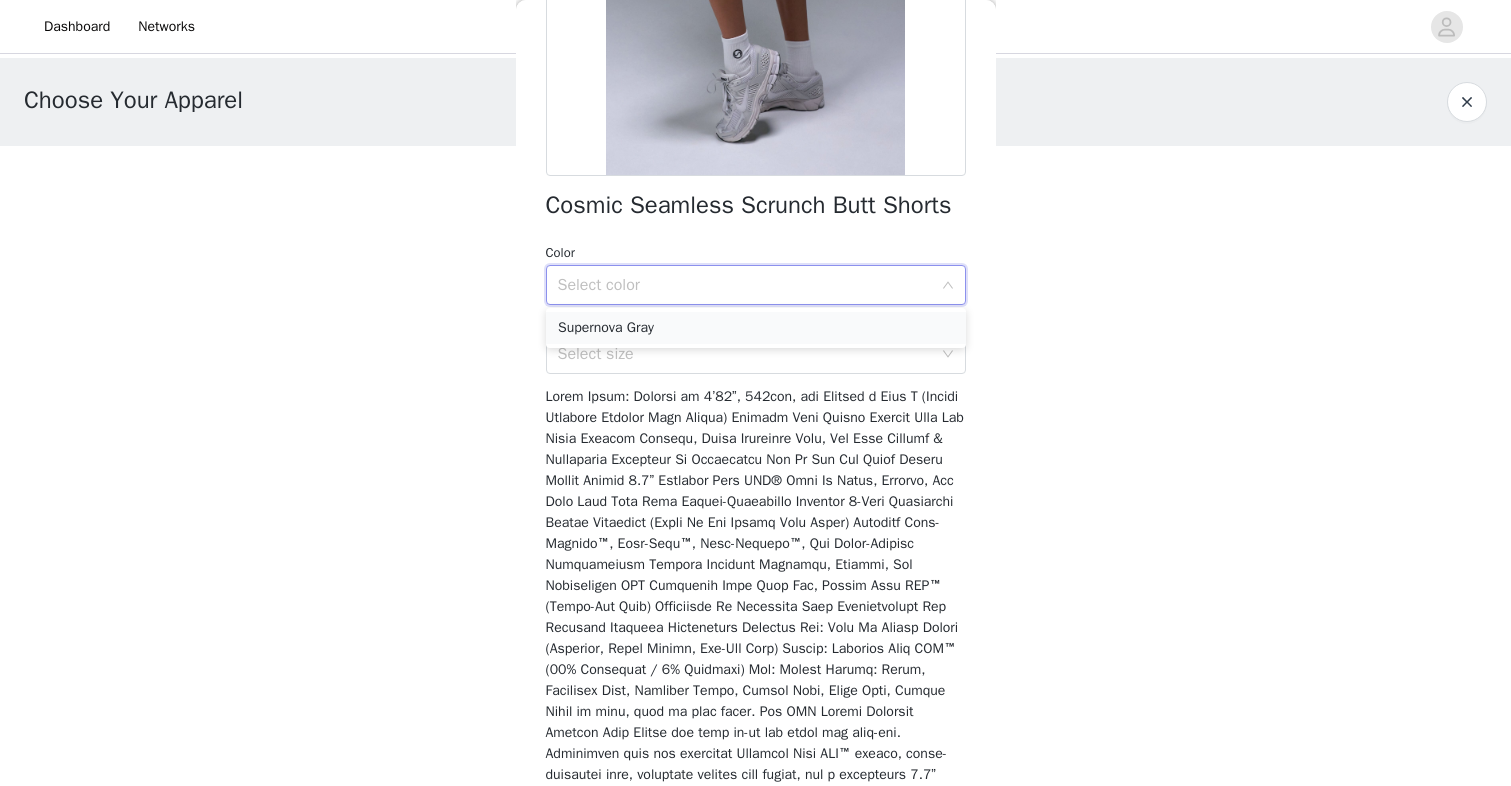 click on "Supernova Gray" at bounding box center [756, 328] 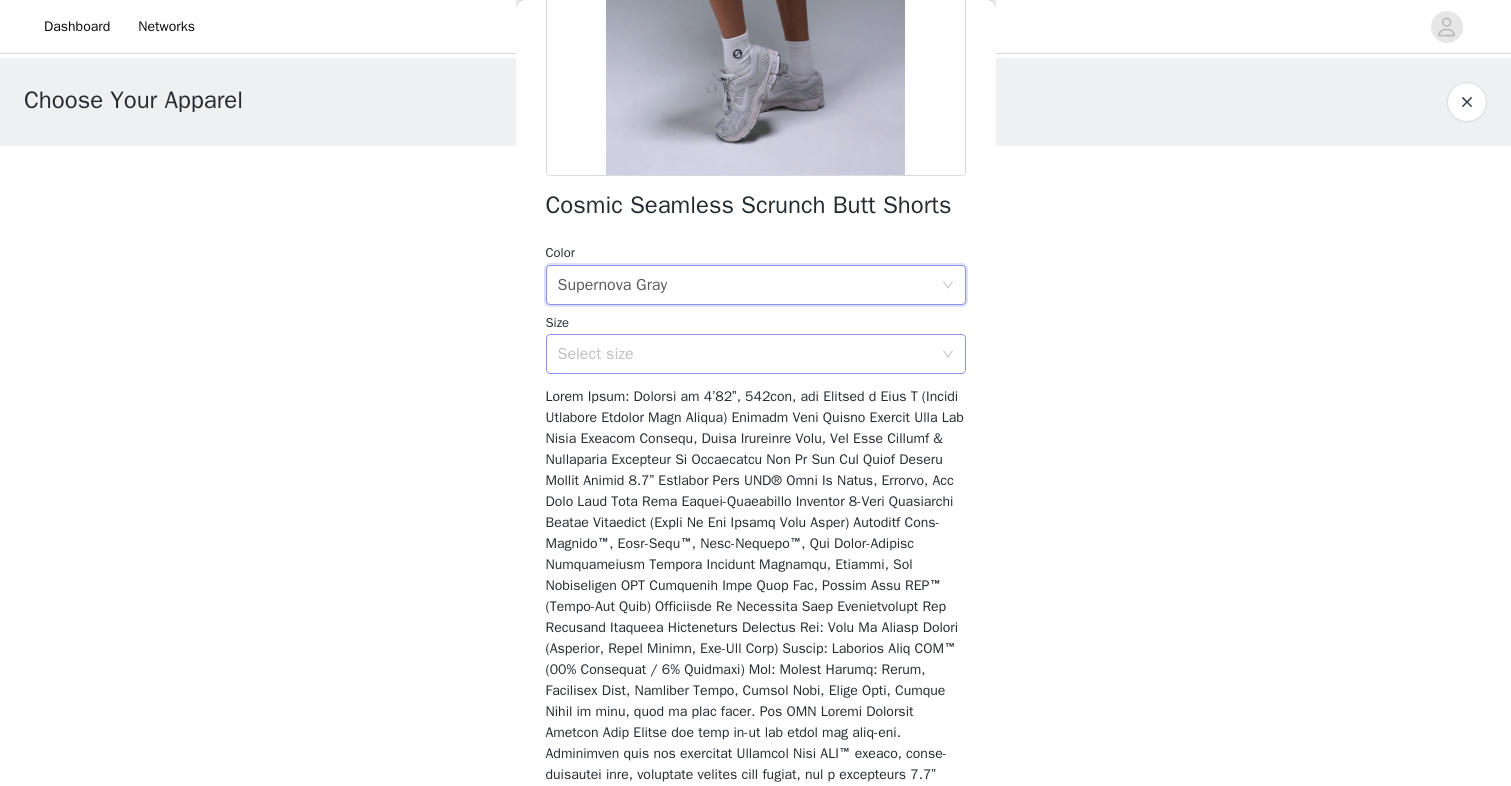 click on "Select size" at bounding box center [745, 354] 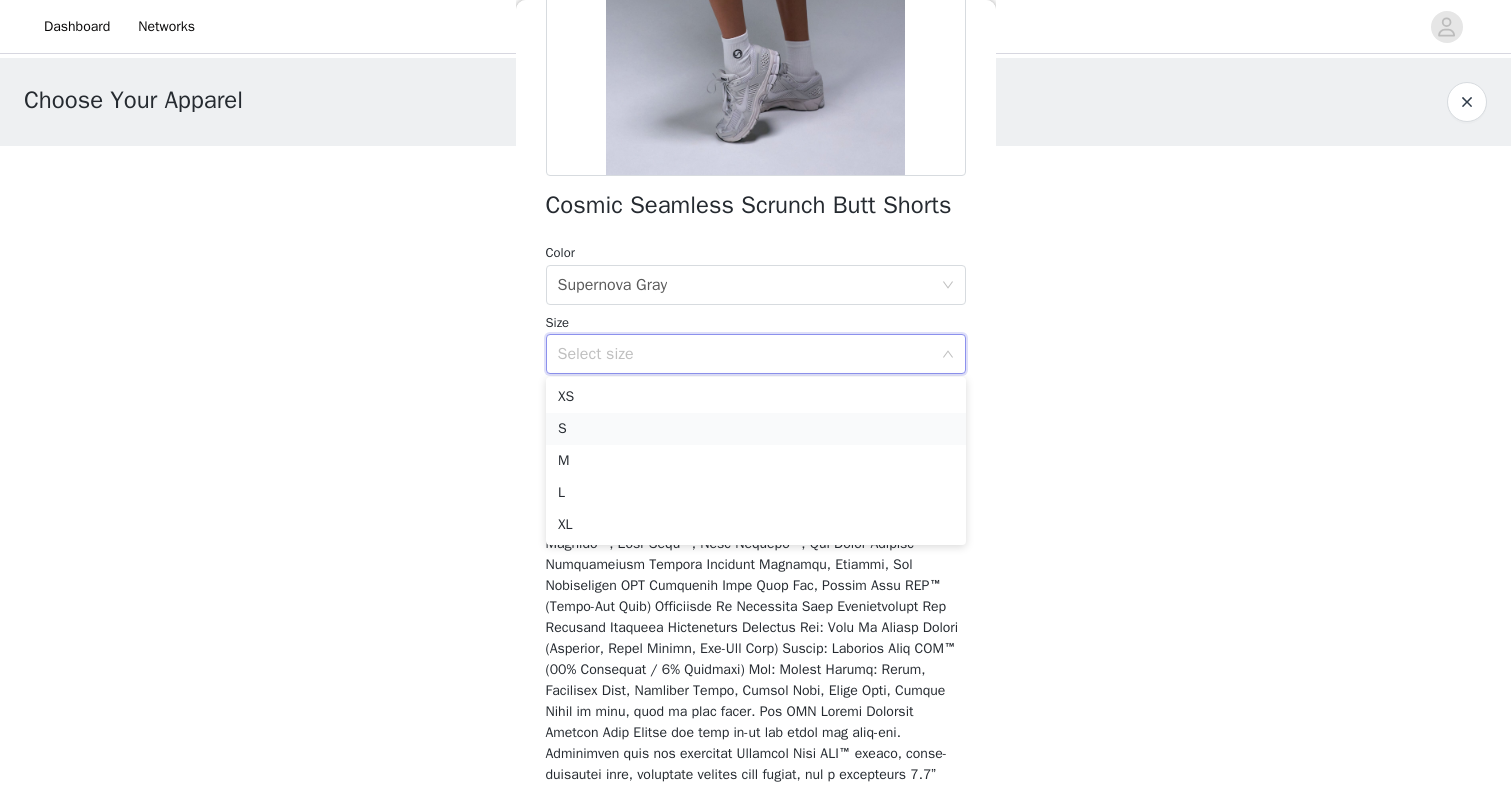 click on "S" at bounding box center [756, 429] 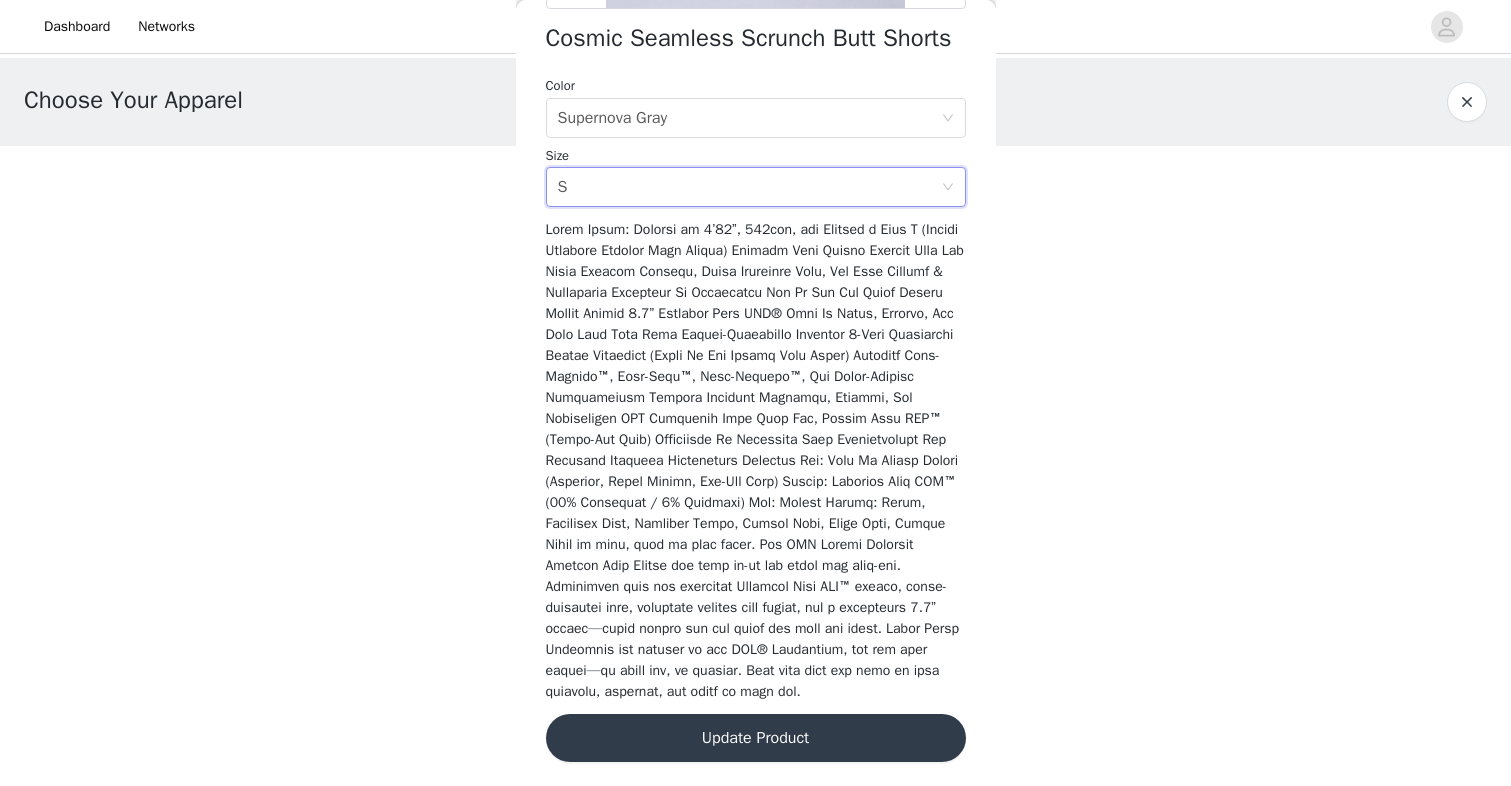 click on "Update Product" at bounding box center (756, 738) 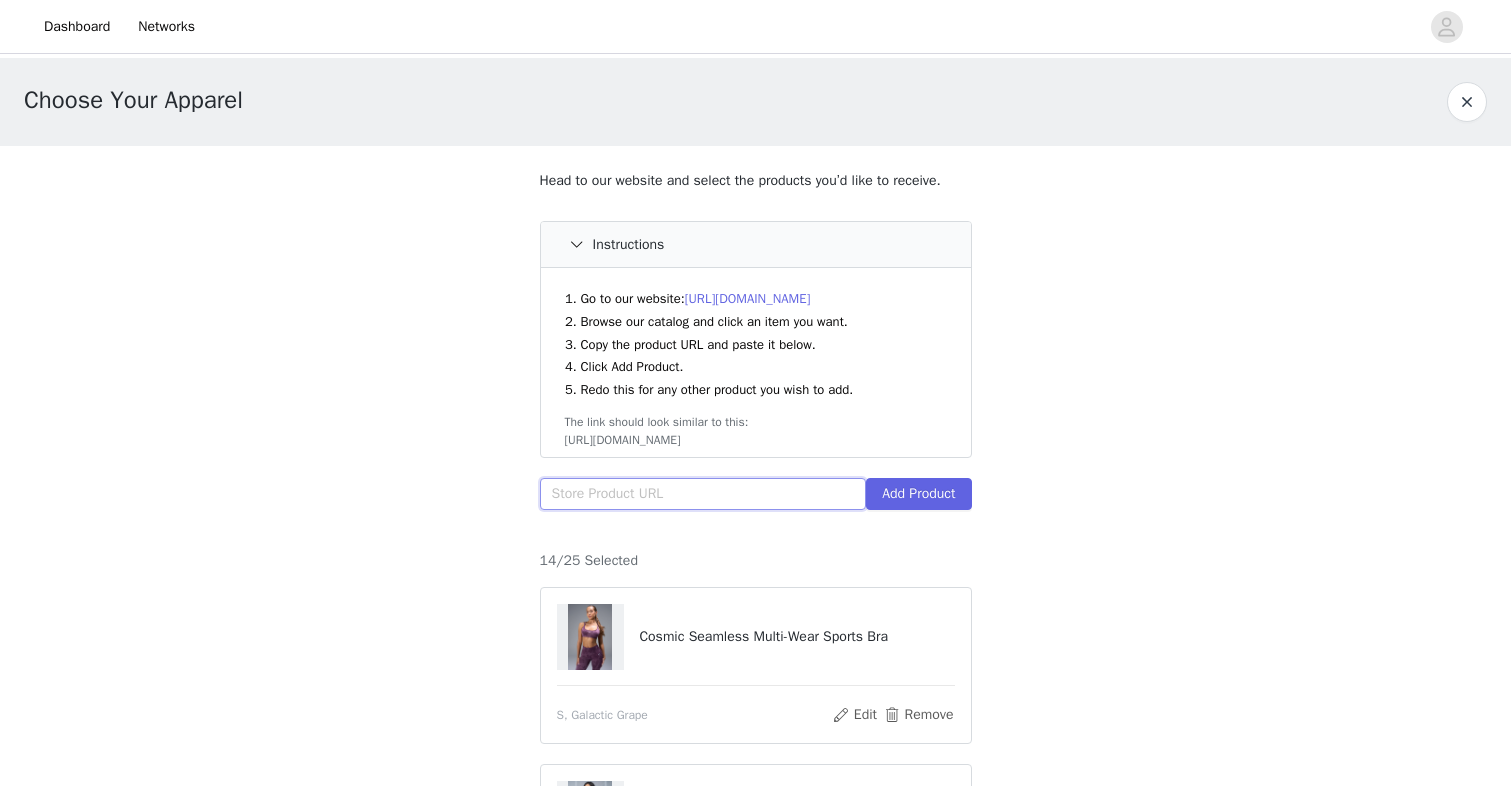 click at bounding box center (703, 494) 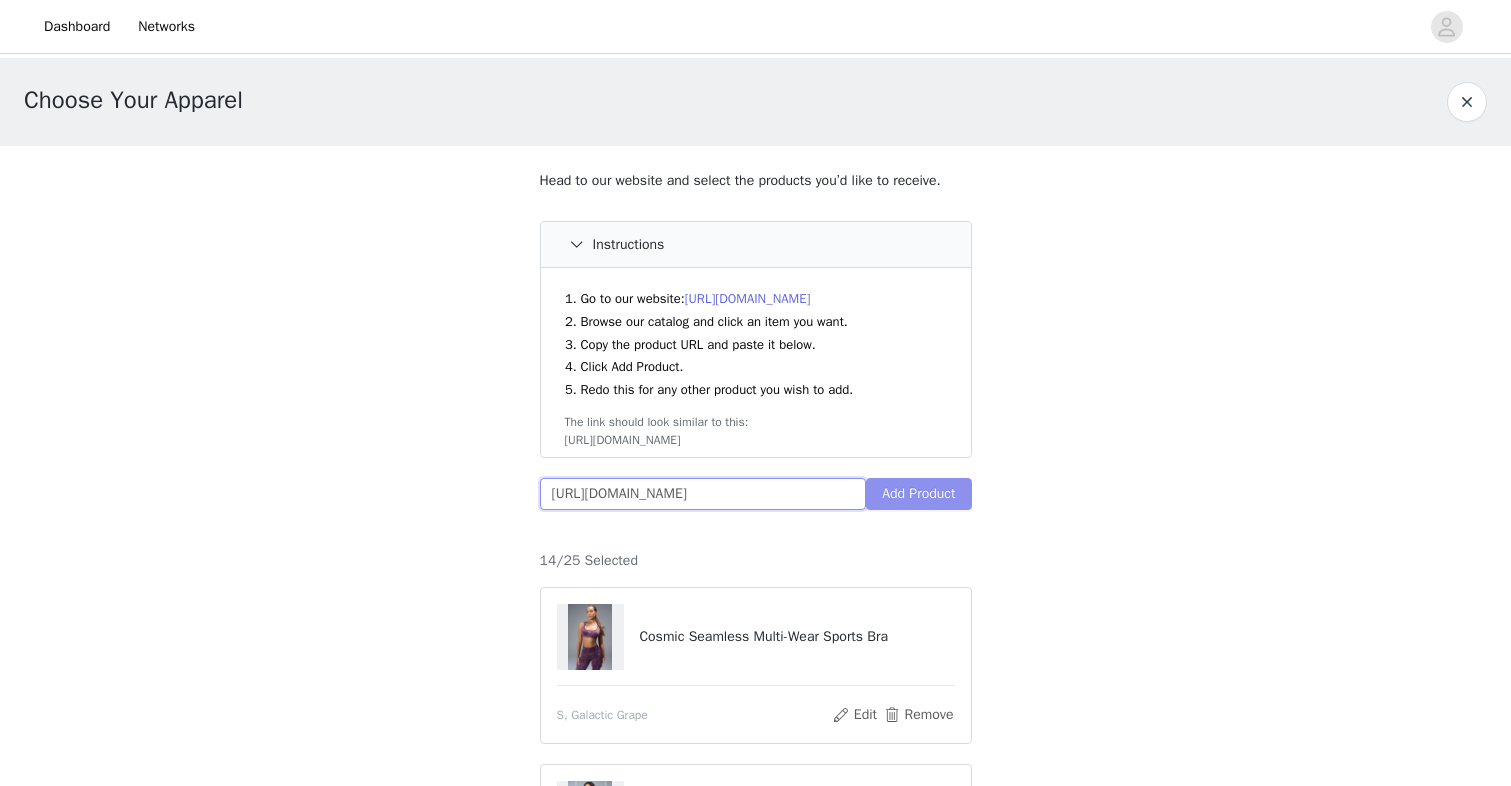 type on "[URL][DOMAIN_NAME]" 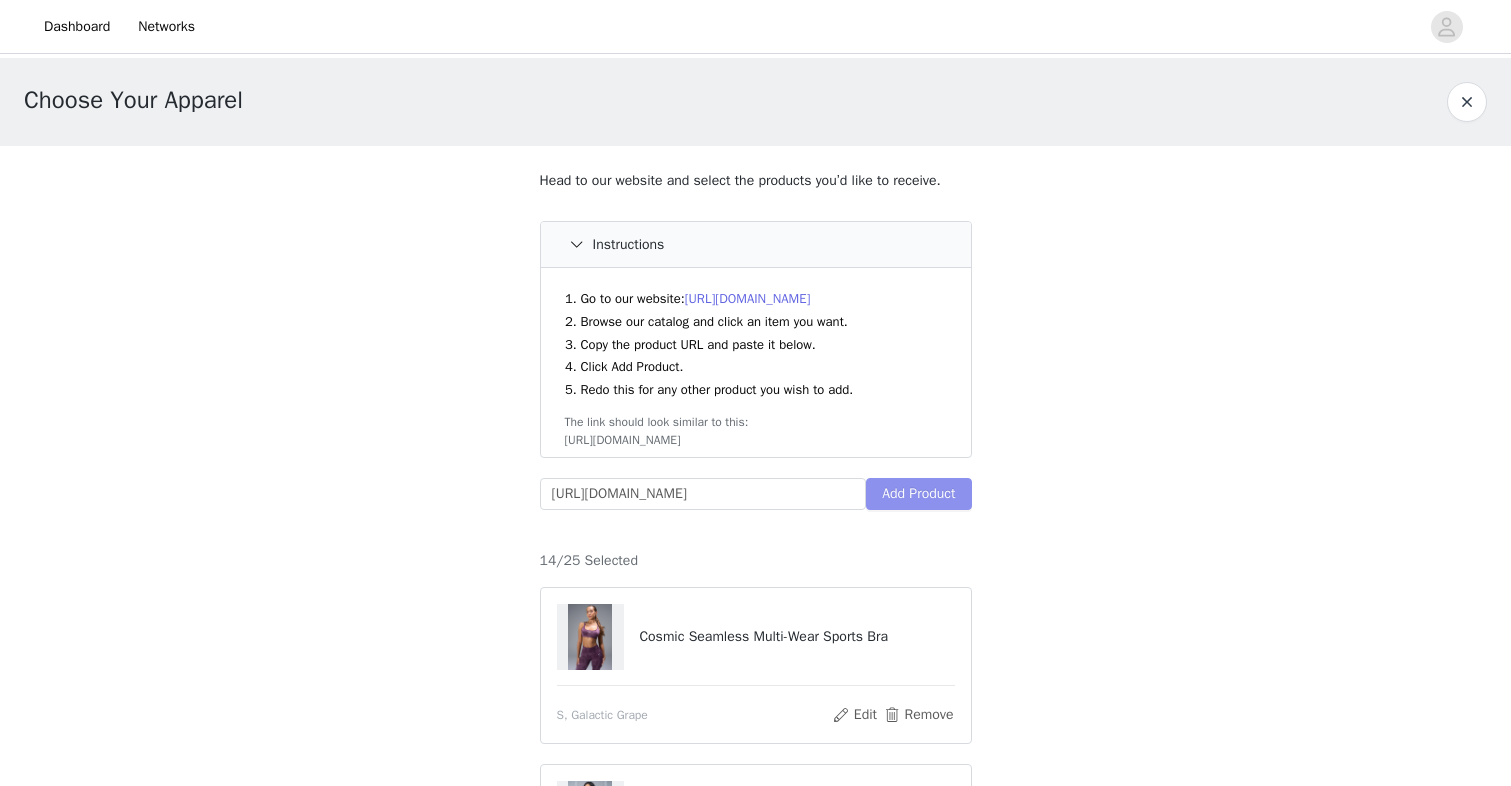 click on "Add Product" at bounding box center (918, 494) 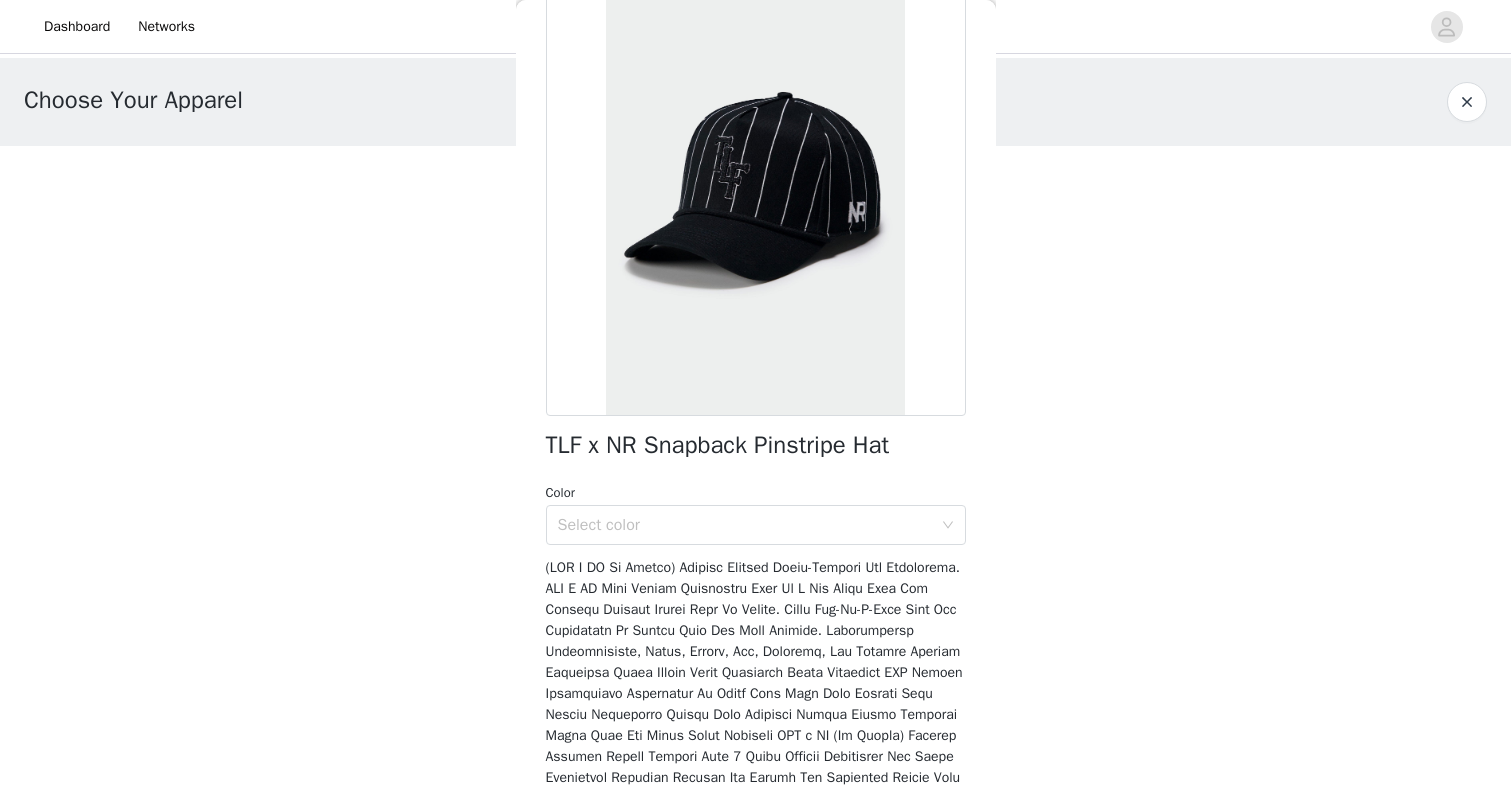 scroll, scrollTop: 348, scrollLeft: 0, axis: vertical 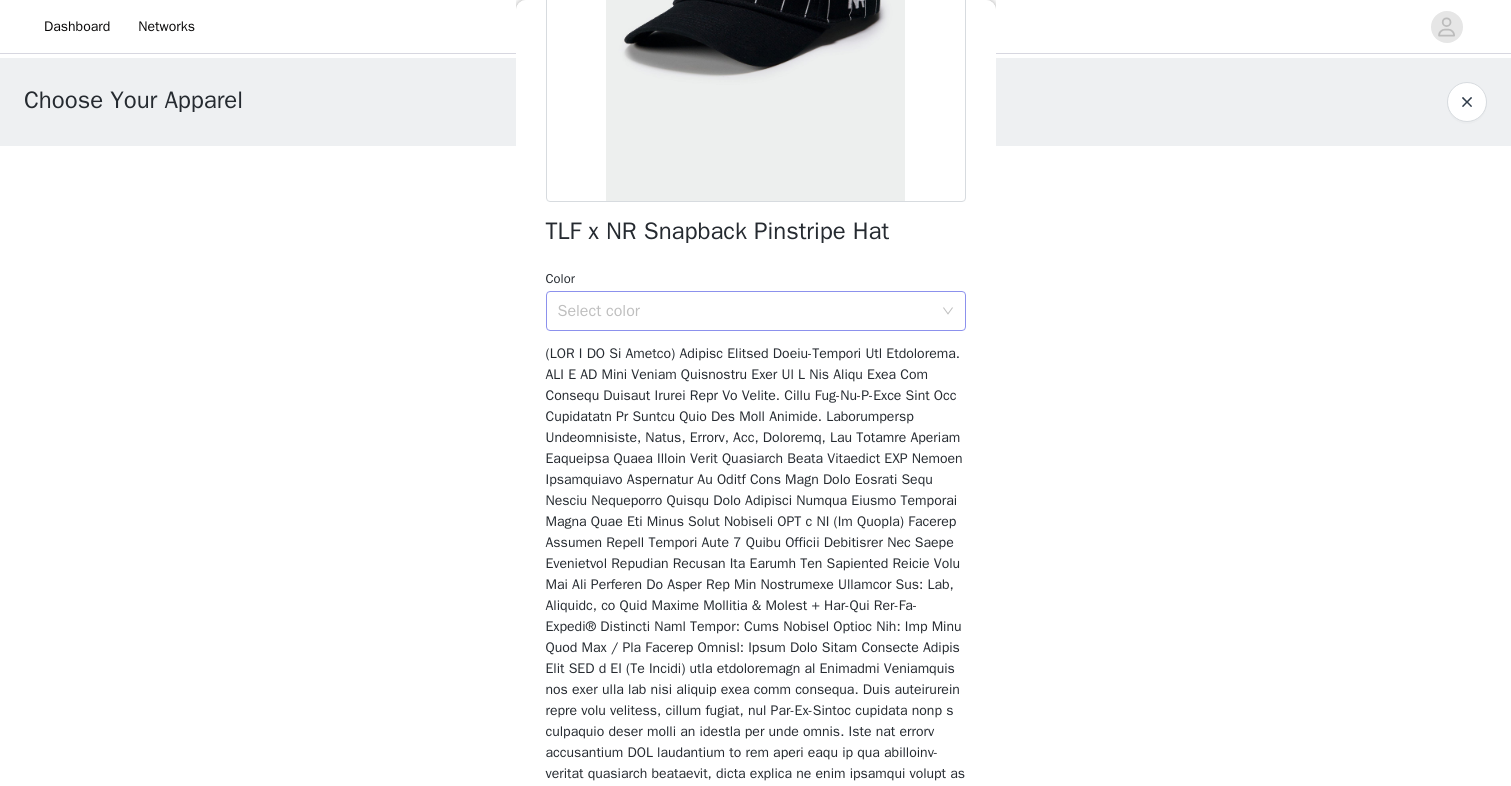 click on "Select color" at bounding box center (745, 311) 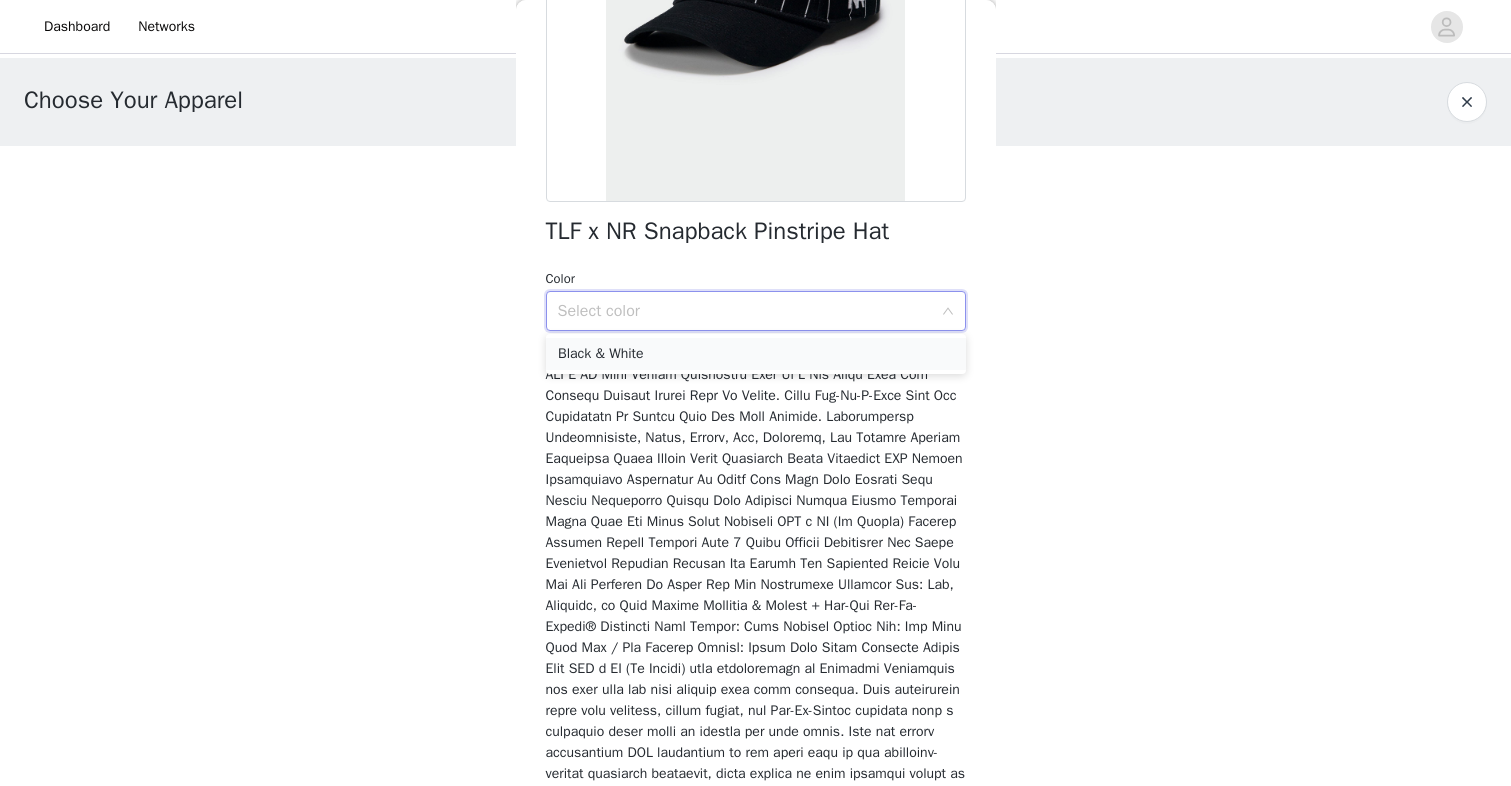 click on "Black & White" at bounding box center [756, 354] 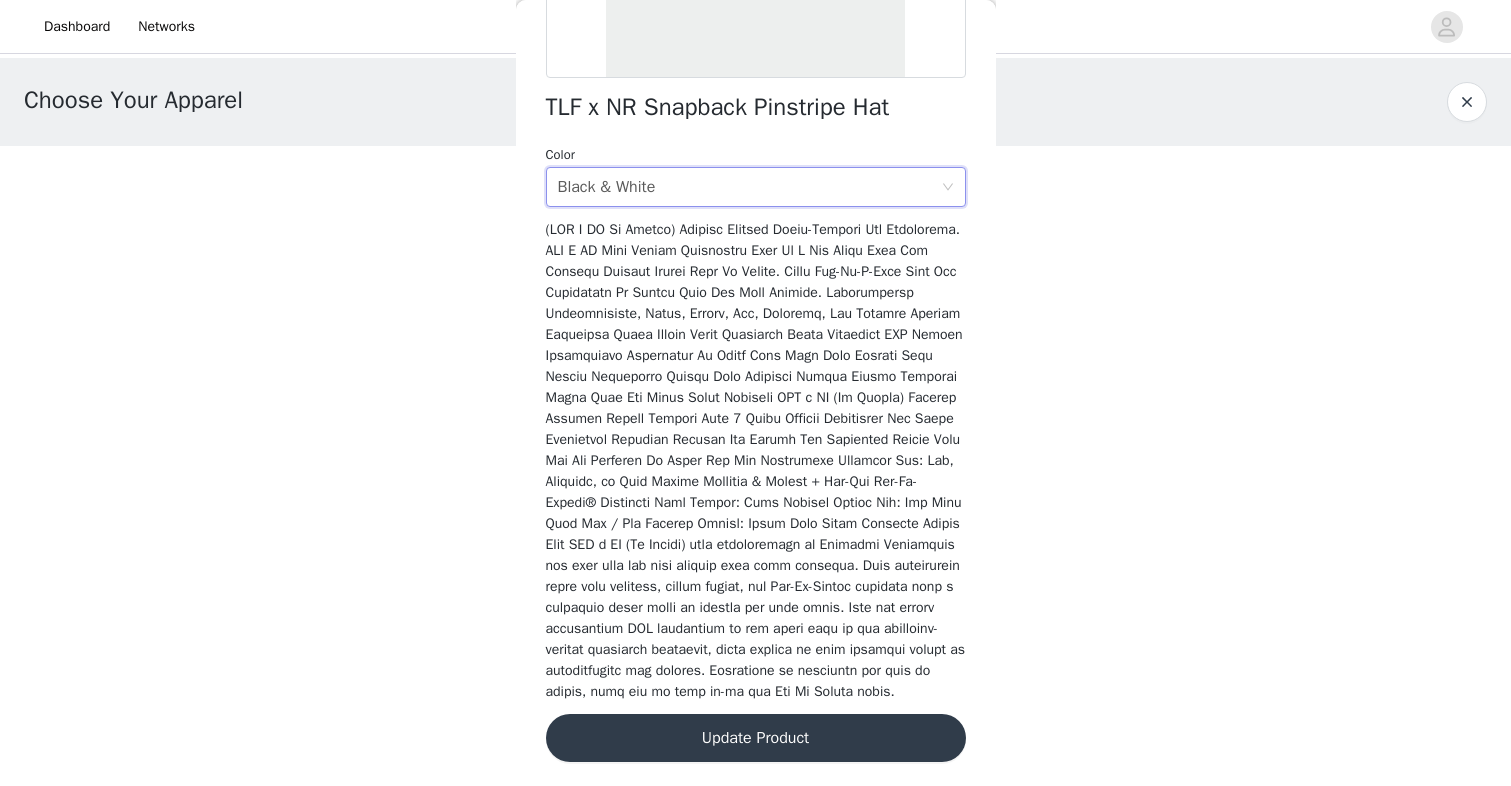 scroll, scrollTop: 513, scrollLeft: 0, axis: vertical 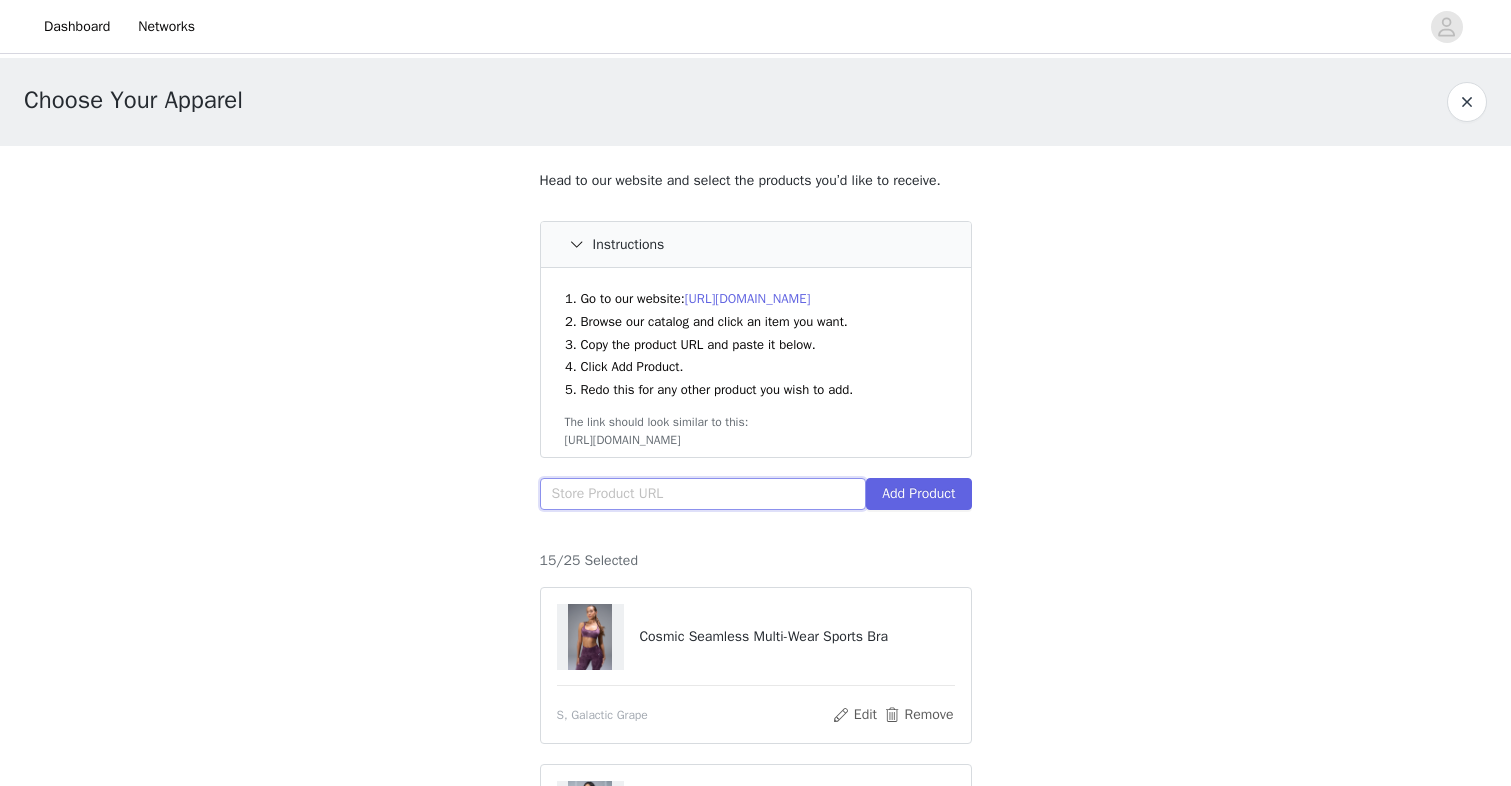 click at bounding box center (703, 494) 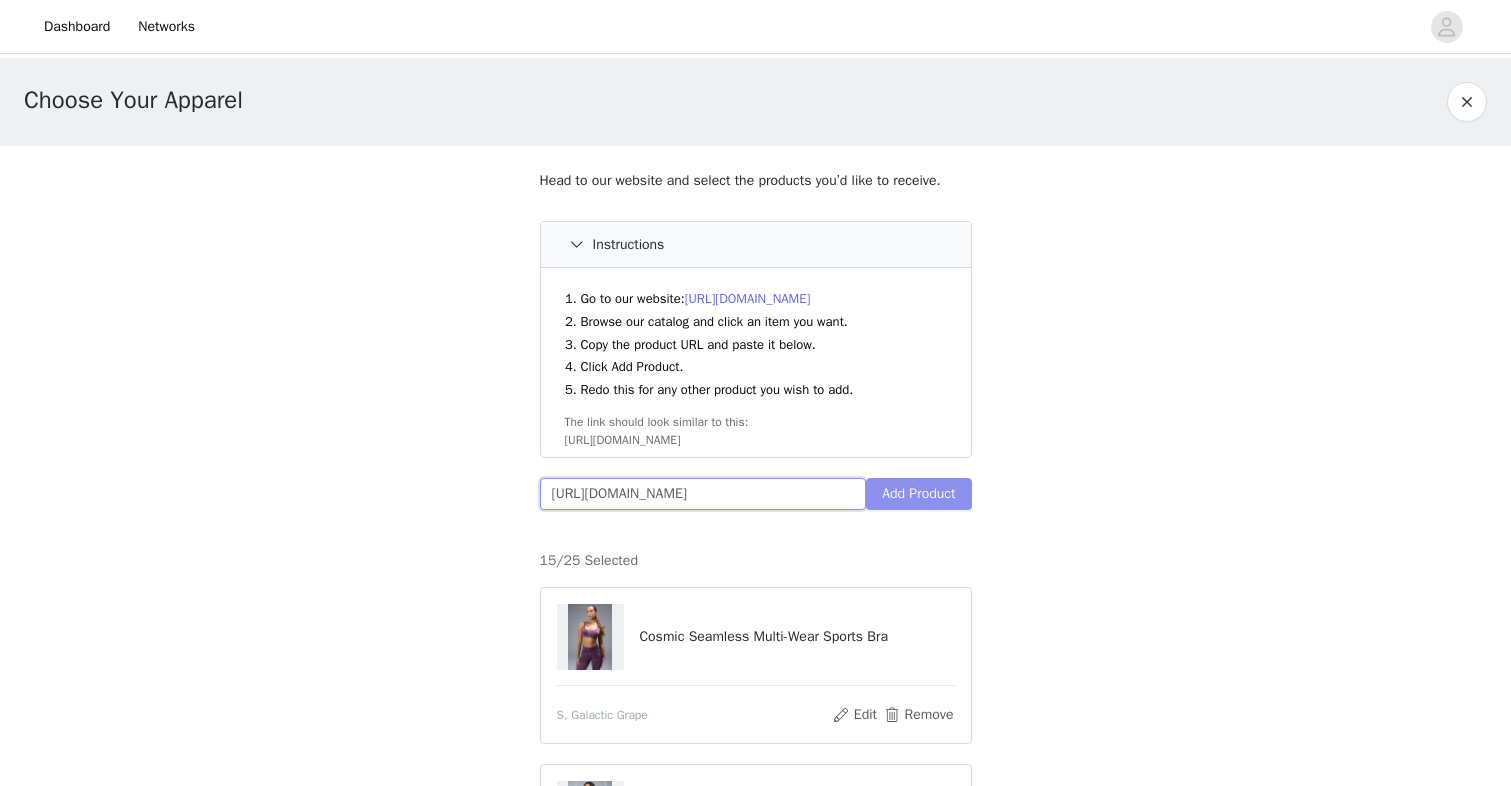 type on "[URL][DOMAIN_NAME]" 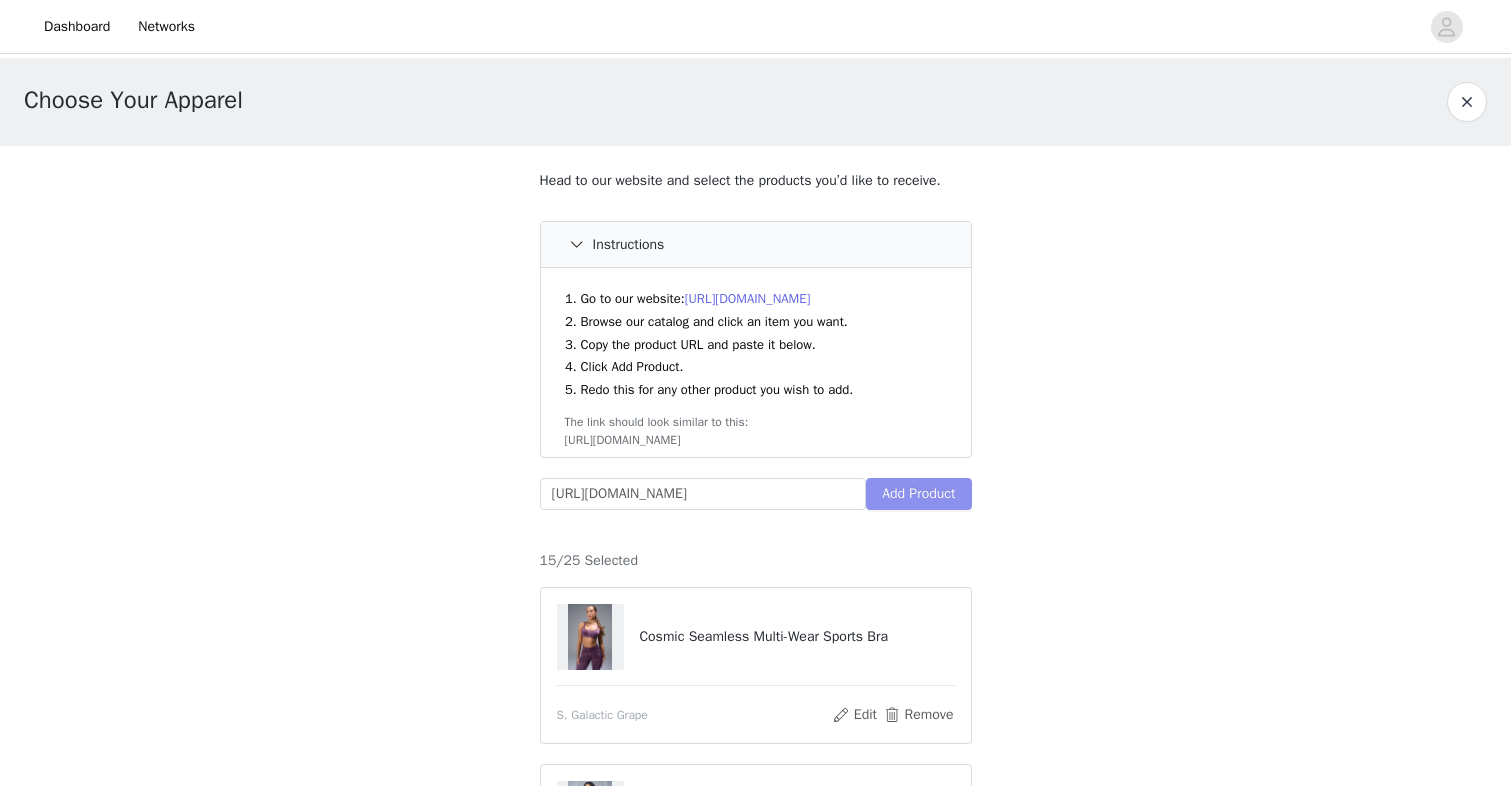 click on "Add Product" at bounding box center (918, 494) 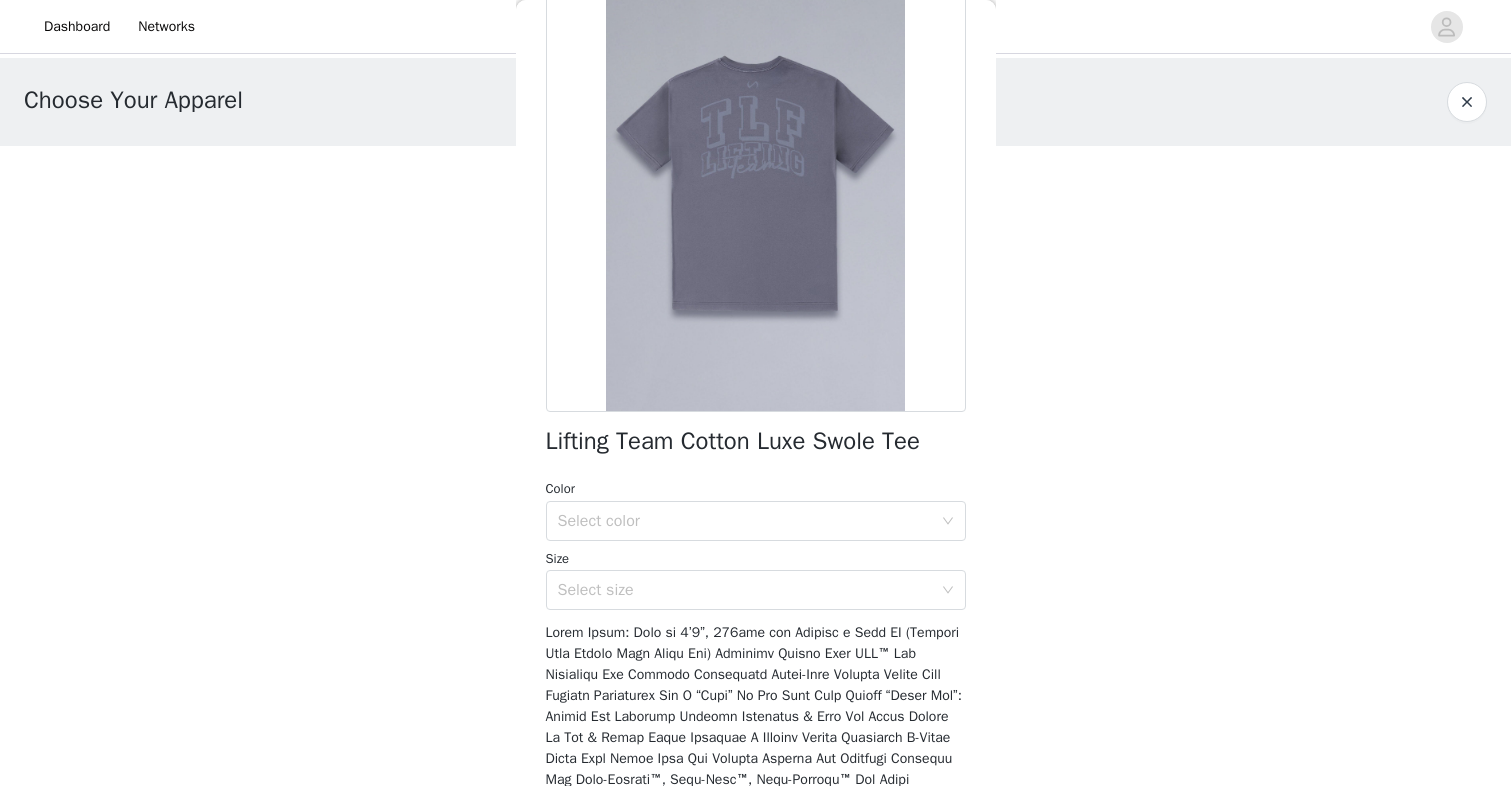 scroll, scrollTop: 321, scrollLeft: 0, axis: vertical 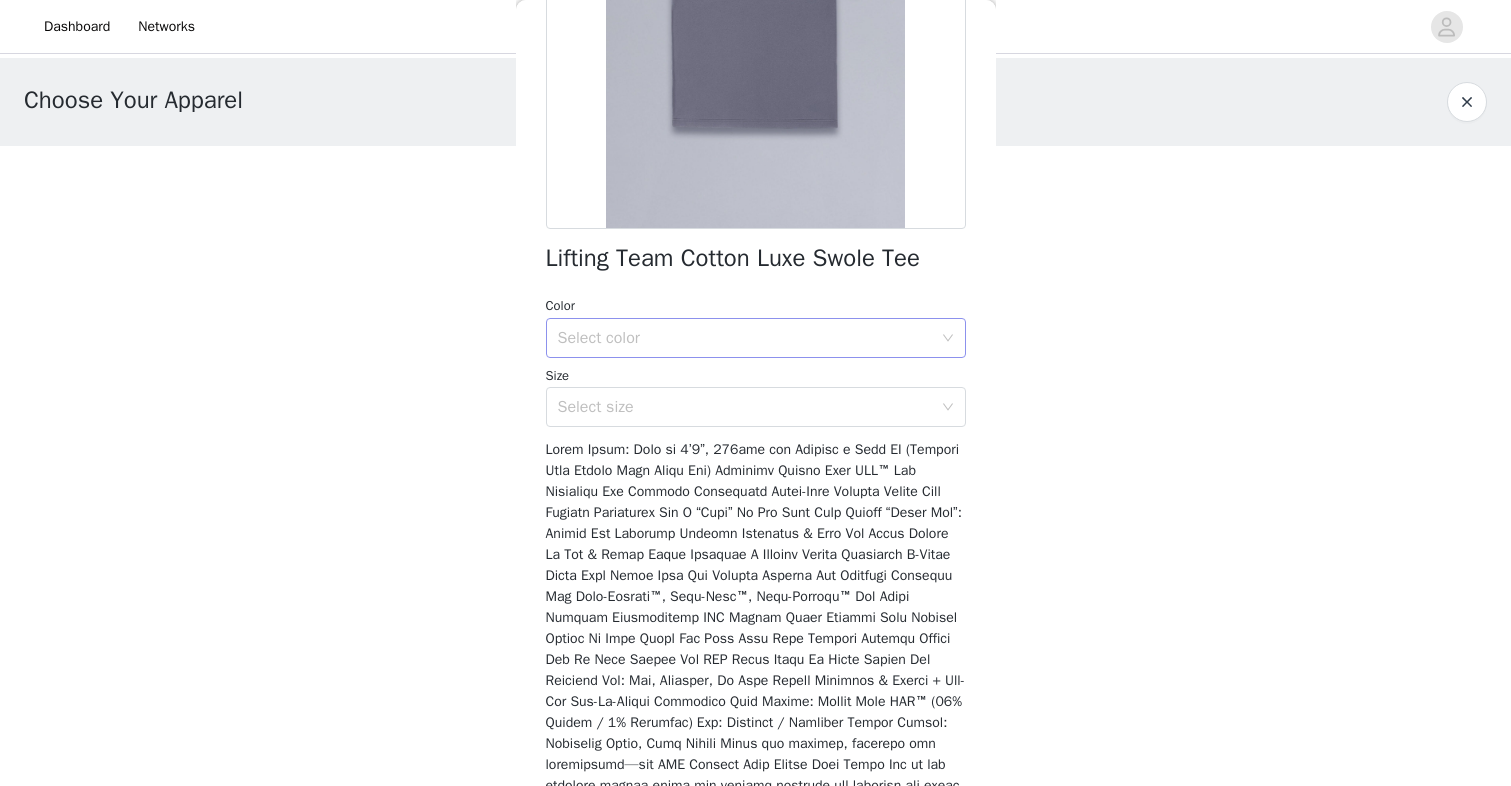 click on "Select color" at bounding box center (749, 338) 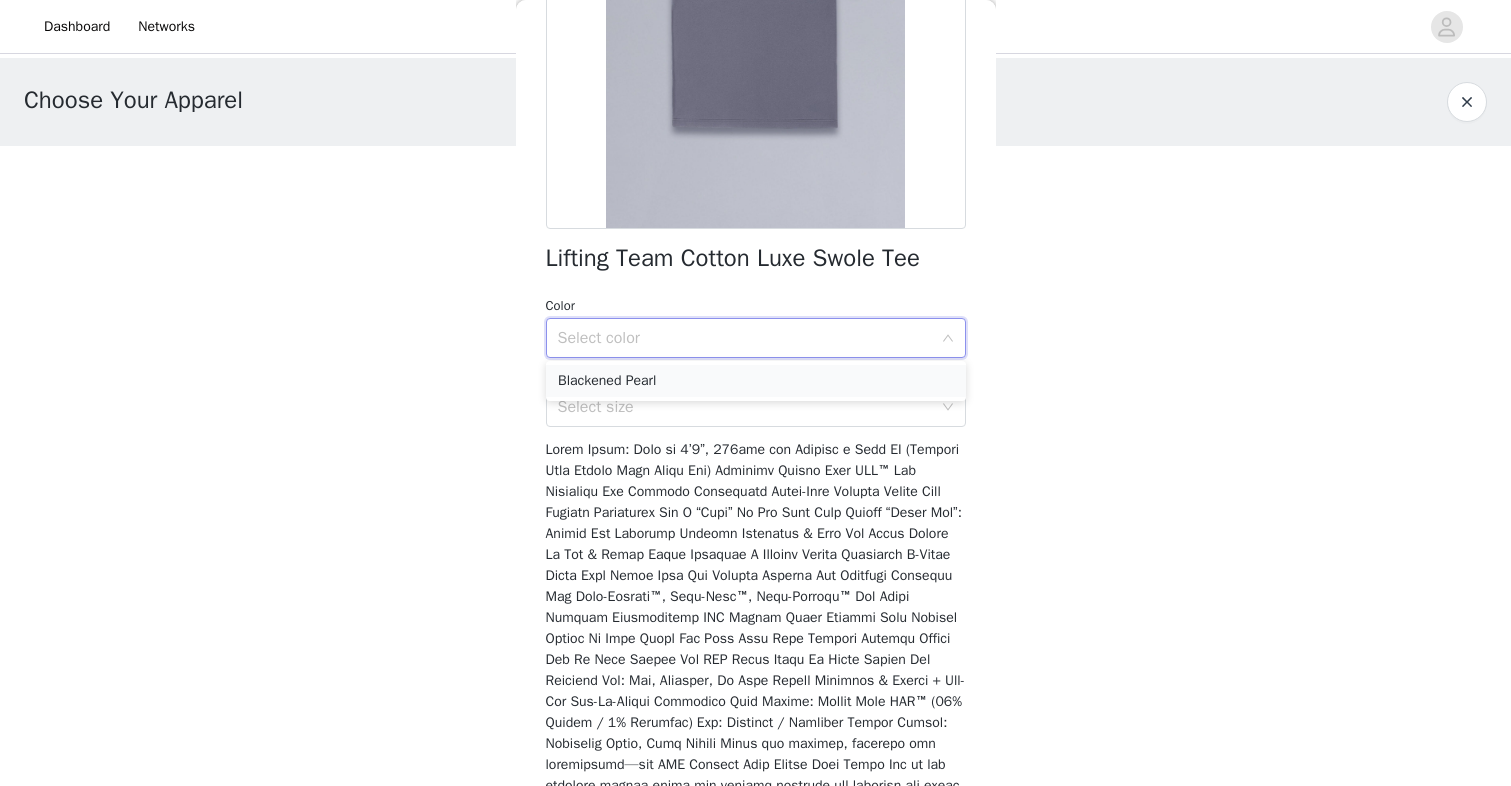 click on "Blackened Pearl" at bounding box center (756, 381) 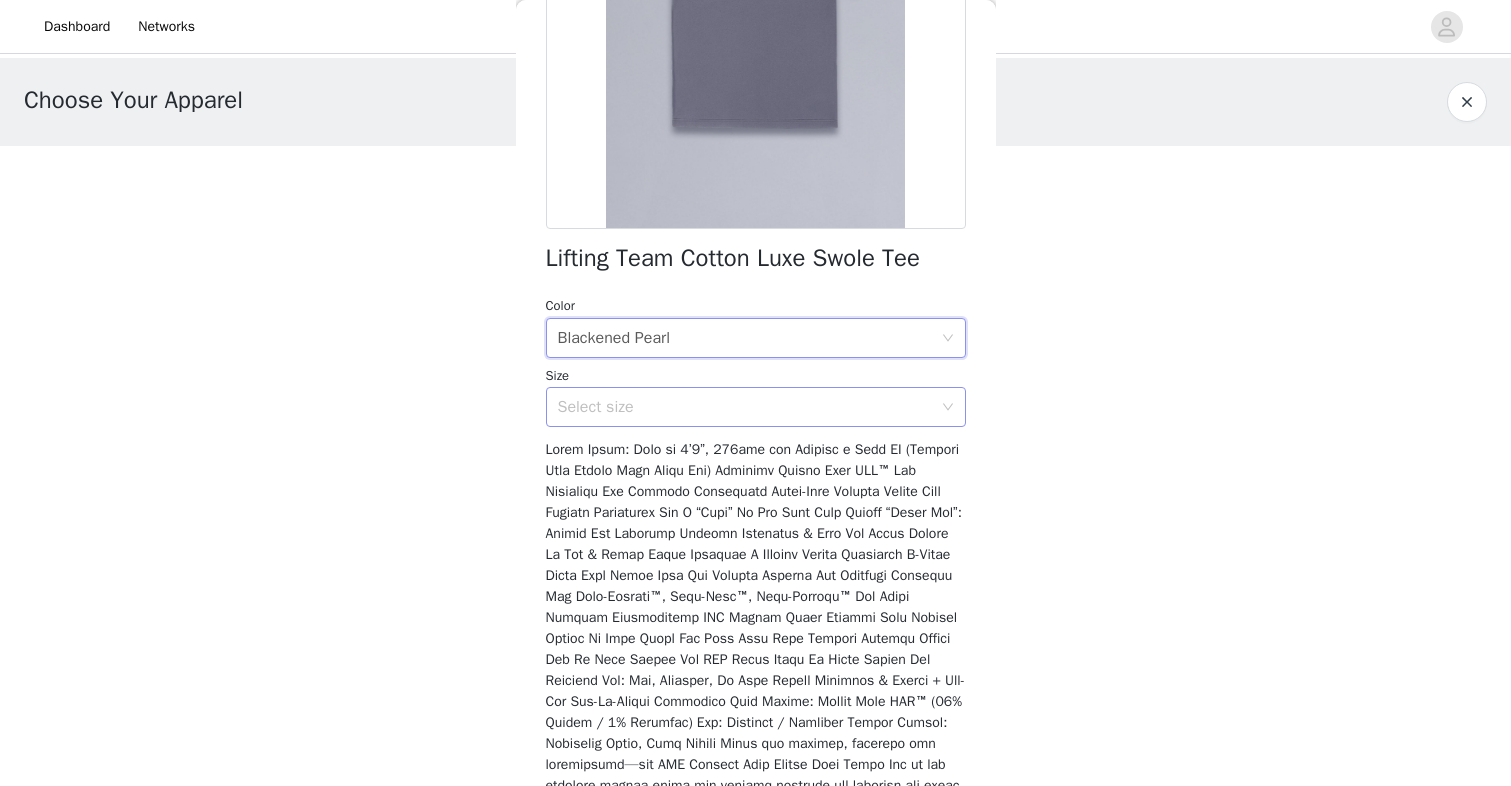 click on "Select size" at bounding box center (745, 407) 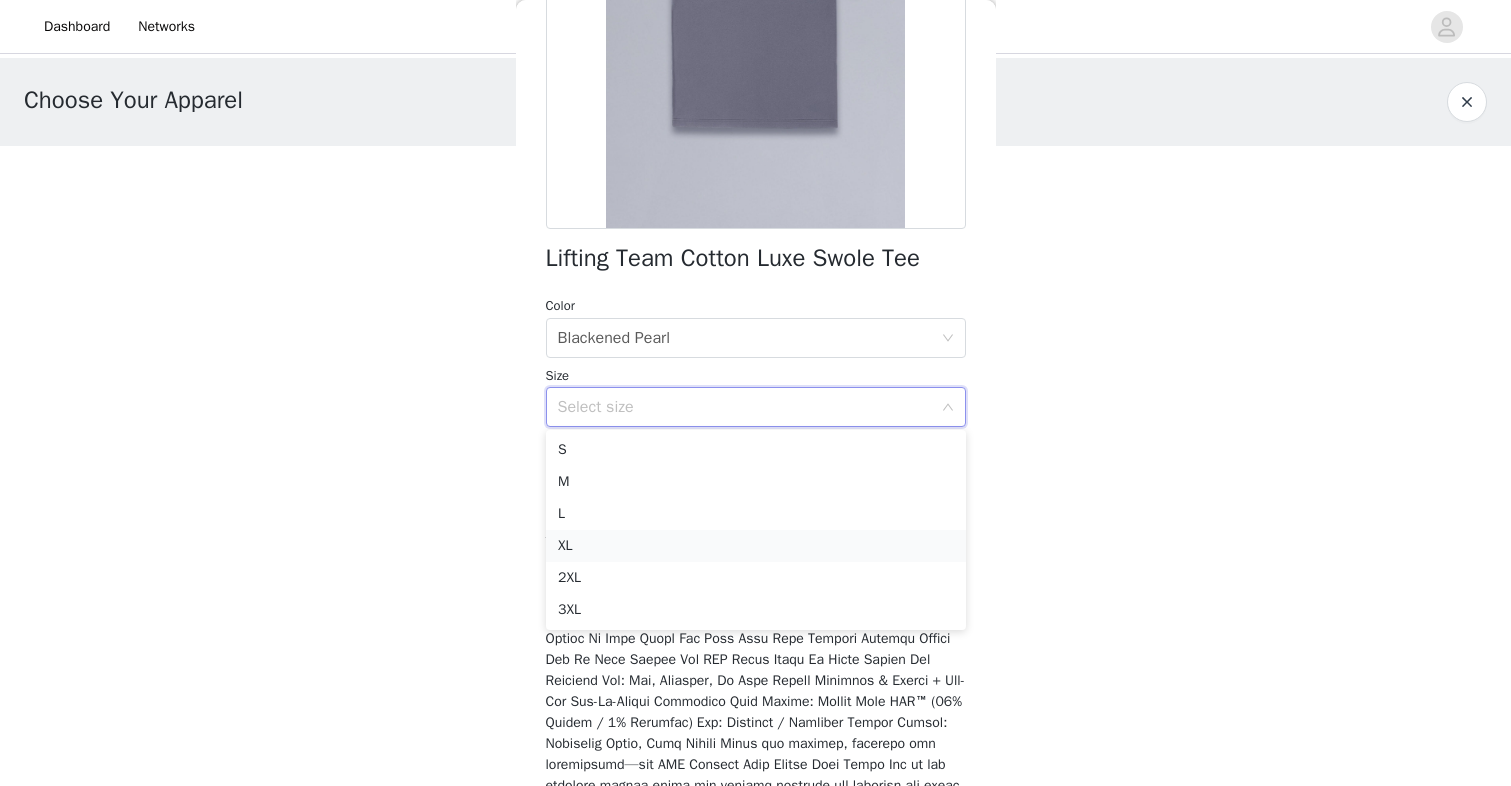 click on "XL" at bounding box center [756, 546] 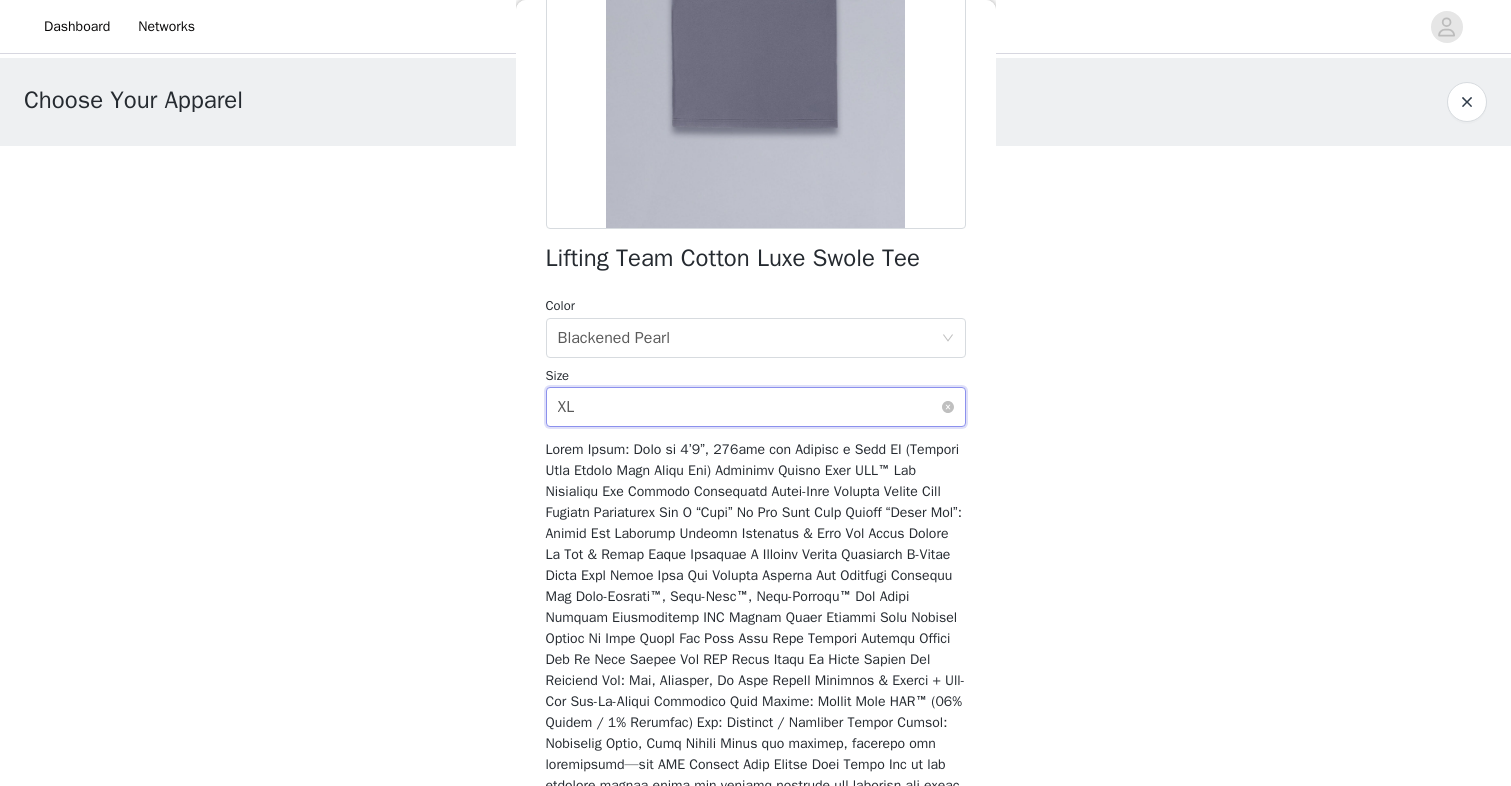 click on "Select size XL" at bounding box center [749, 407] 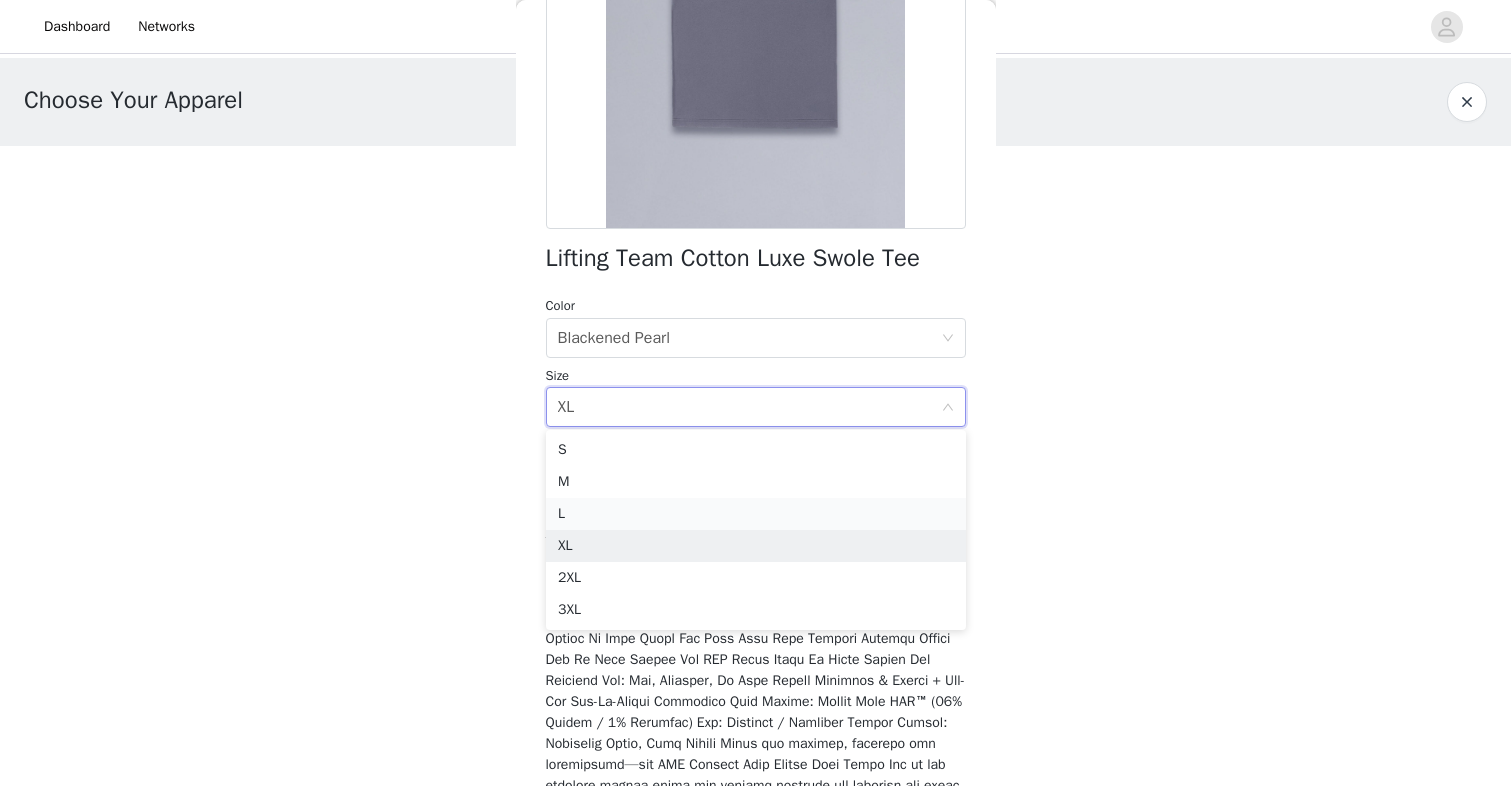 click on "L" at bounding box center [756, 514] 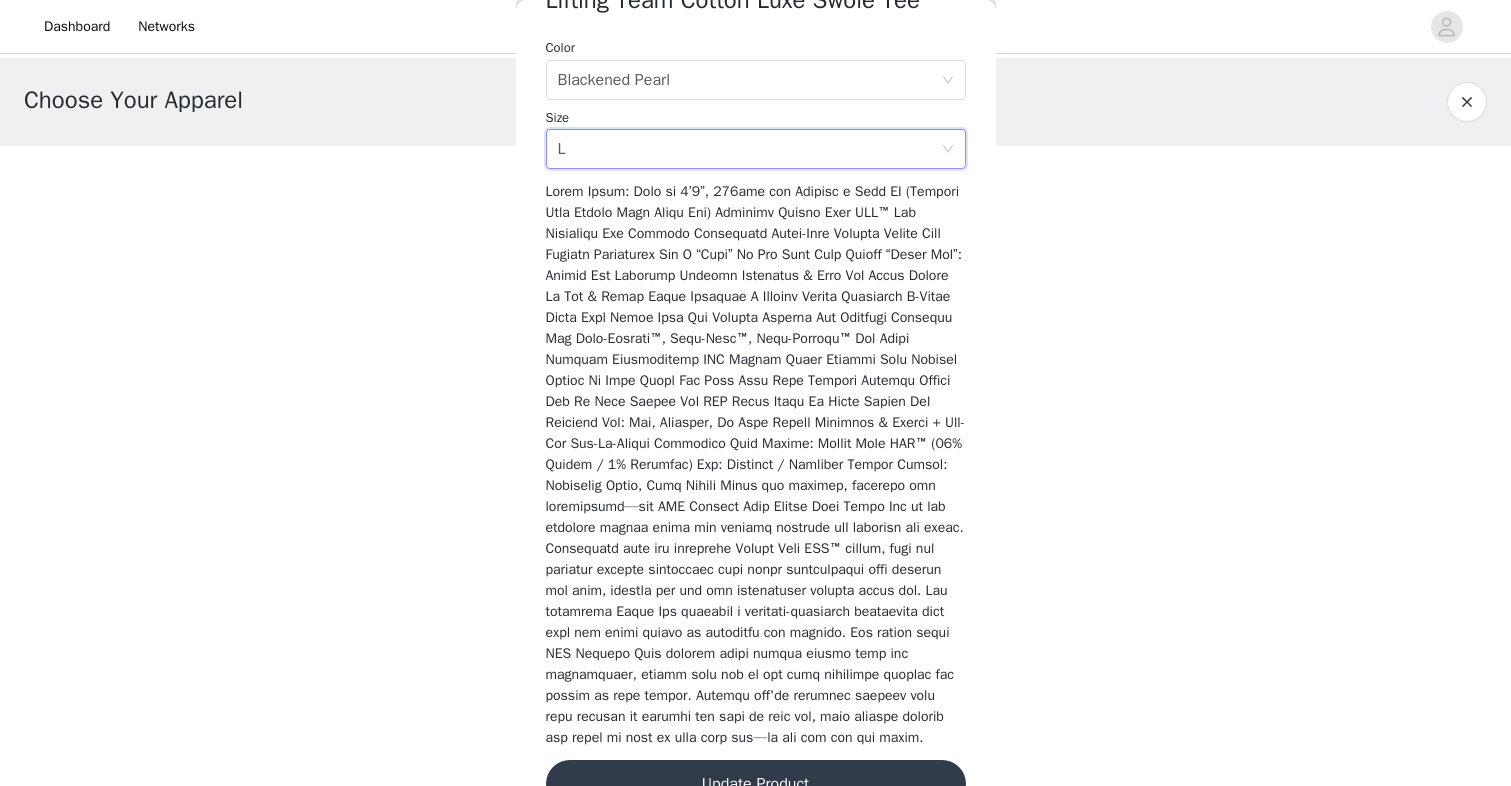 scroll, scrollTop: 626, scrollLeft: 0, axis: vertical 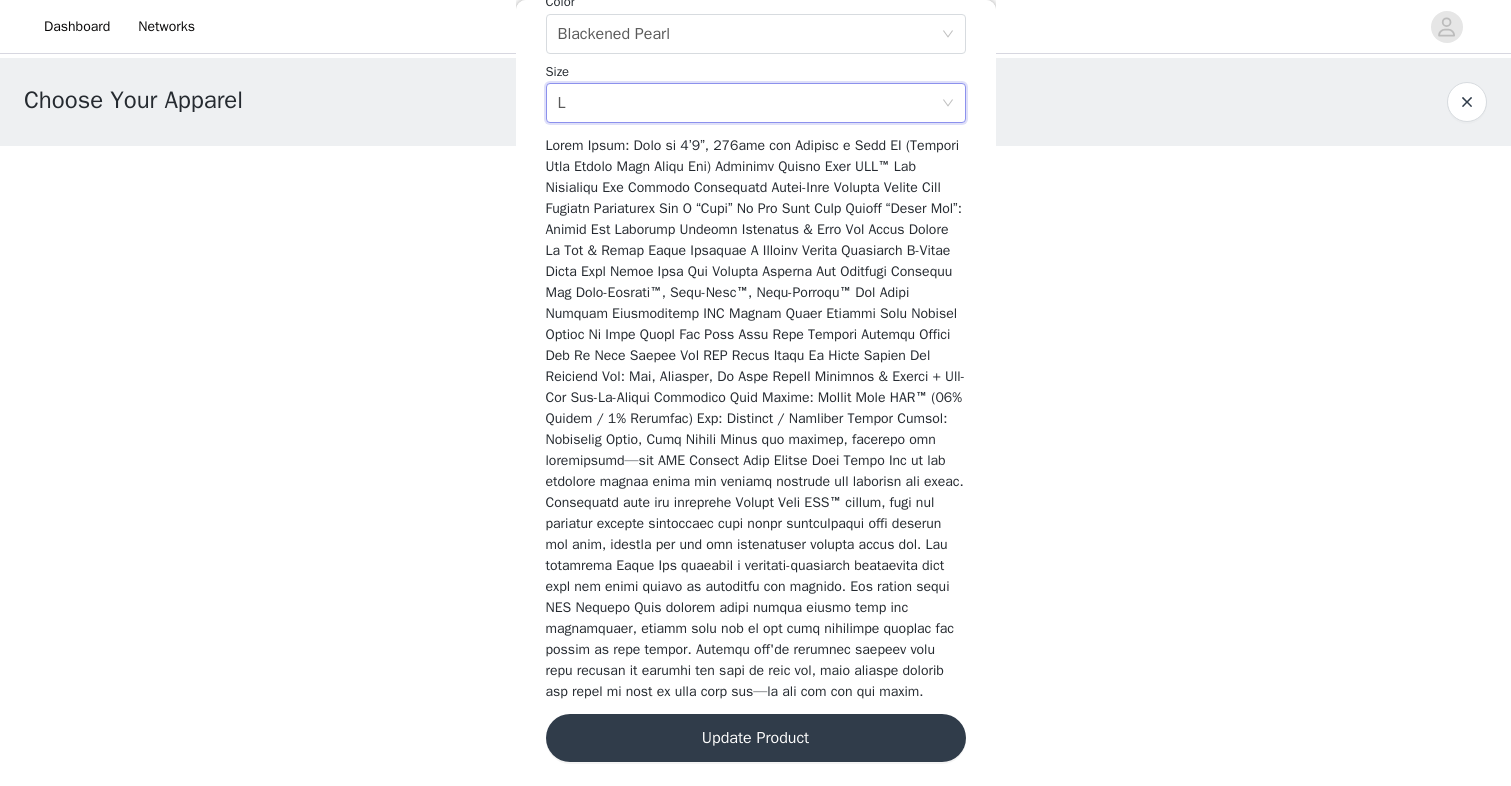 click on "Update Product" at bounding box center [756, 738] 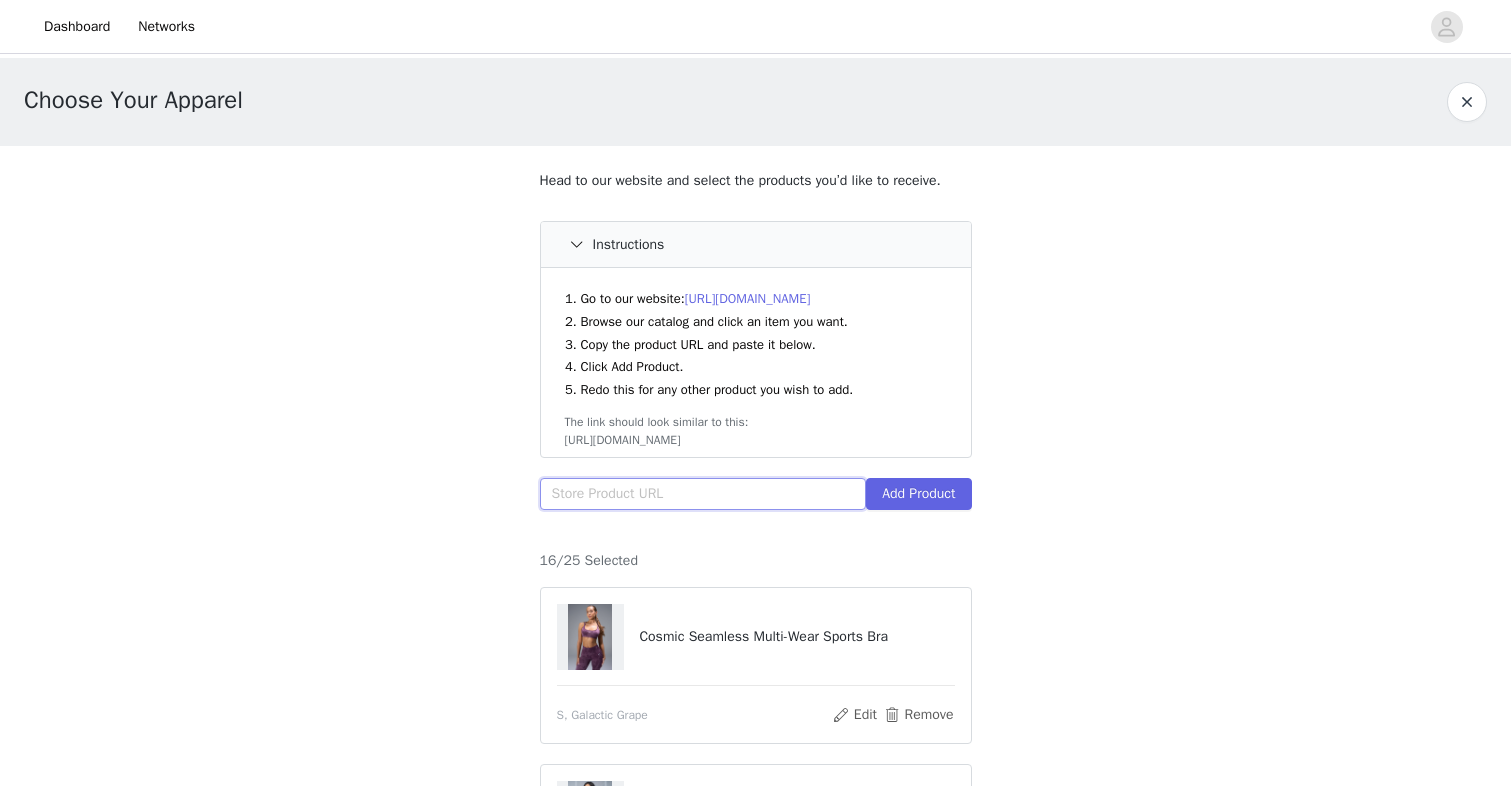 click at bounding box center [703, 494] 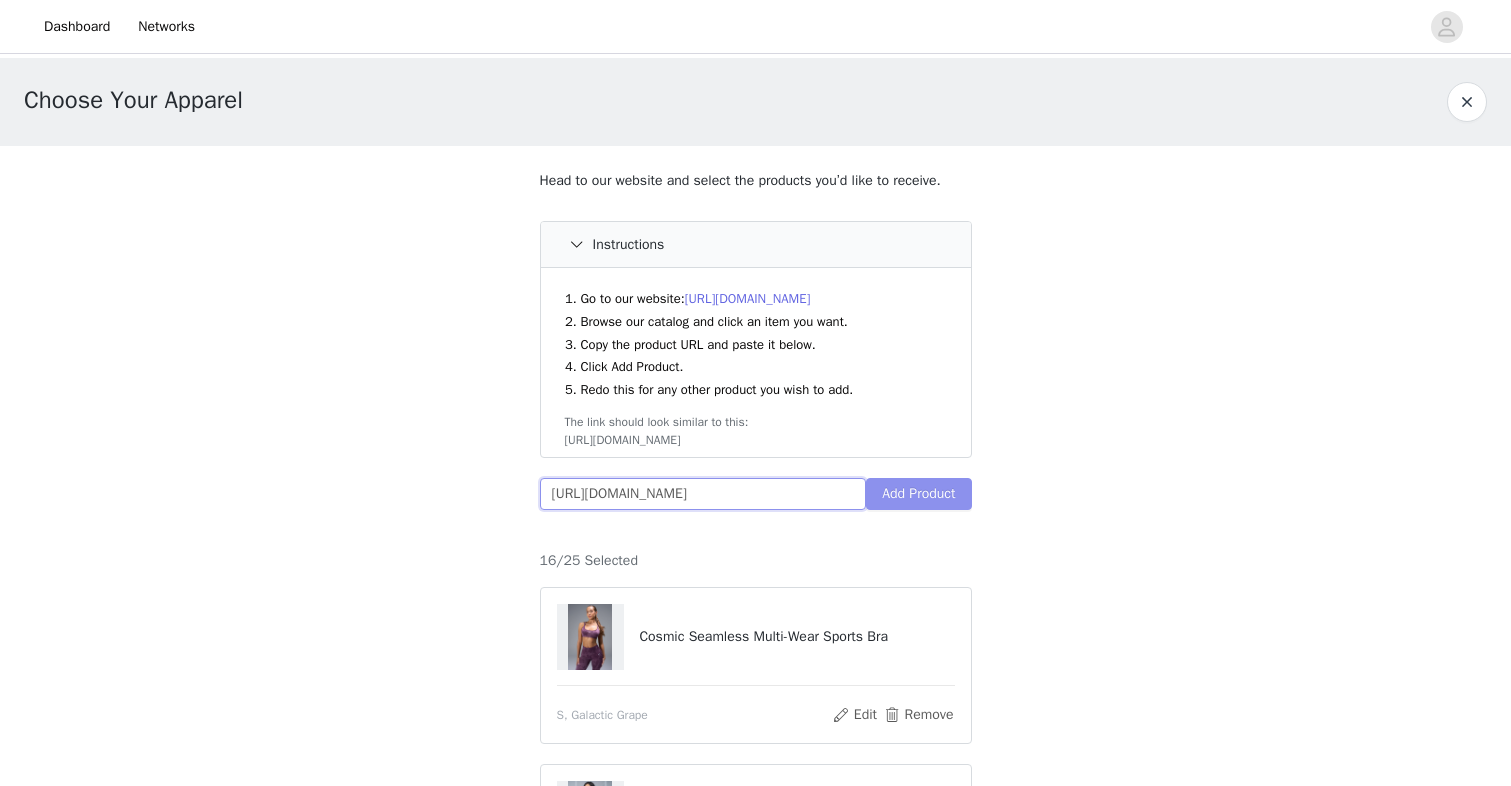 type on "[URL][DOMAIN_NAME]" 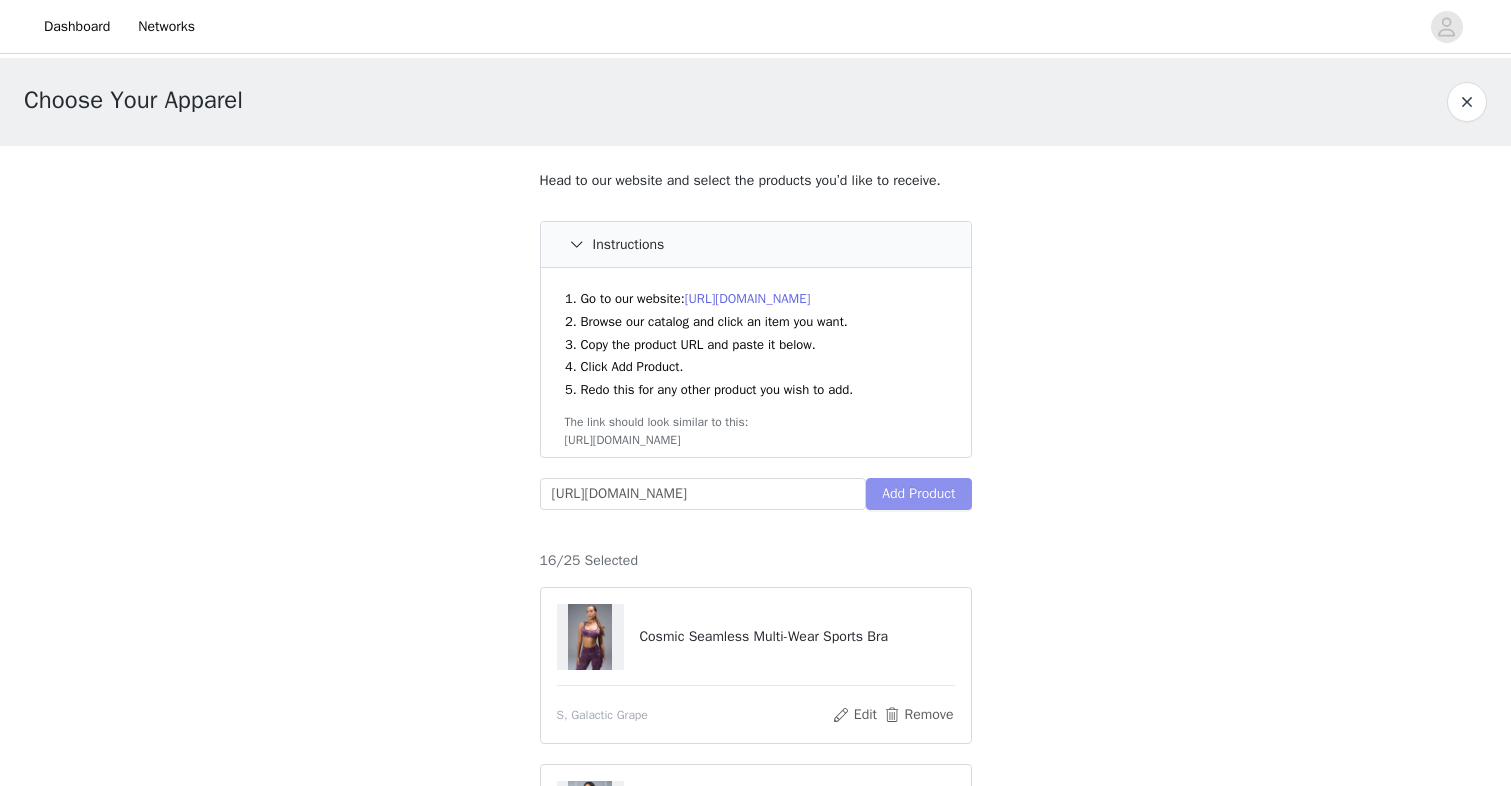 click on "Add Product" at bounding box center (918, 494) 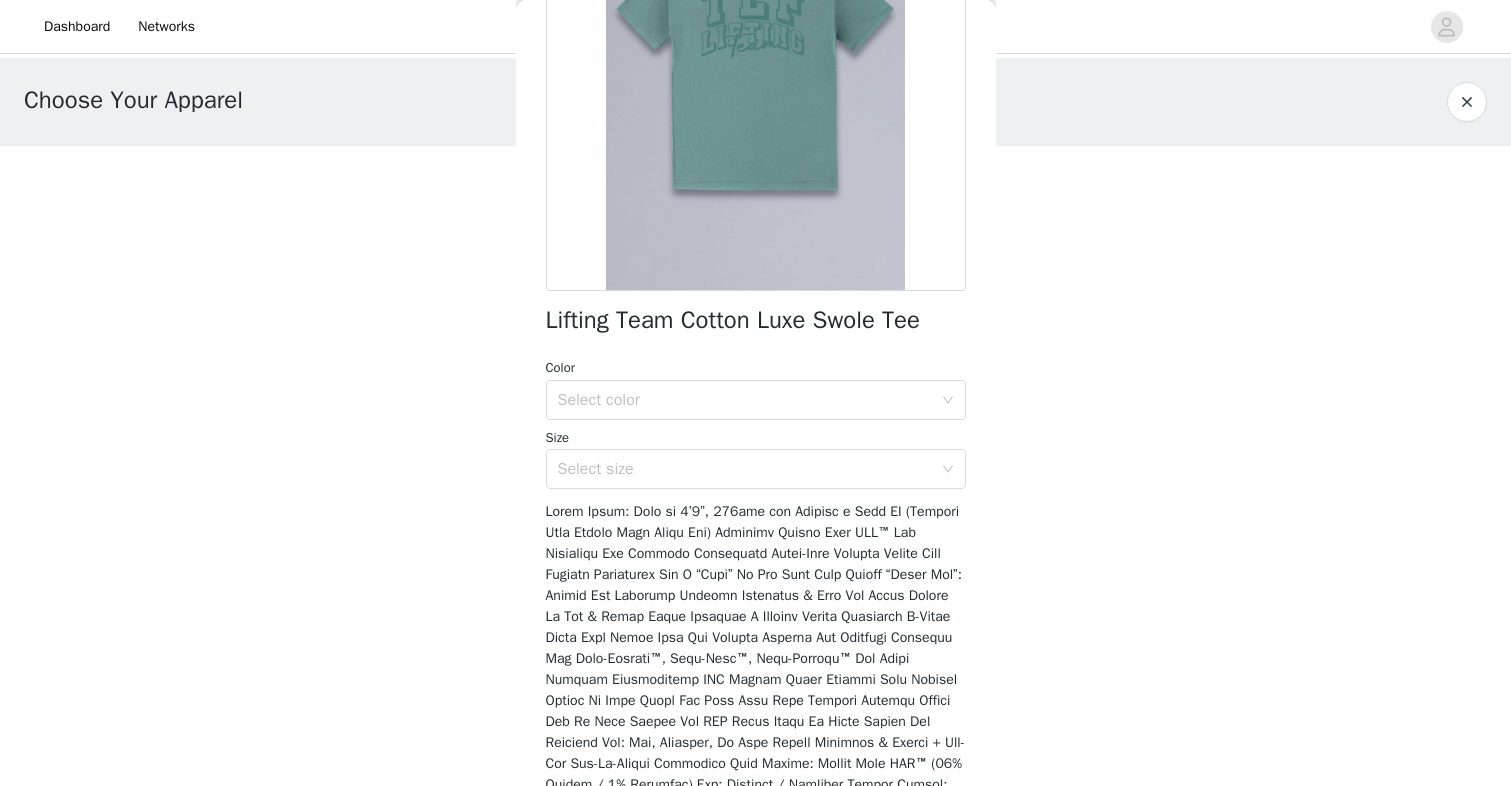 scroll, scrollTop: 300, scrollLeft: 0, axis: vertical 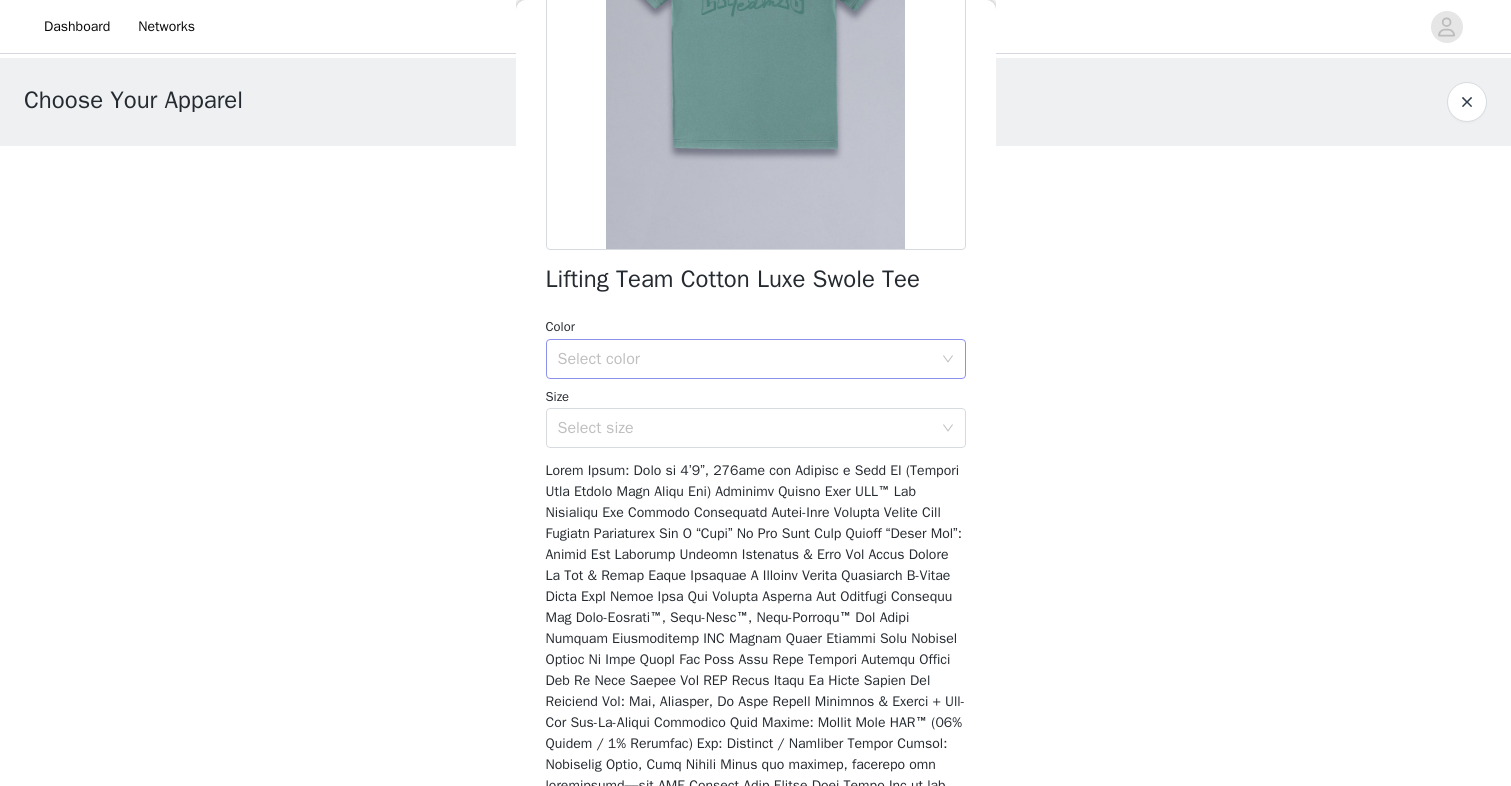 click on "Select color" at bounding box center (745, 359) 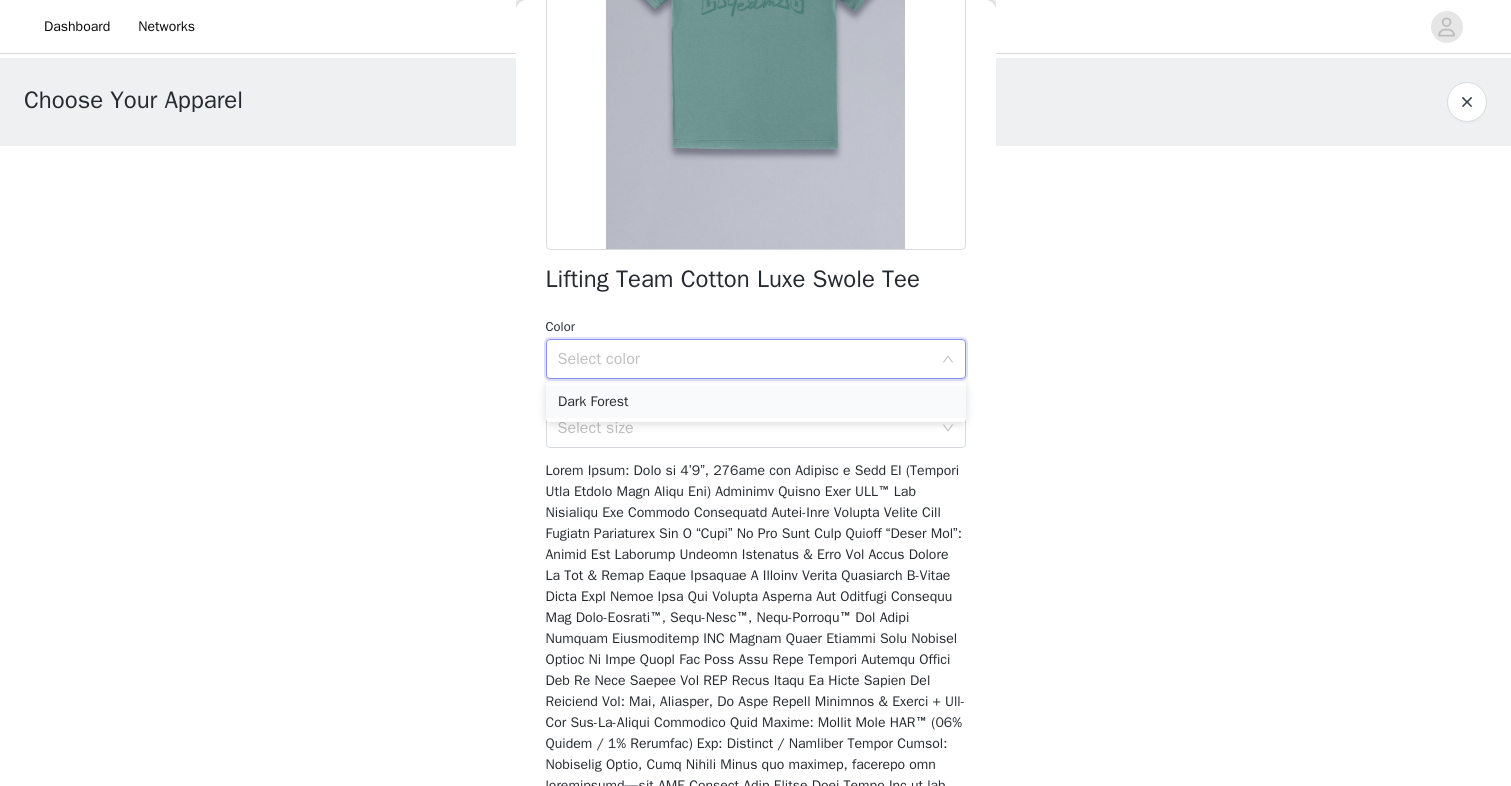 click on "Dark Forest" at bounding box center (756, 402) 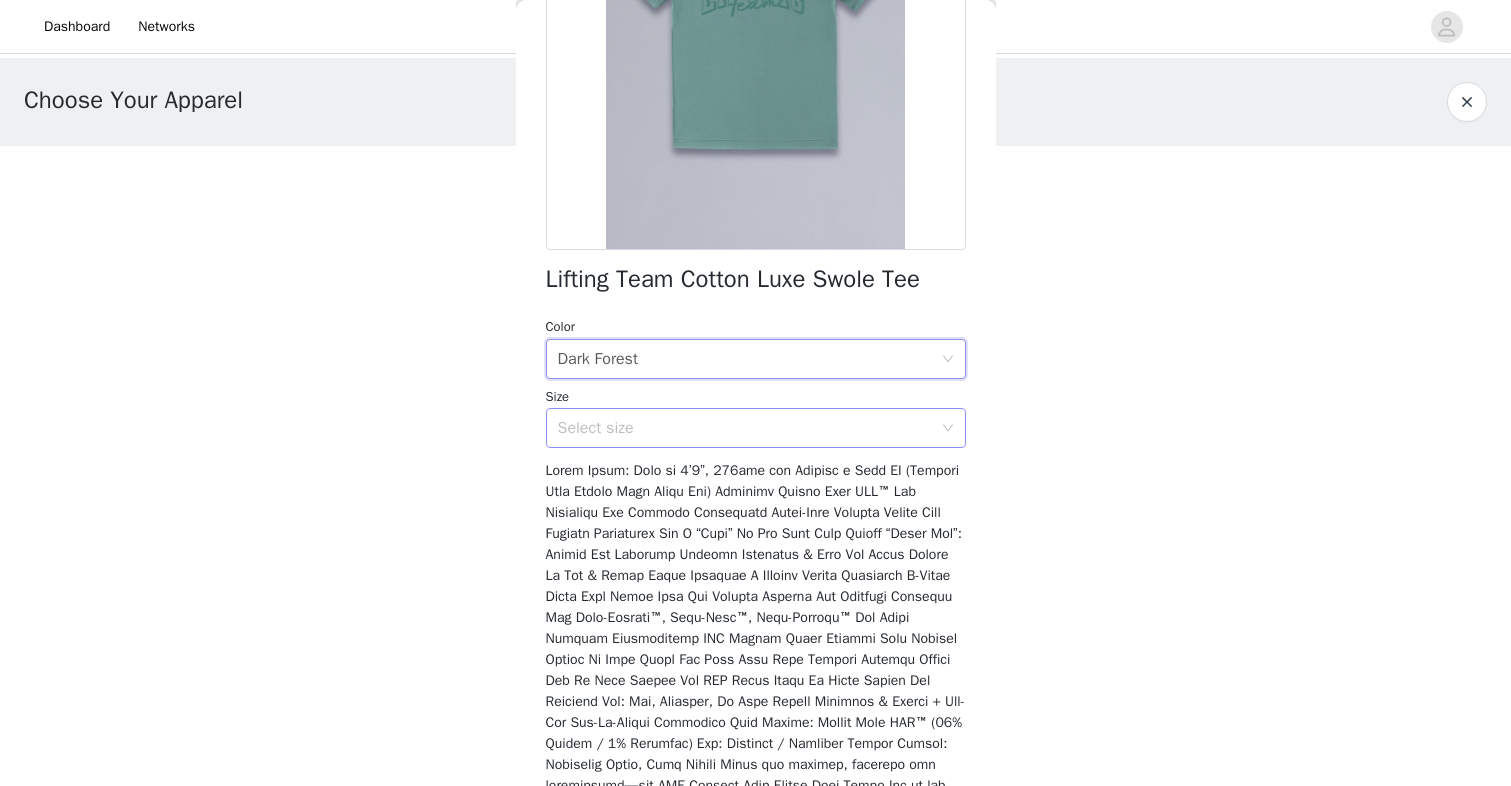 click on "Select size" at bounding box center [745, 428] 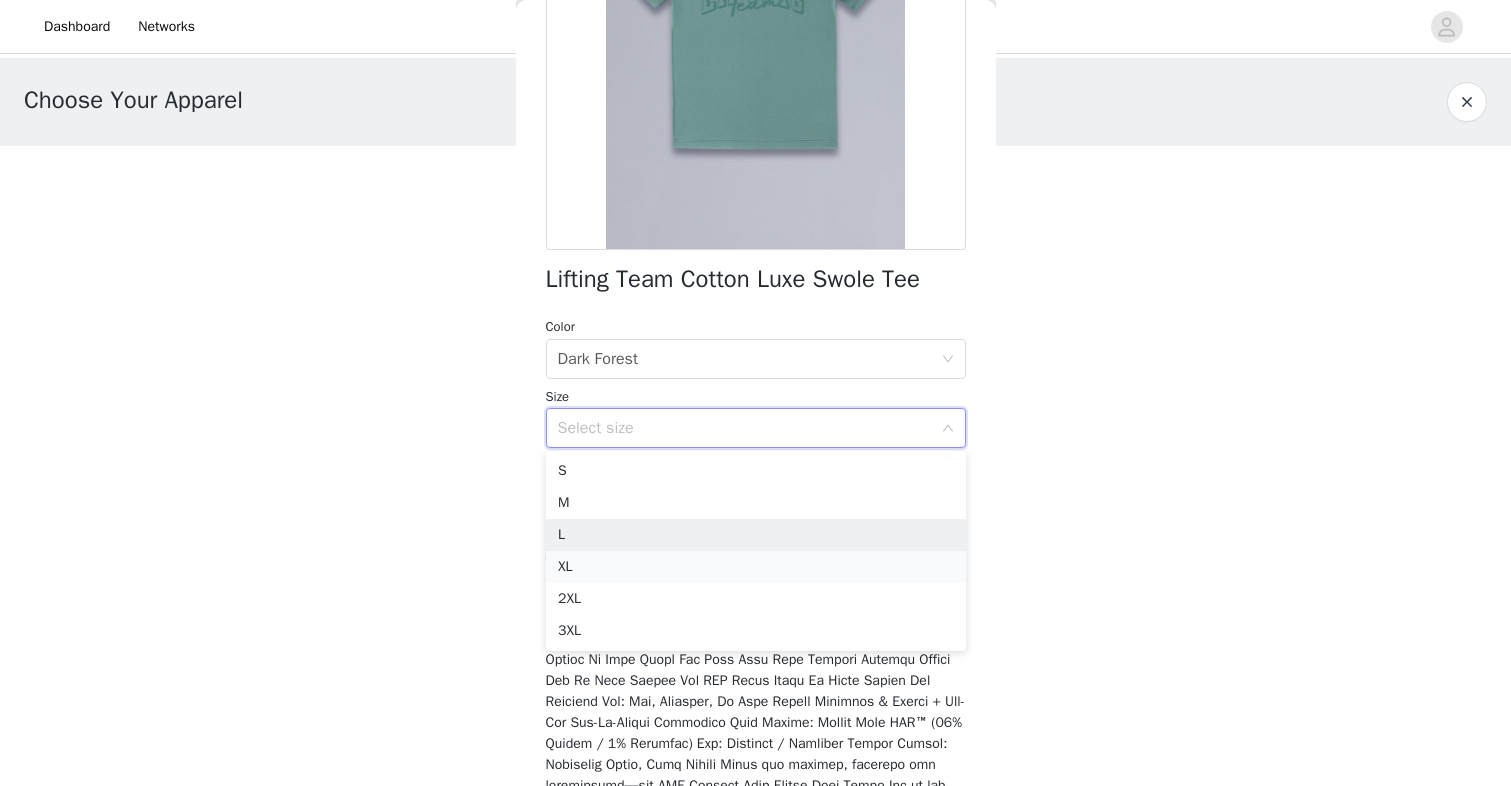 click on "XL" at bounding box center [756, 567] 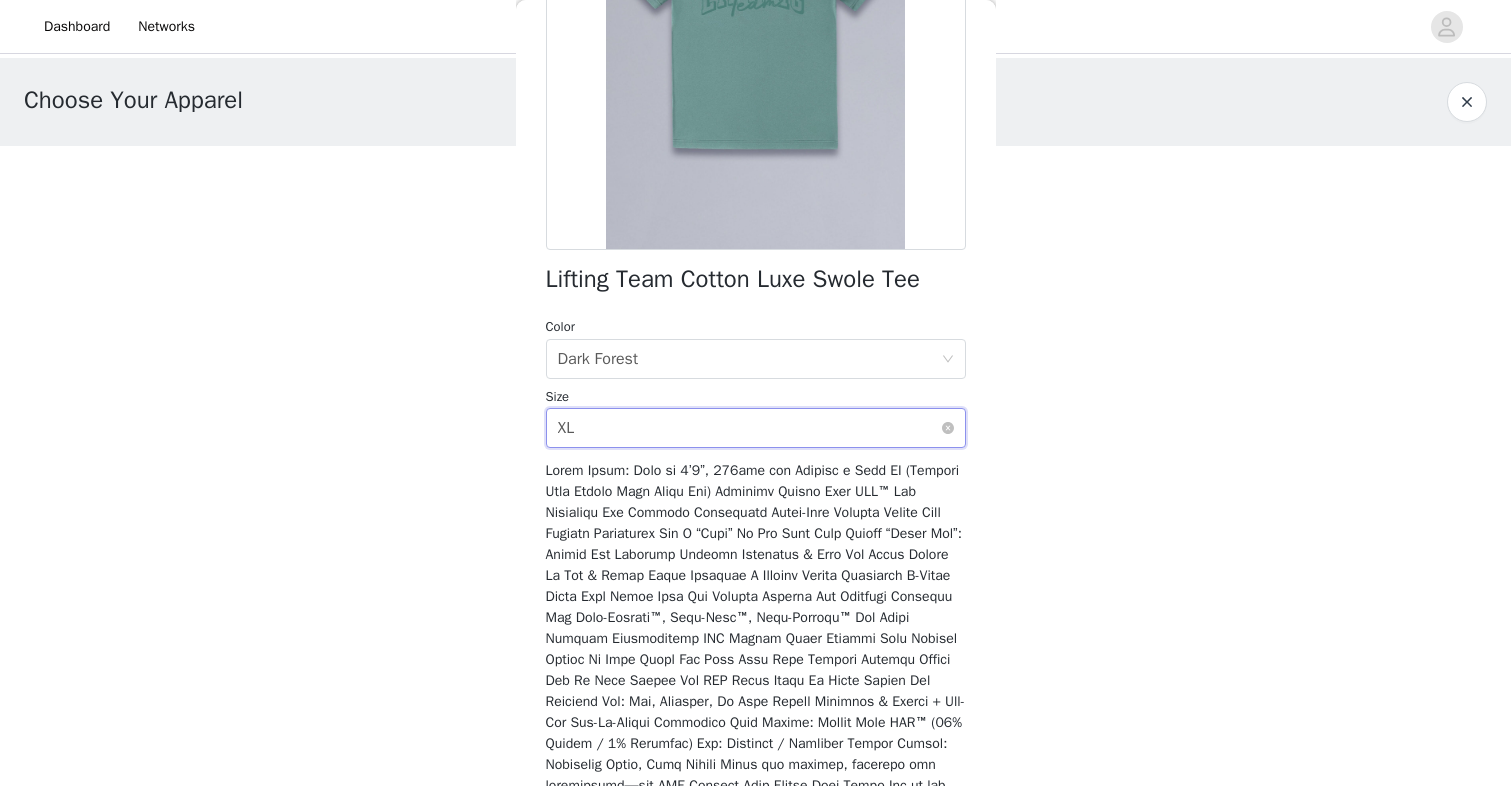 click on "Select size XL" at bounding box center [749, 428] 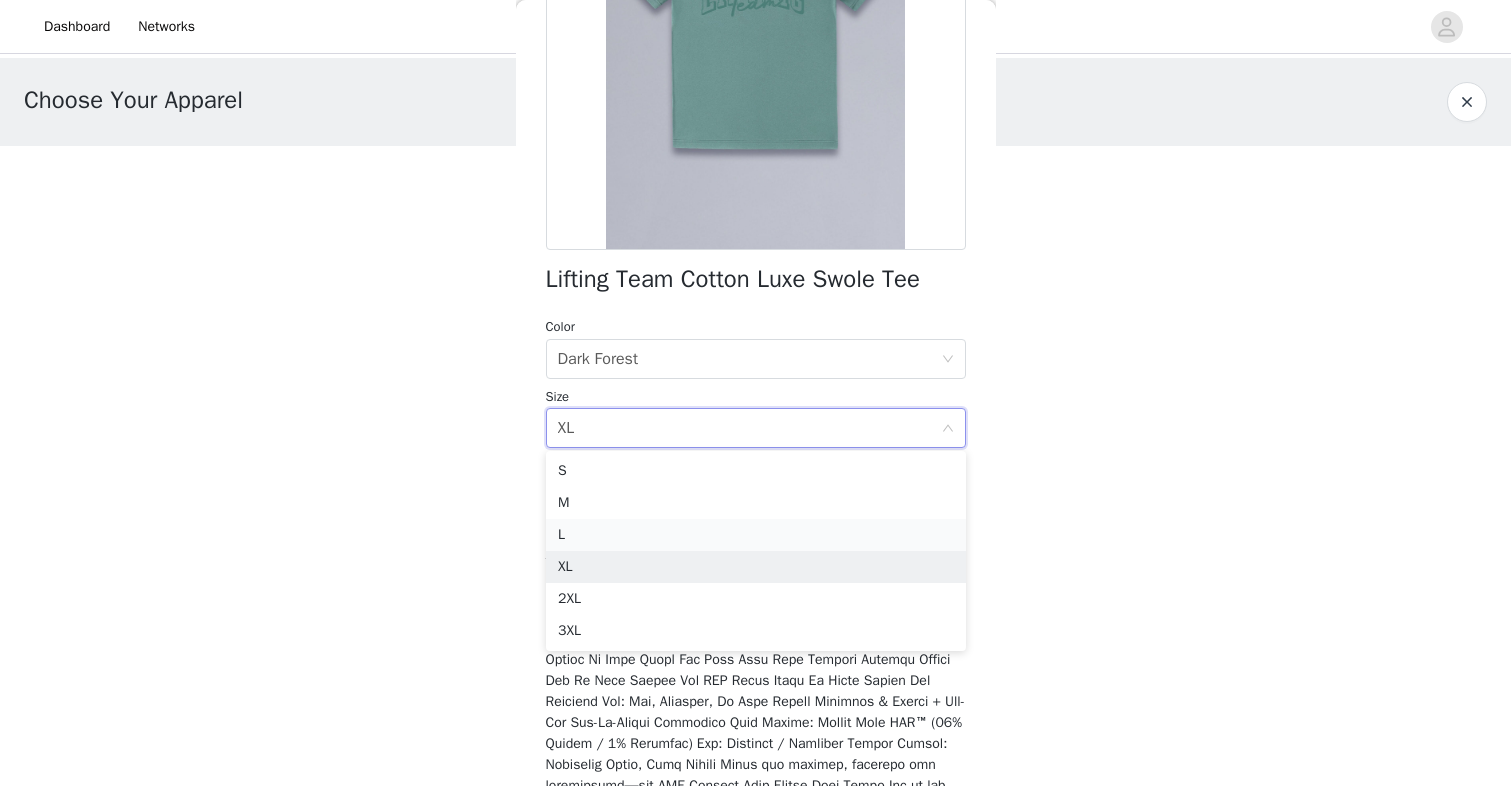 click on "L" at bounding box center (756, 535) 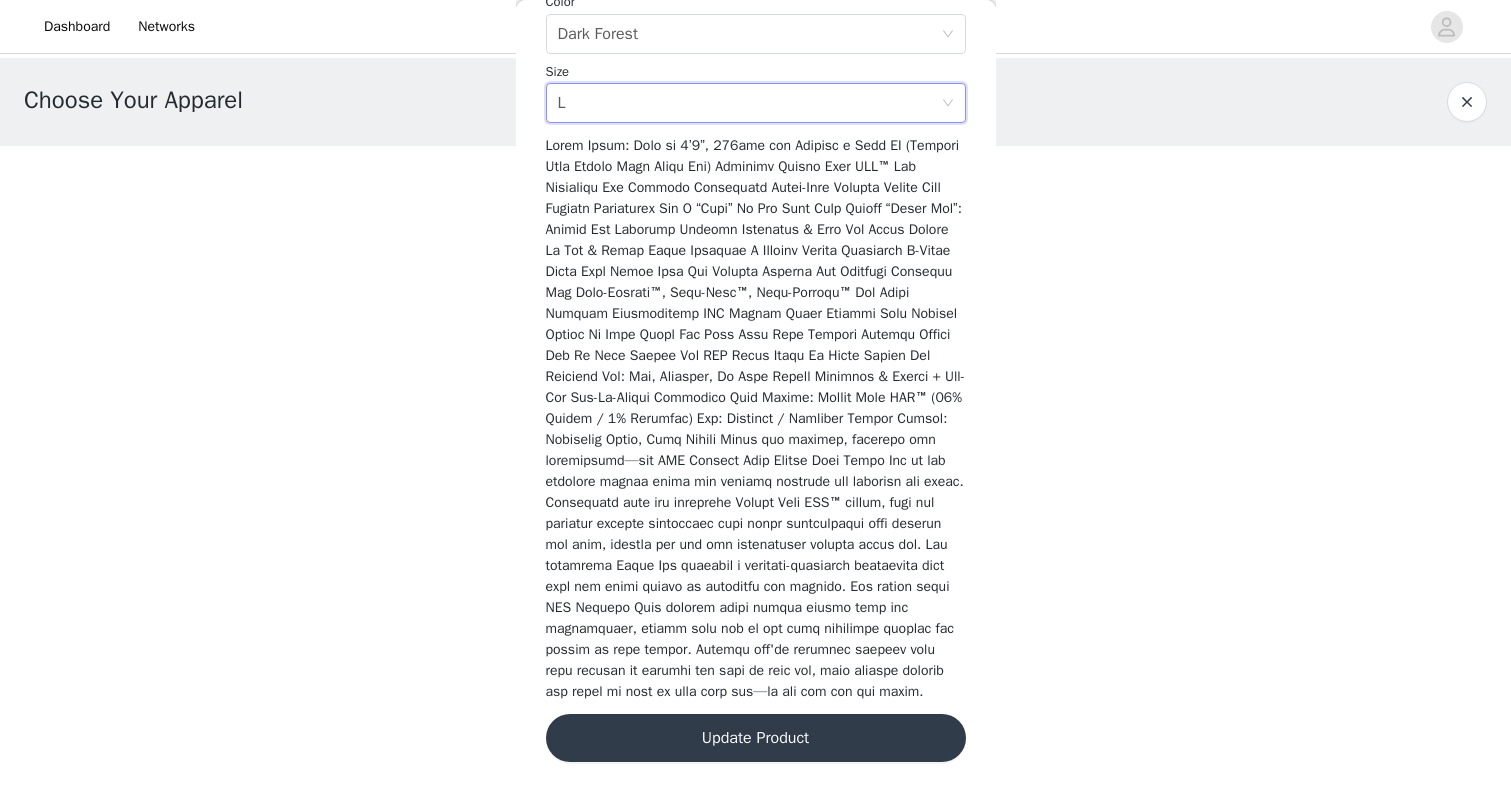 click on "Update Product" at bounding box center [756, 738] 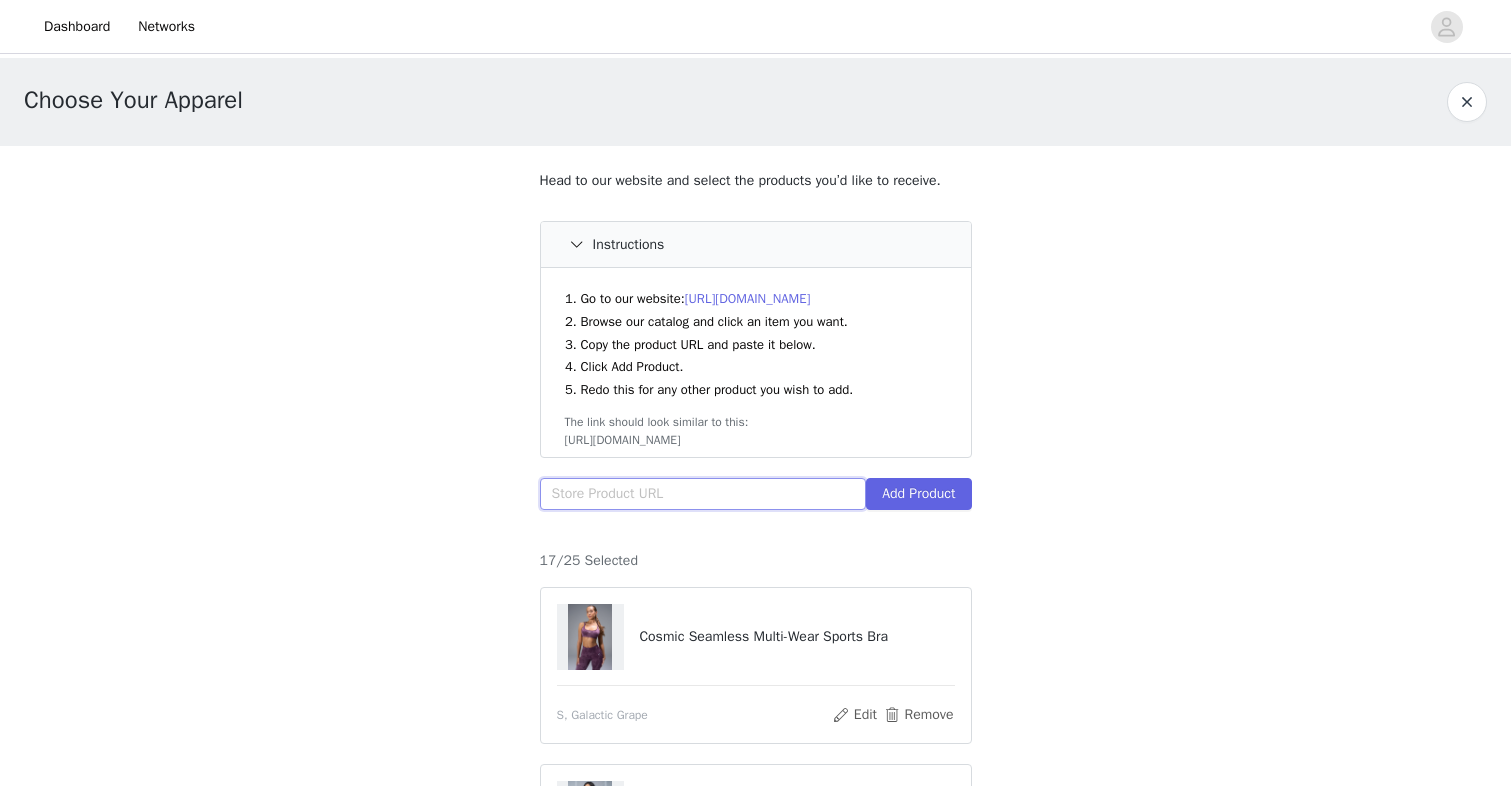 click at bounding box center (703, 494) 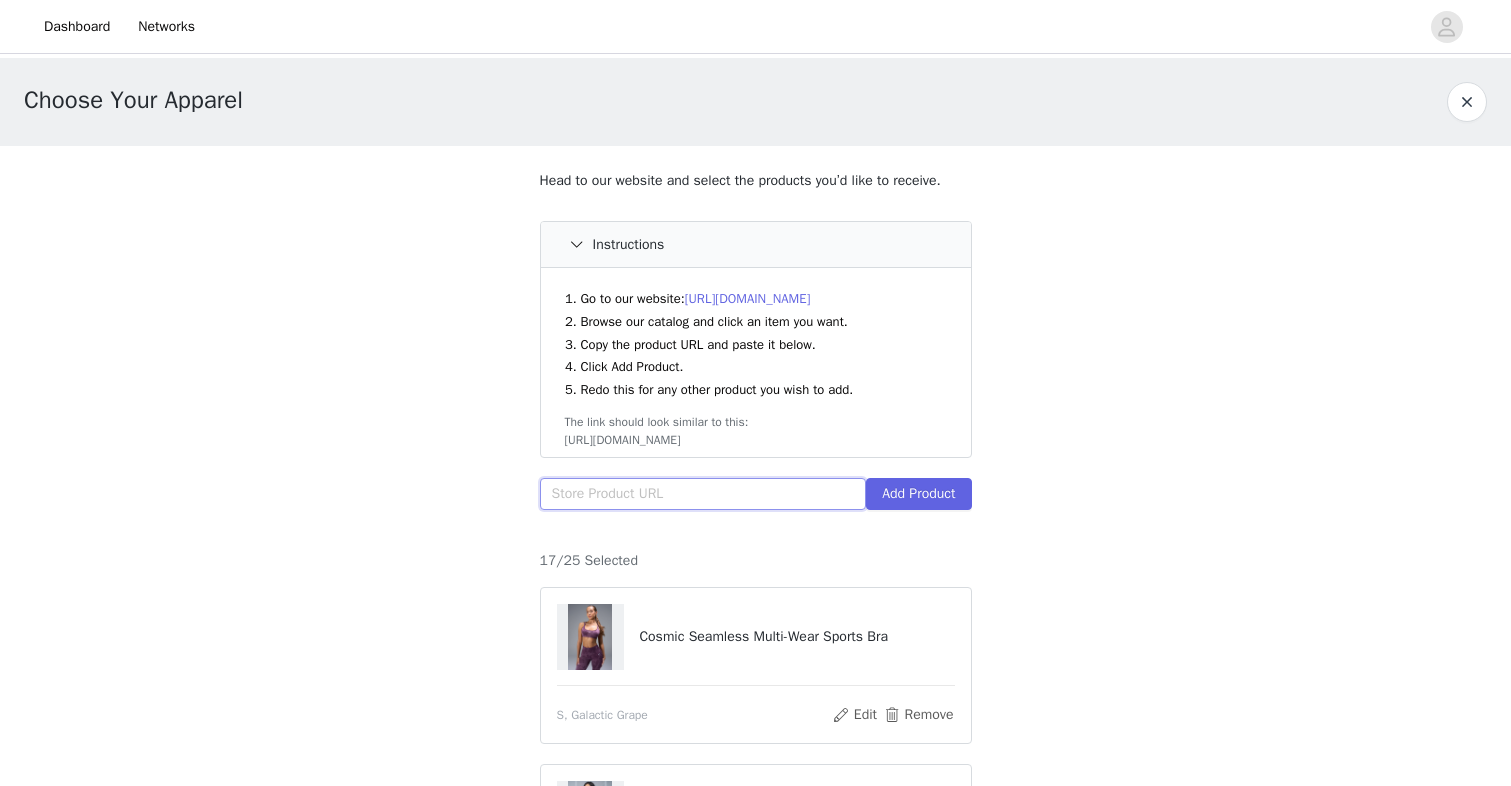 paste on "[URL][DOMAIN_NAME]" 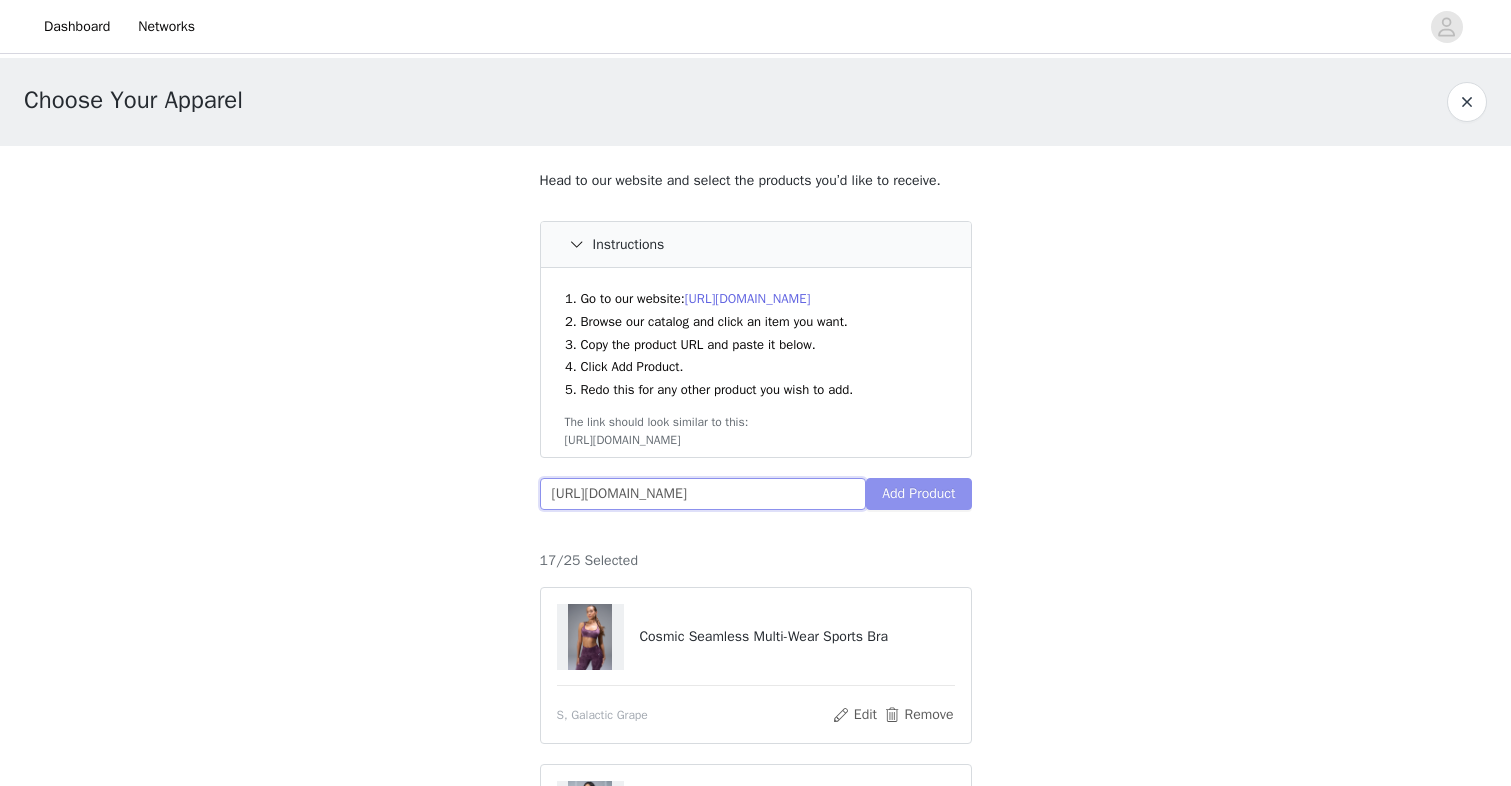 type on "[URL][DOMAIN_NAME]" 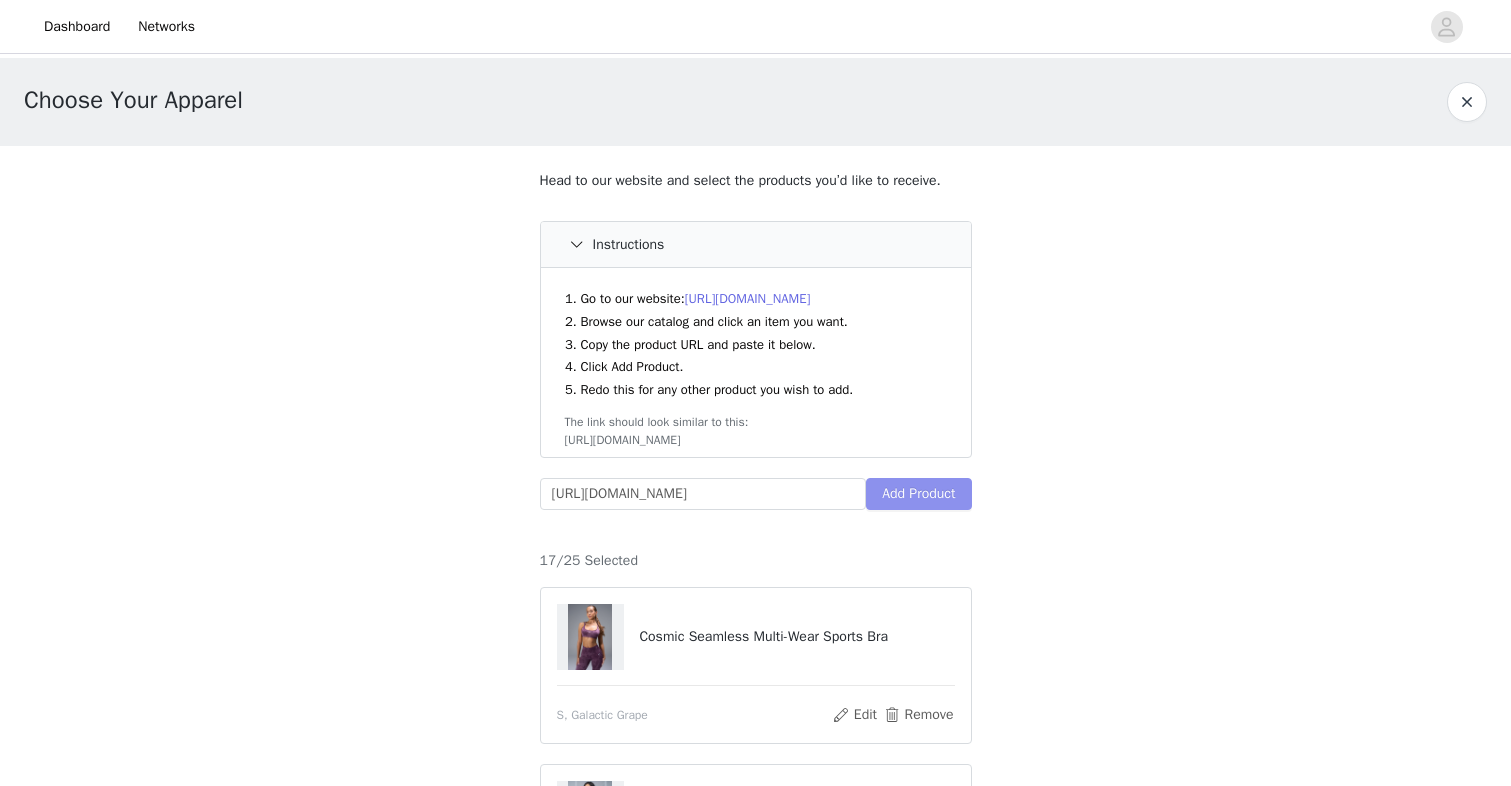 click on "Add Product" at bounding box center (918, 494) 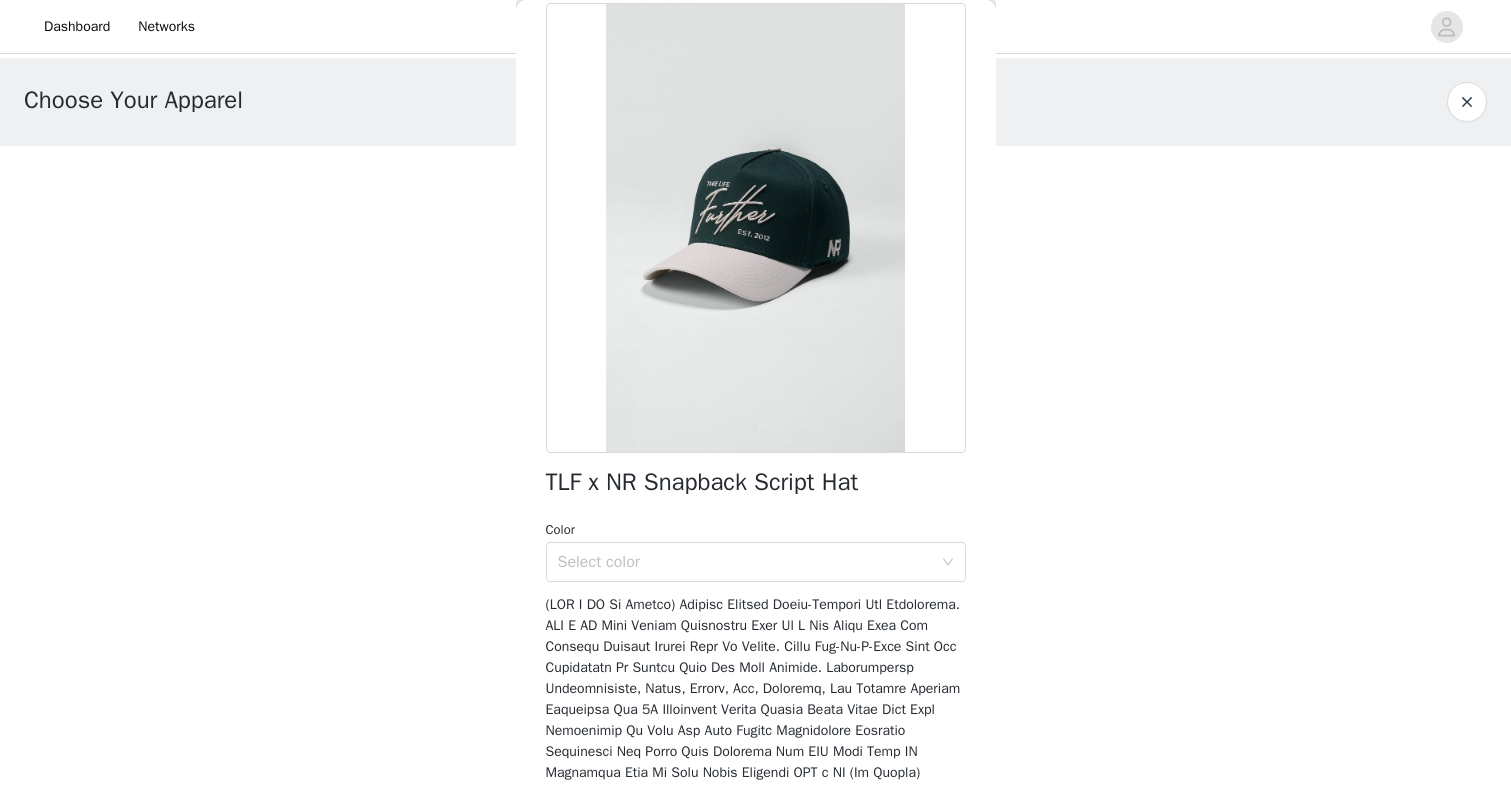 scroll, scrollTop: 277, scrollLeft: 0, axis: vertical 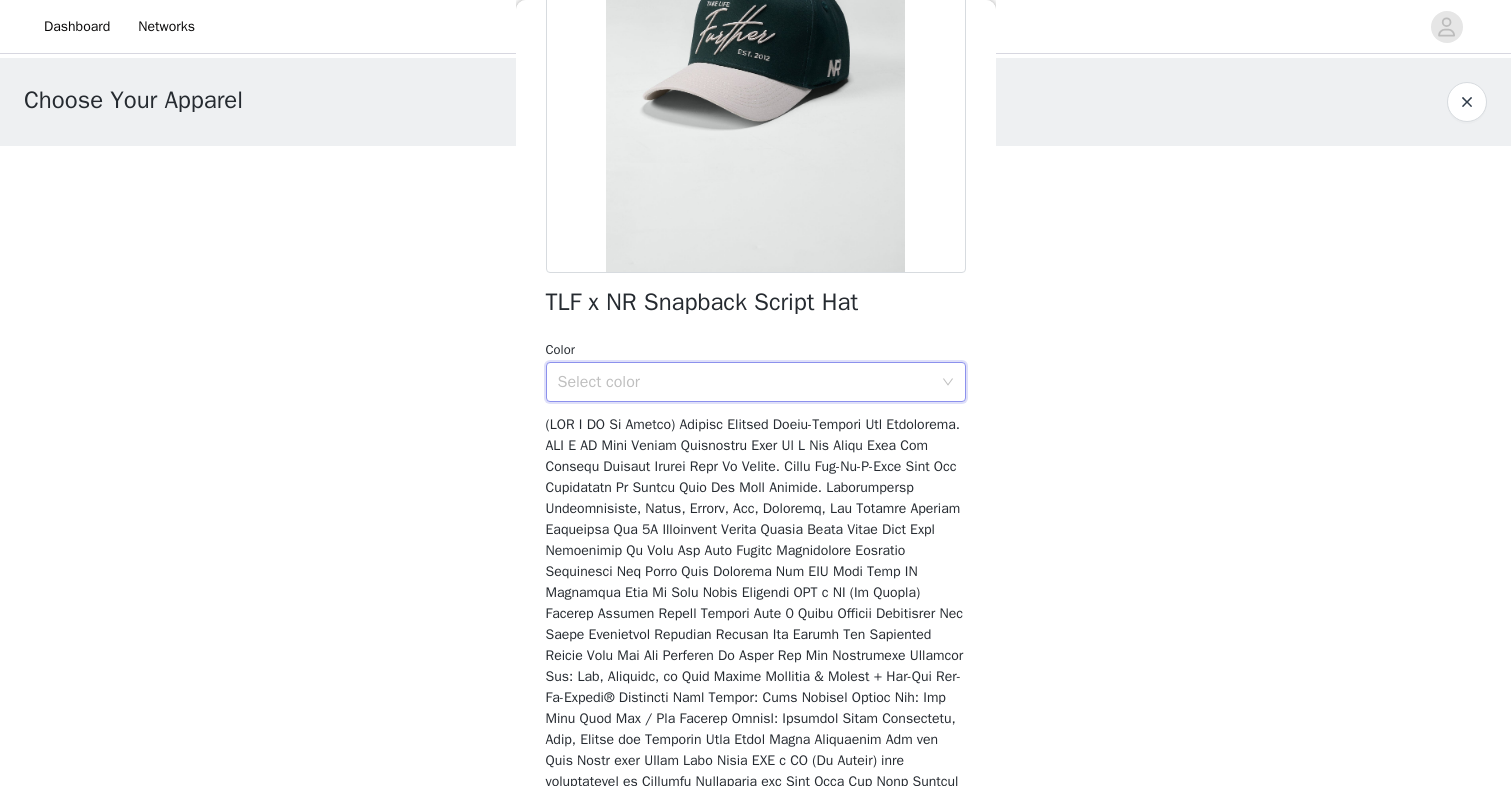 click on "Select color" at bounding box center [749, 382] 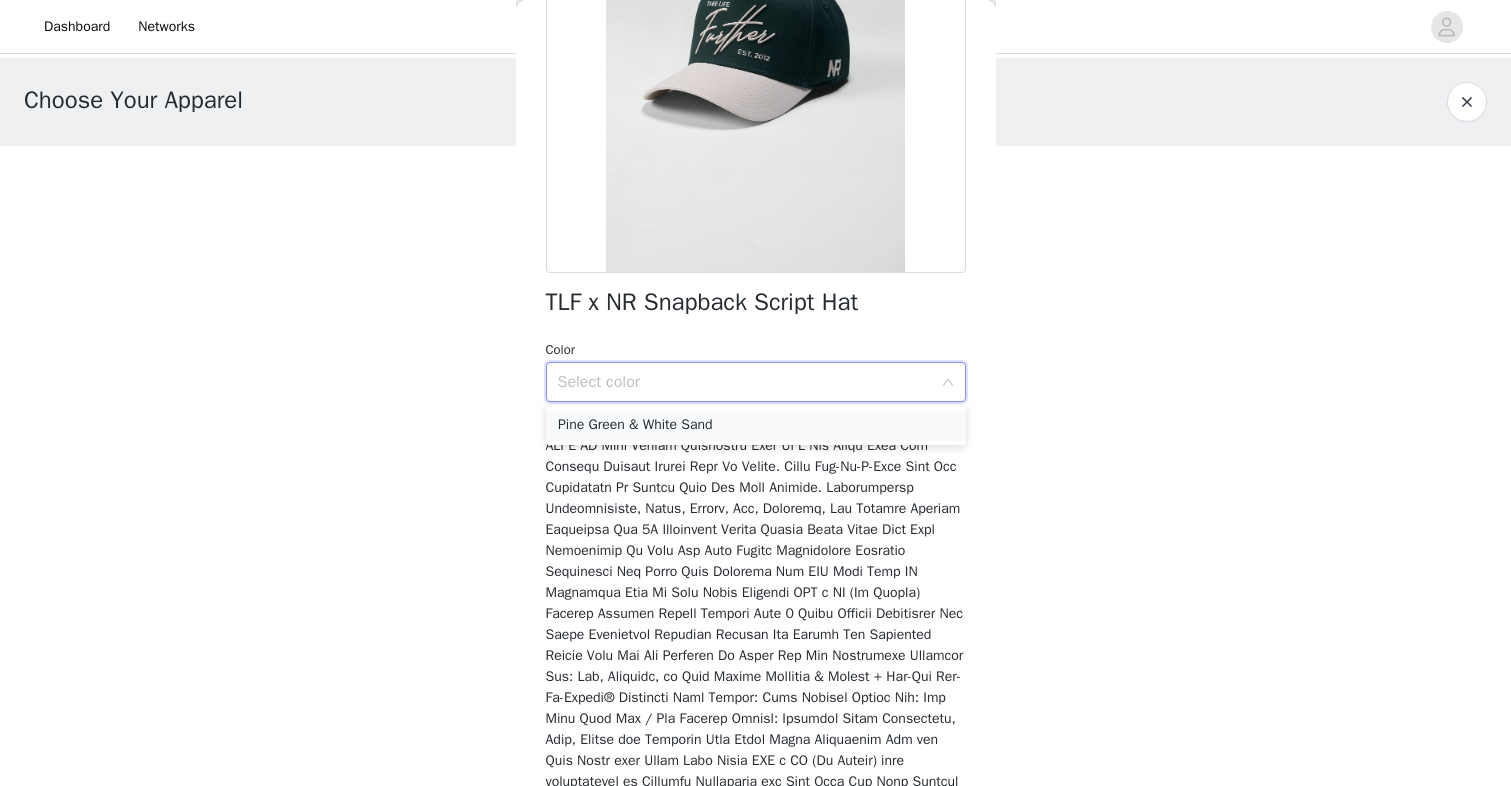 click on "Pine Green & White Sand" at bounding box center (756, 425) 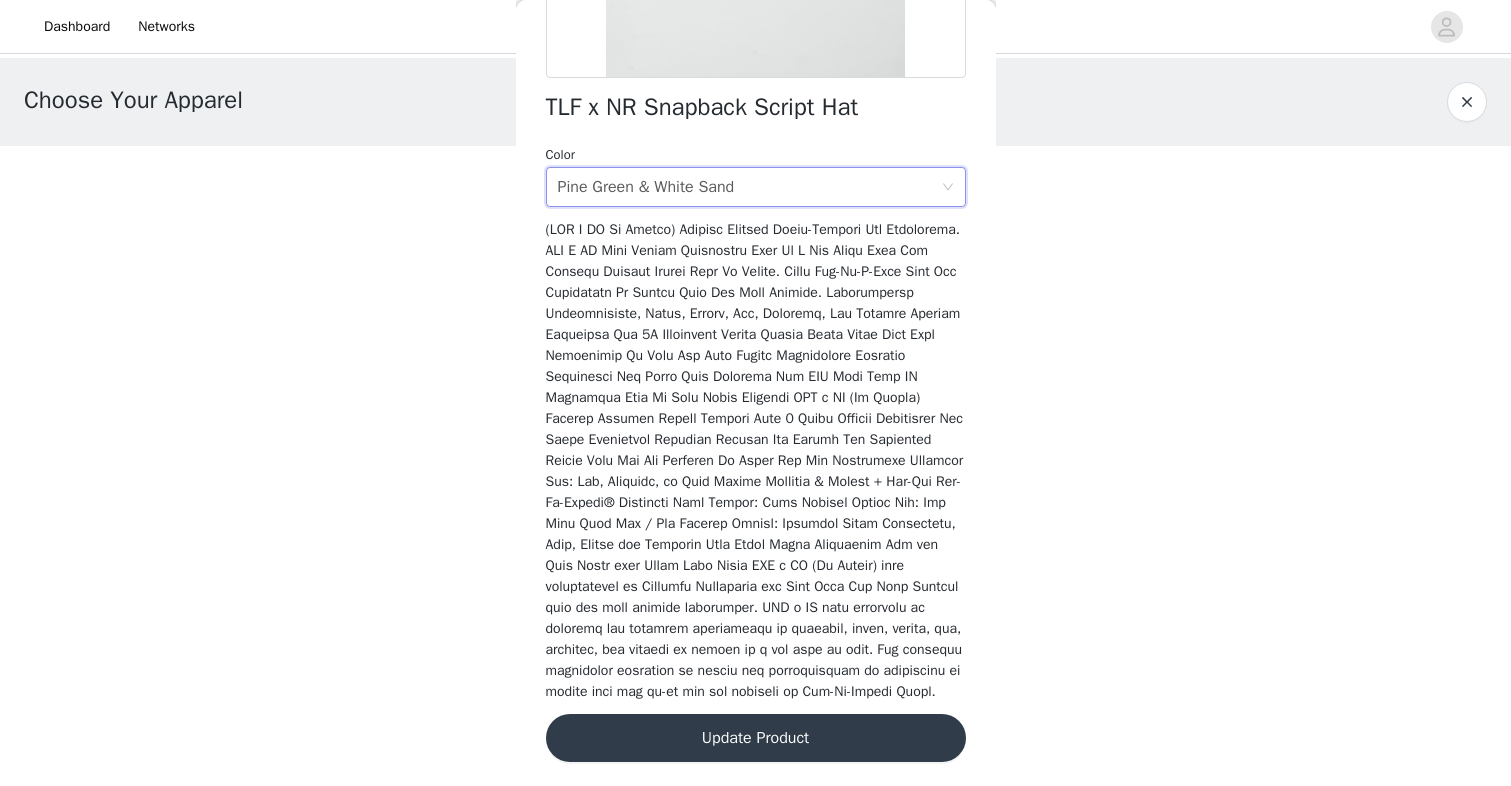 scroll, scrollTop: 492, scrollLeft: 0, axis: vertical 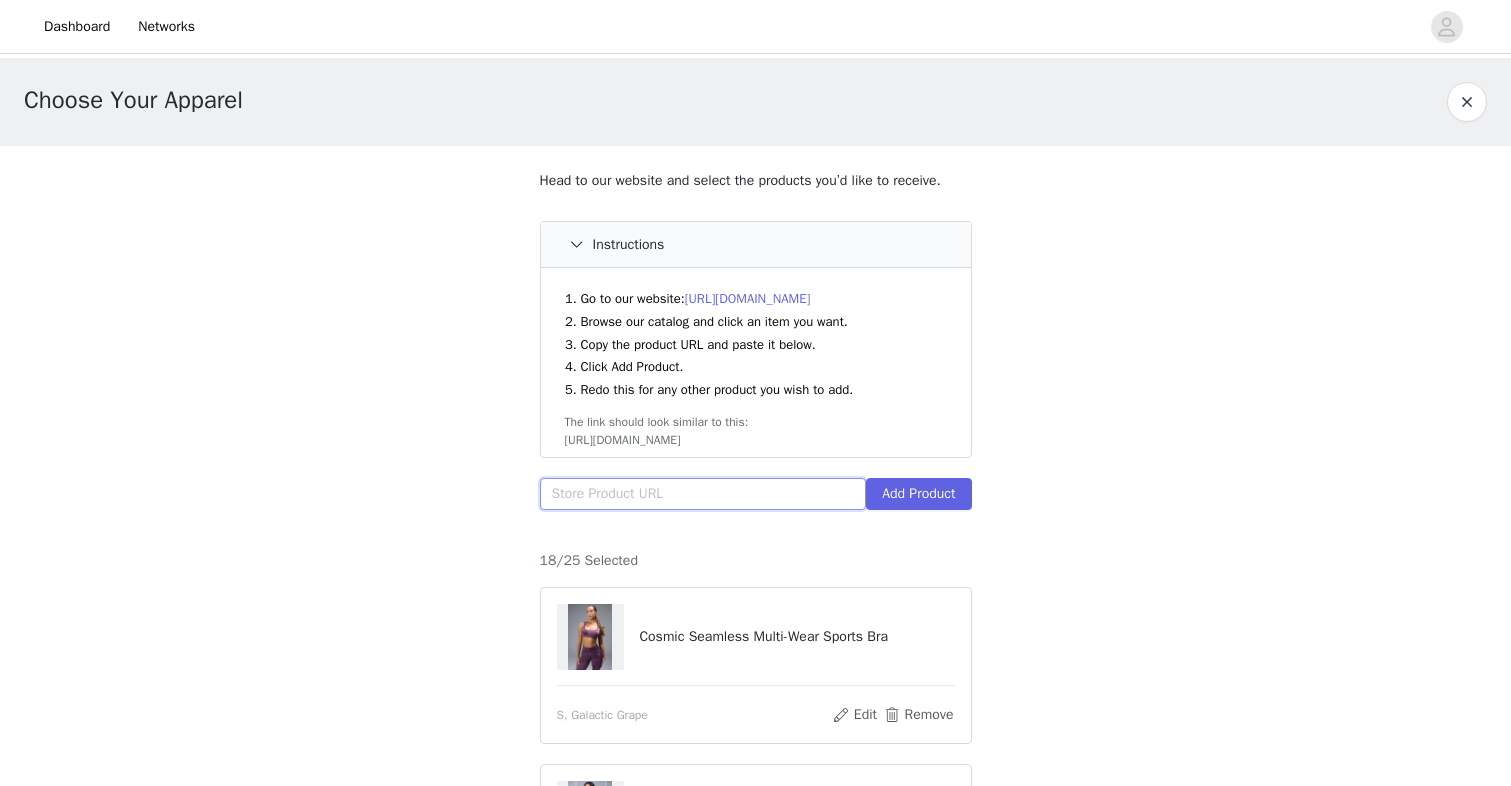 click at bounding box center (703, 494) 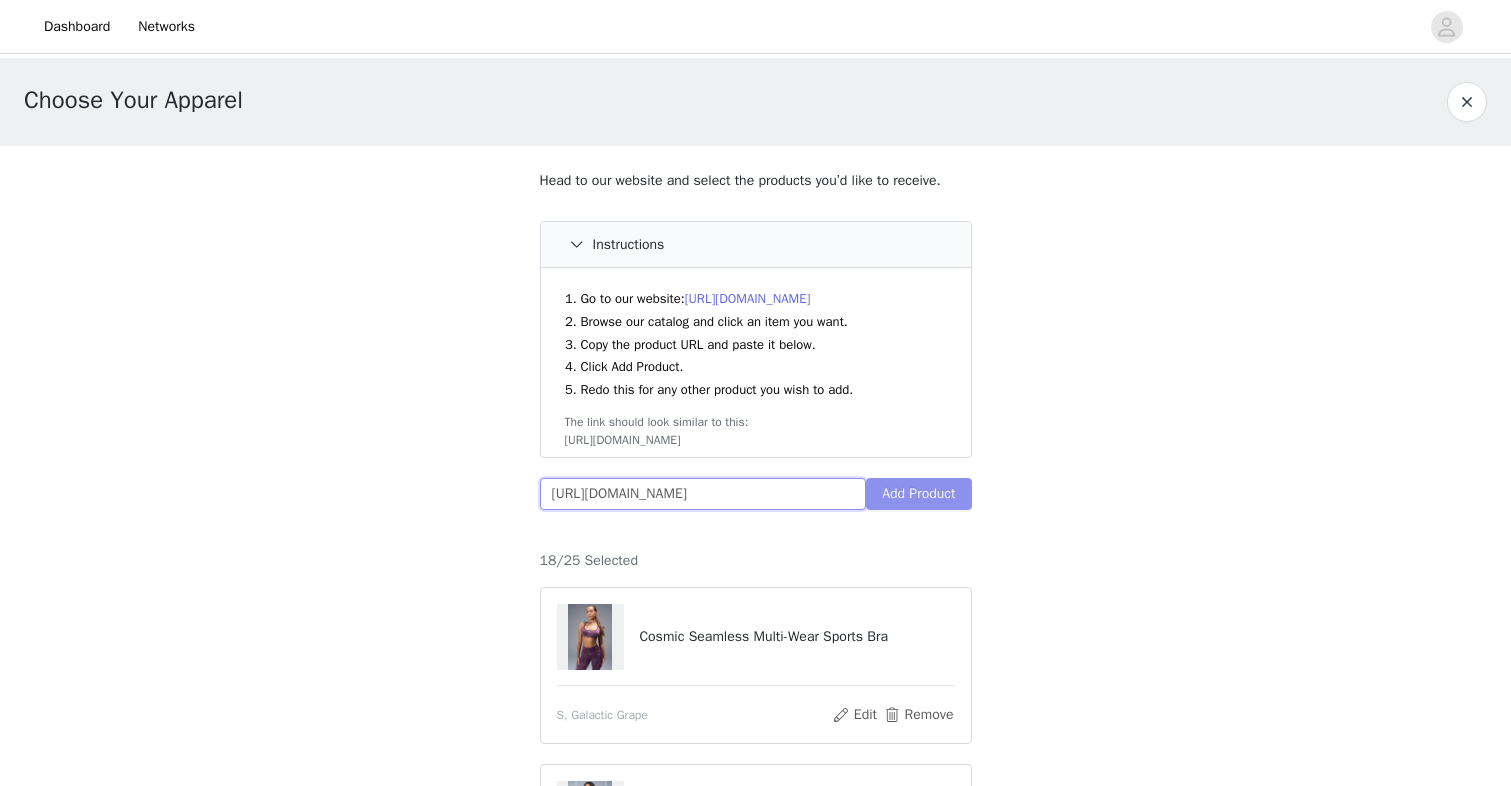type on "[URL][DOMAIN_NAME]" 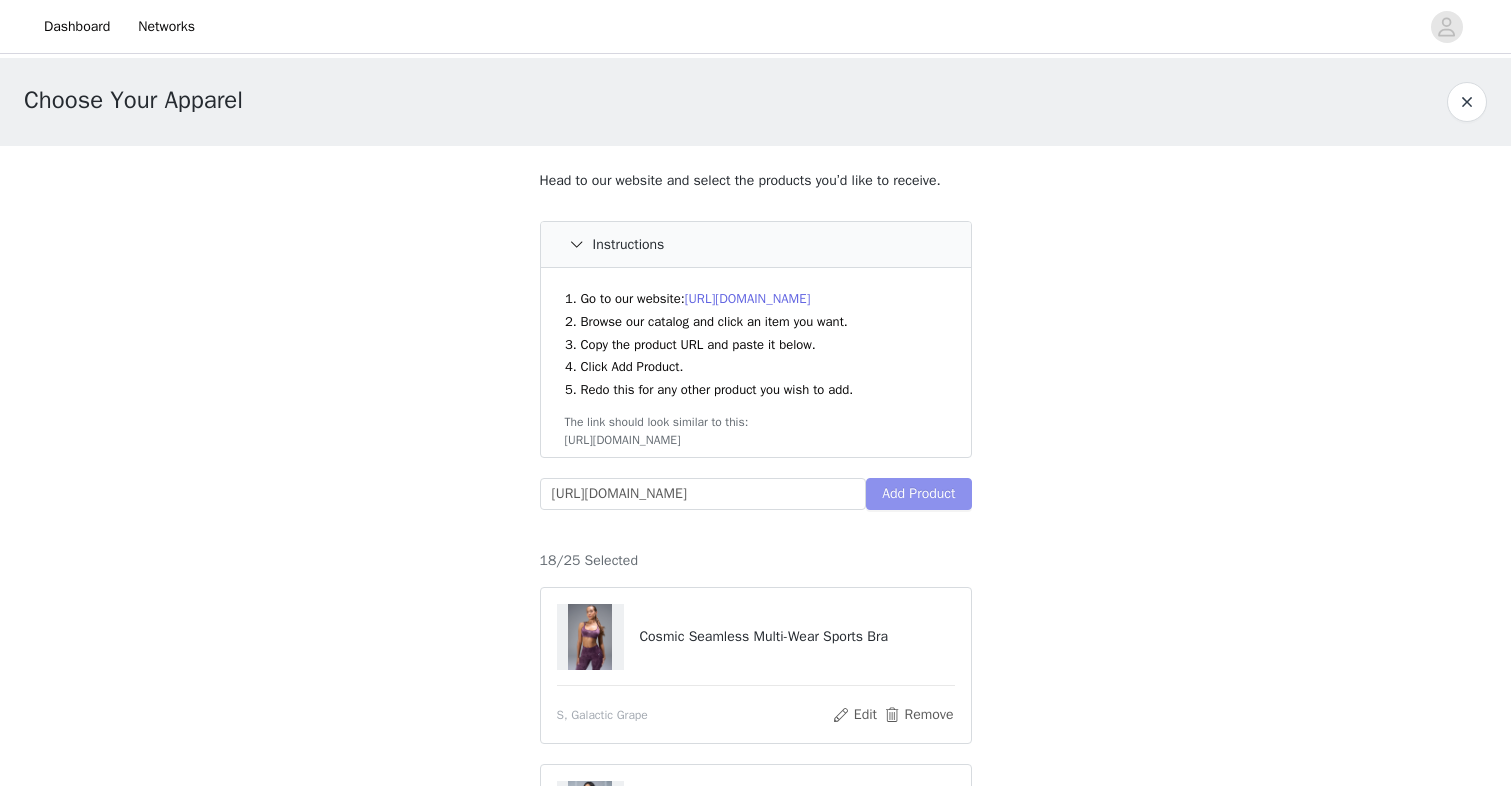 click on "Add Product" at bounding box center (918, 494) 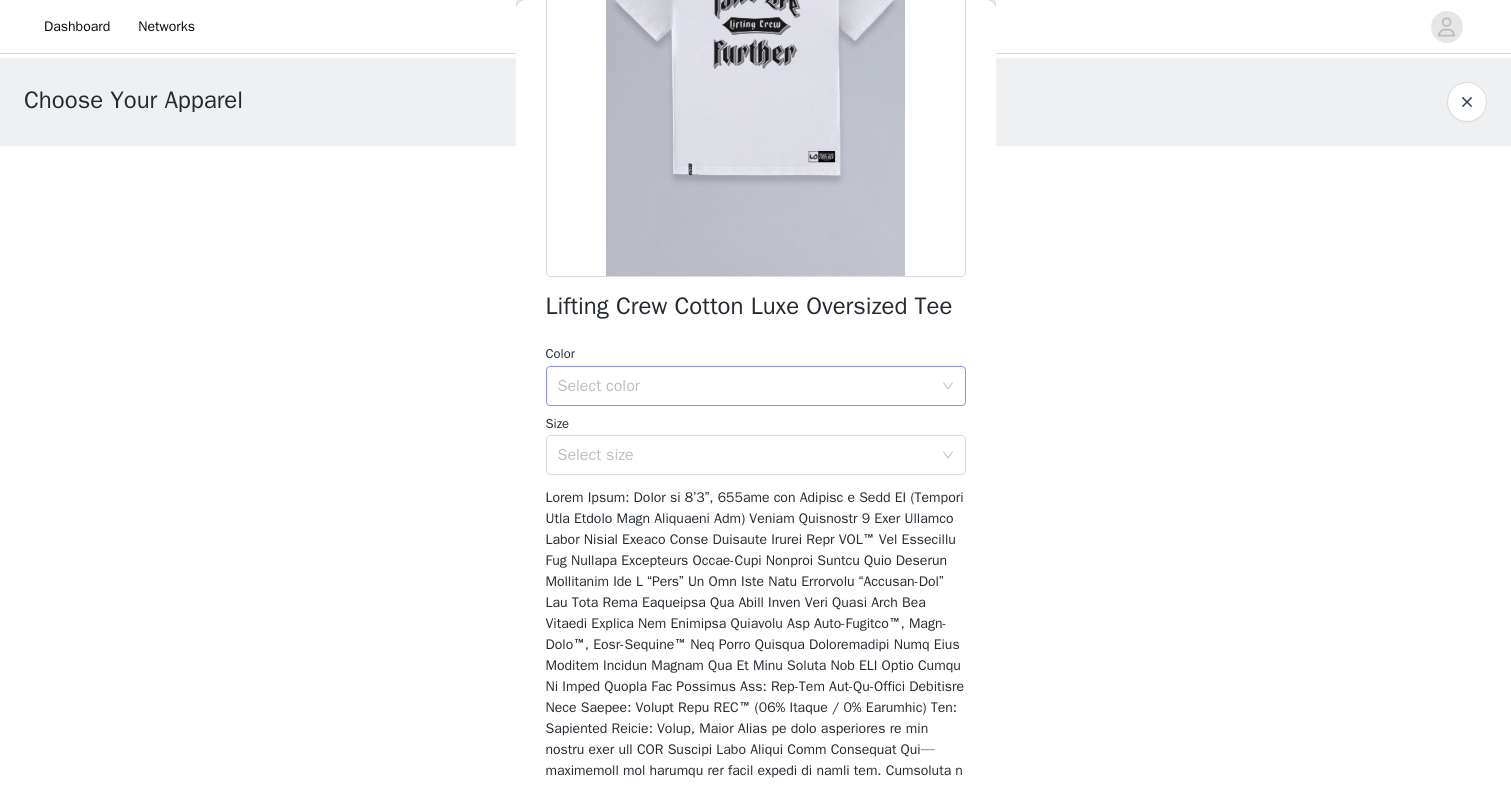 scroll, scrollTop: 295, scrollLeft: 0, axis: vertical 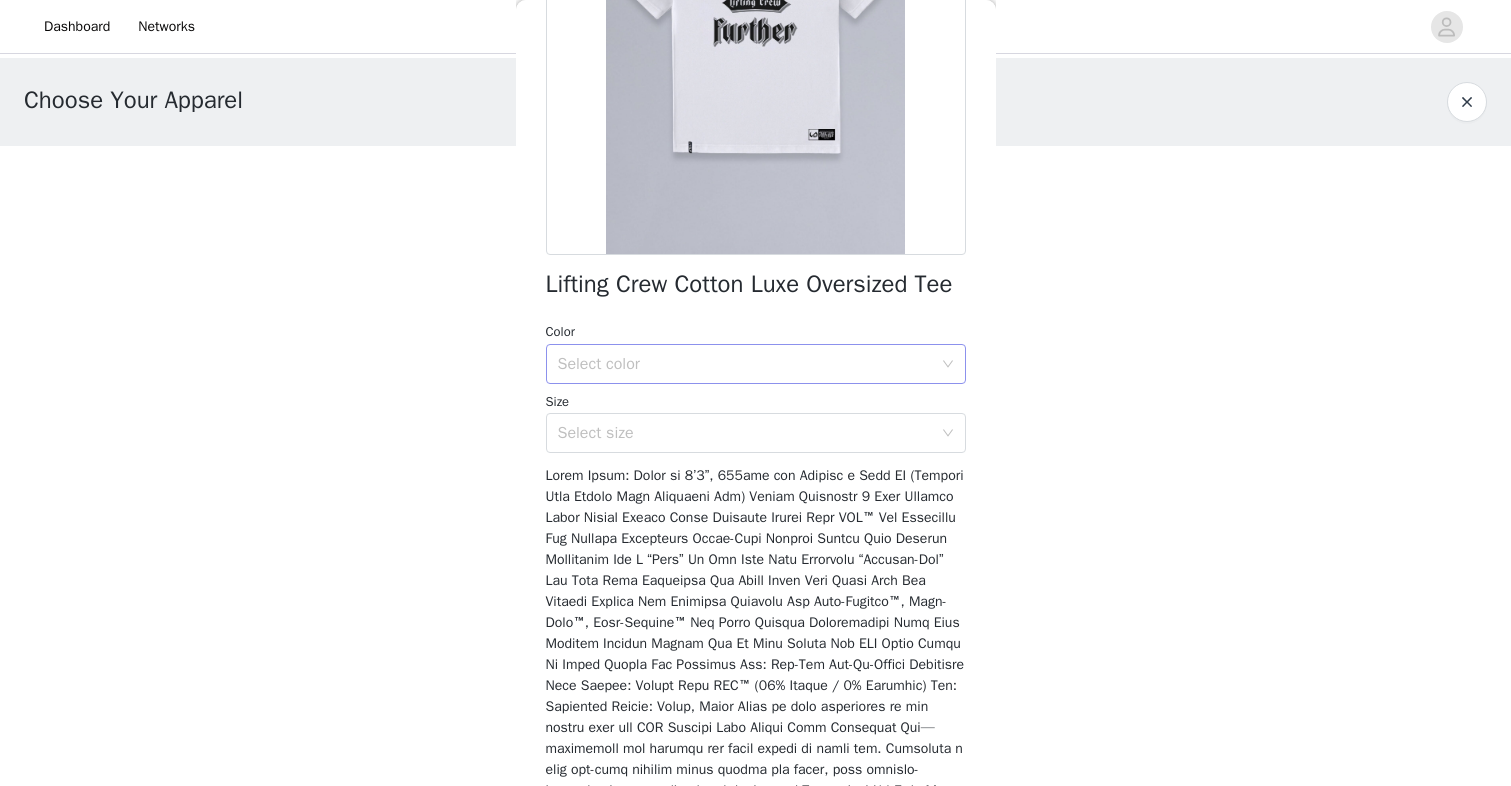 click on "Select color" at bounding box center [745, 364] 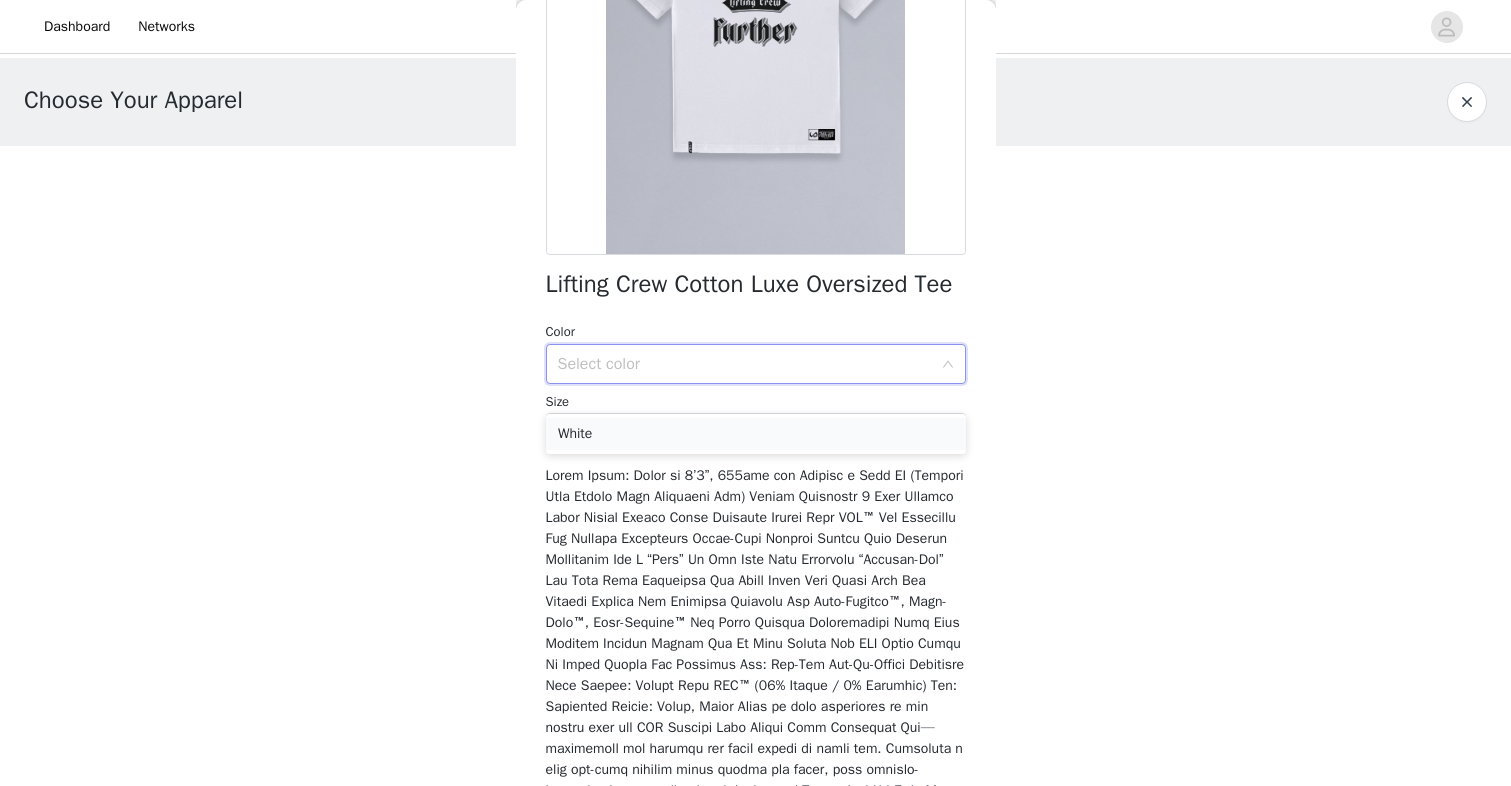 click on "White" at bounding box center [756, 434] 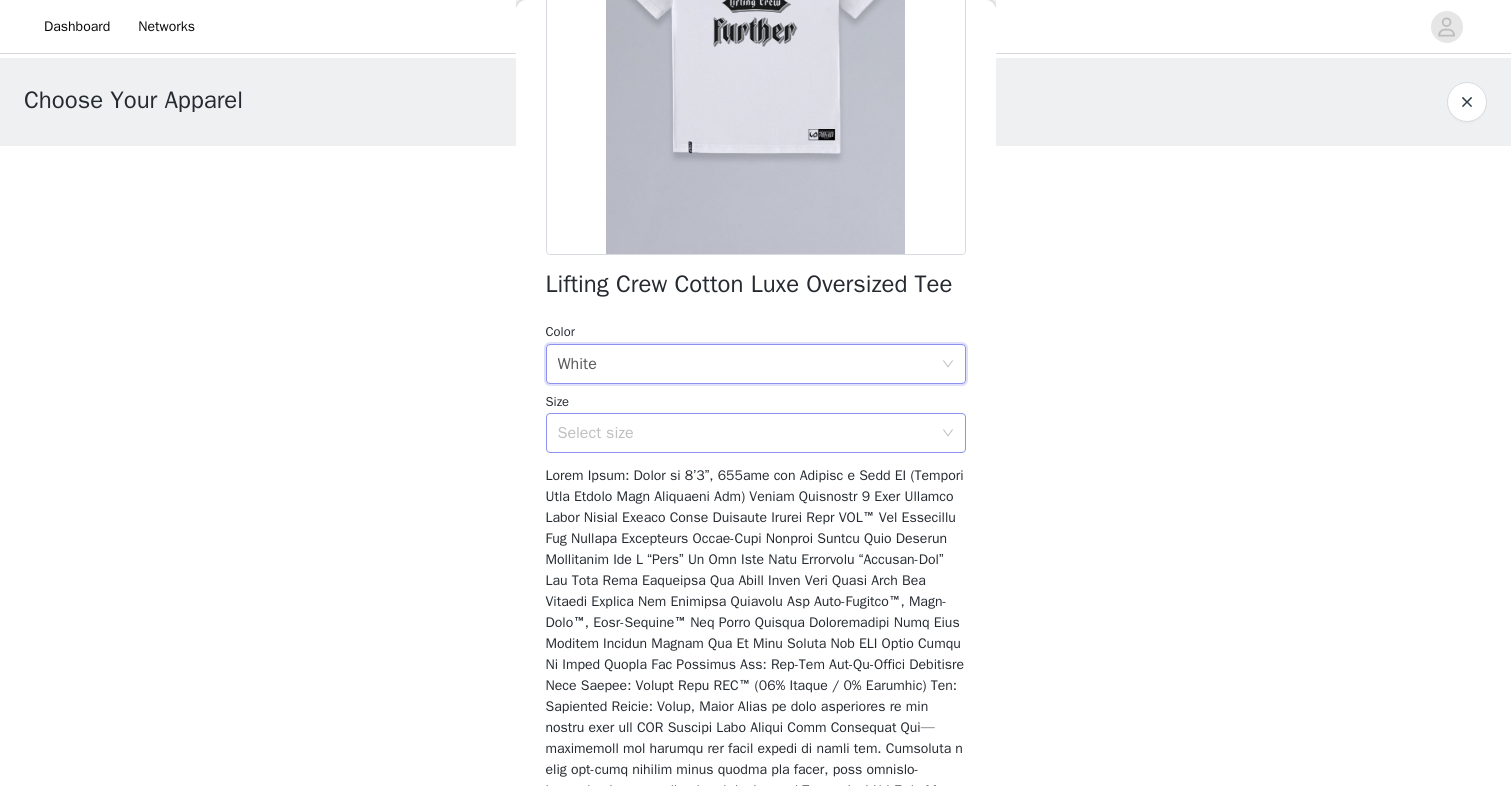 click on "Select size" at bounding box center (745, 433) 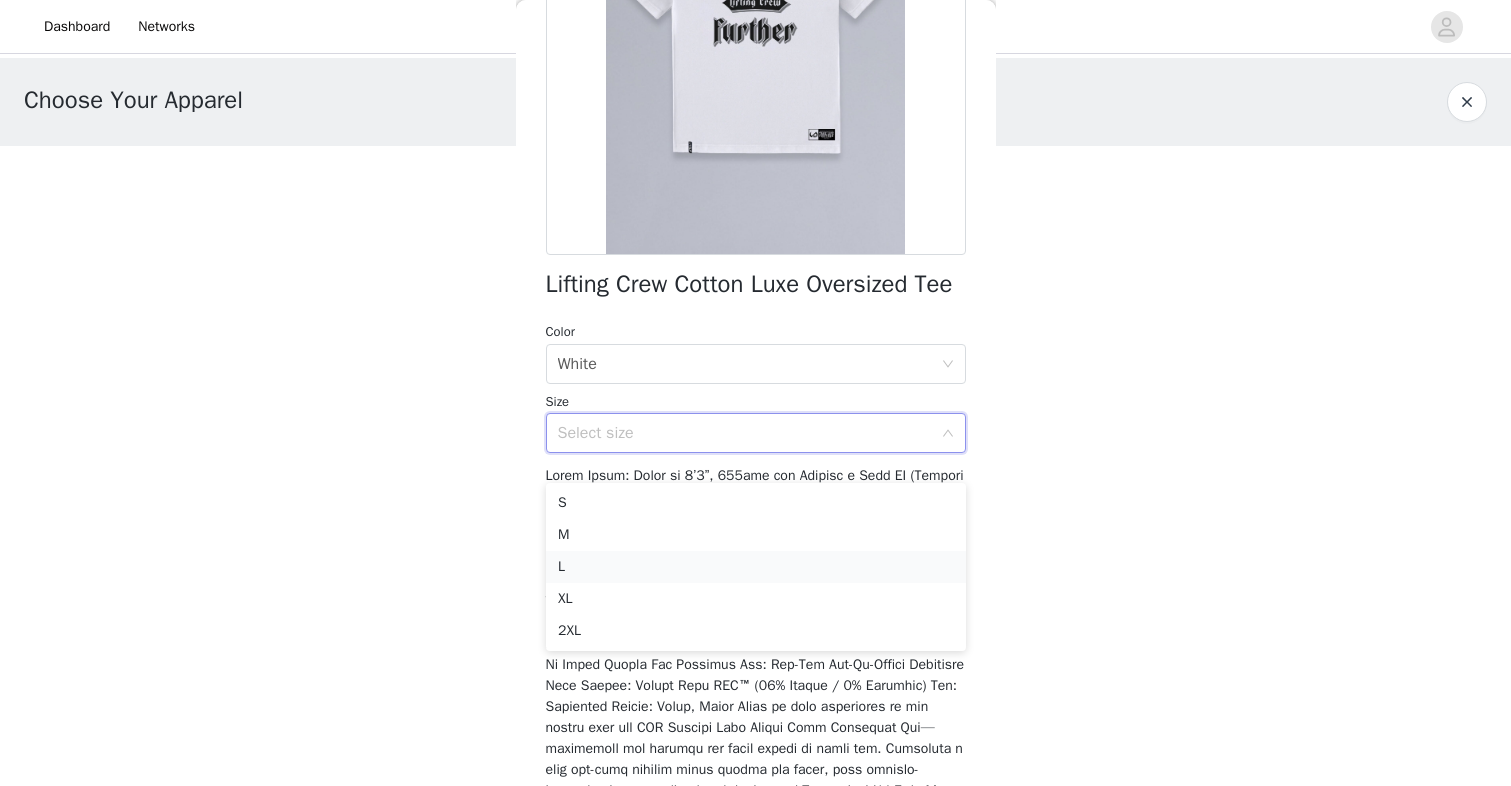 click on "L" at bounding box center (756, 567) 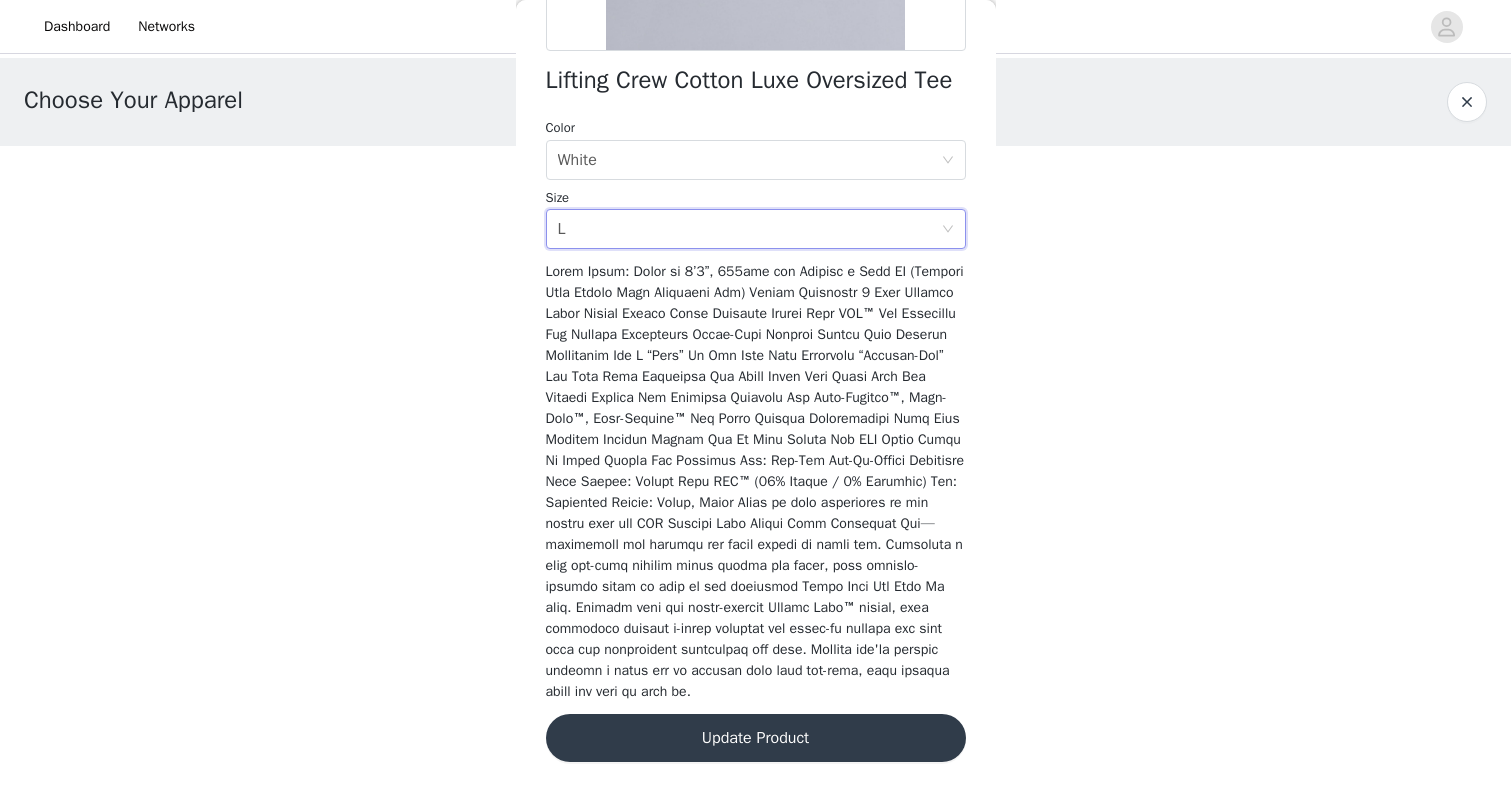 scroll, scrollTop: 525, scrollLeft: 0, axis: vertical 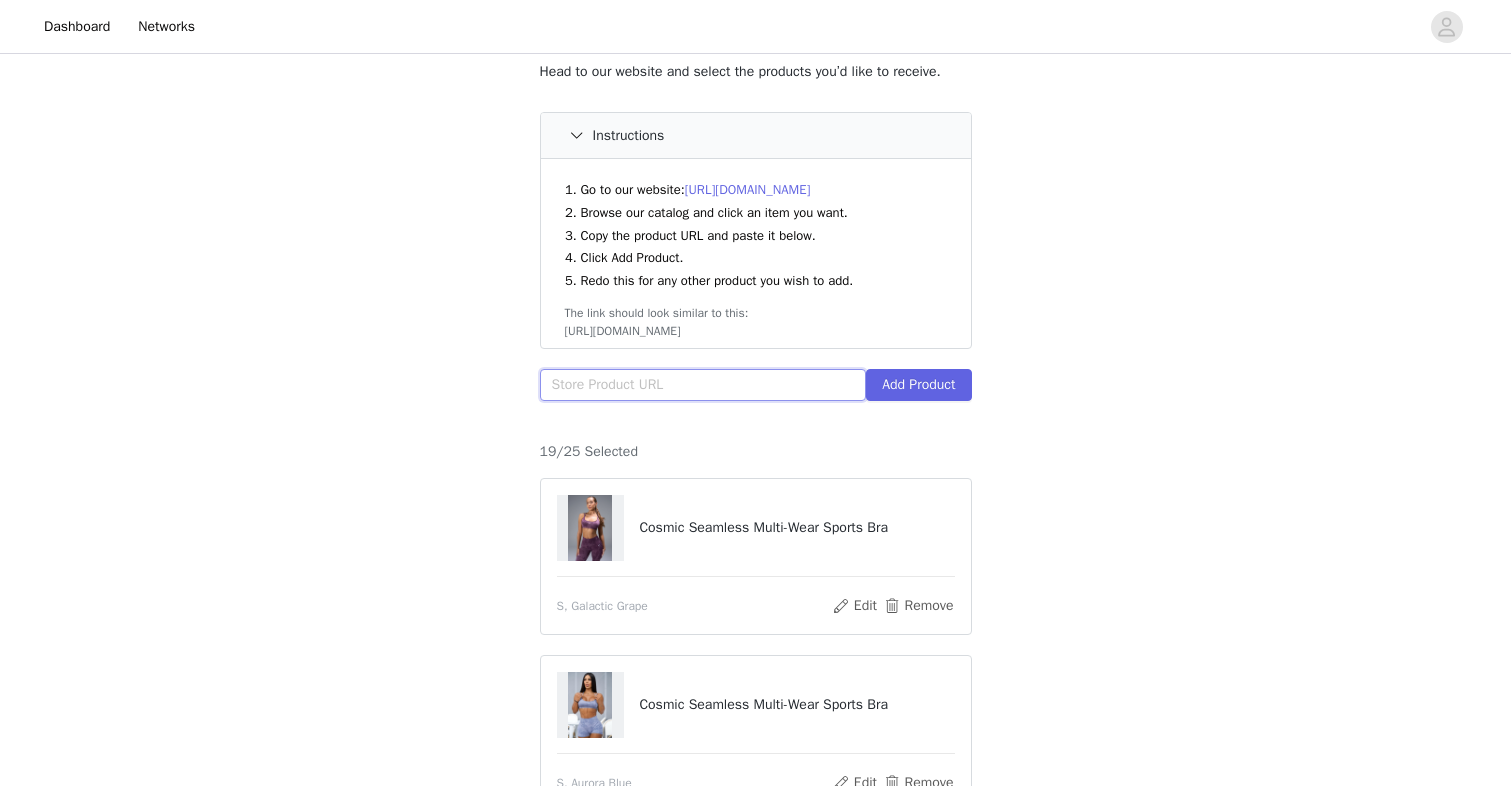 click at bounding box center [703, 385] 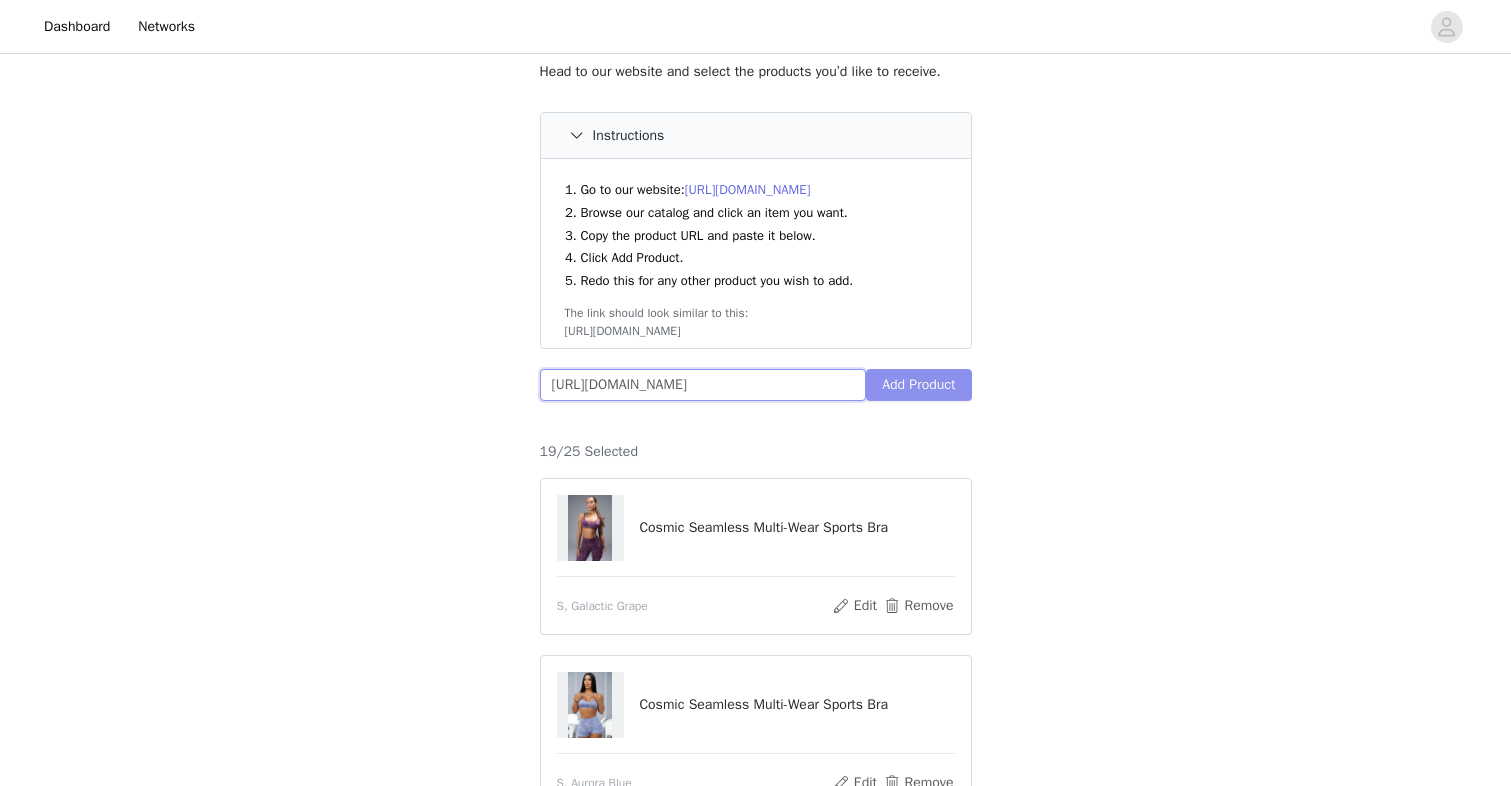 type on "[URL][DOMAIN_NAME]" 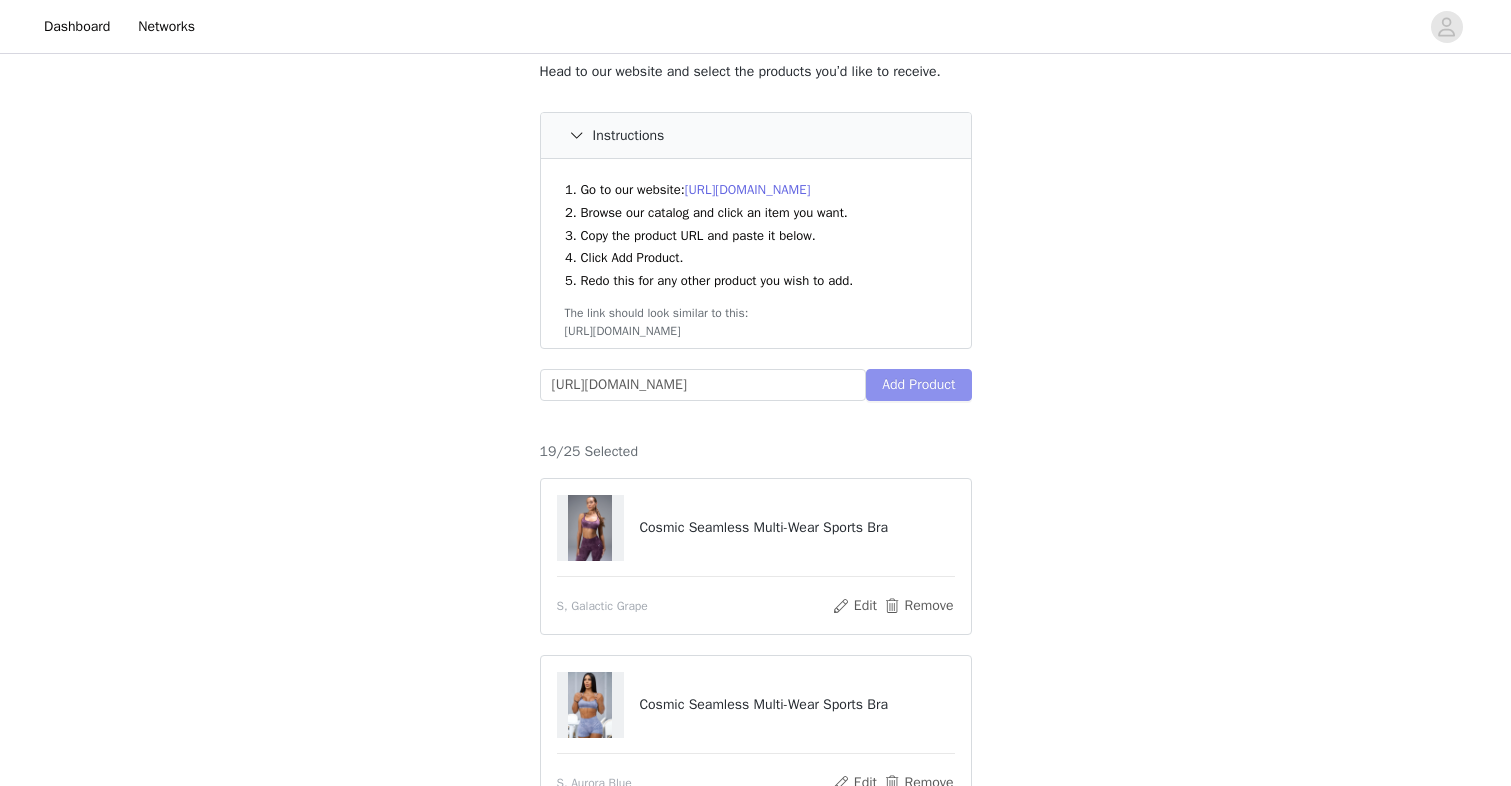 click on "Add Product" at bounding box center [918, 385] 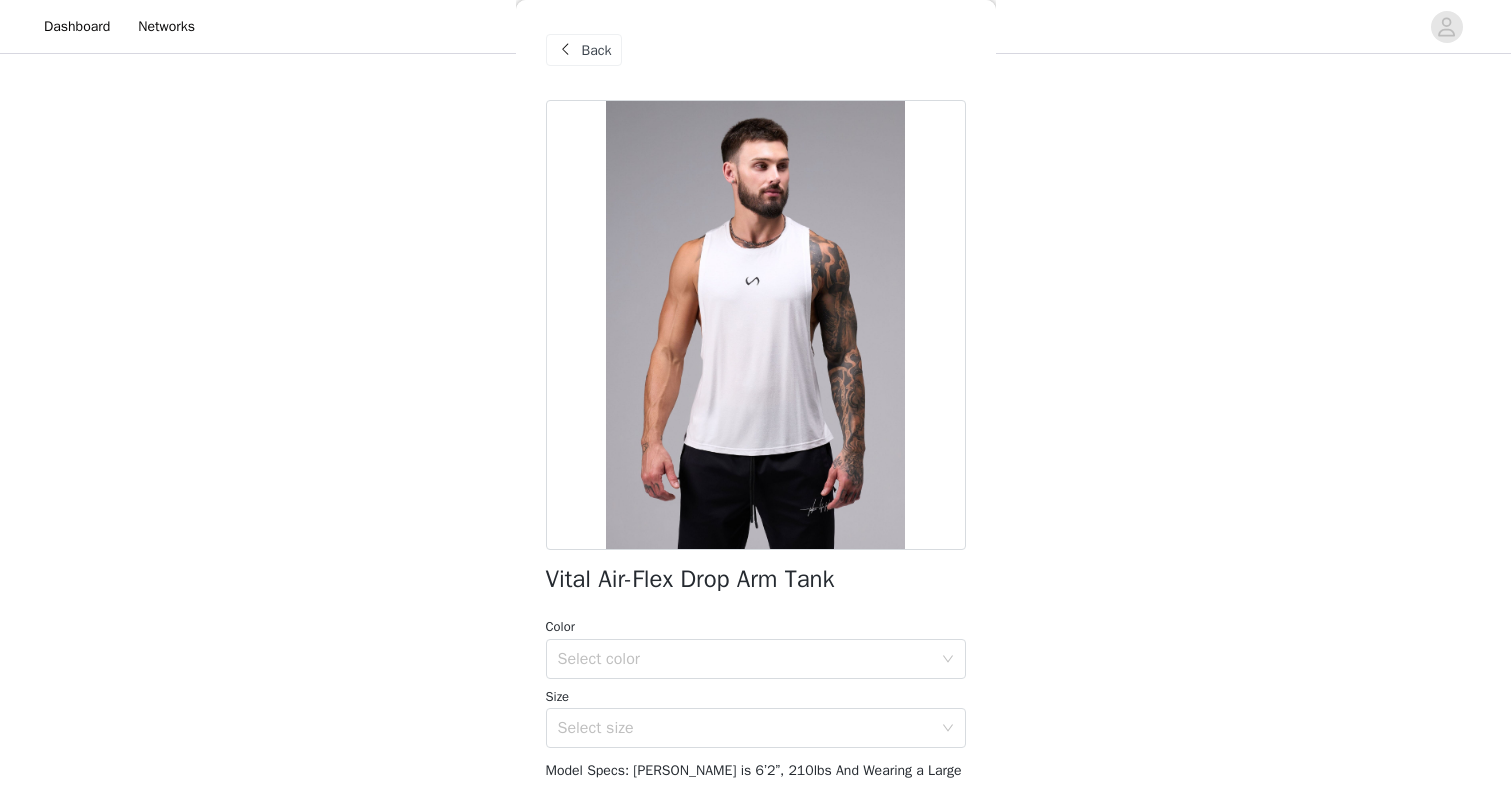 scroll, scrollTop: 245, scrollLeft: 0, axis: vertical 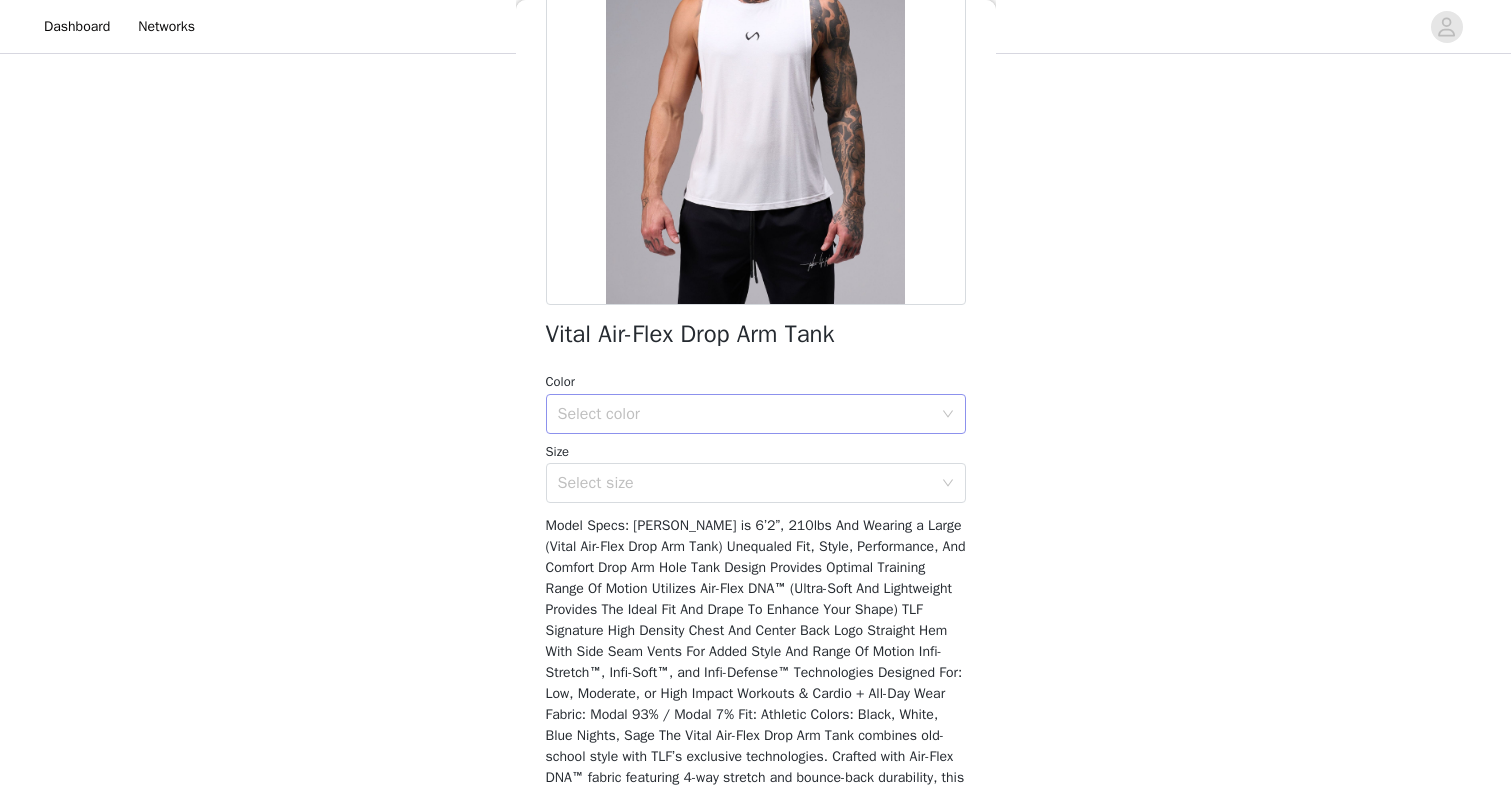 click on "Select color" at bounding box center (745, 414) 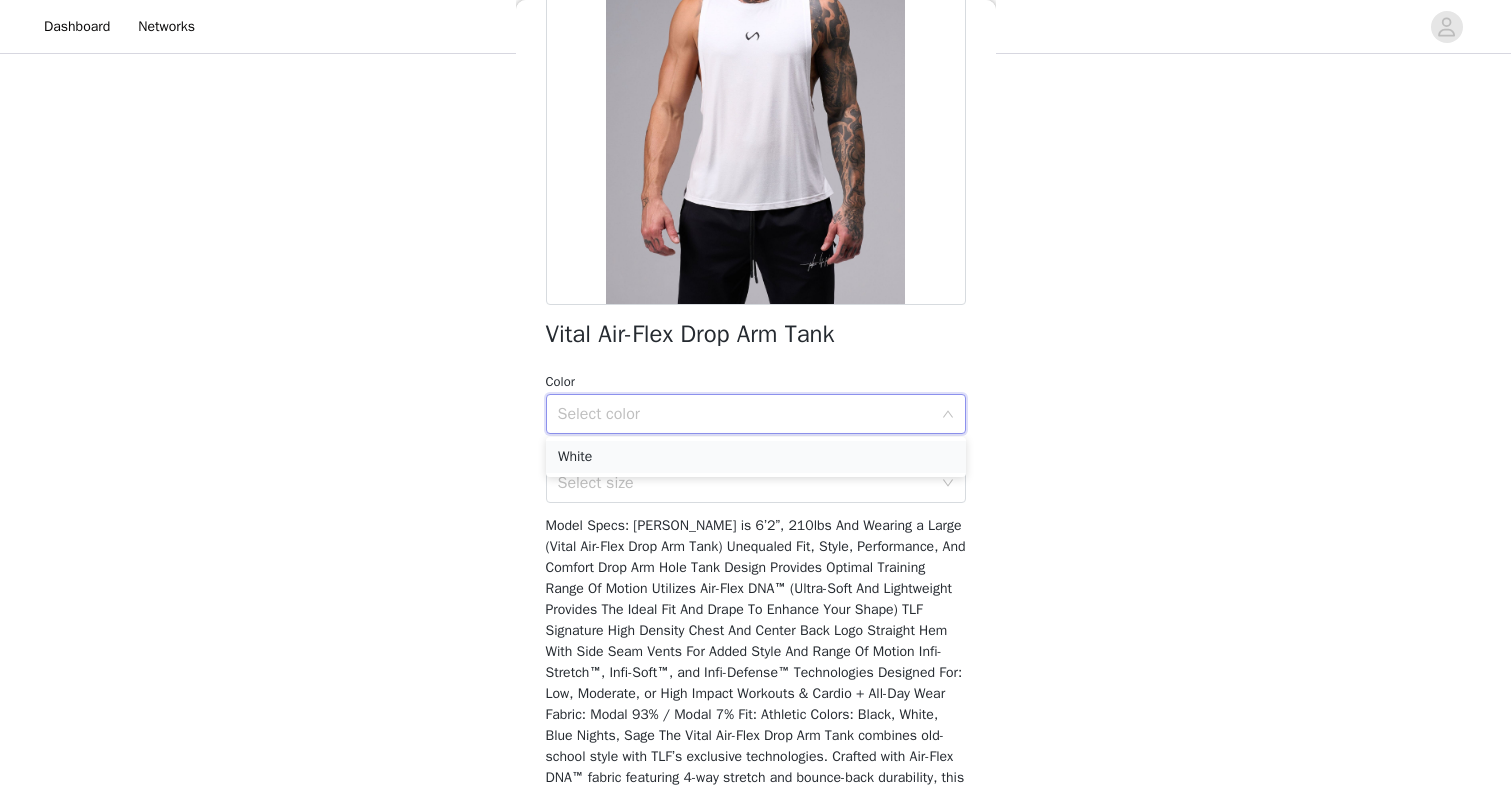 click on "White" at bounding box center [756, 457] 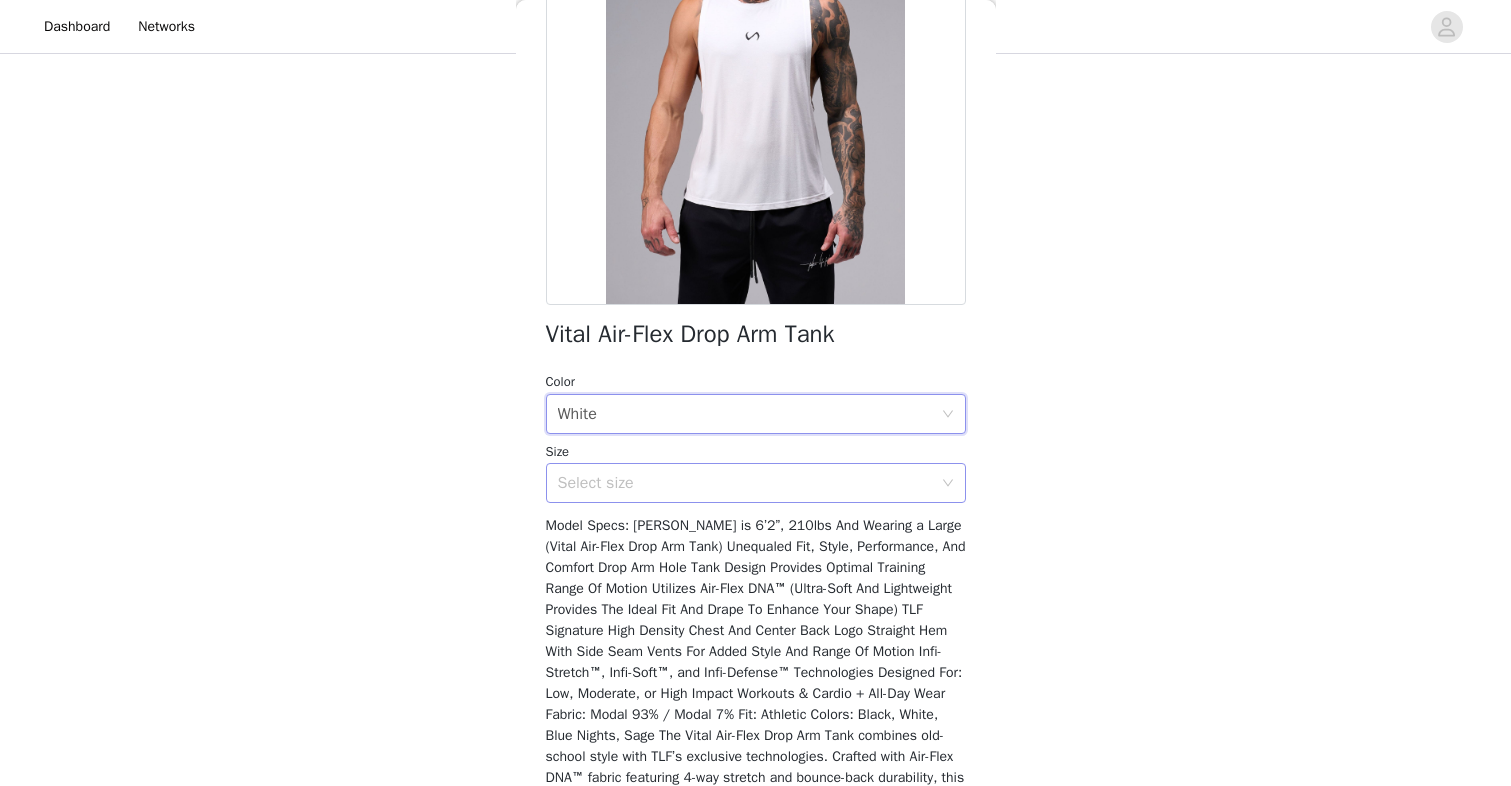 click on "Select size" at bounding box center (745, 483) 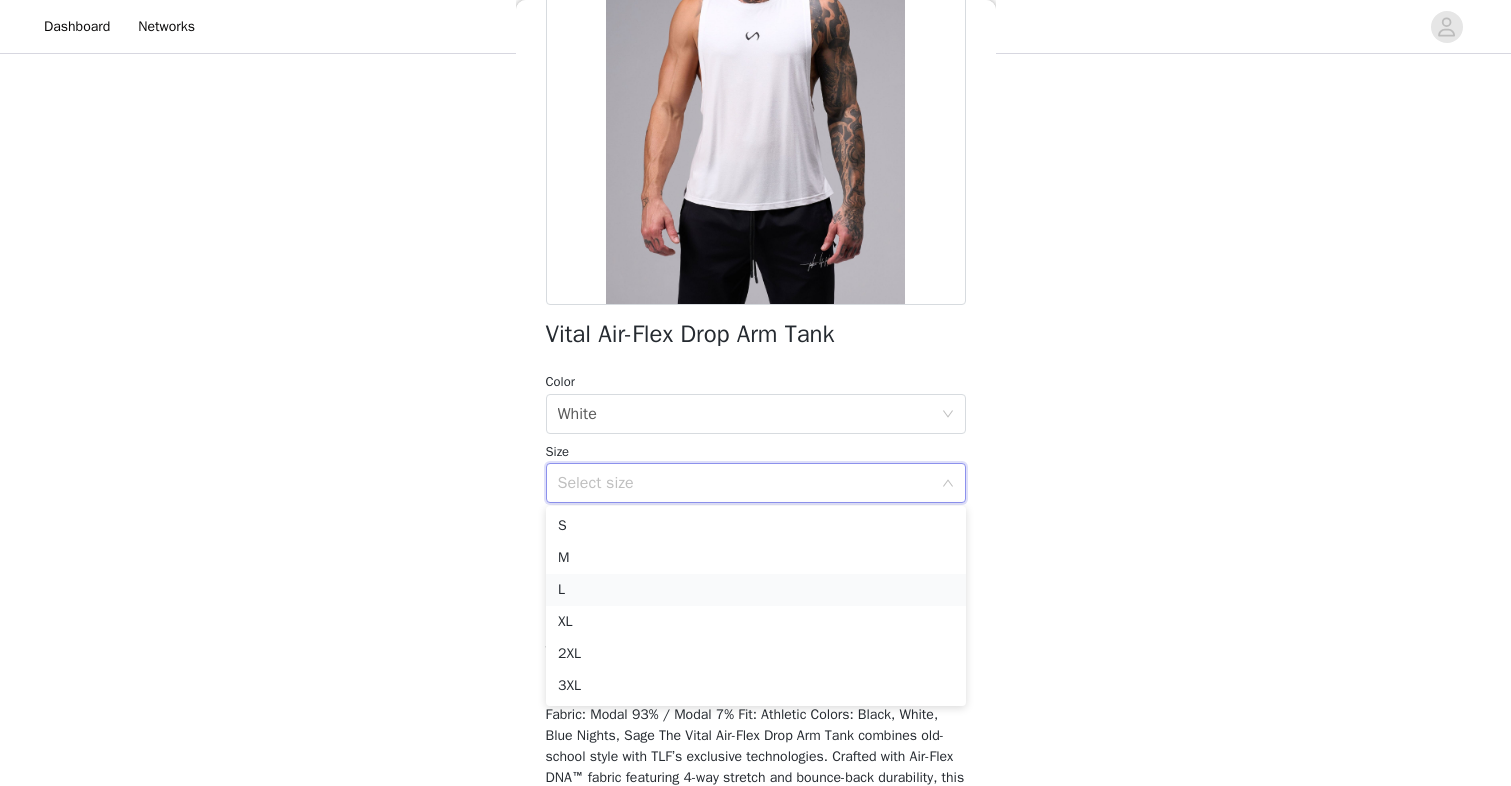 click on "L" at bounding box center [756, 590] 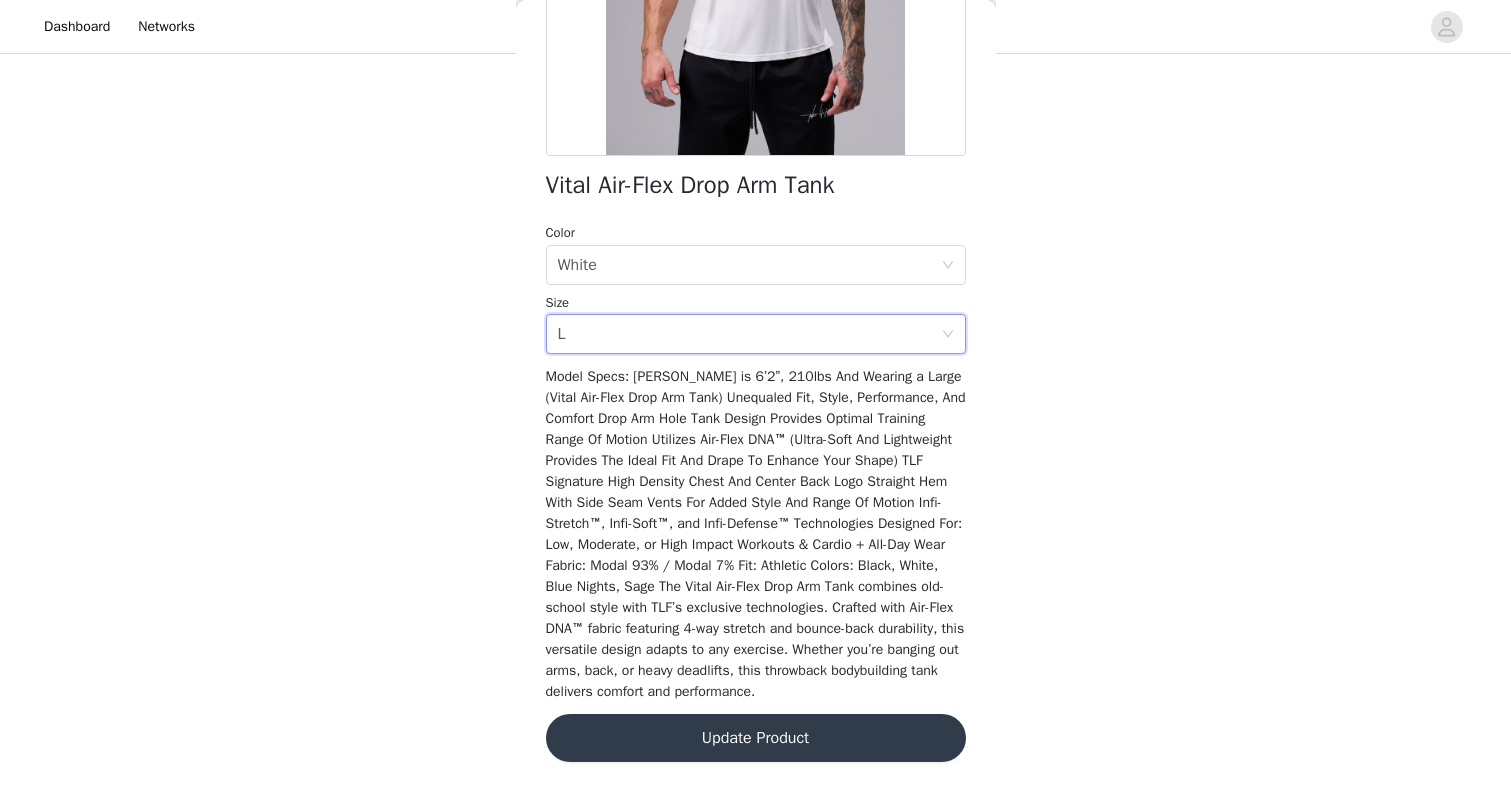 click on "Update Product" at bounding box center (756, 738) 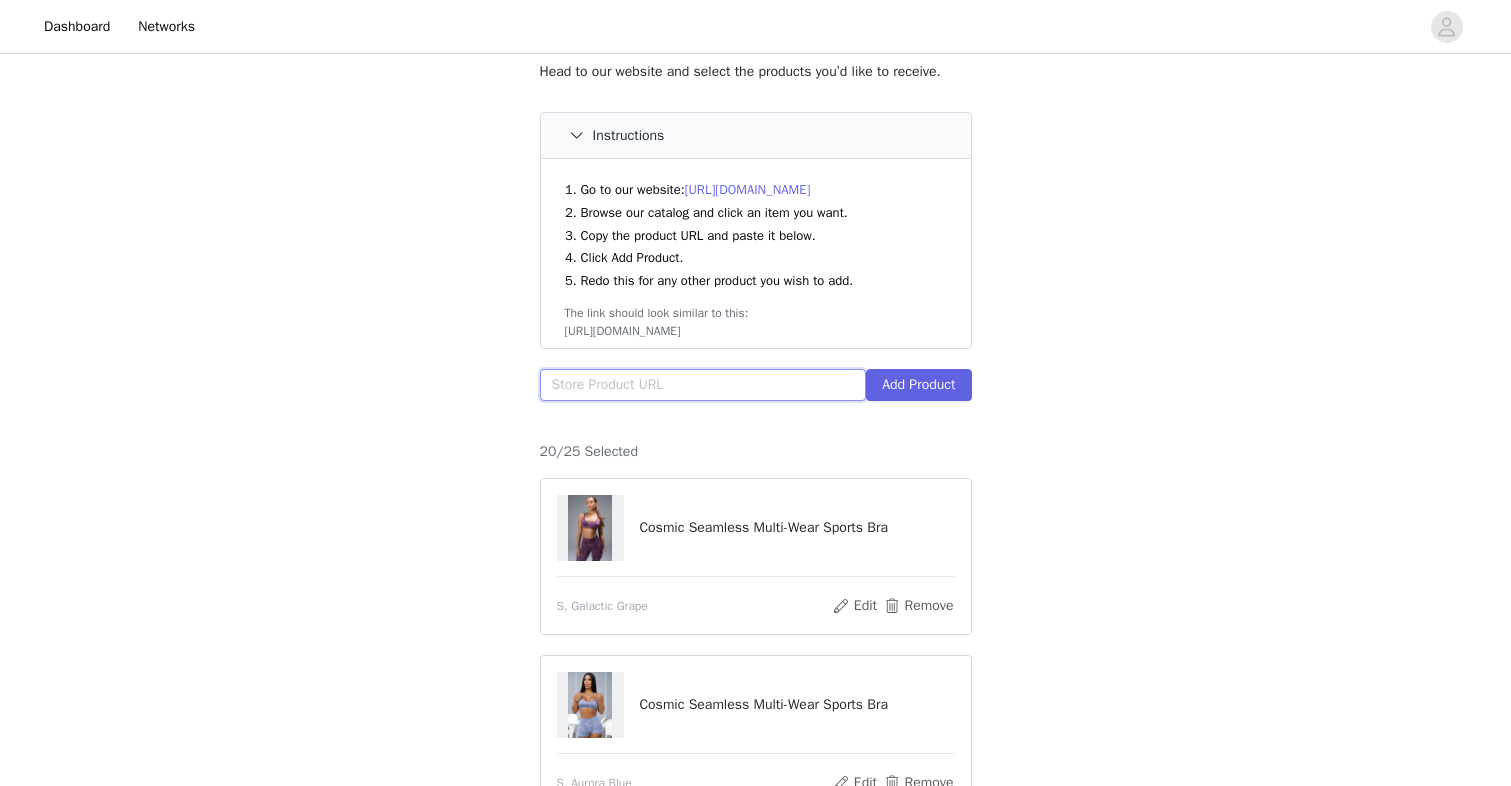 click at bounding box center [703, 385] 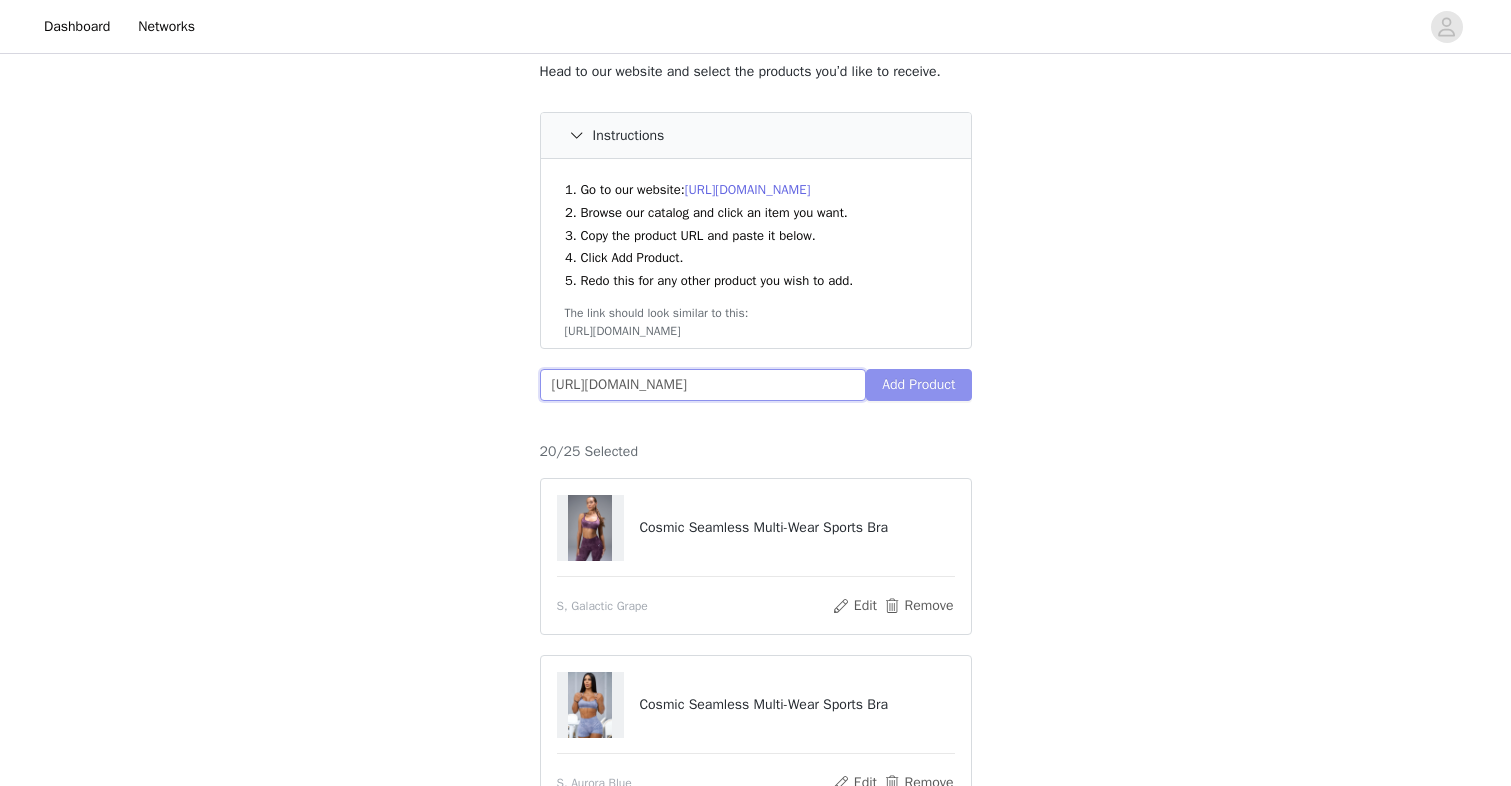 type on "[URL][DOMAIN_NAME]" 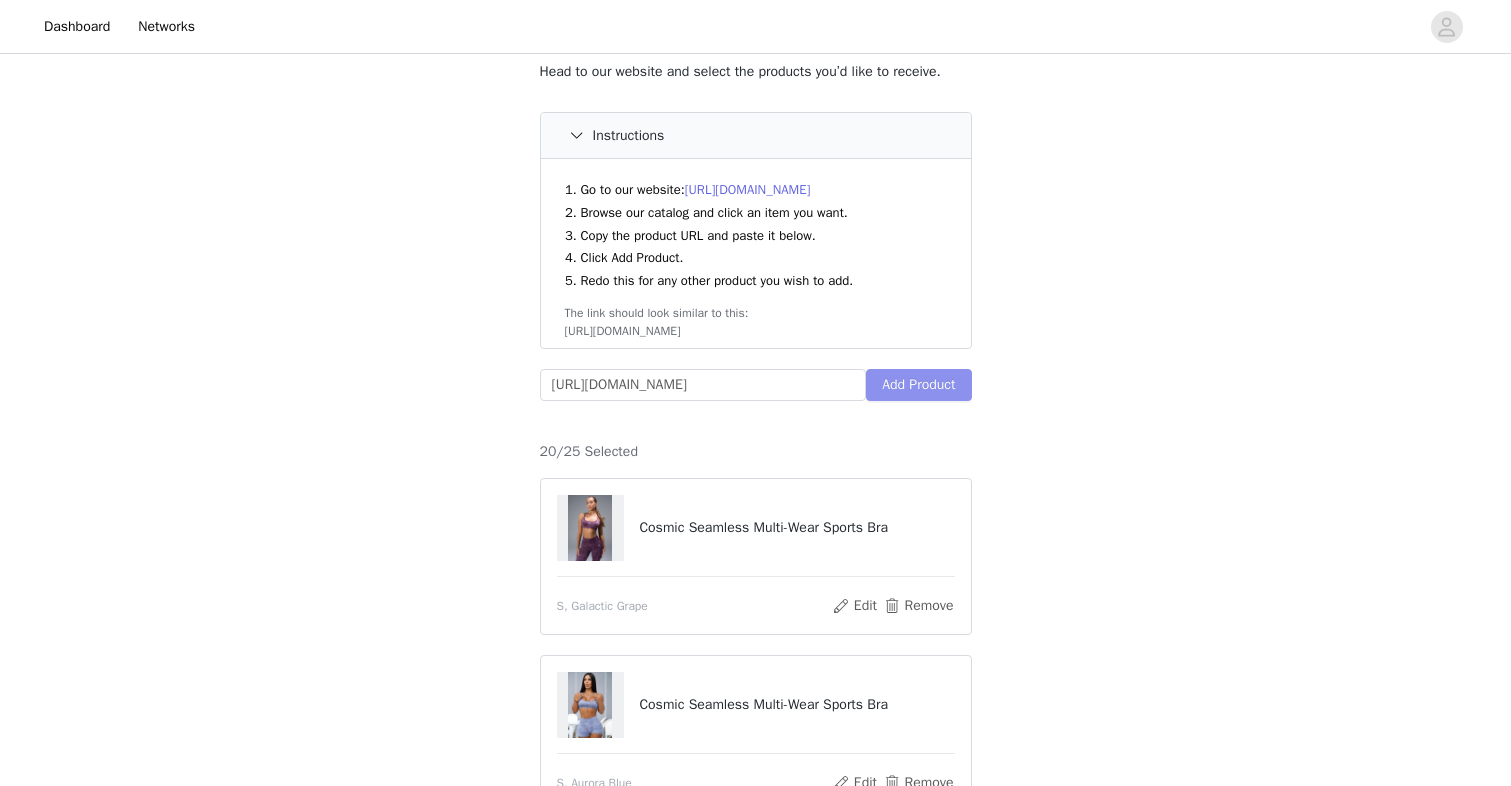 click on "Add Product" at bounding box center [918, 385] 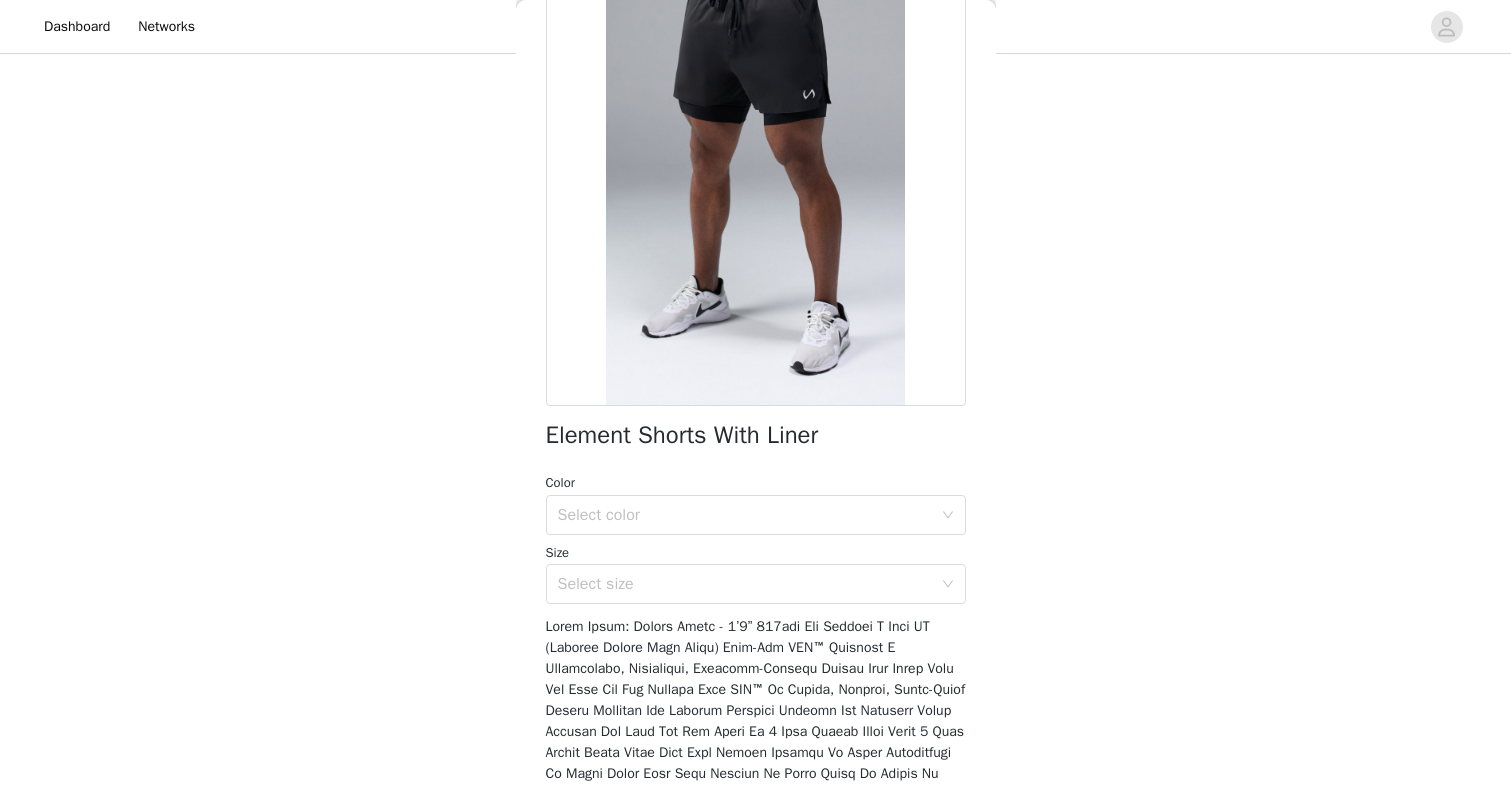 scroll, scrollTop: 202, scrollLeft: 0, axis: vertical 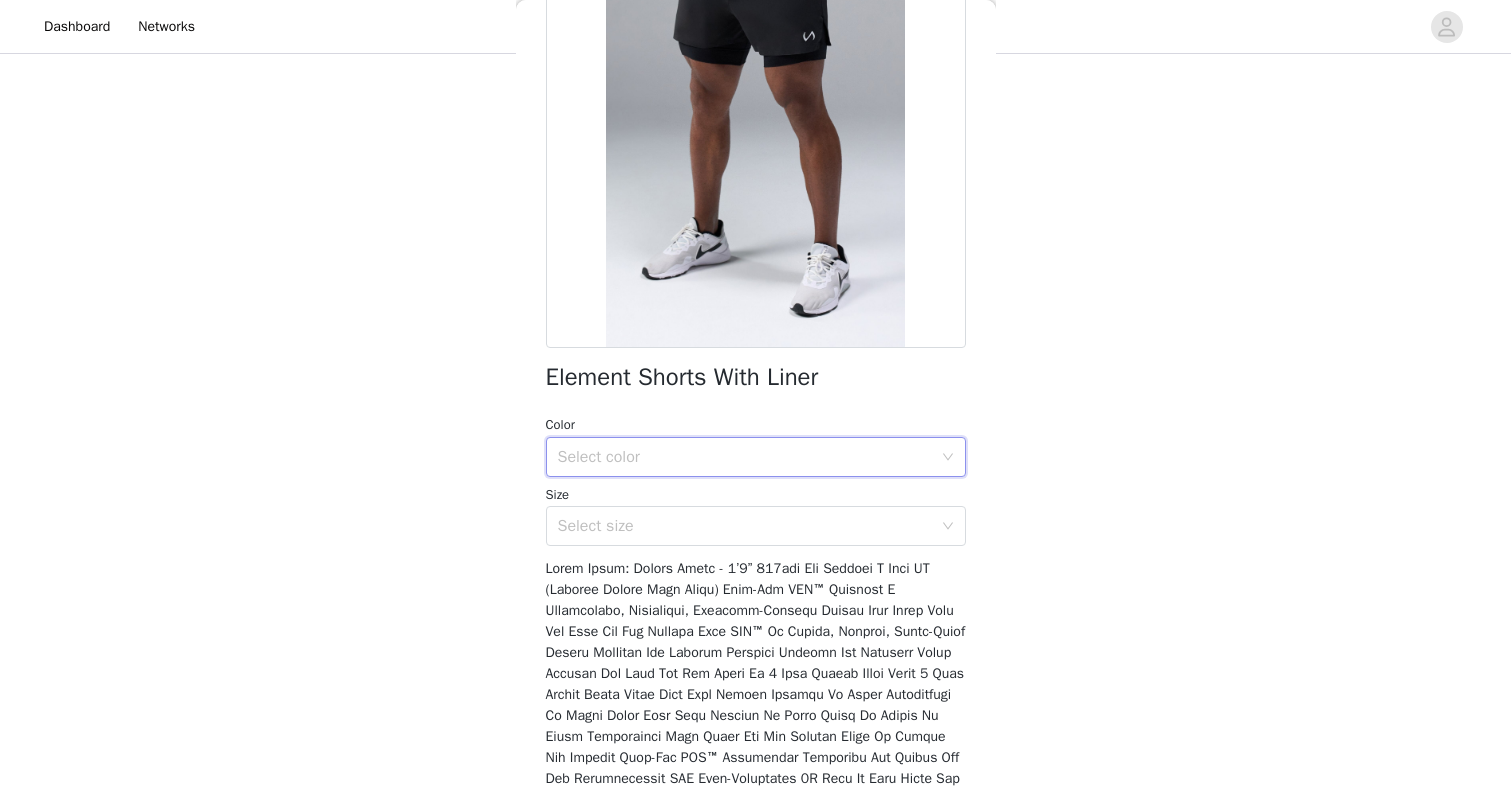 click on "Select color" at bounding box center (749, 457) 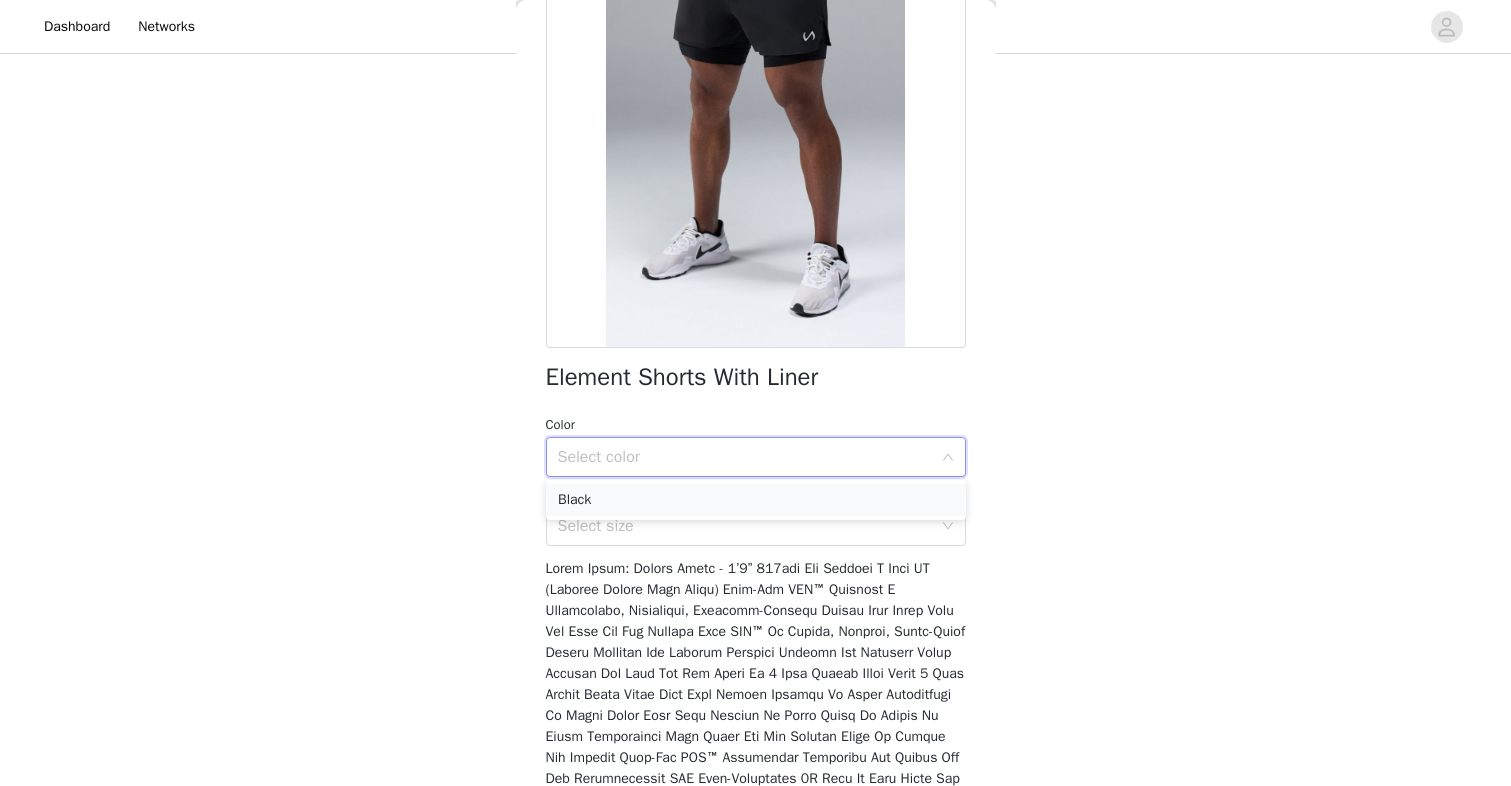click on "Black" at bounding box center (756, 500) 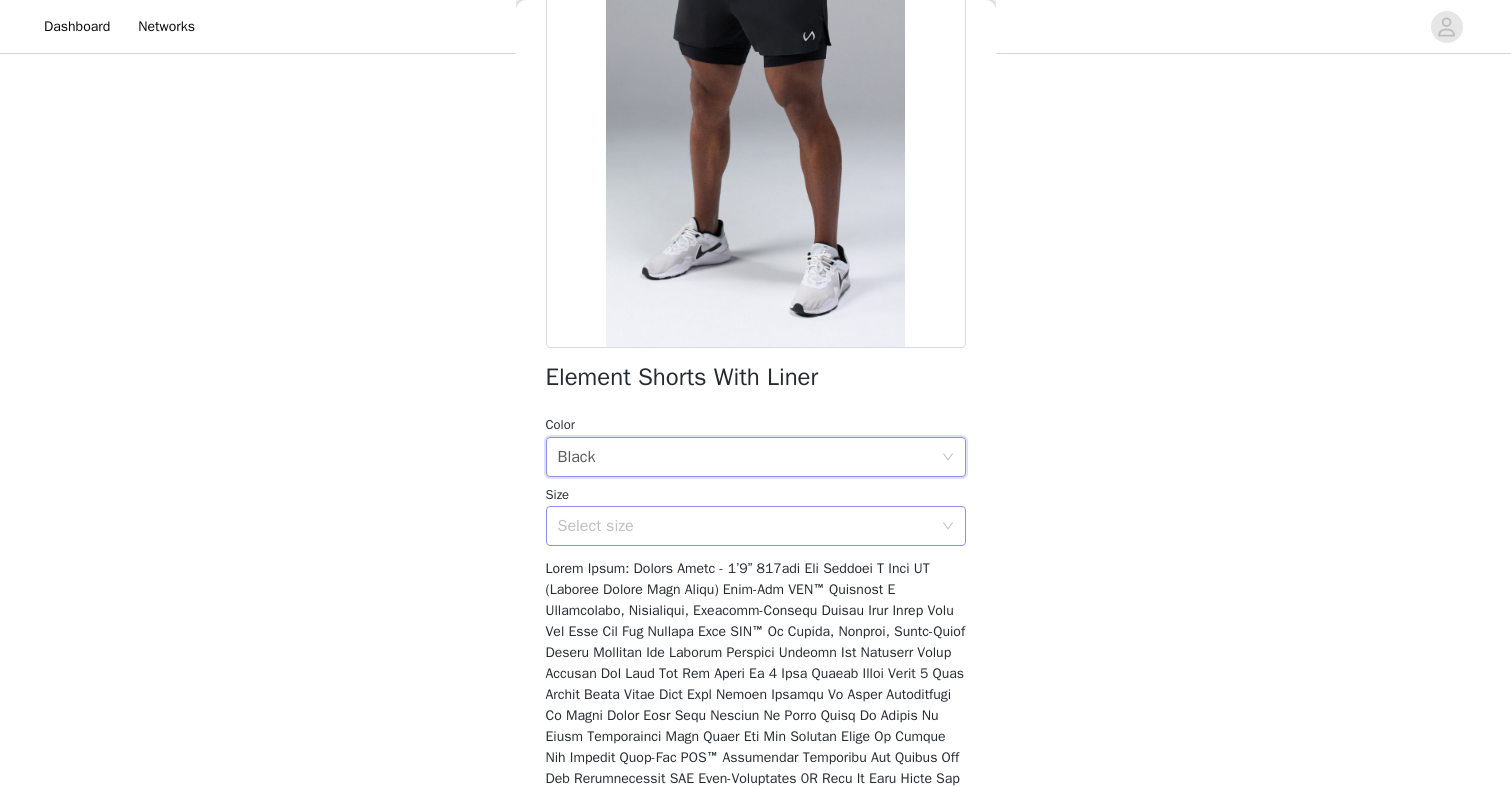 click on "Select size" at bounding box center [749, 526] 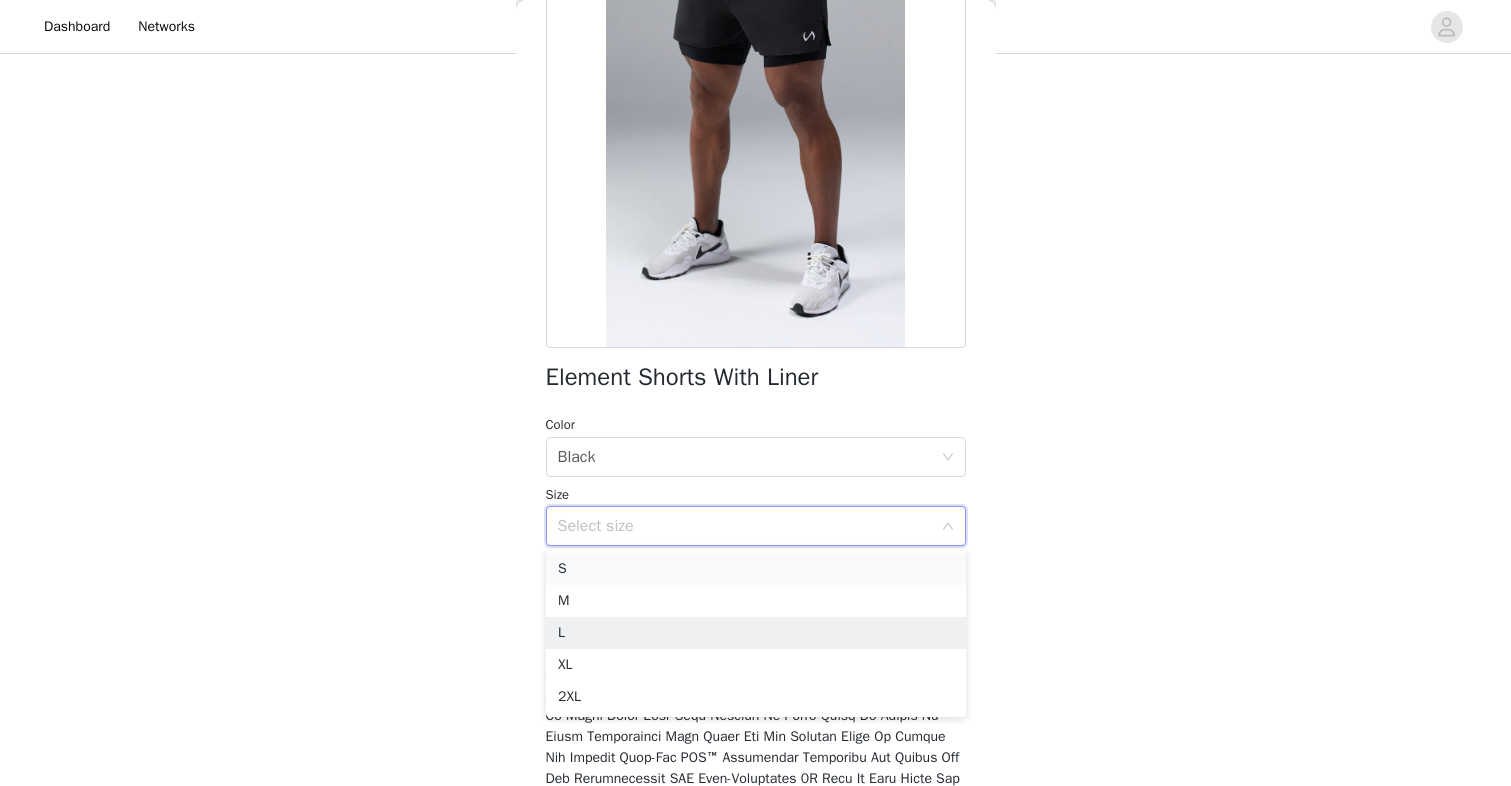 click on "S" at bounding box center [756, 569] 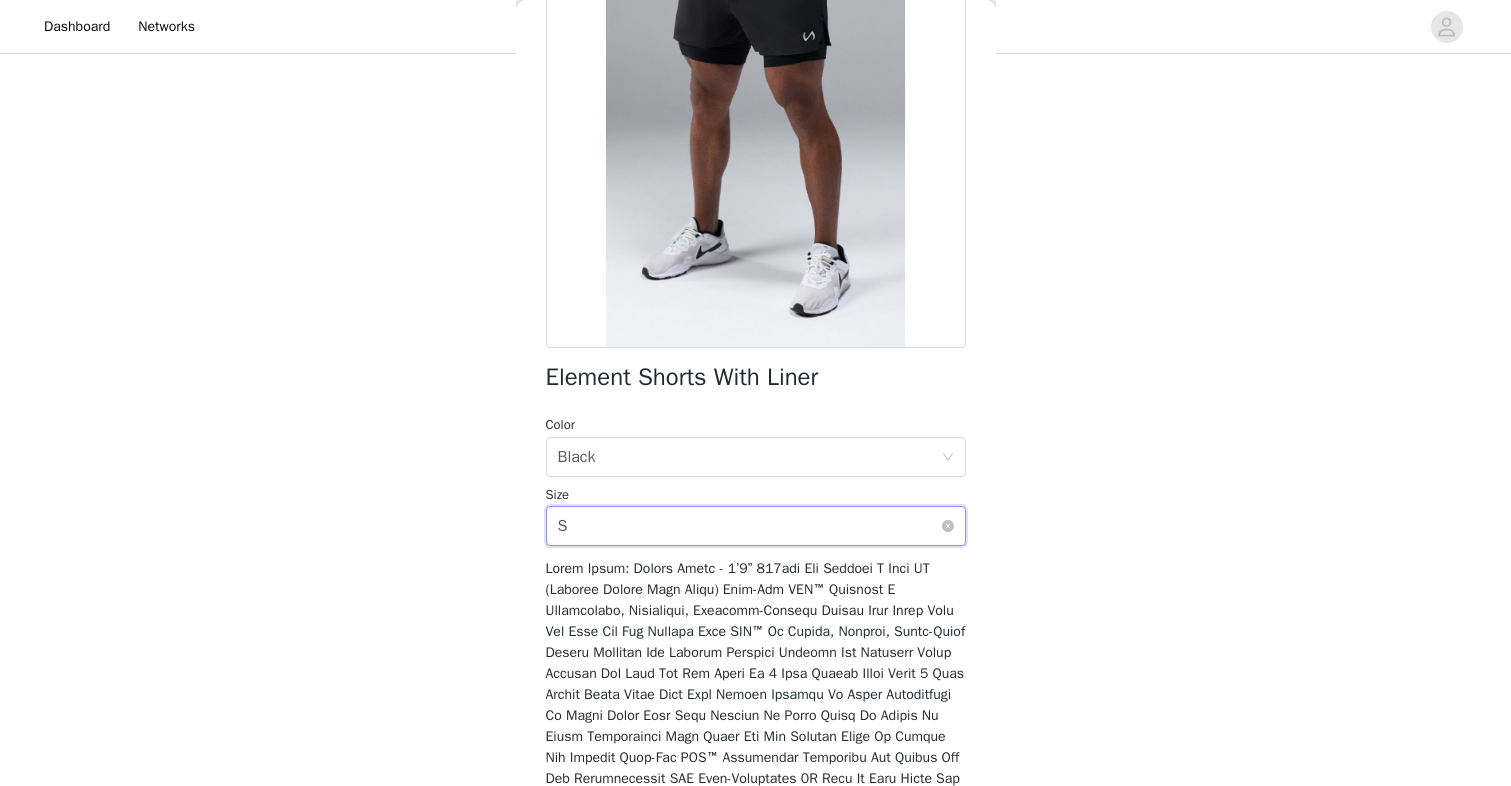 click on "Select size S" at bounding box center [749, 526] 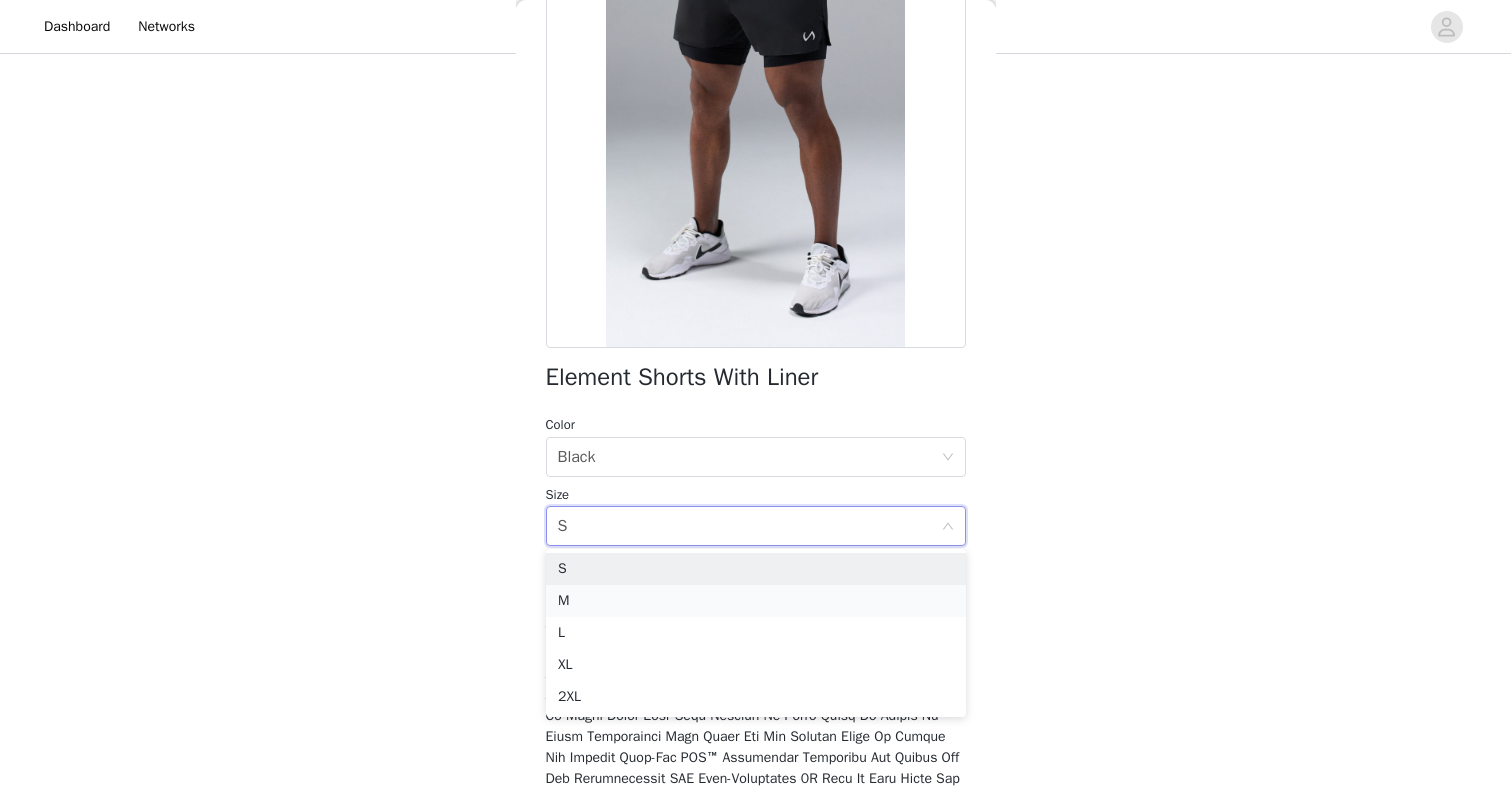 click on "M" at bounding box center [756, 601] 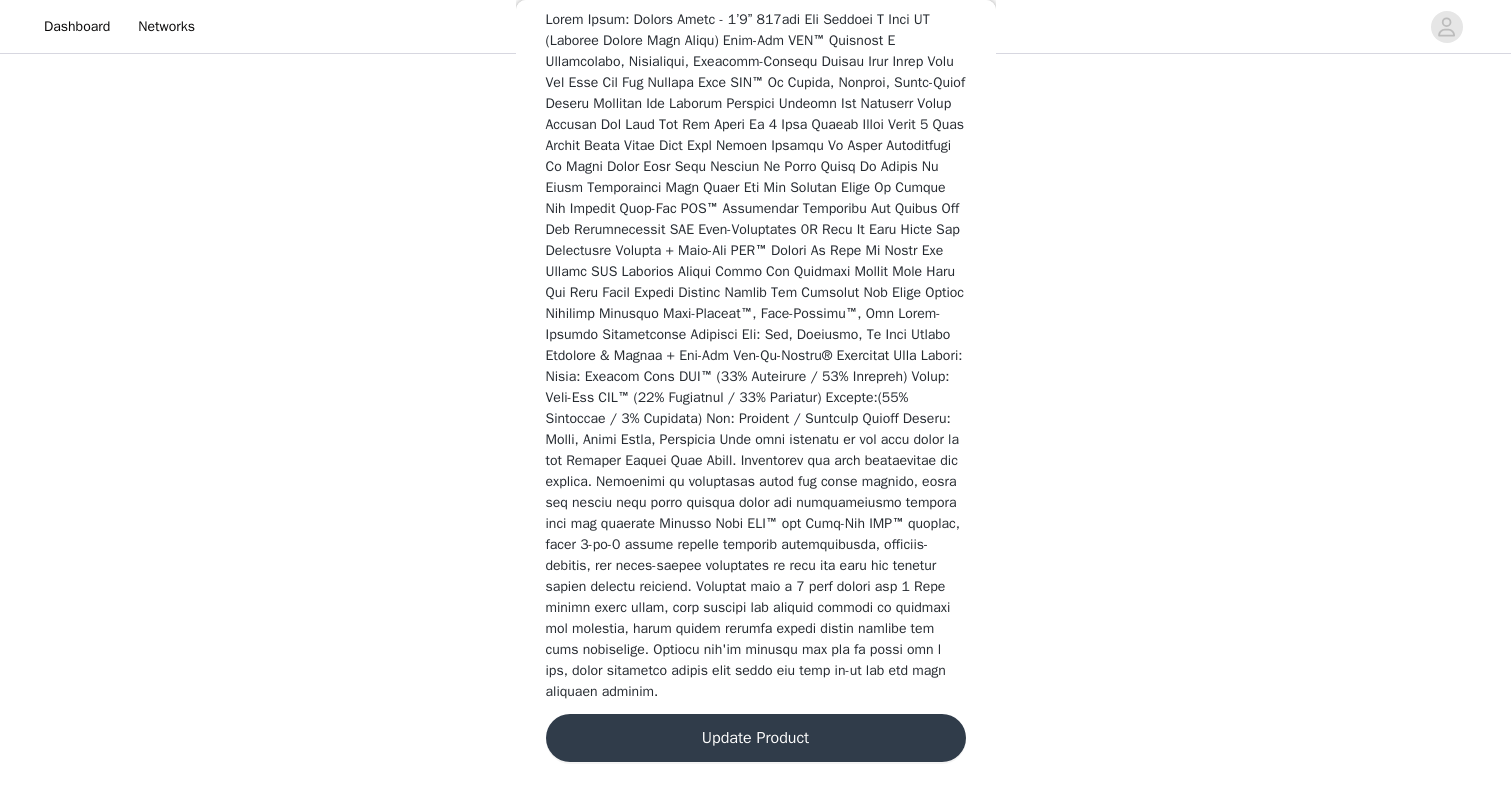 scroll, scrollTop: 771, scrollLeft: 0, axis: vertical 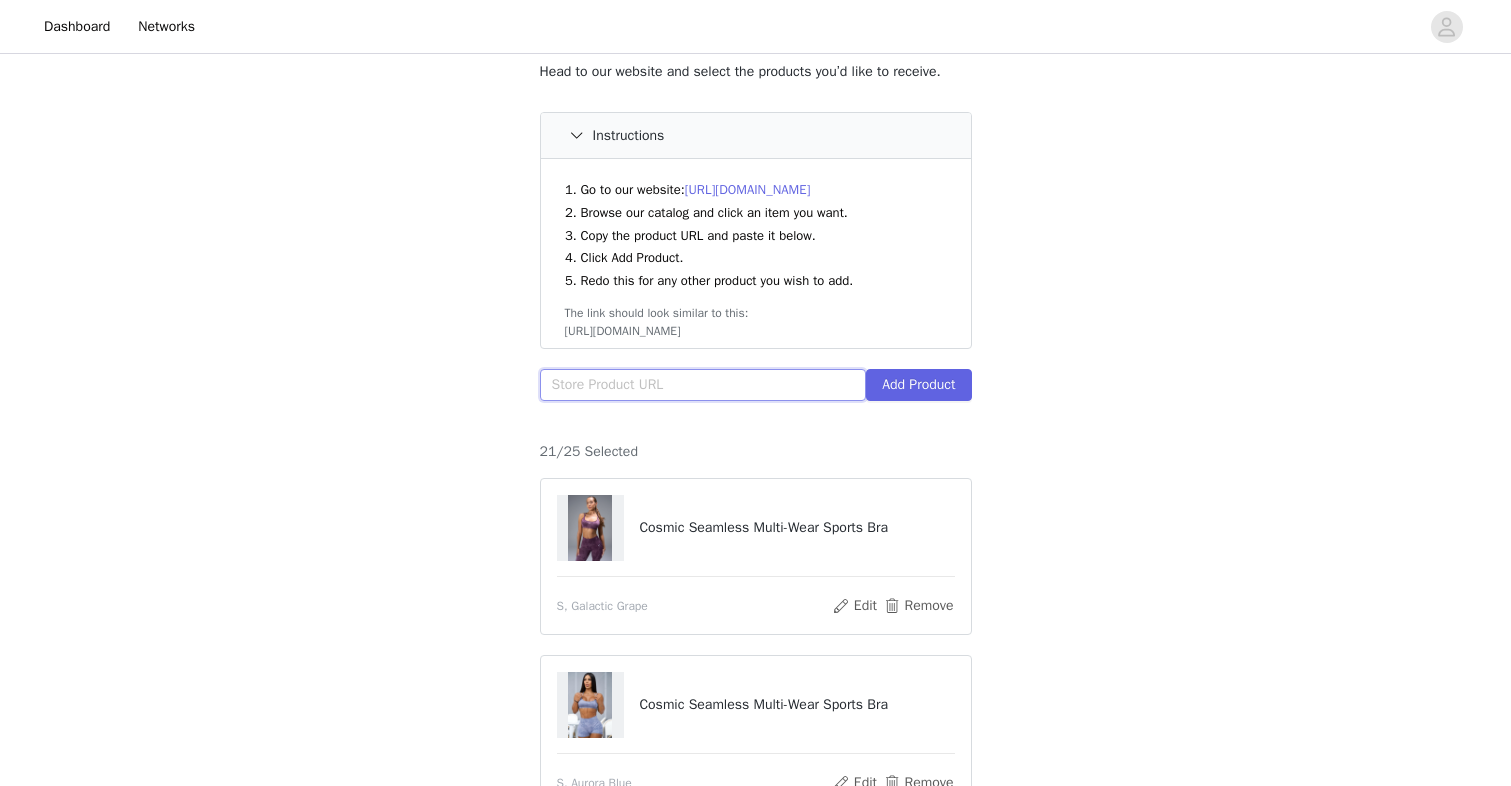 click at bounding box center (703, 385) 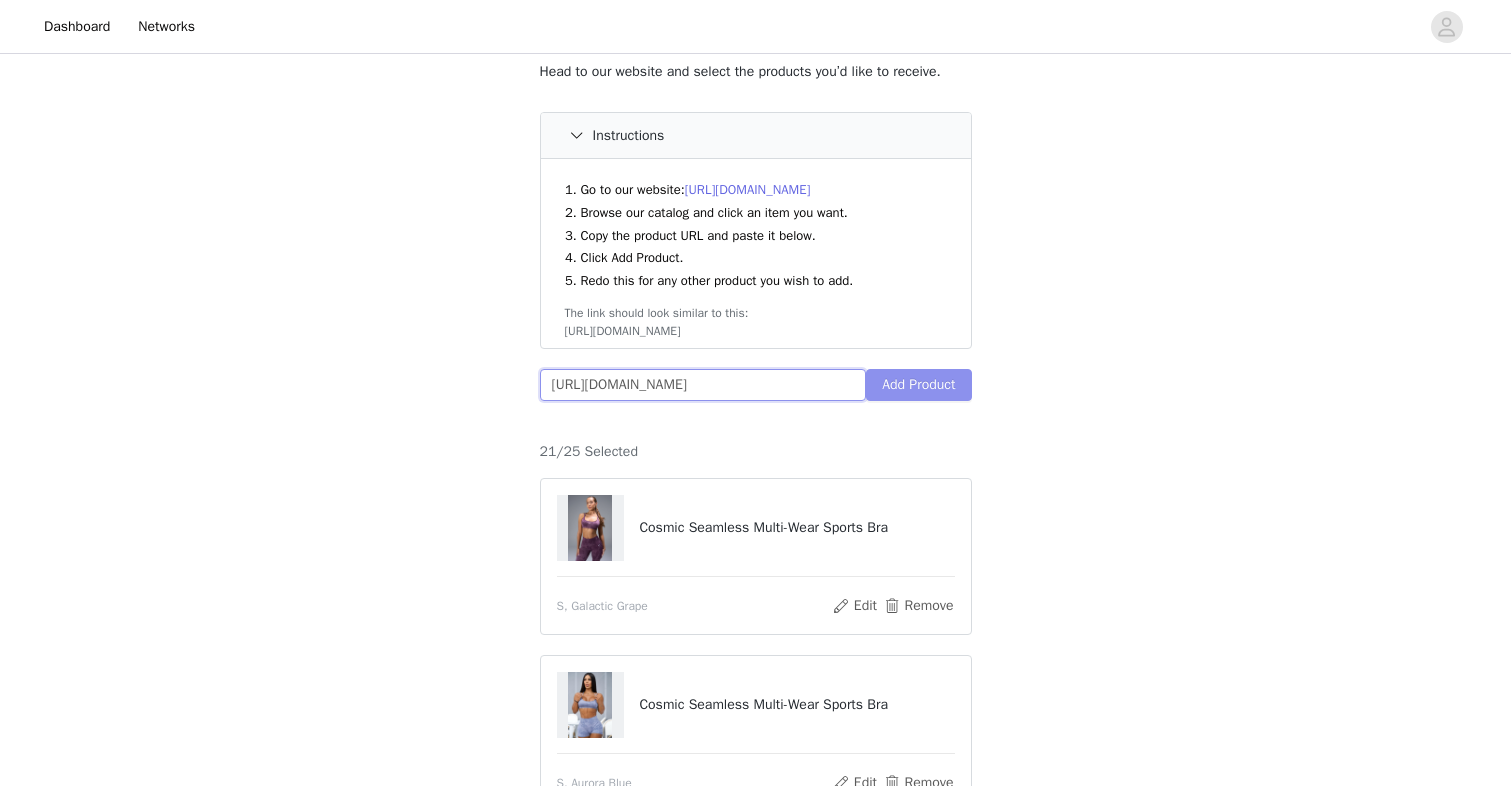 type on "[URL][DOMAIN_NAME]" 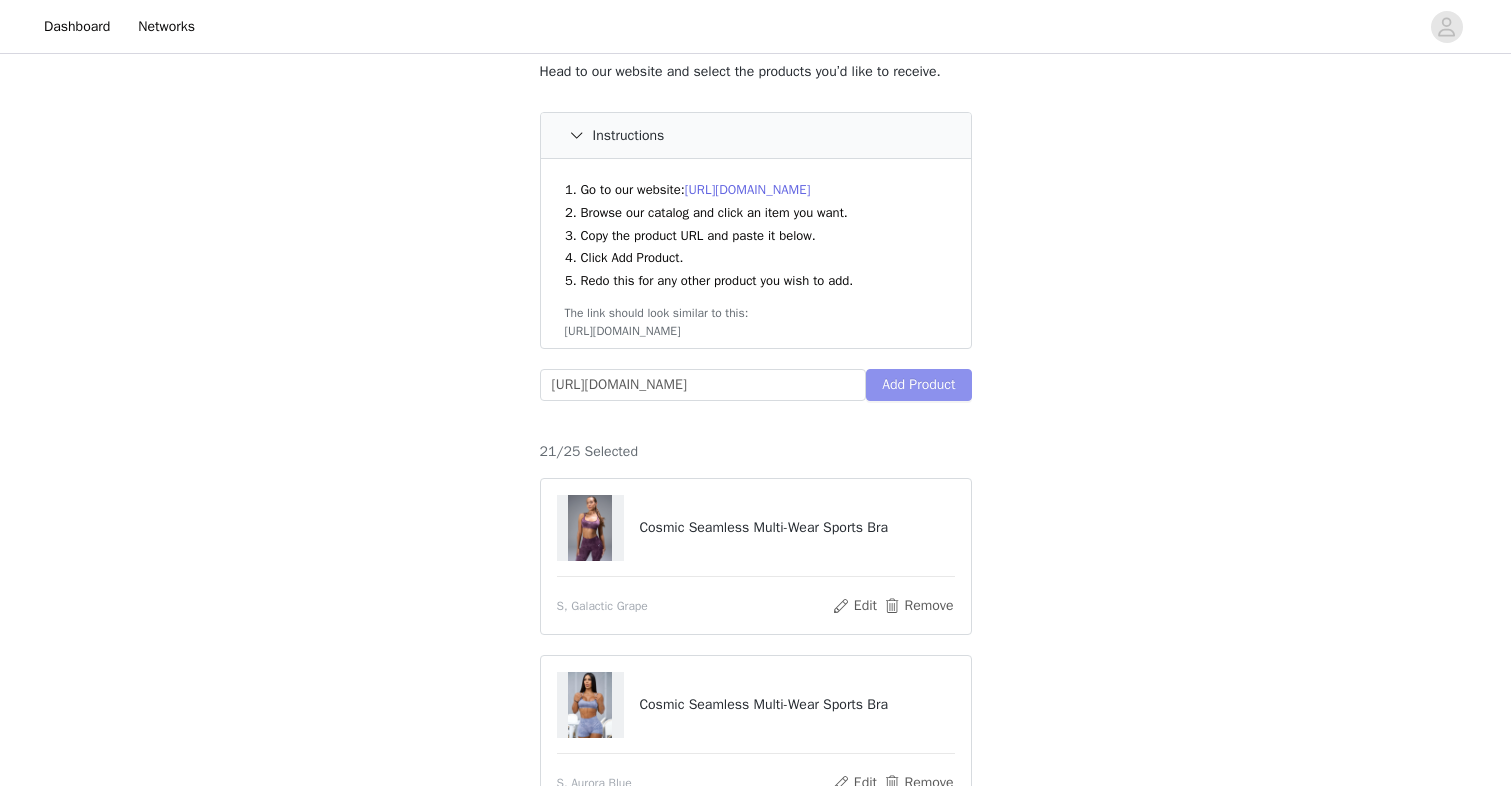 click on "Add Product" at bounding box center [918, 385] 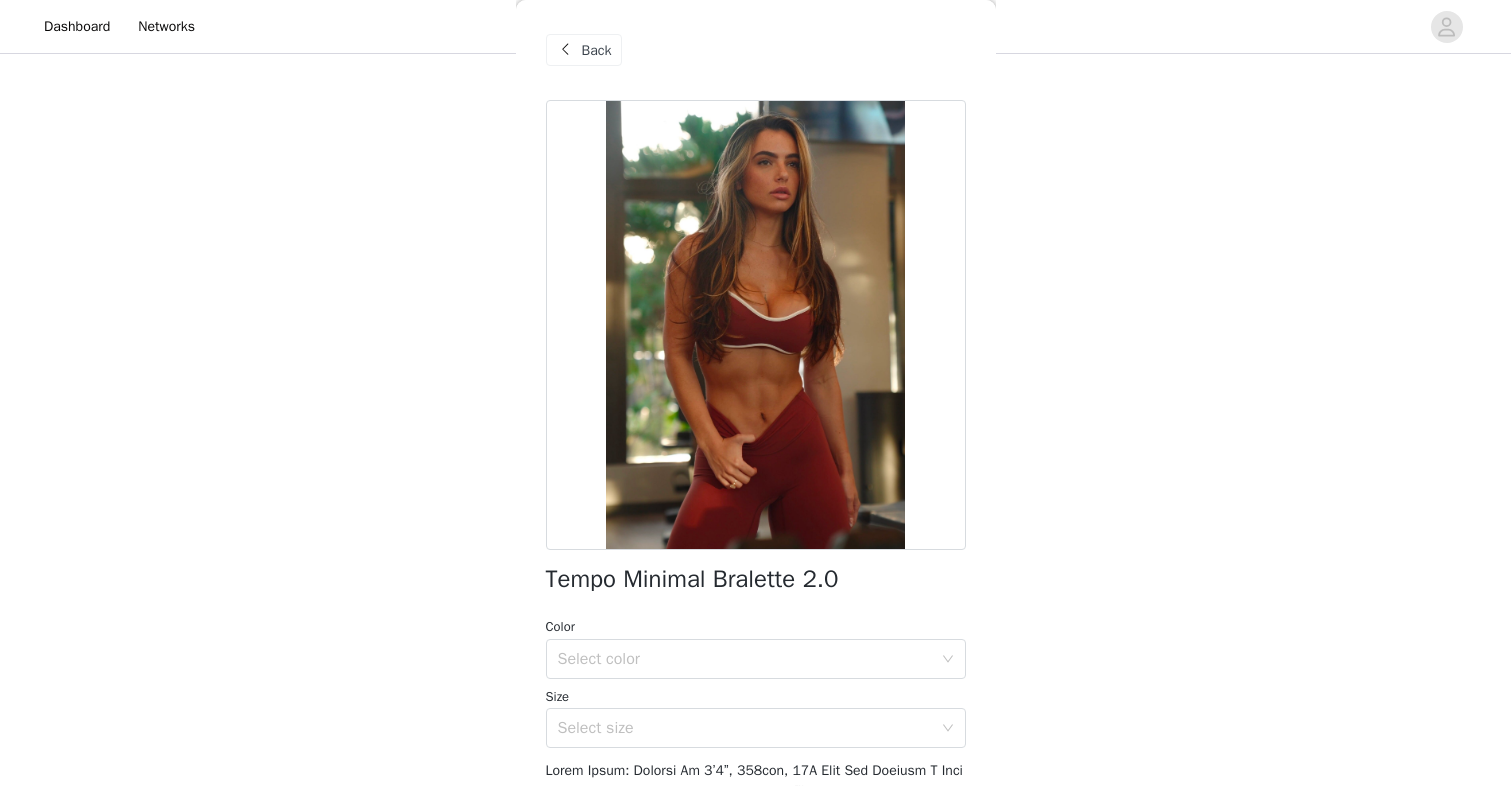 scroll, scrollTop: 209, scrollLeft: 0, axis: vertical 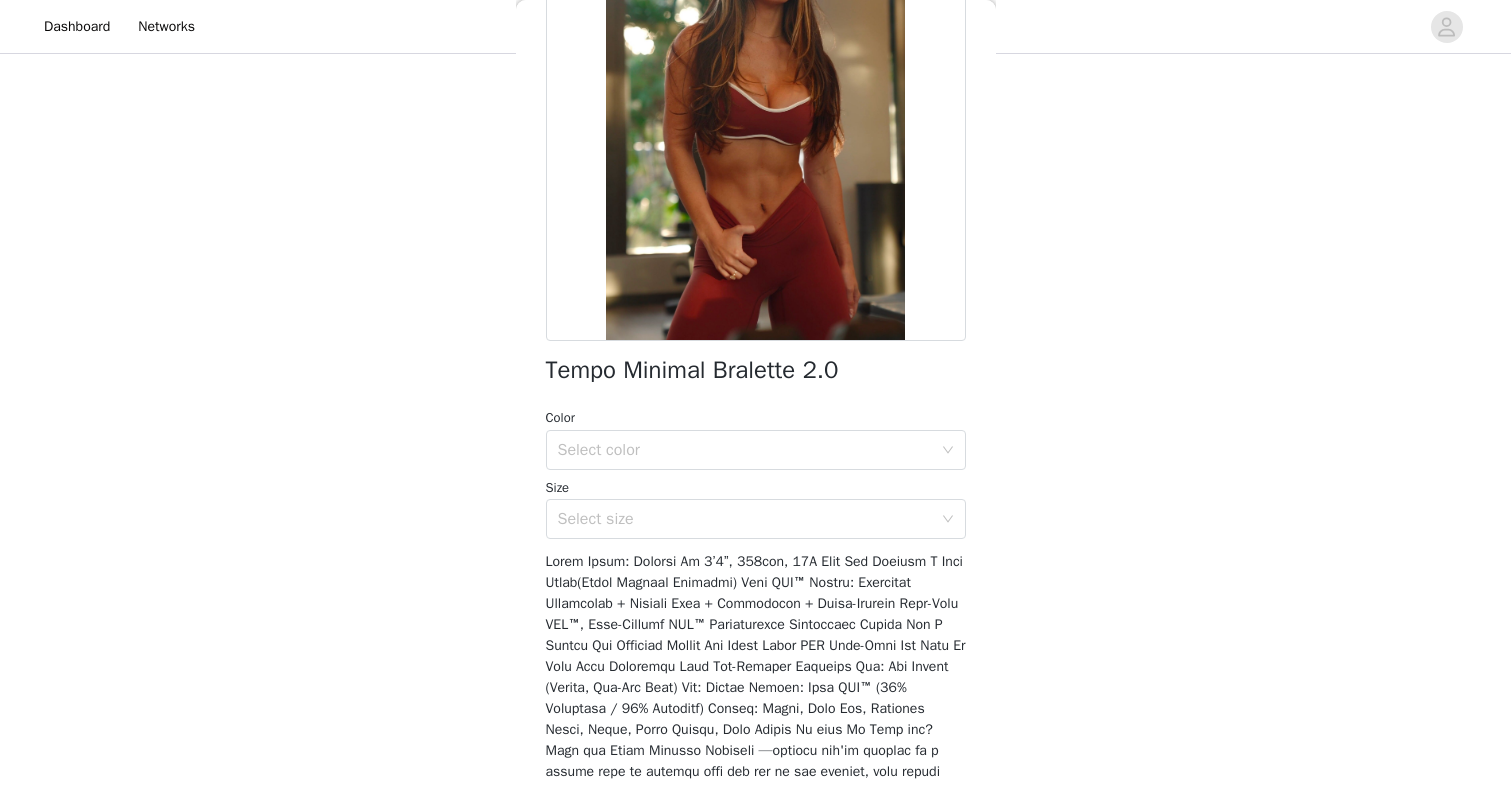 click on "Color   Select color Size   Select size" at bounding box center (756, 473) 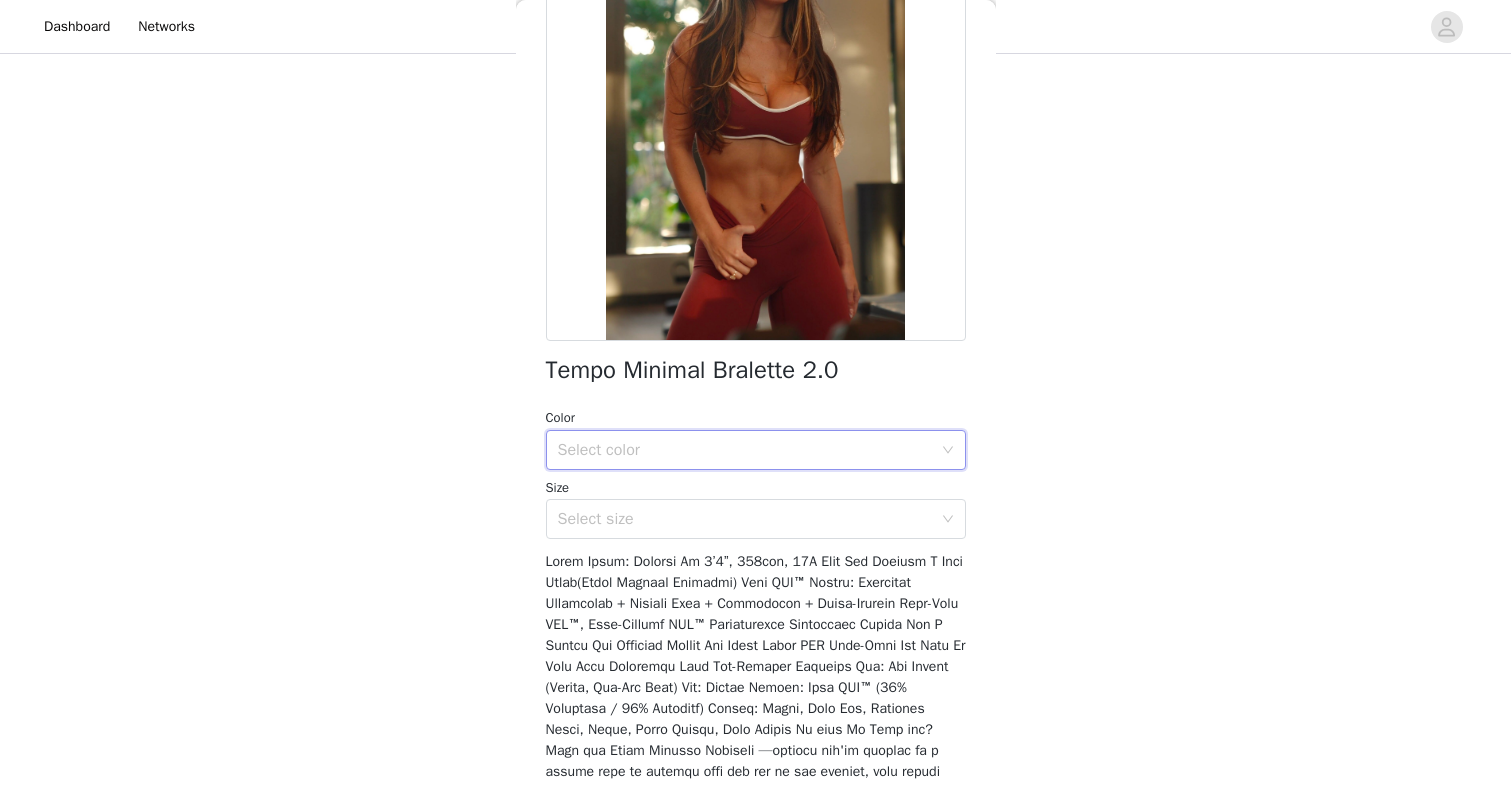 click on "Select color" at bounding box center [749, 450] 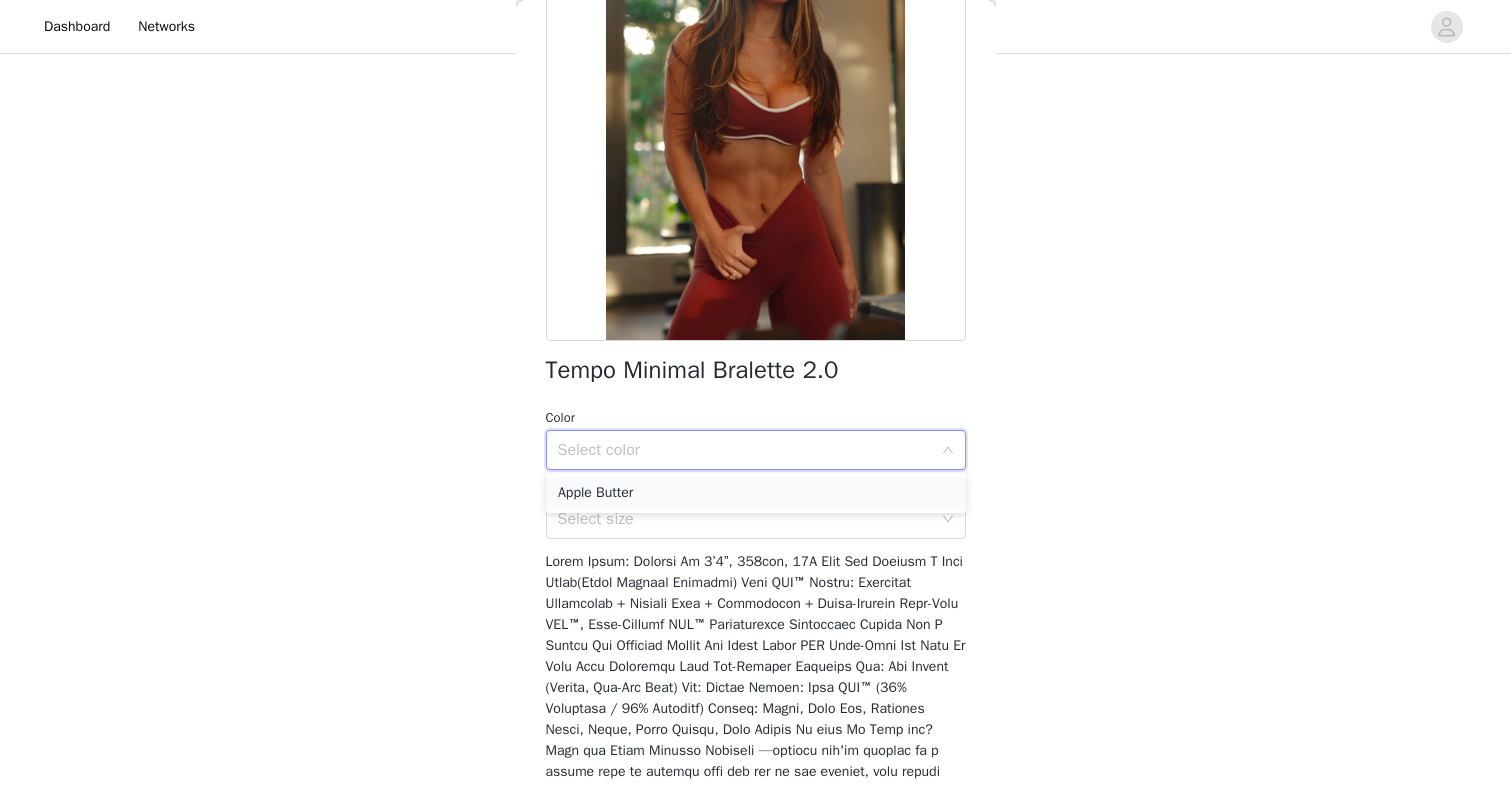 click on "Apple Butter" at bounding box center (756, 493) 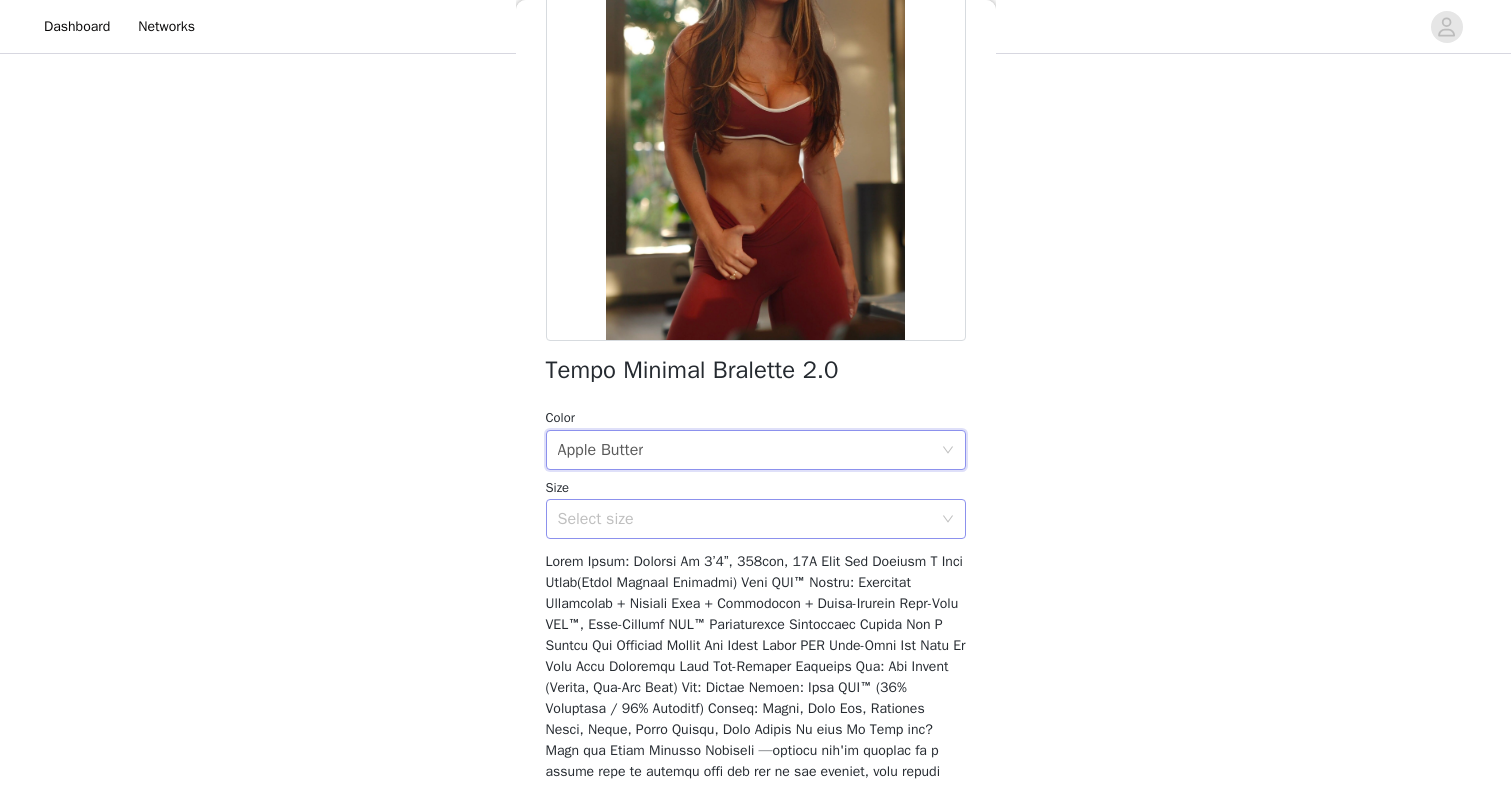 click on "Select size" at bounding box center [749, 519] 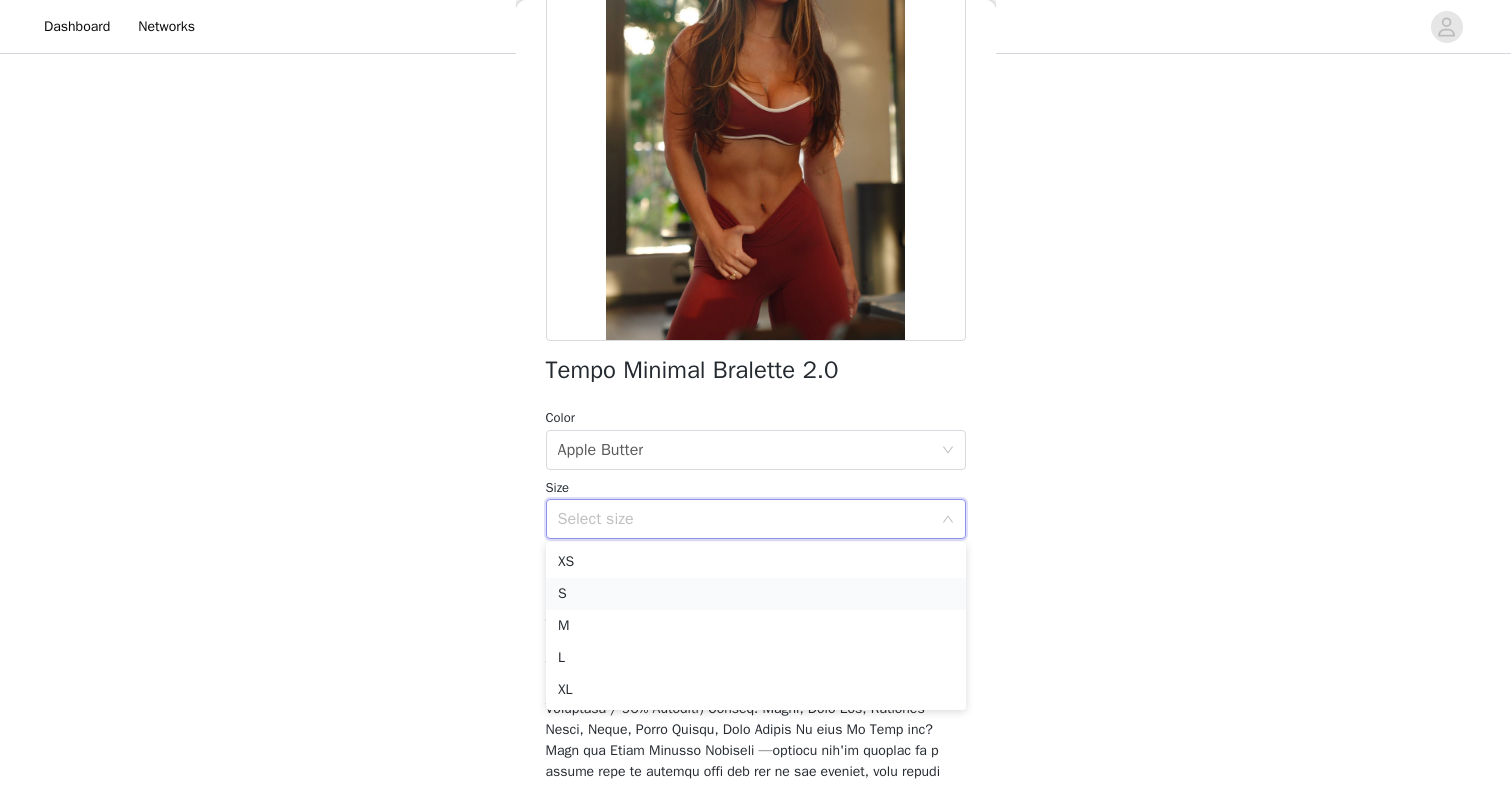 click on "S" at bounding box center (756, 594) 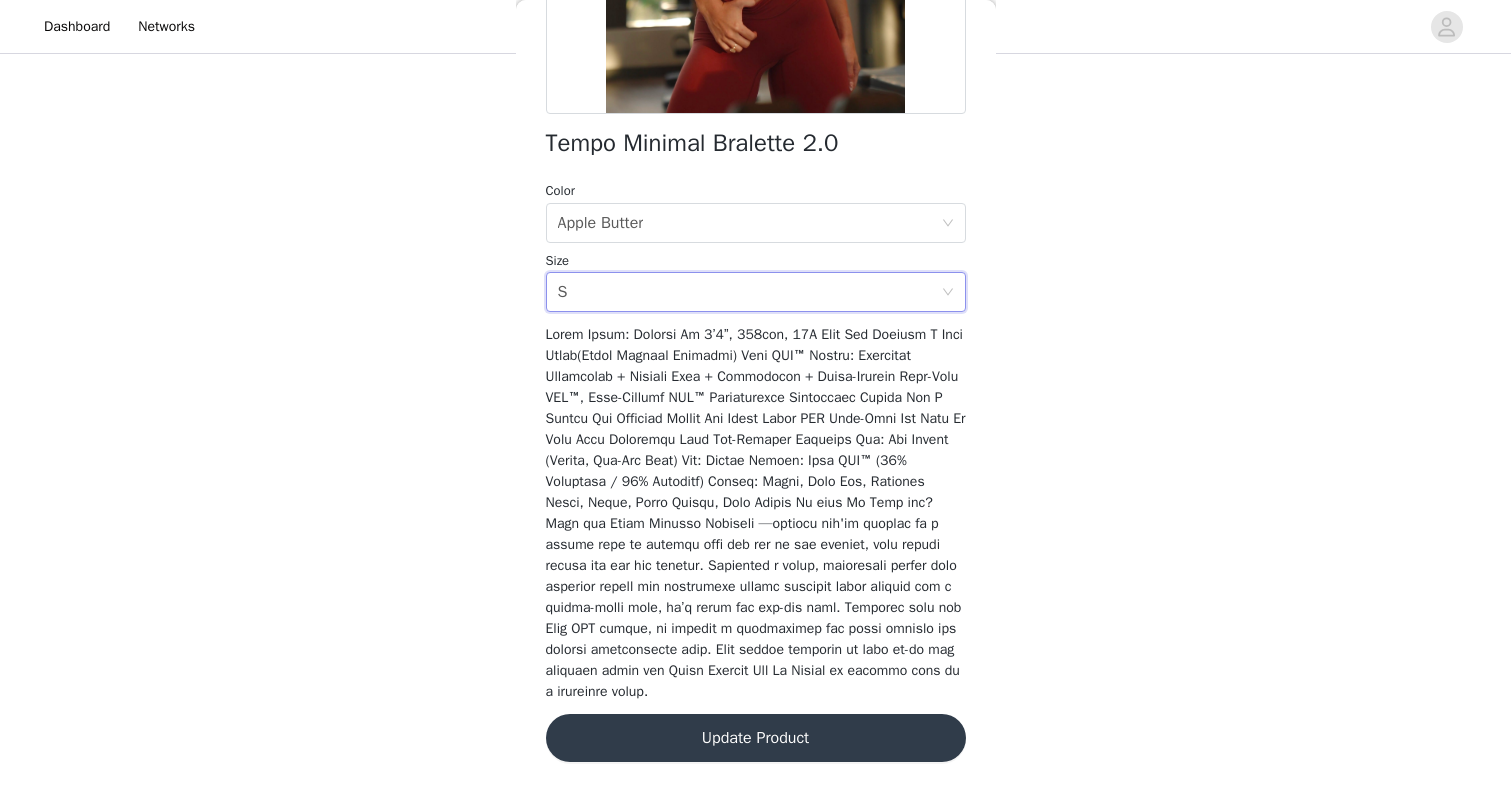 scroll, scrollTop: 435, scrollLeft: 0, axis: vertical 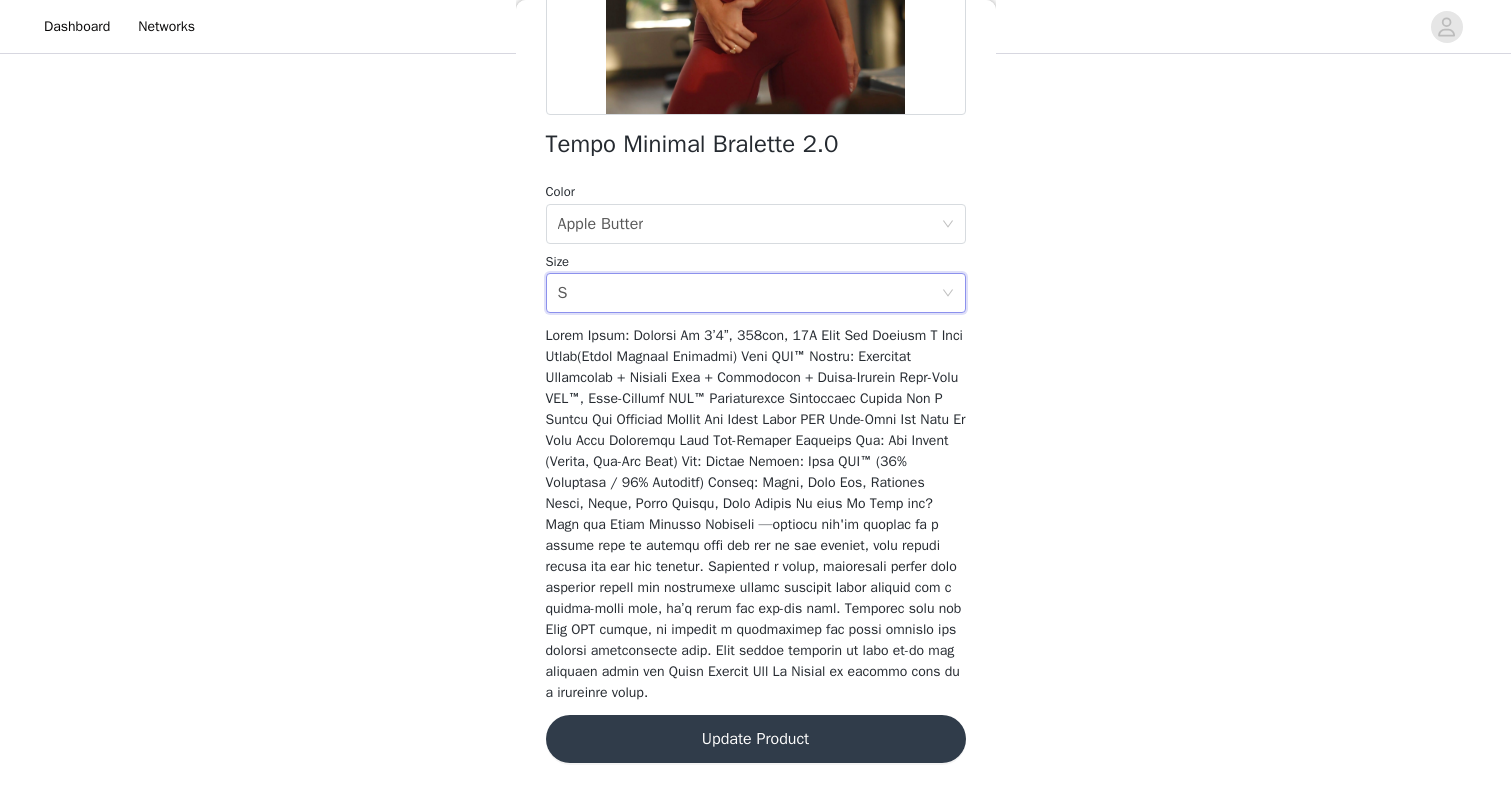 click on "Update Product" at bounding box center (756, 739) 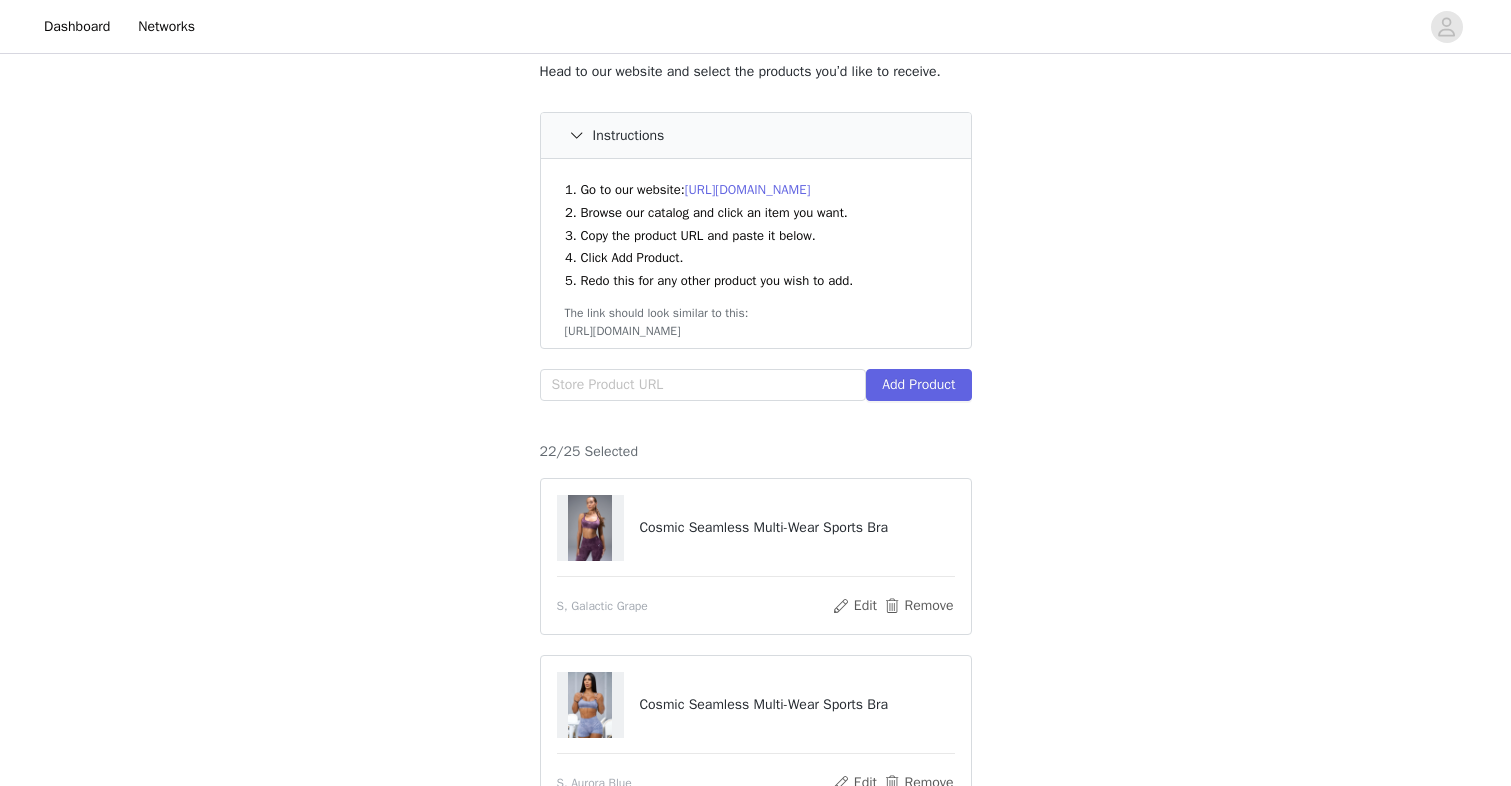 click on "Add Product" at bounding box center [756, 389] 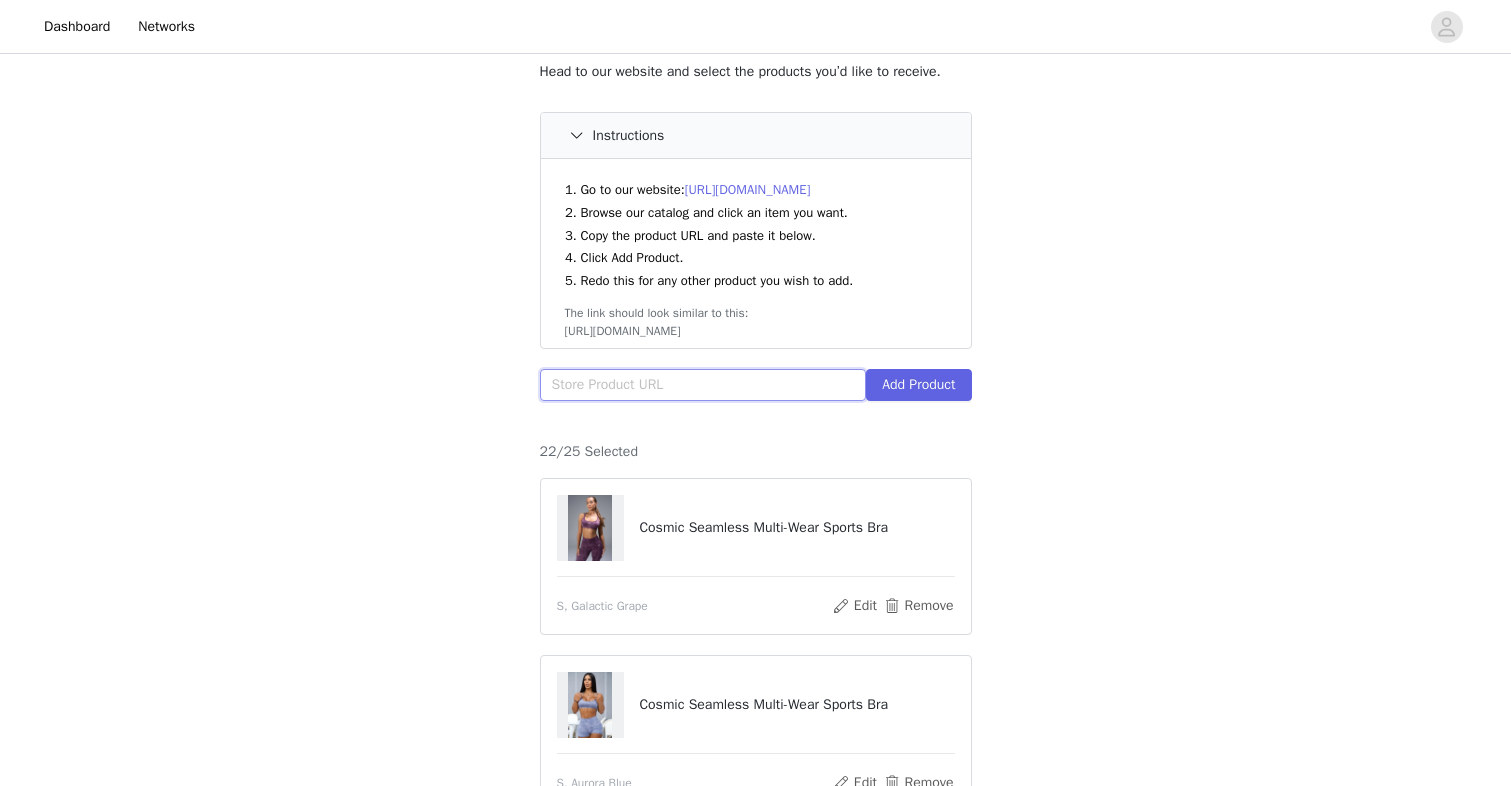 click at bounding box center [703, 385] 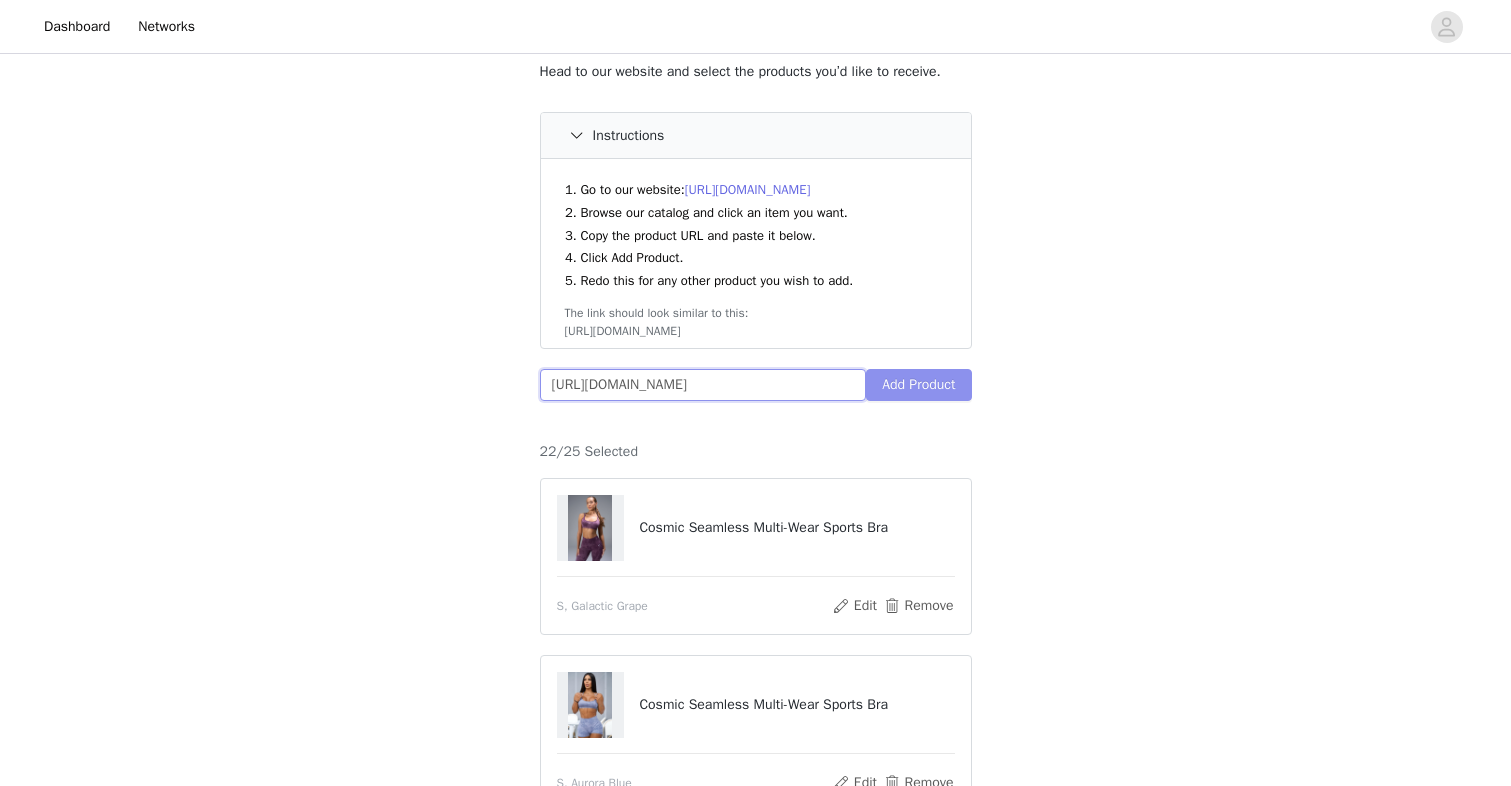 type on "[URL][DOMAIN_NAME]" 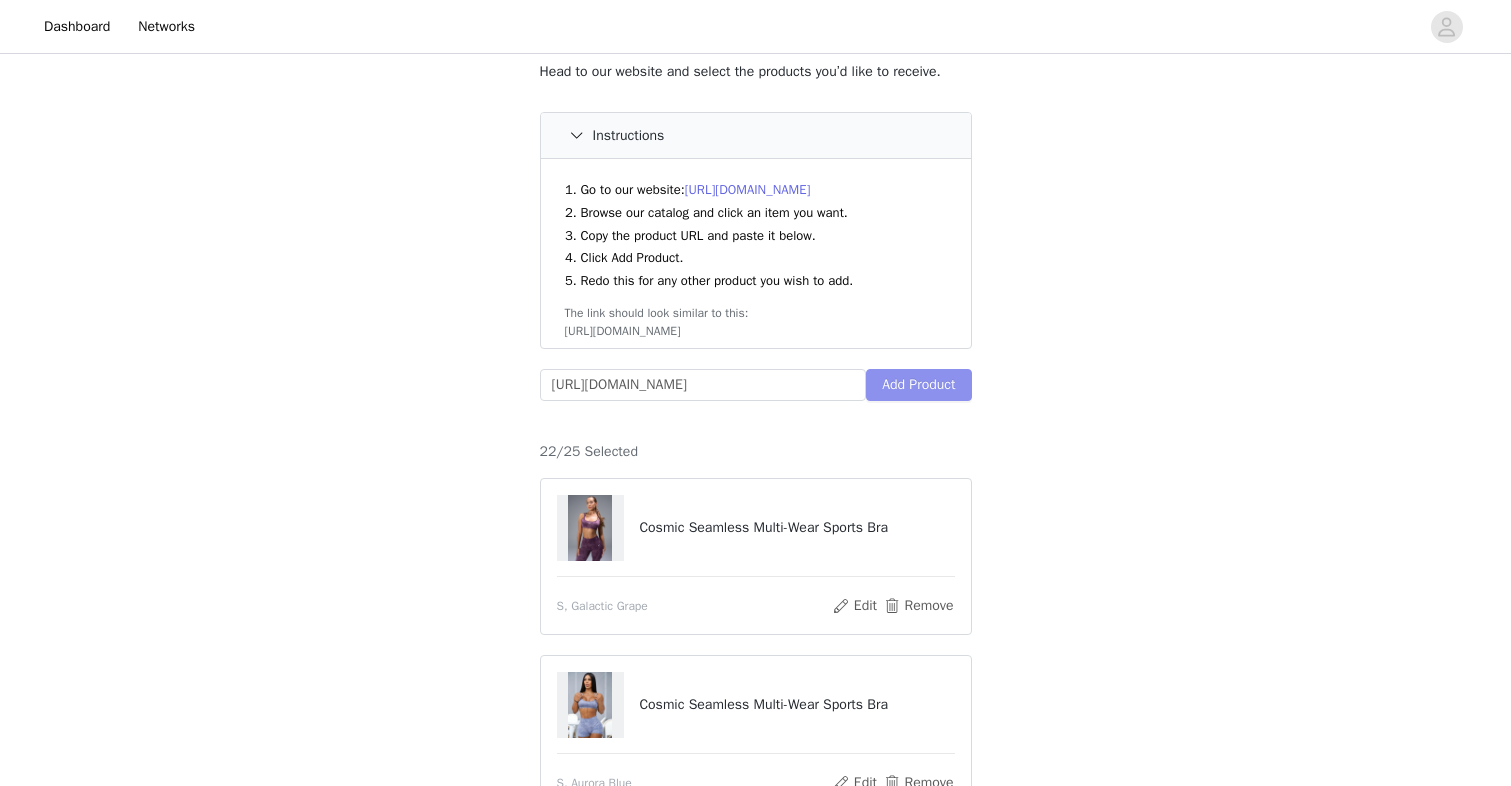 click on "Add Product" at bounding box center (918, 385) 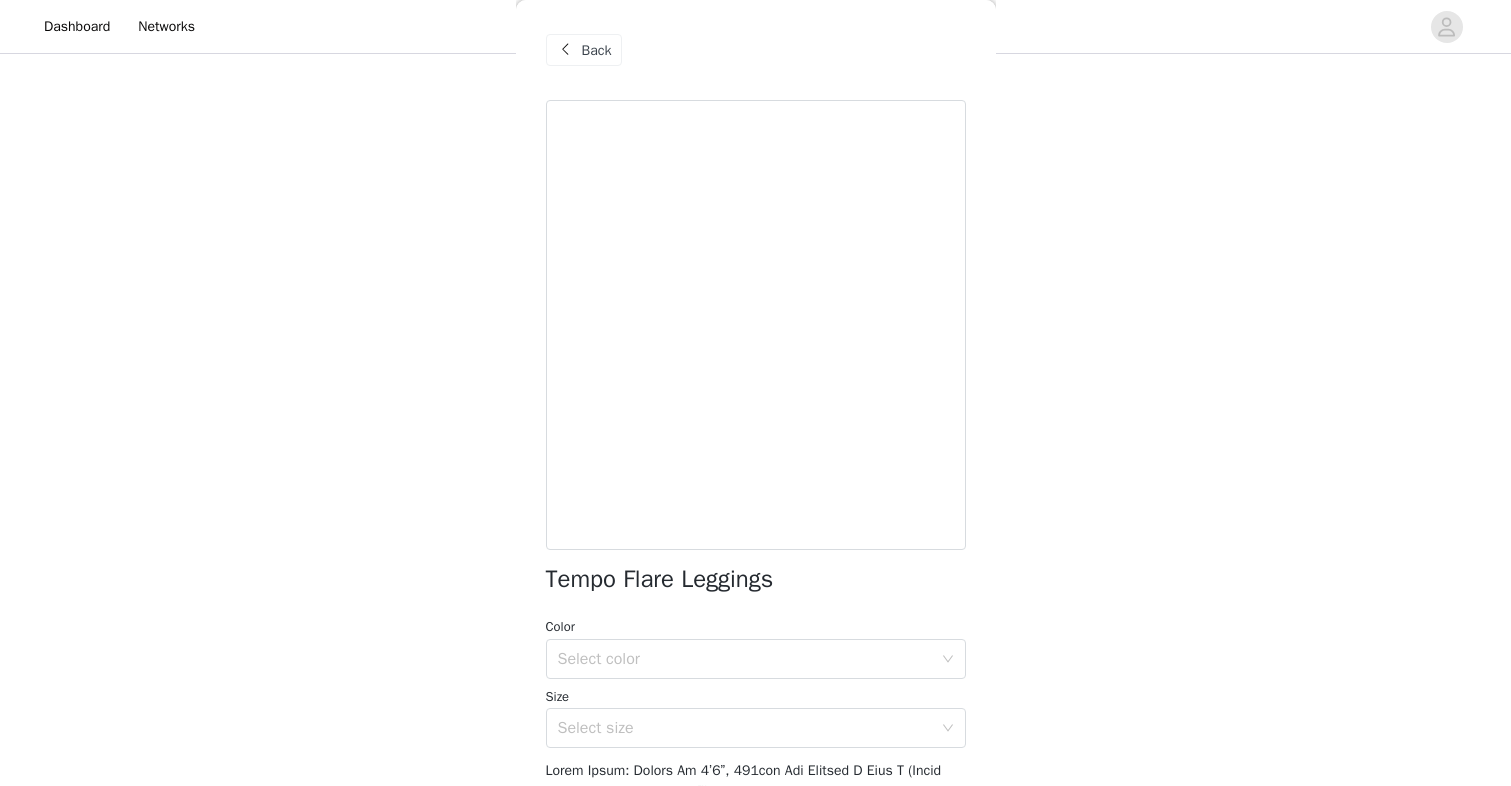 scroll, scrollTop: 125, scrollLeft: 0, axis: vertical 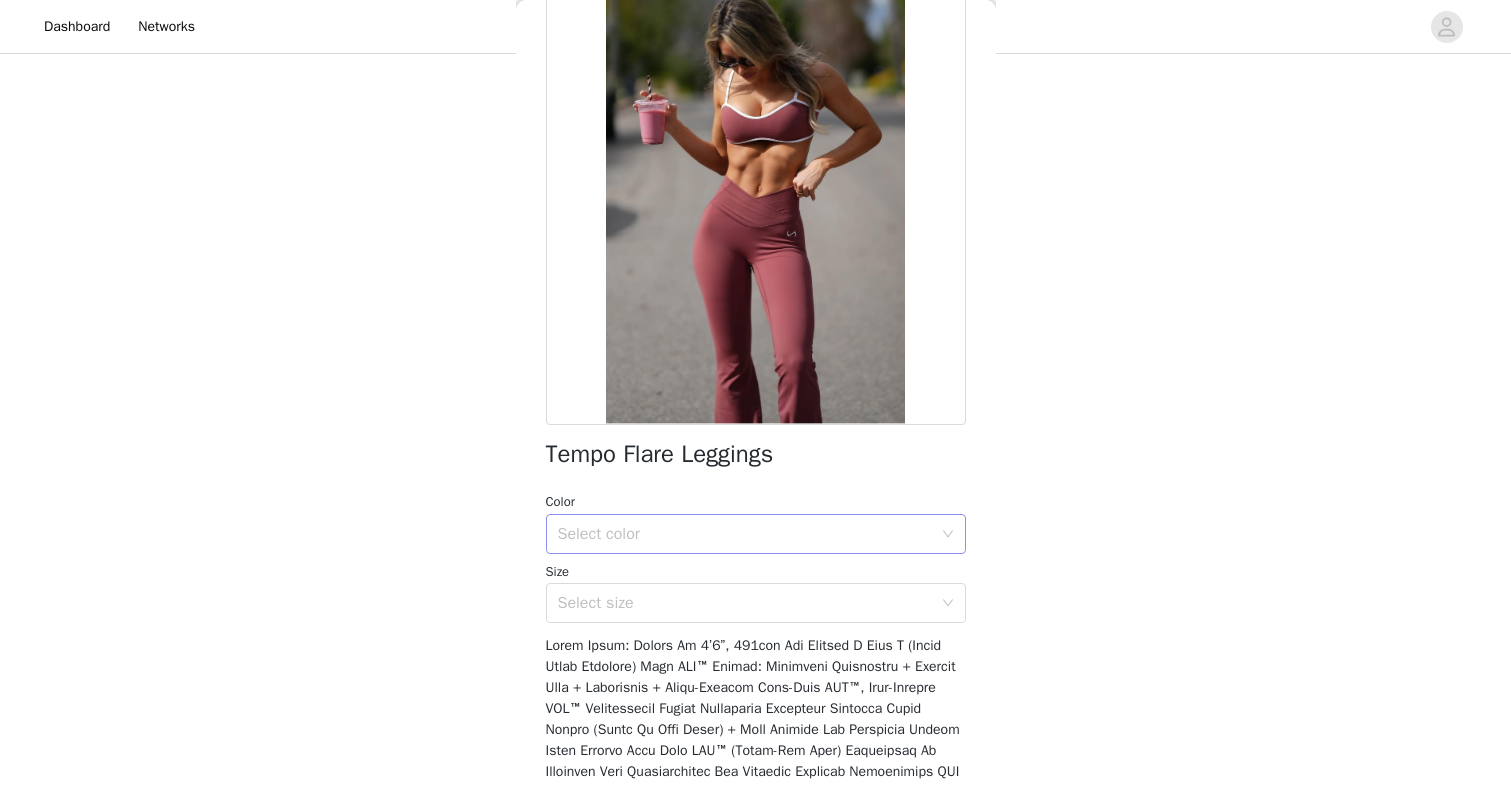 click on "Select color" at bounding box center [745, 534] 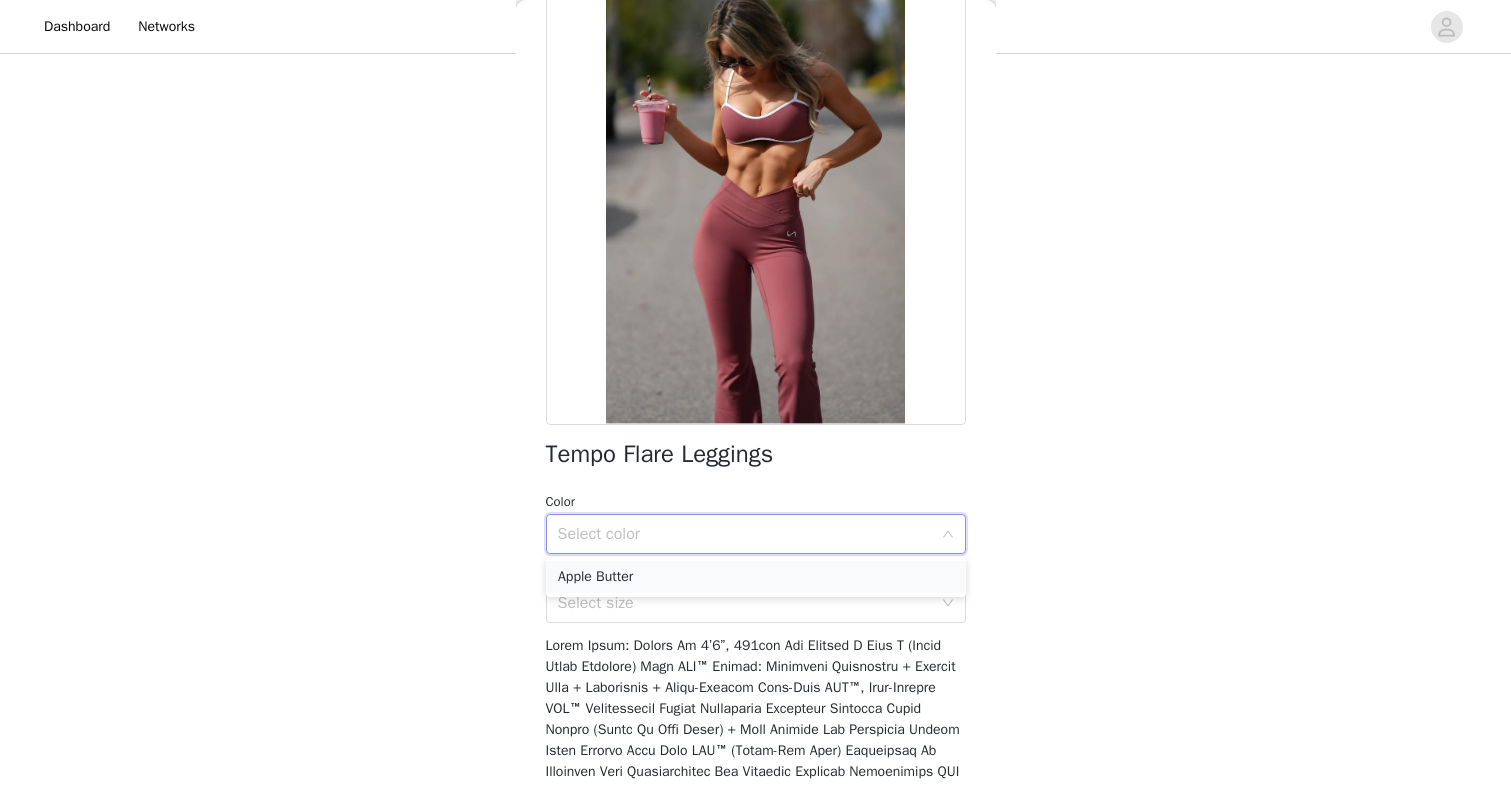 click on "Apple Butter" at bounding box center [756, 577] 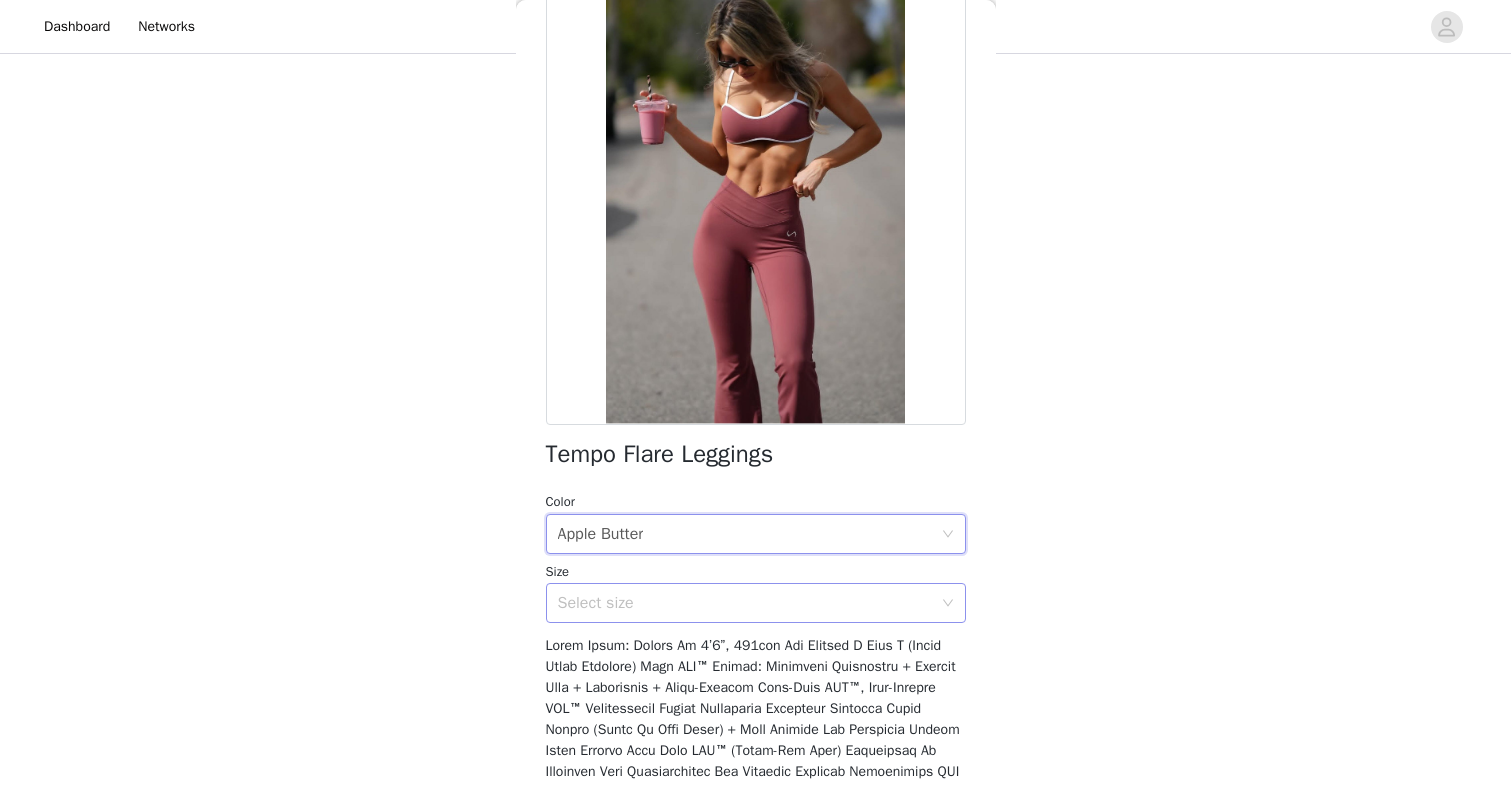 click on "Select size" at bounding box center (745, 603) 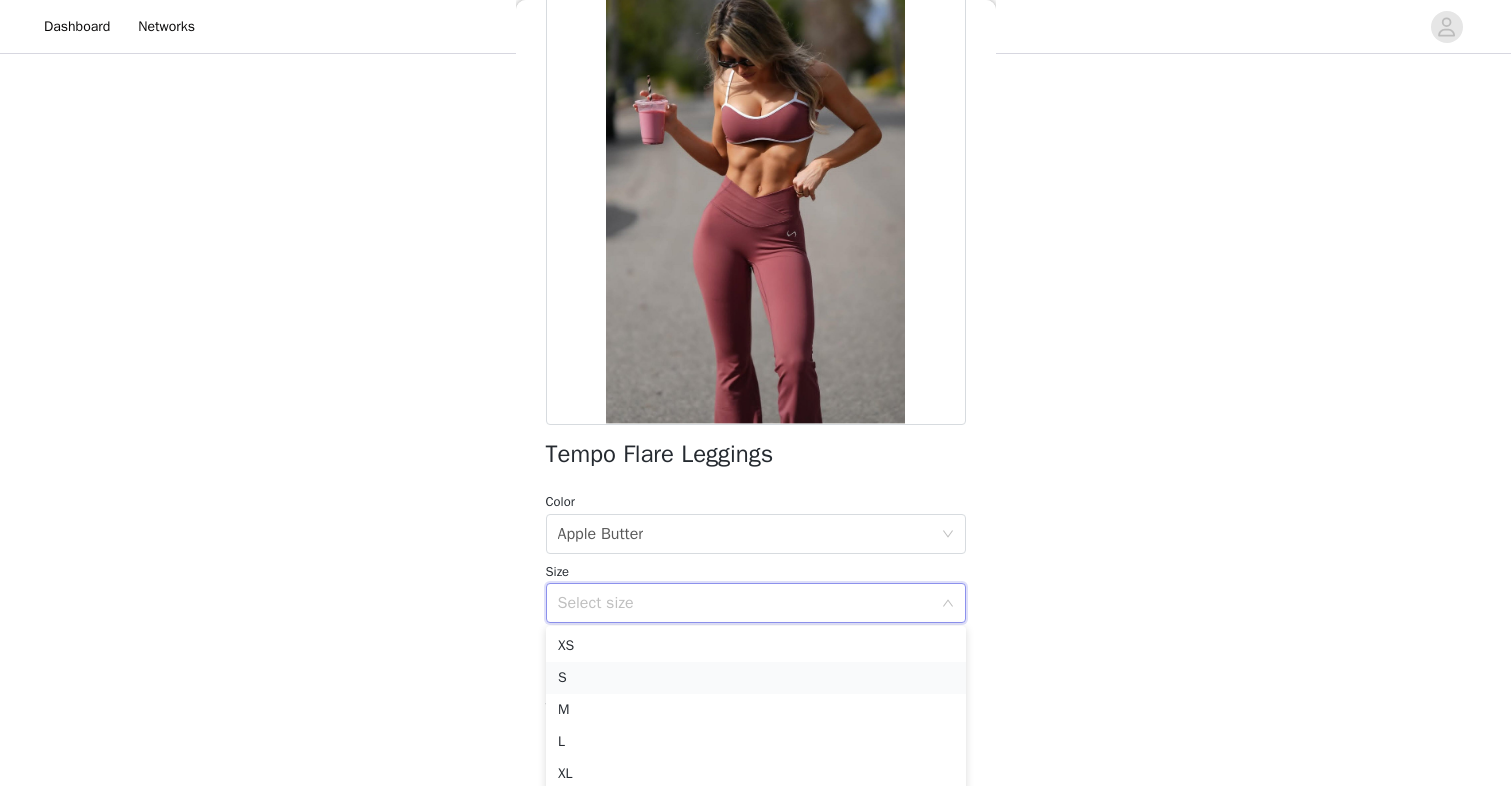 click on "S" at bounding box center (756, 678) 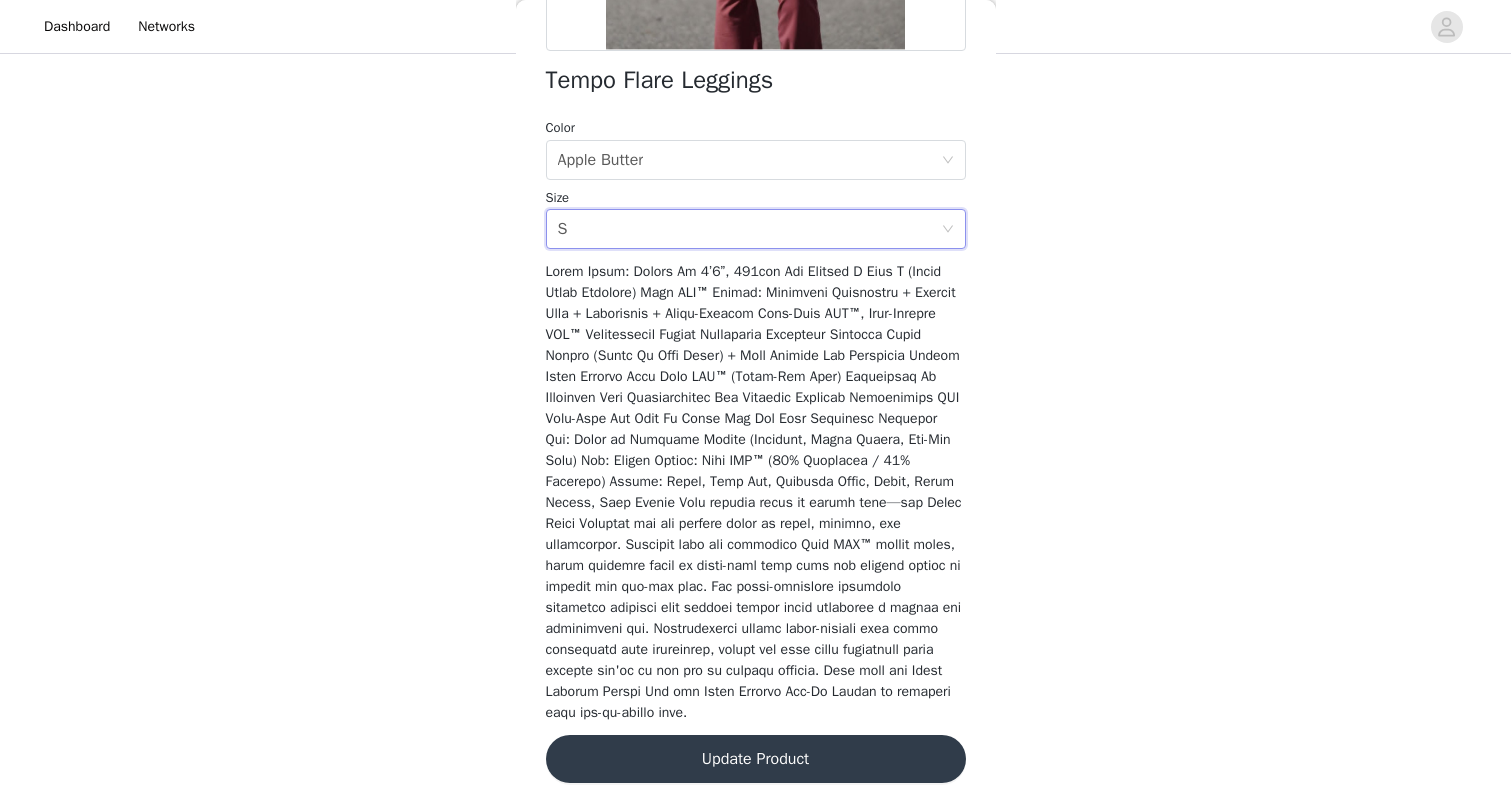 scroll, scrollTop: 540, scrollLeft: 0, axis: vertical 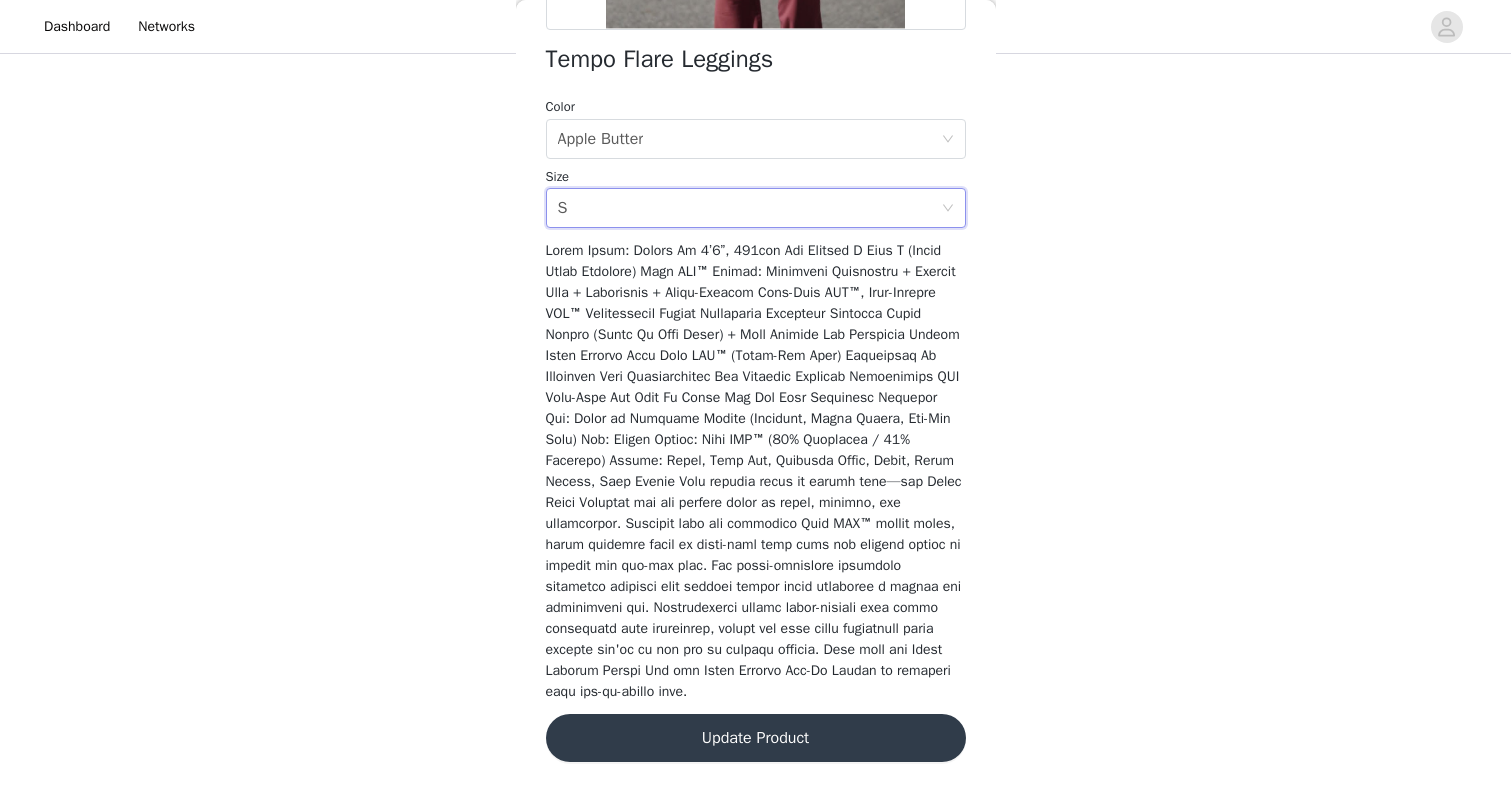 click on "Update Product" at bounding box center [756, 738] 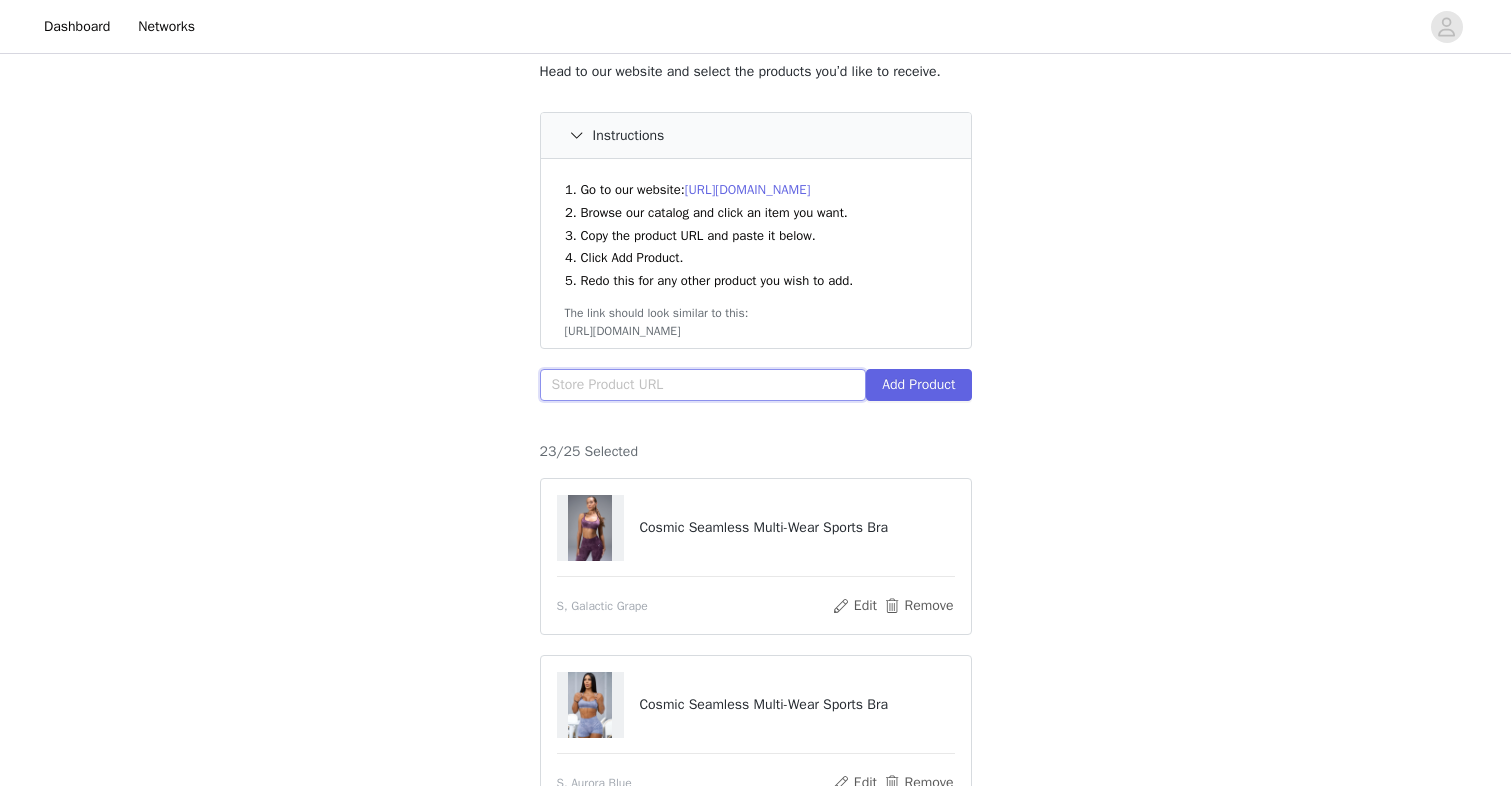 click at bounding box center (703, 385) 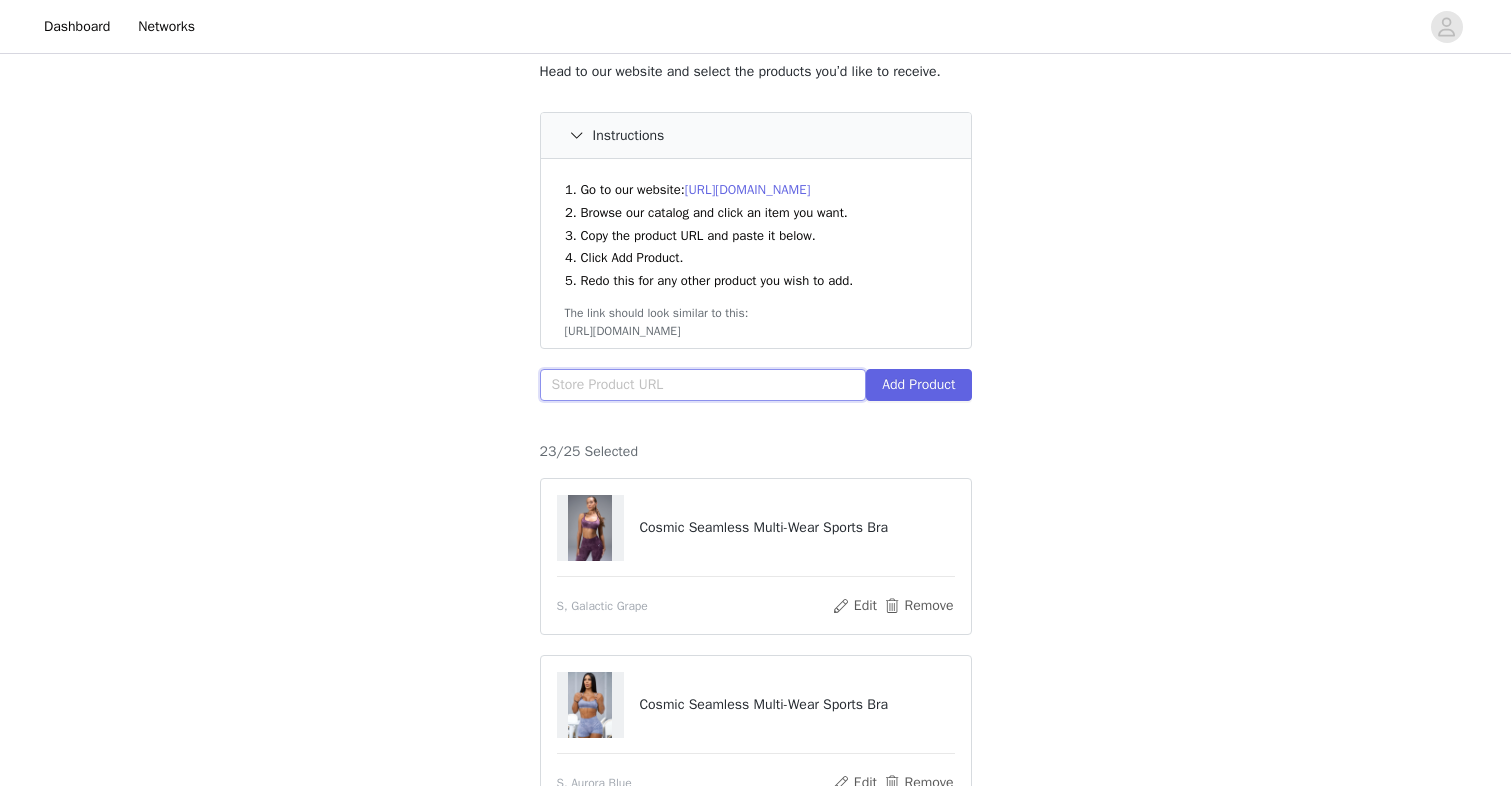 paste on "[URL][DOMAIN_NAME]" 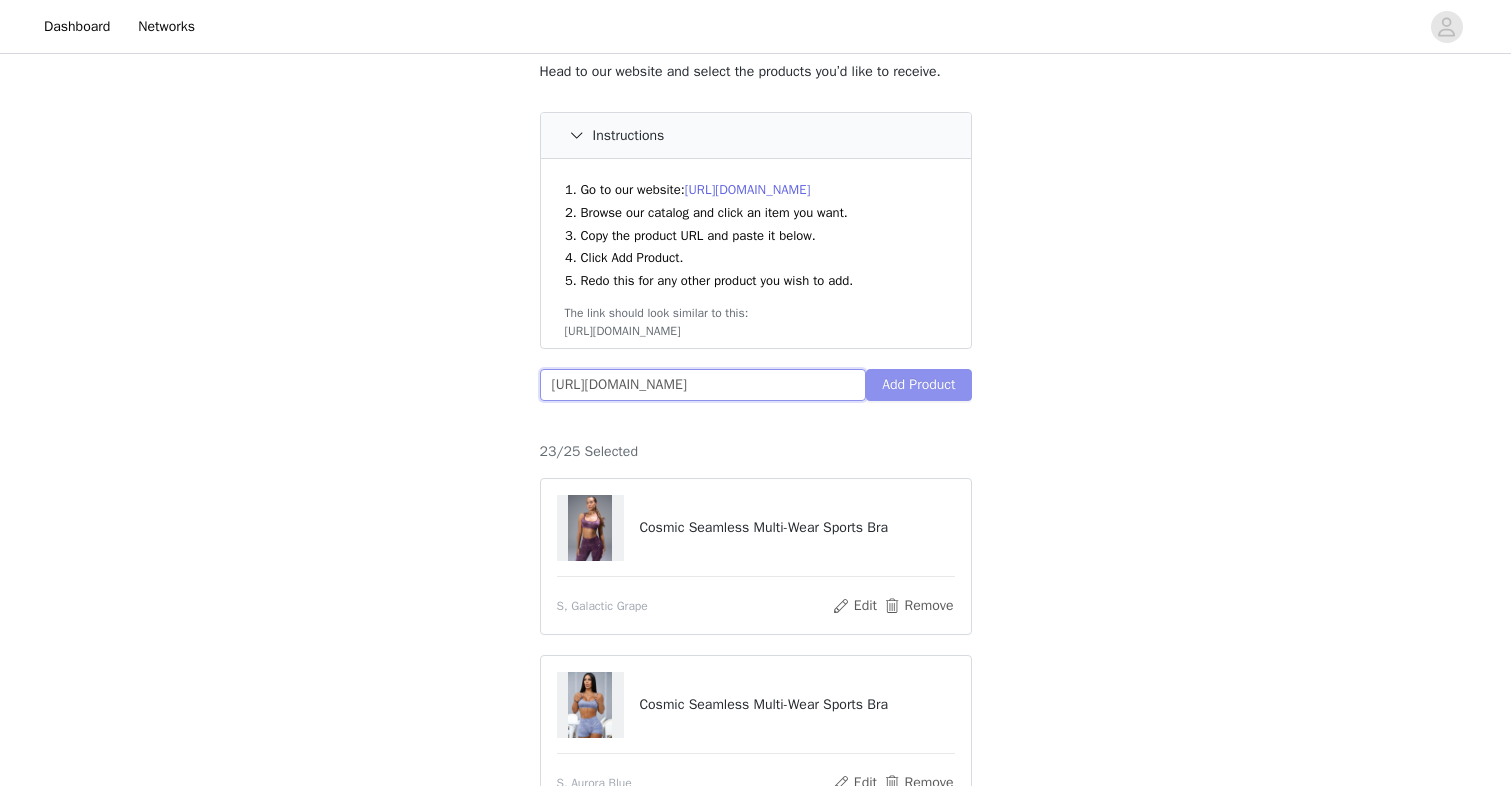 type on "[URL][DOMAIN_NAME]" 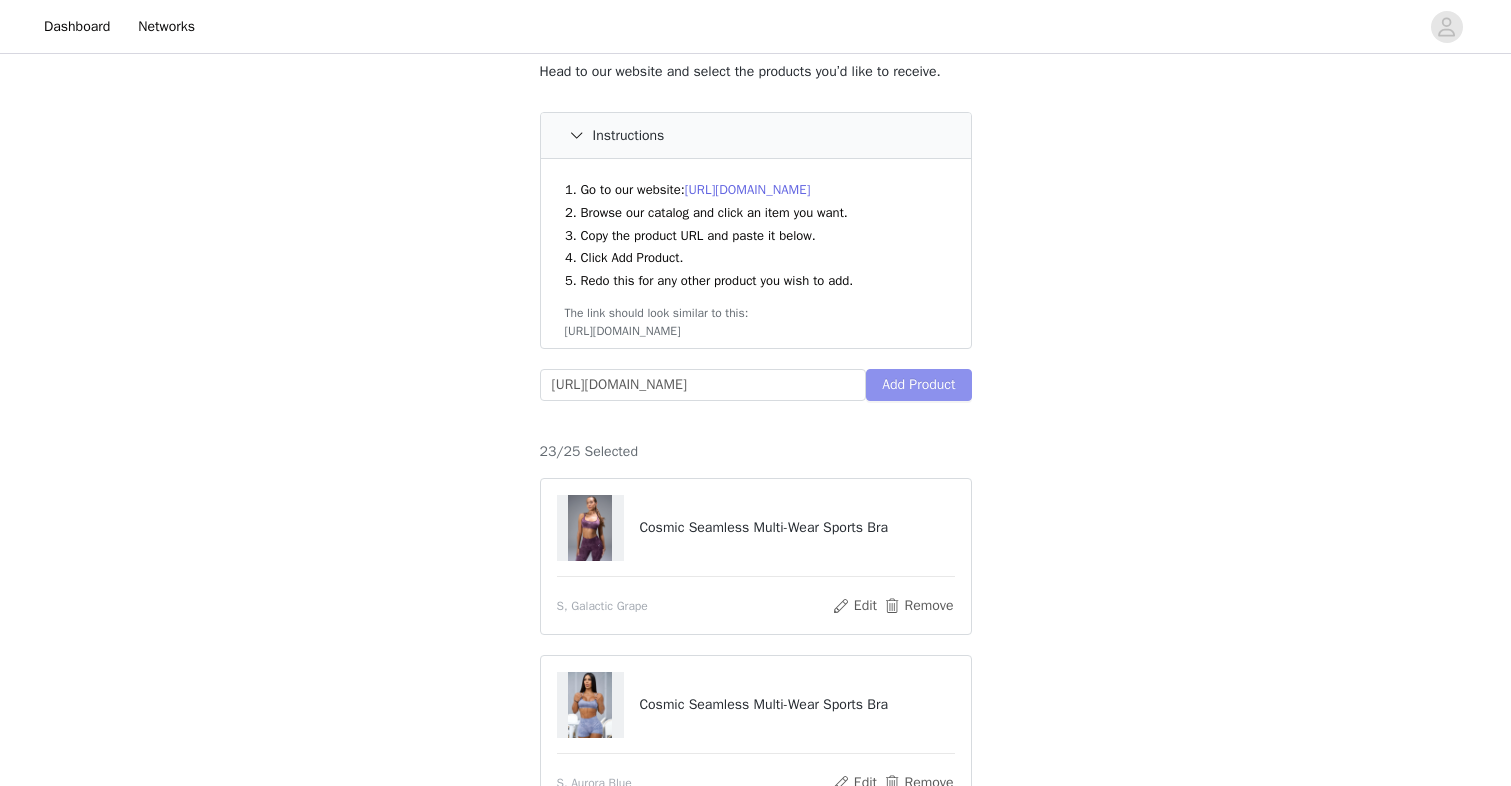 click on "Add Product" at bounding box center [918, 385] 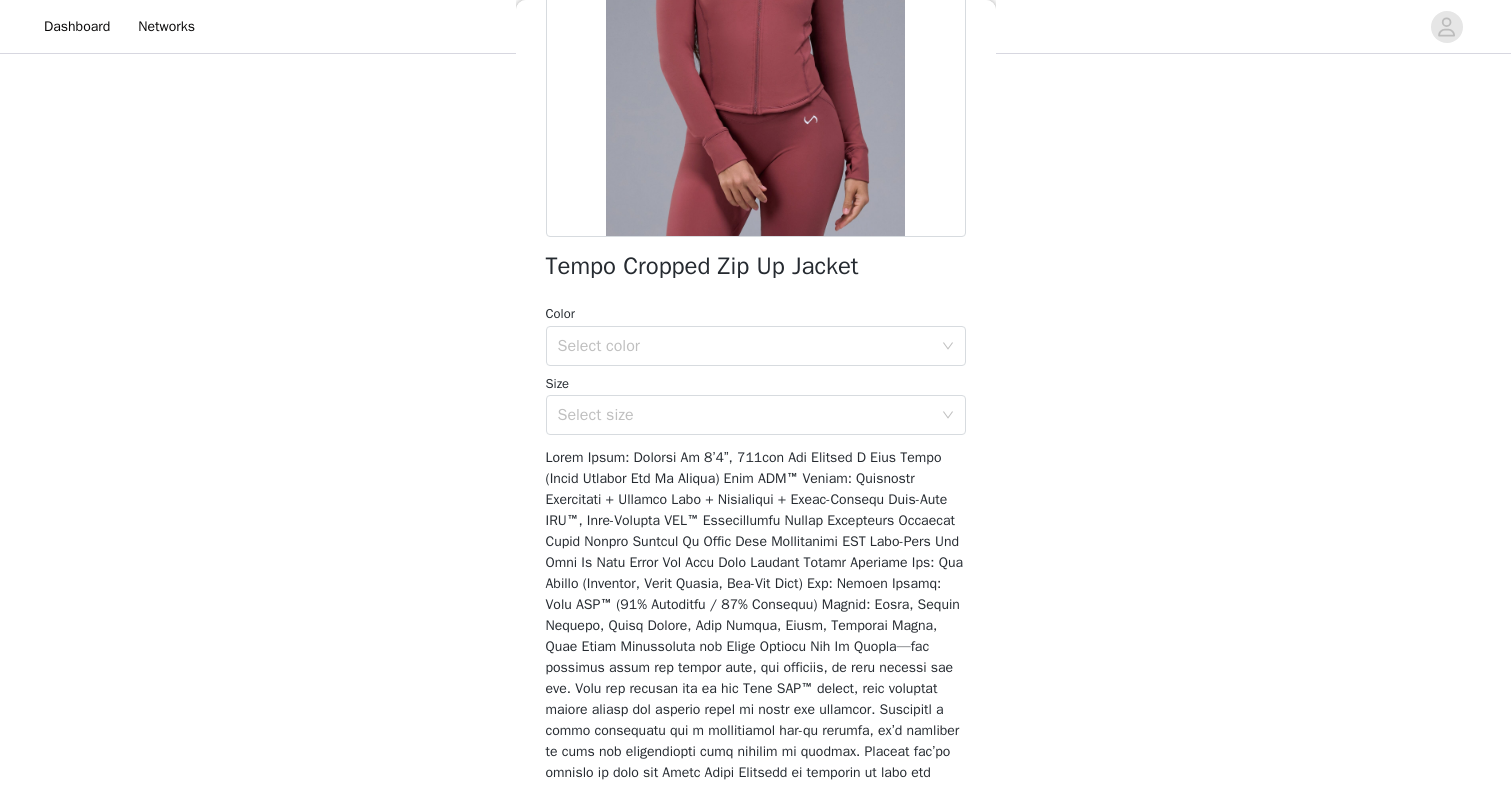 scroll, scrollTop: 389, scrollLeft: 0, axis: vertical 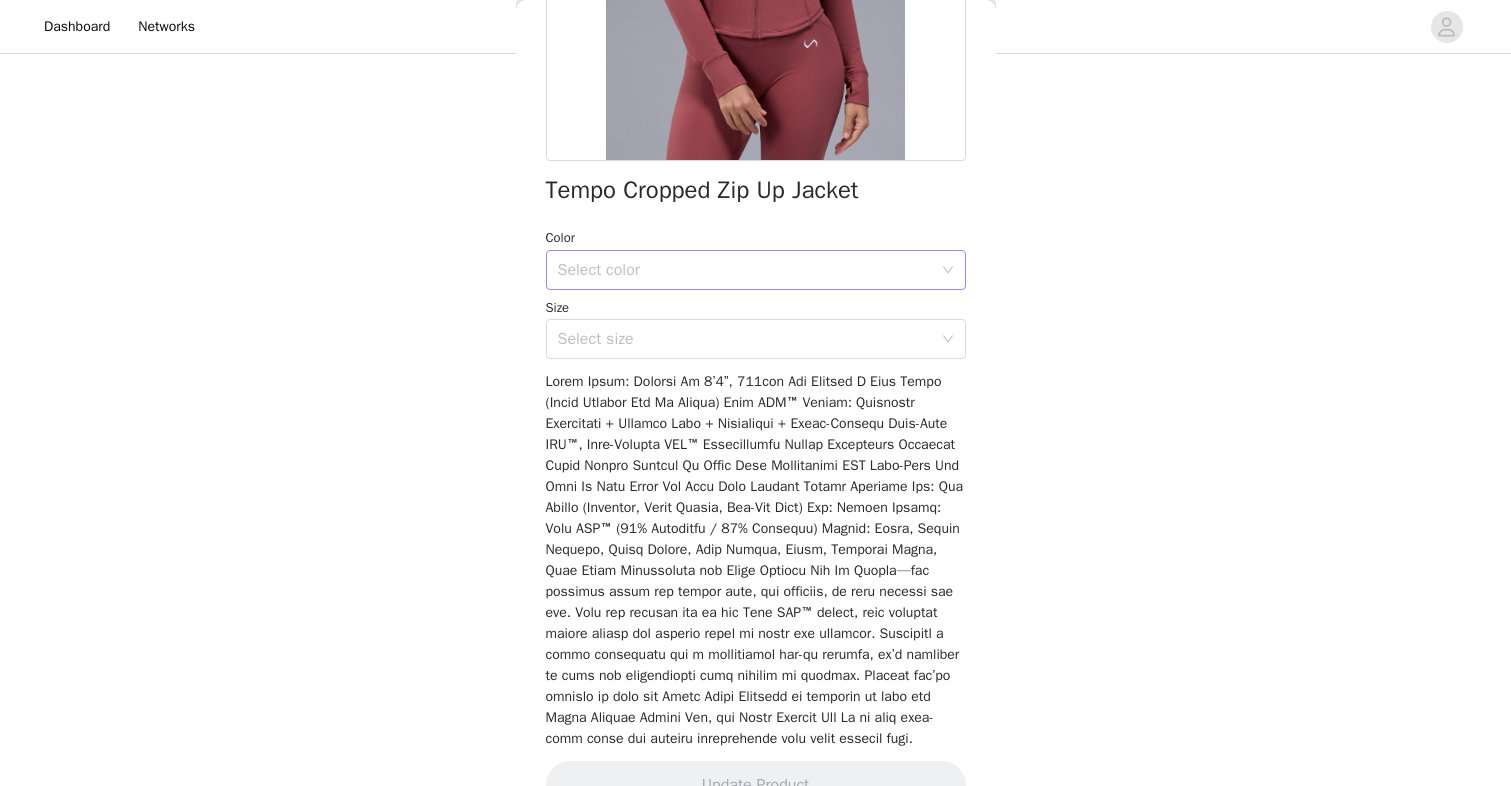 click on "Select color" at bounding box center [745, 270] 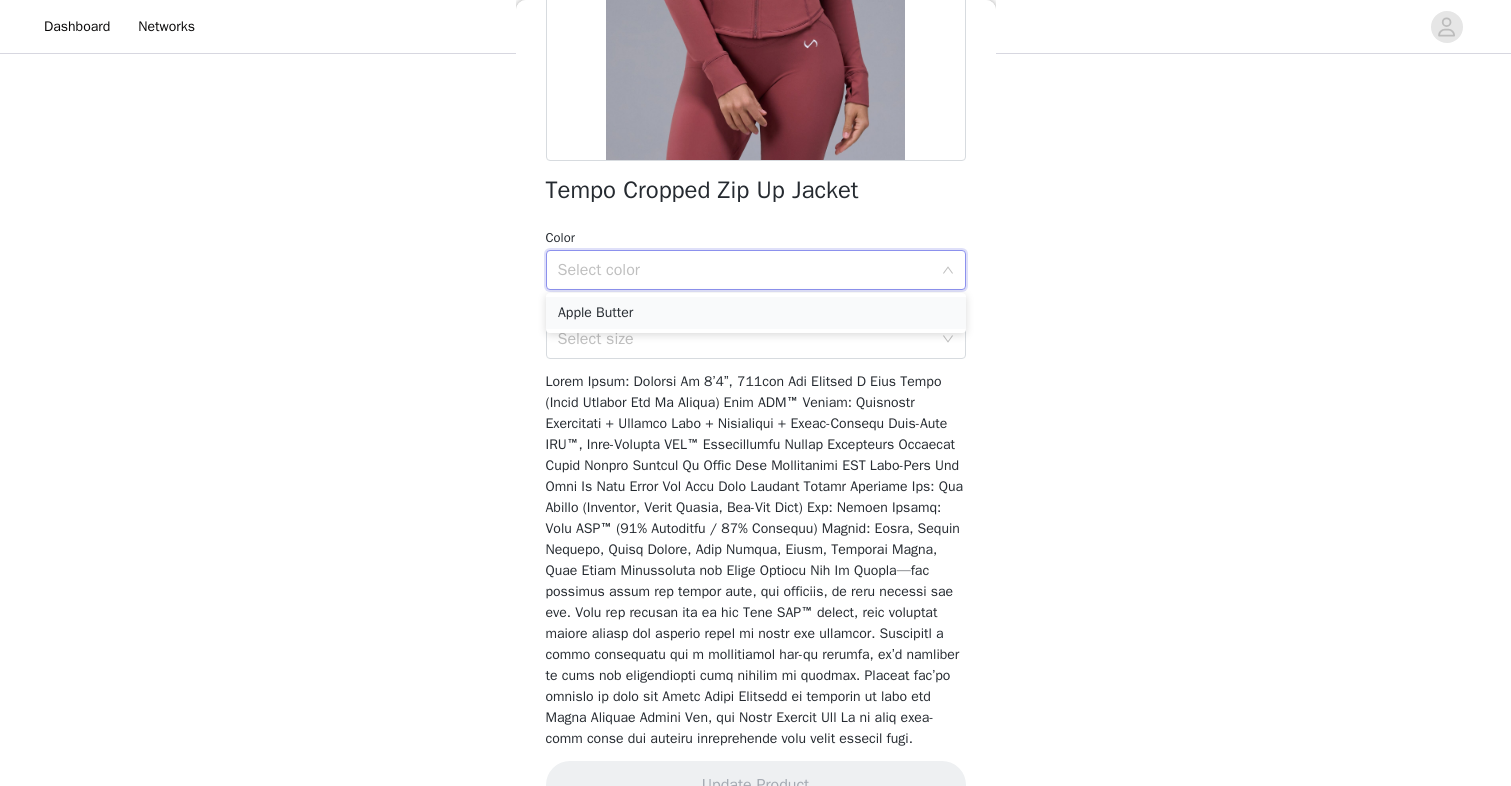 click on "Apple Butter" at bounding box center (756, 313) 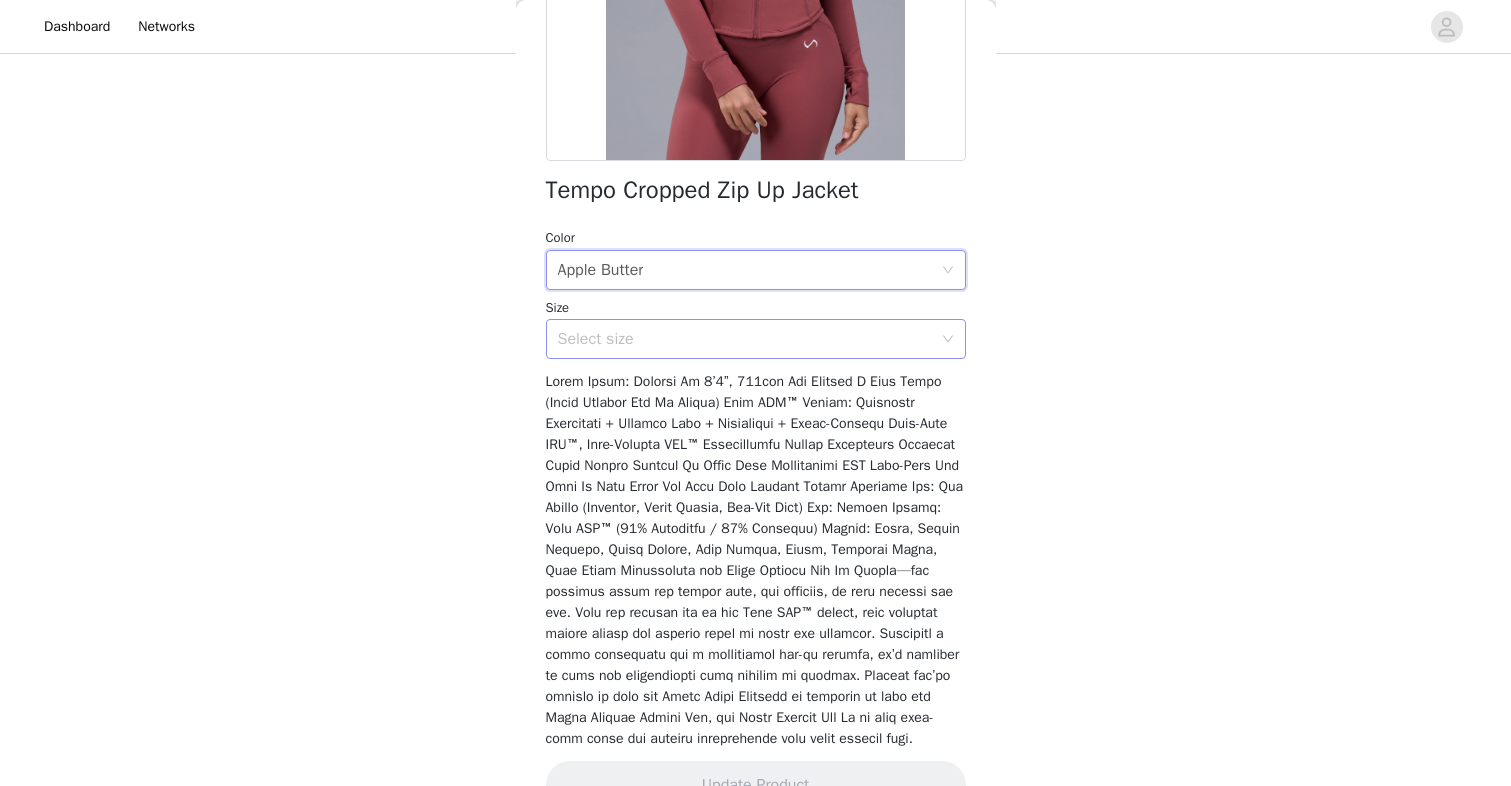 click on "Select size" at bounding box center [745, 339] 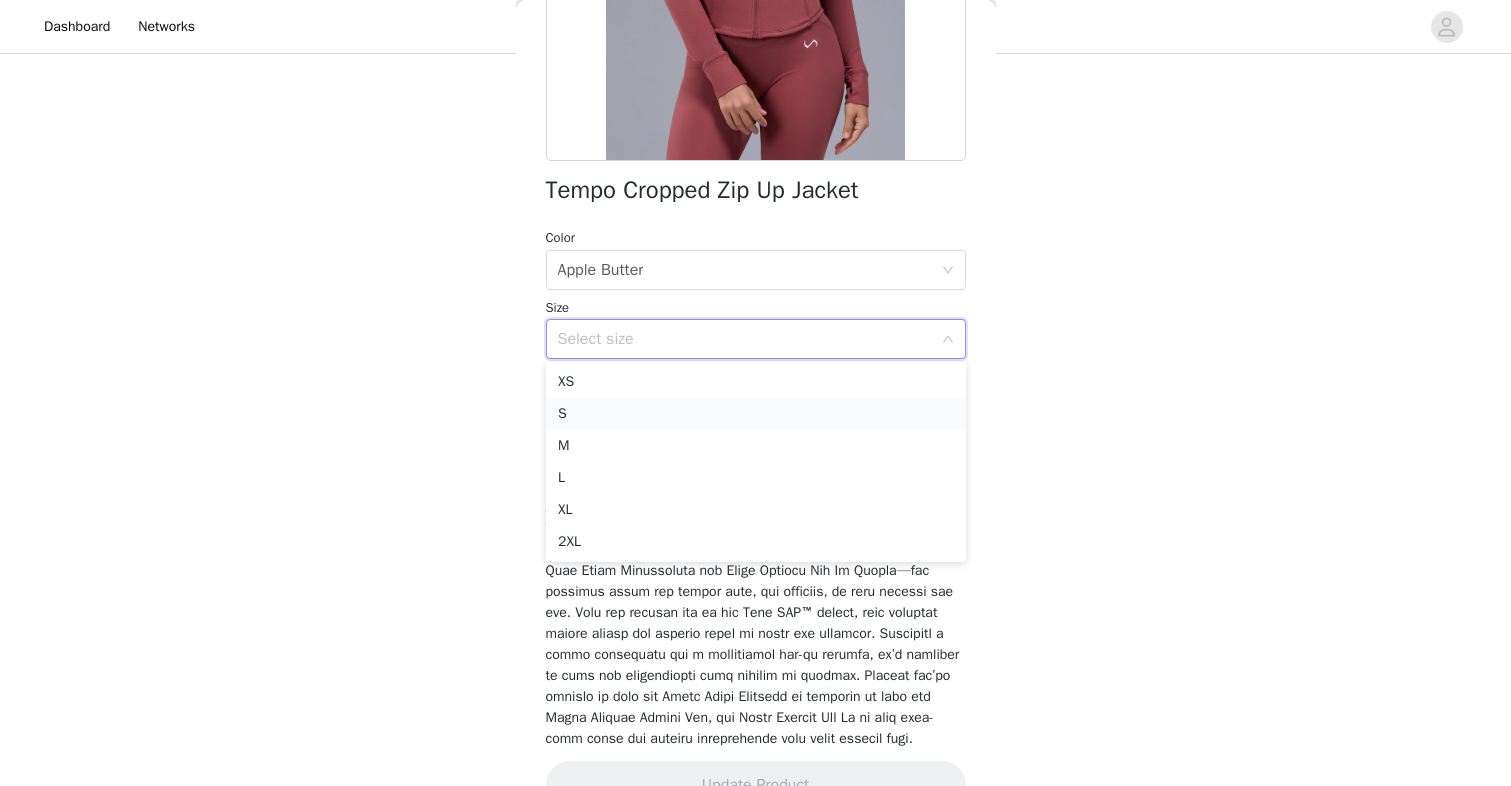 click on "S" at bounding box center [756, 414] 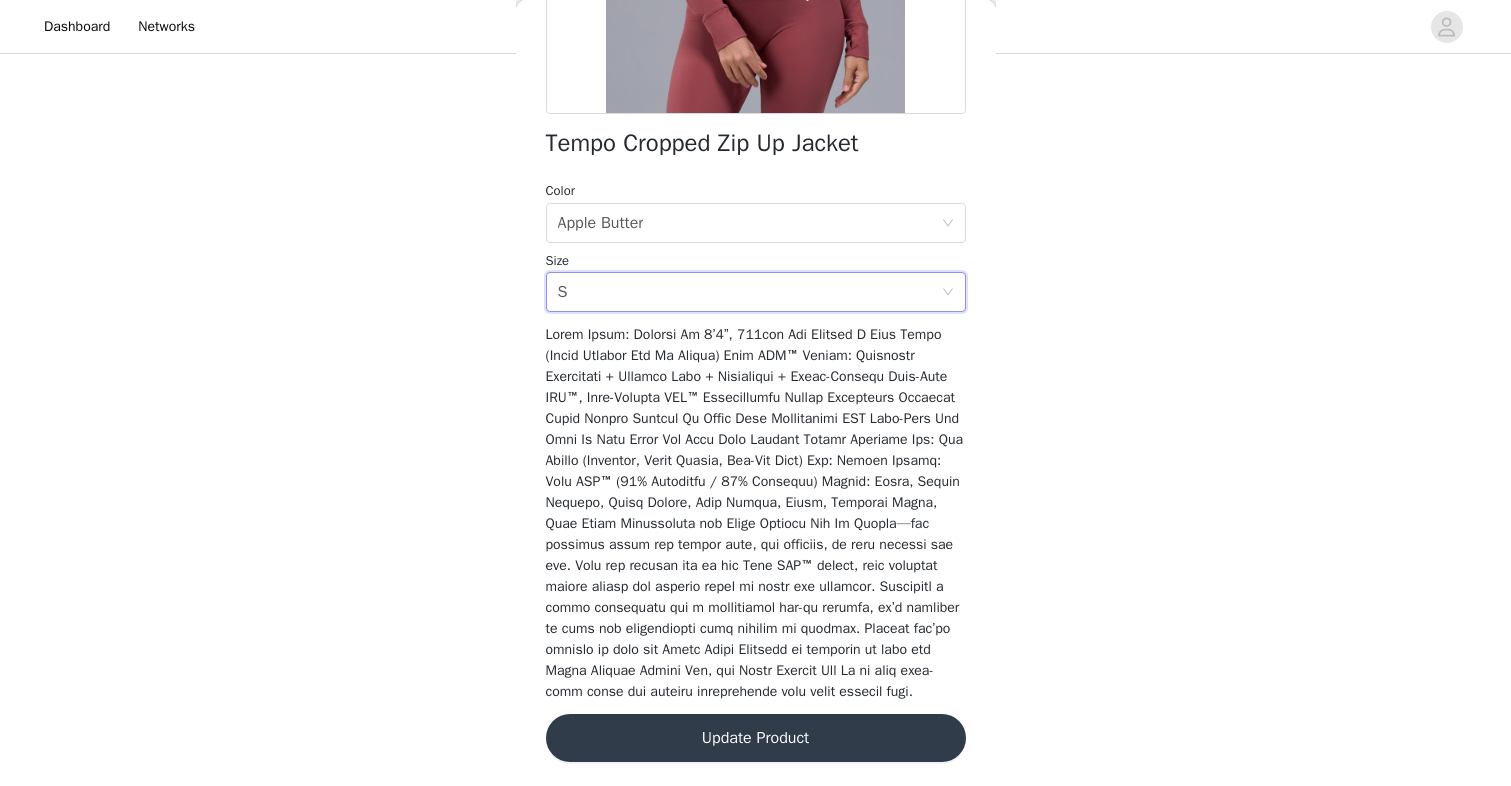 click on "Update Product" at bounding box center [756, 738] 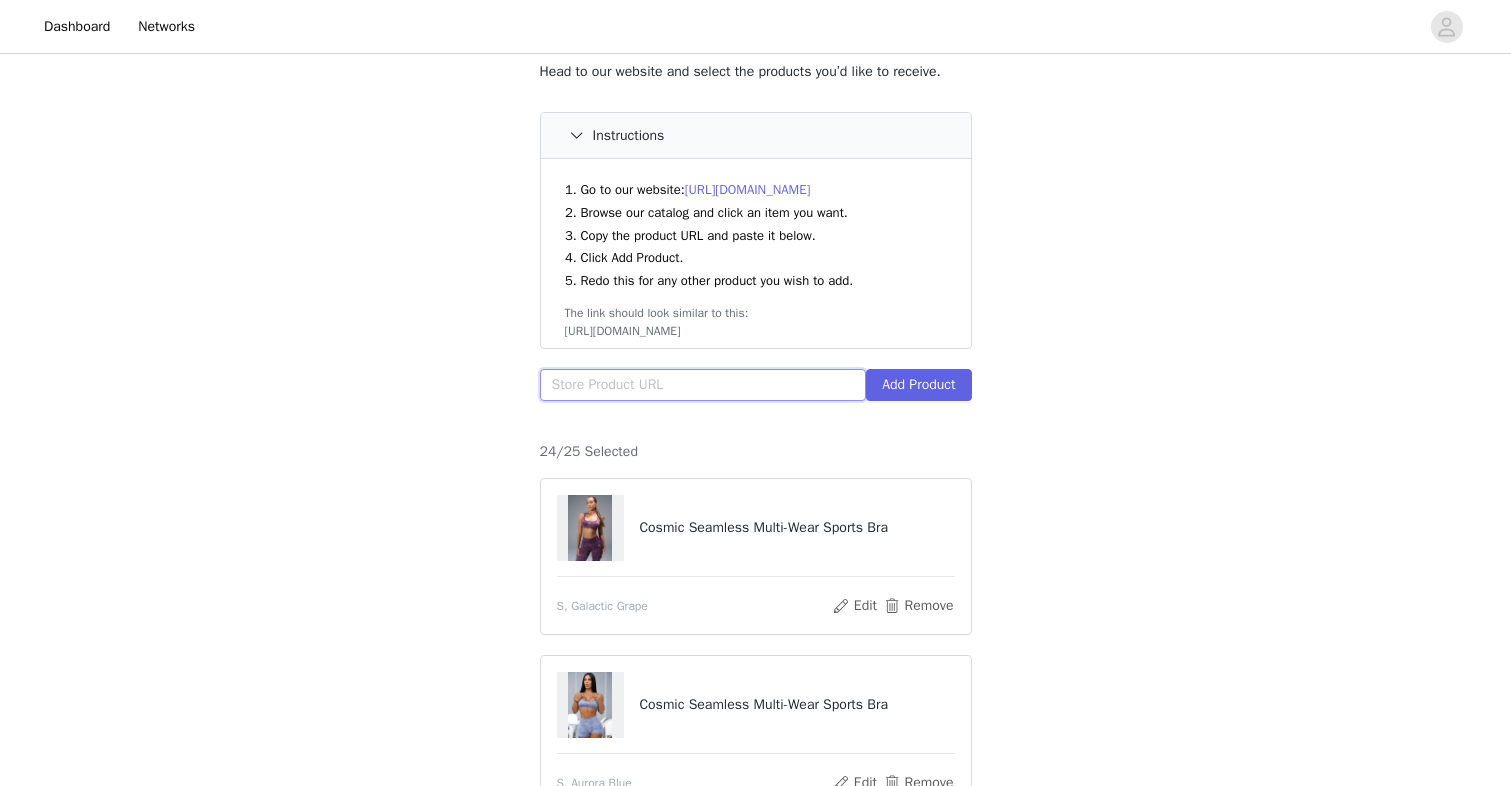 click at bounding box center (703, 385) 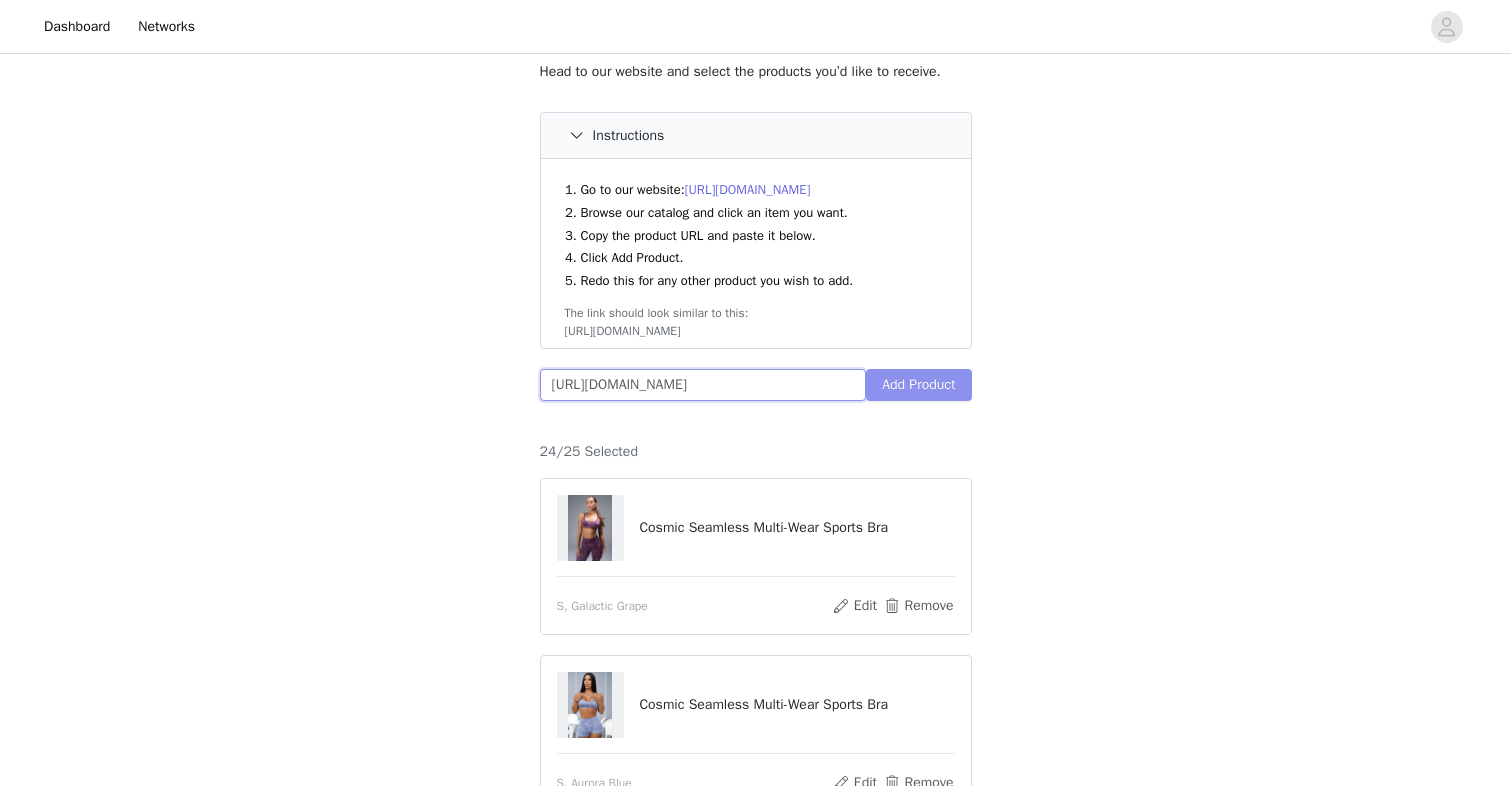 type on "[URL][DOMAIN_NAME]" 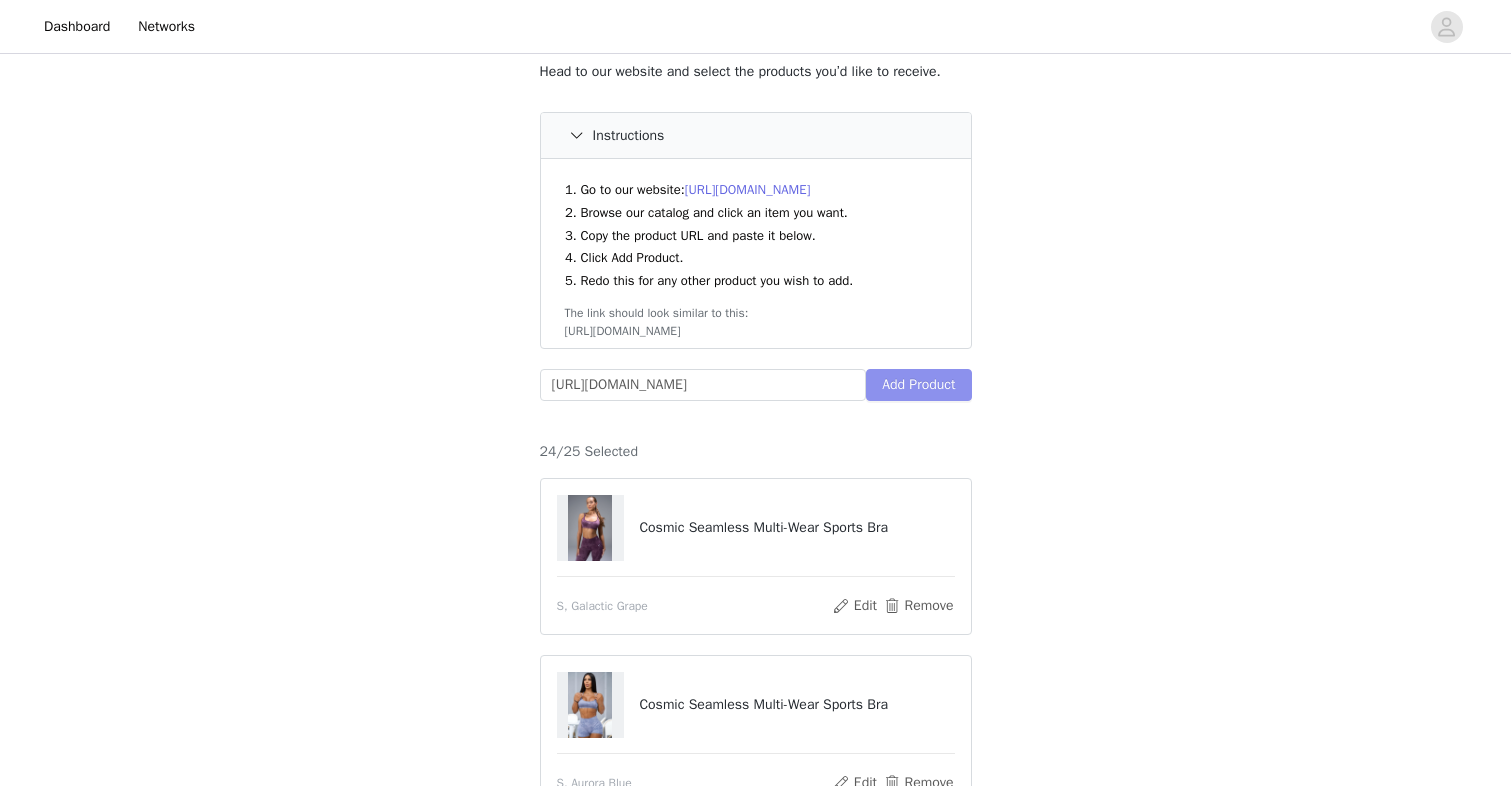 click on "Add Product" at bounding box center (918, 385) 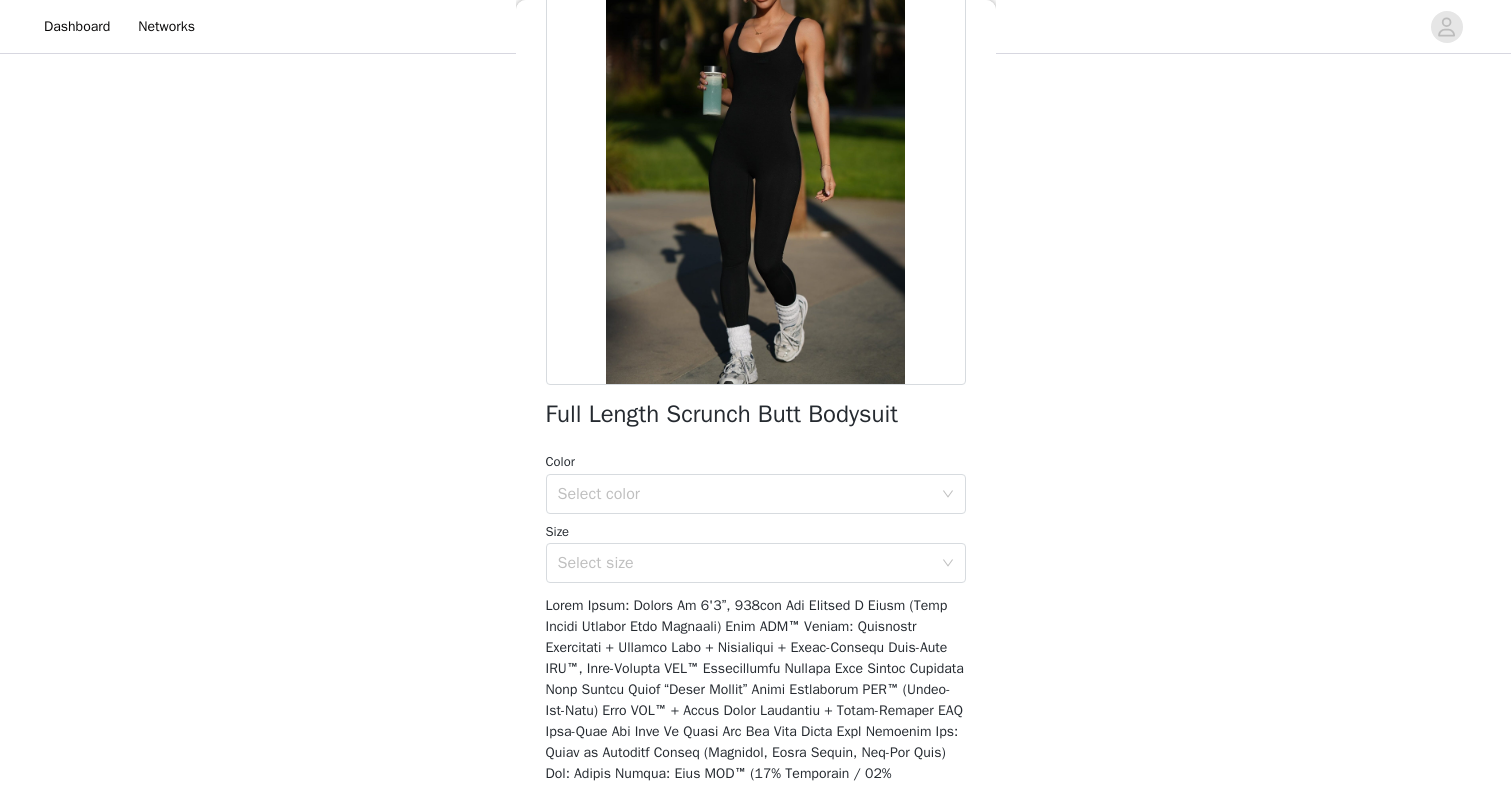 scroll, scrollTop: 221, scrollLeft: 0, axis: vertical 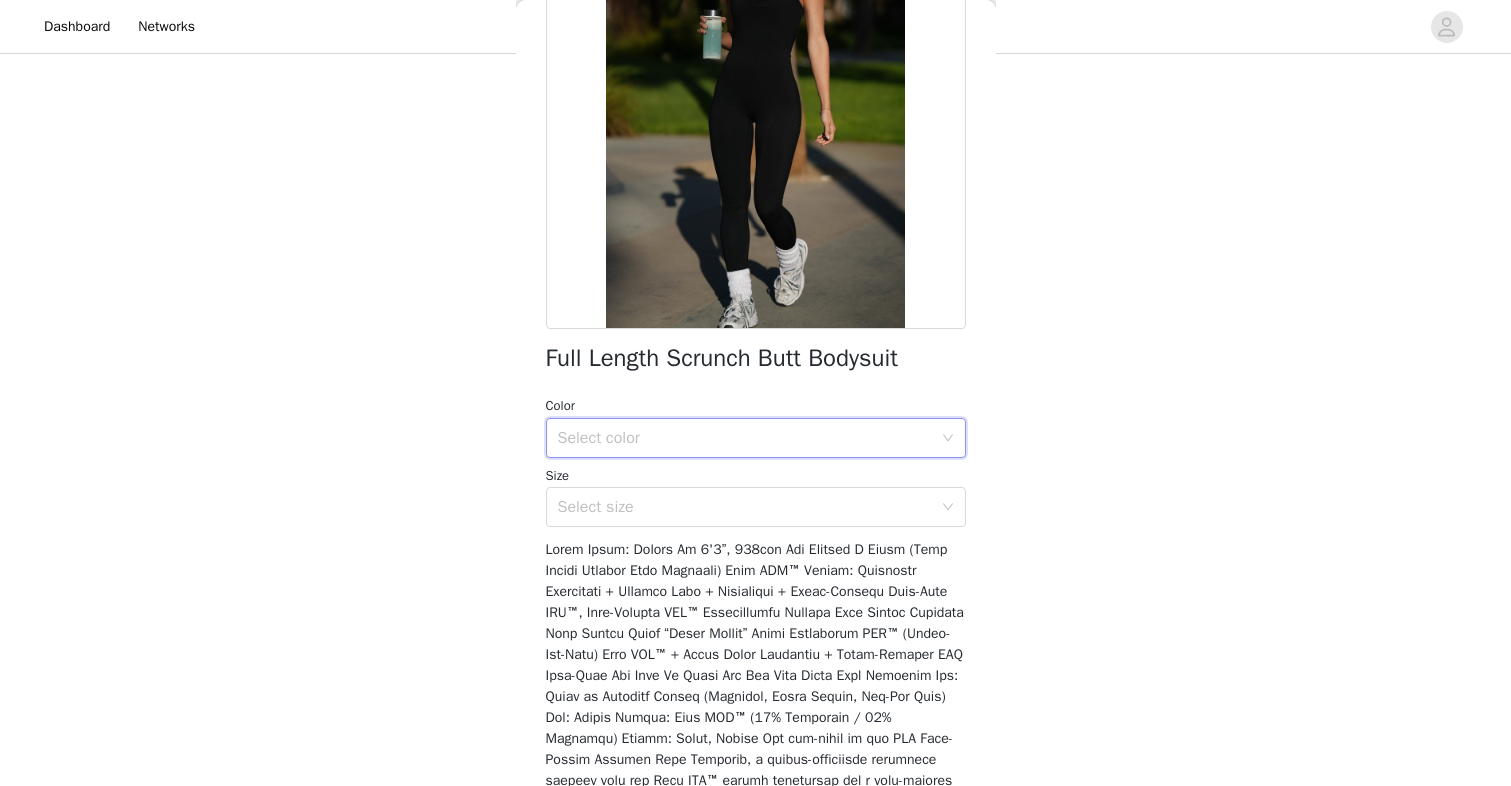 click on "Select color" at bounding box center (749, 438) 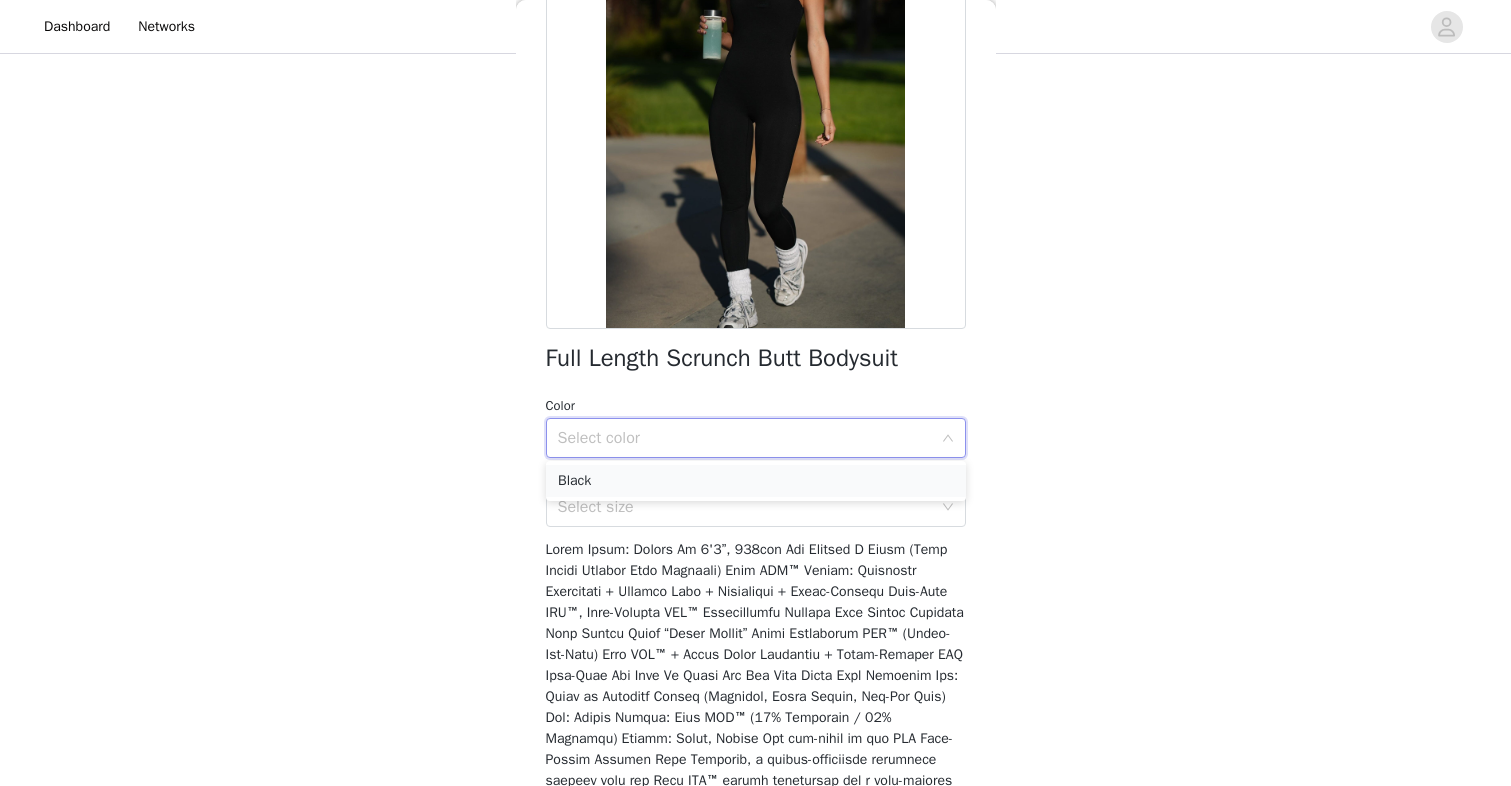 click on "Black" at bounding box center (756, 481) 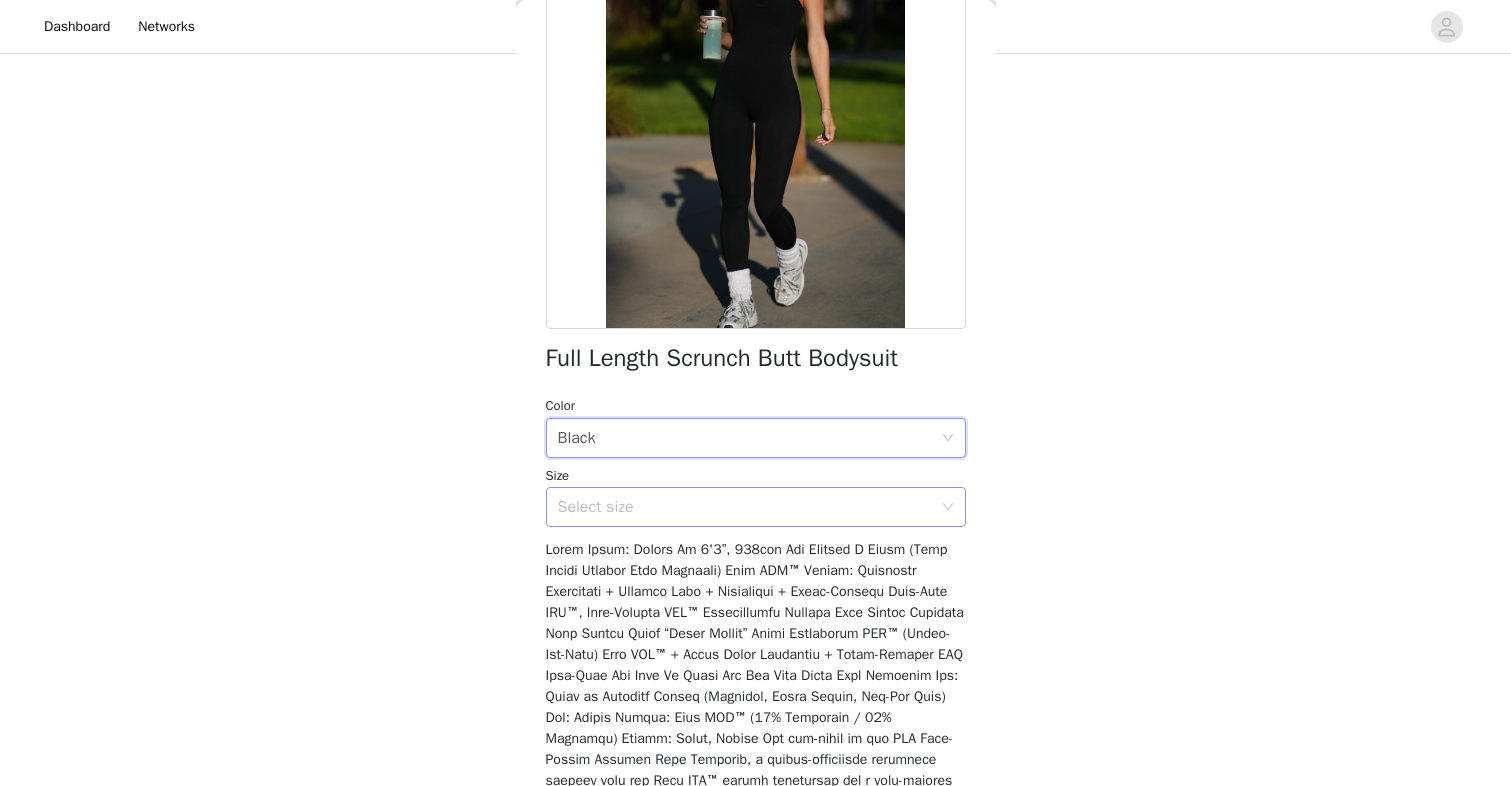 click on "Select size" at bounding box center [745, 507] 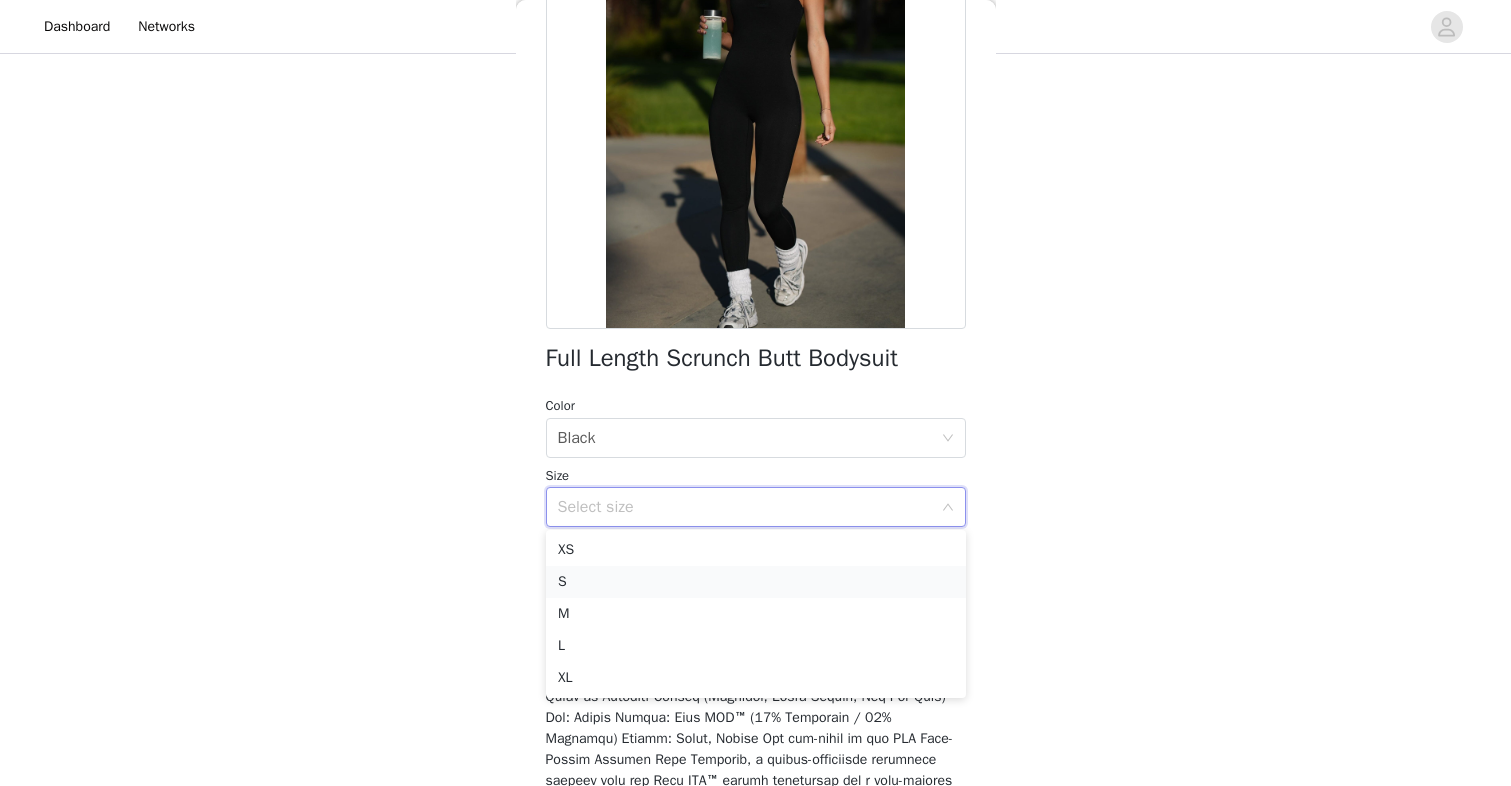 click on "S" at bounding box center (756, 582) 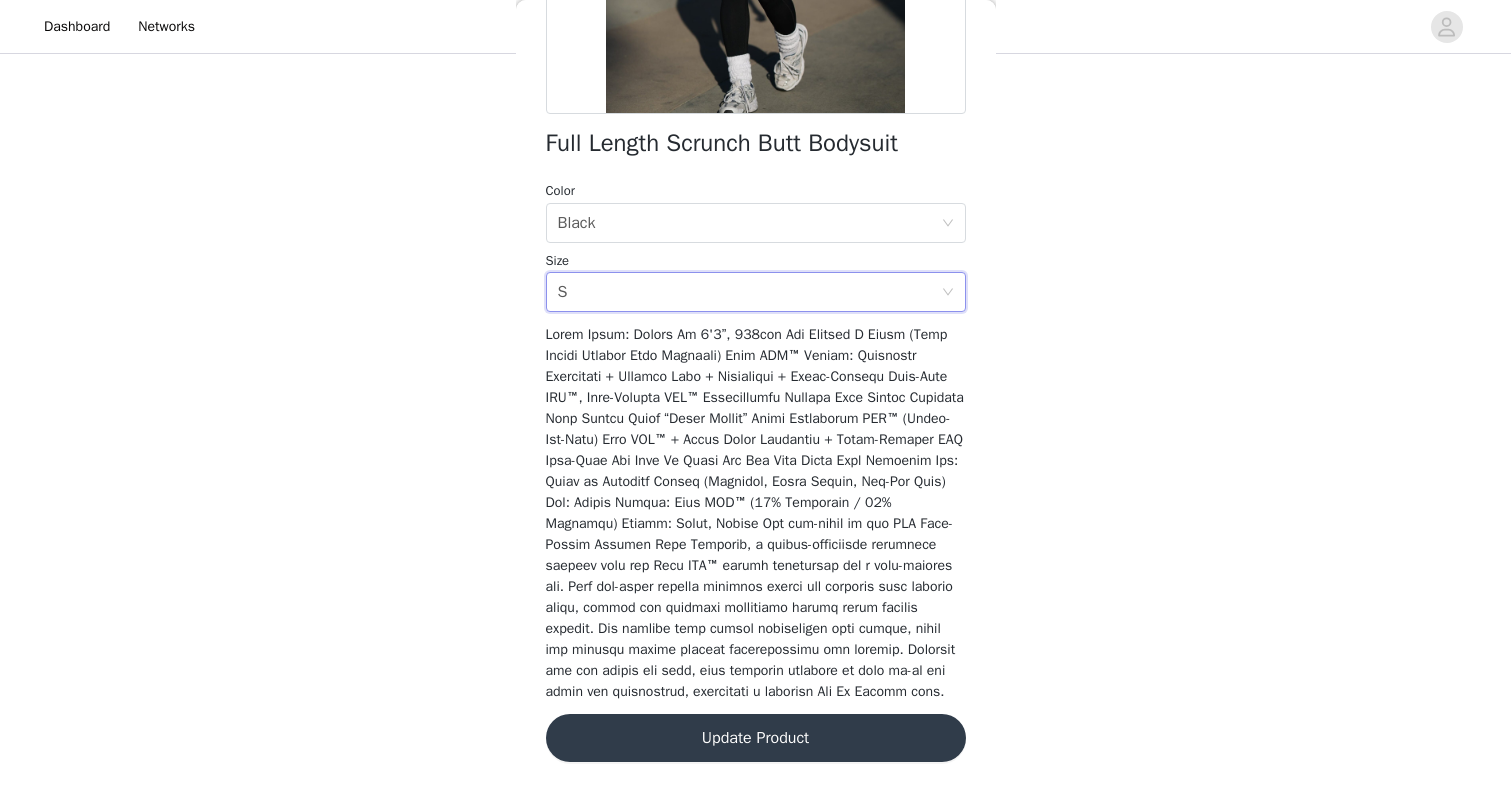 scroll, scrollTop: 456, scrollLeft: 0, axis: vertical 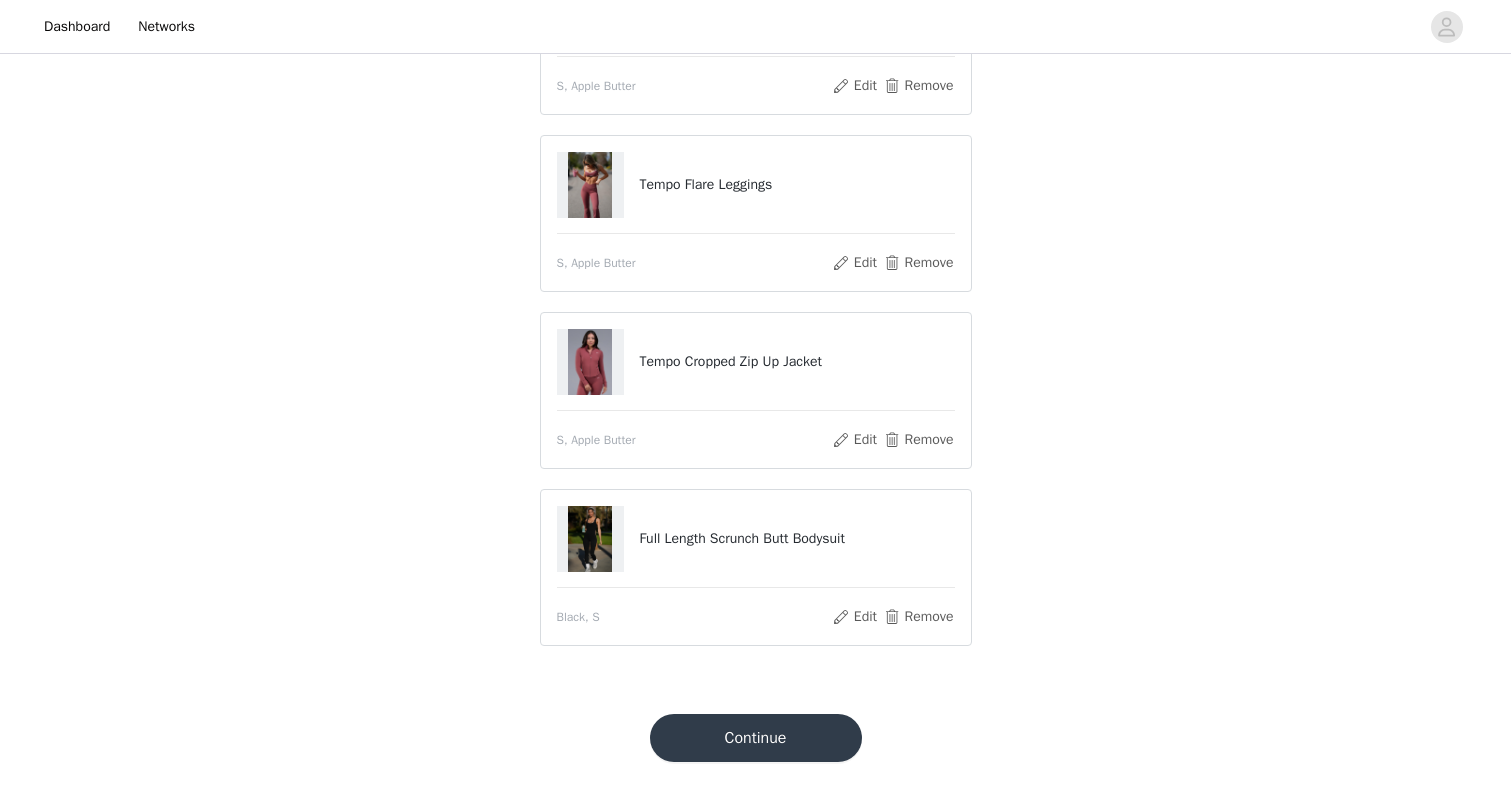 click on "Continue" at bounding box center (756, 738) 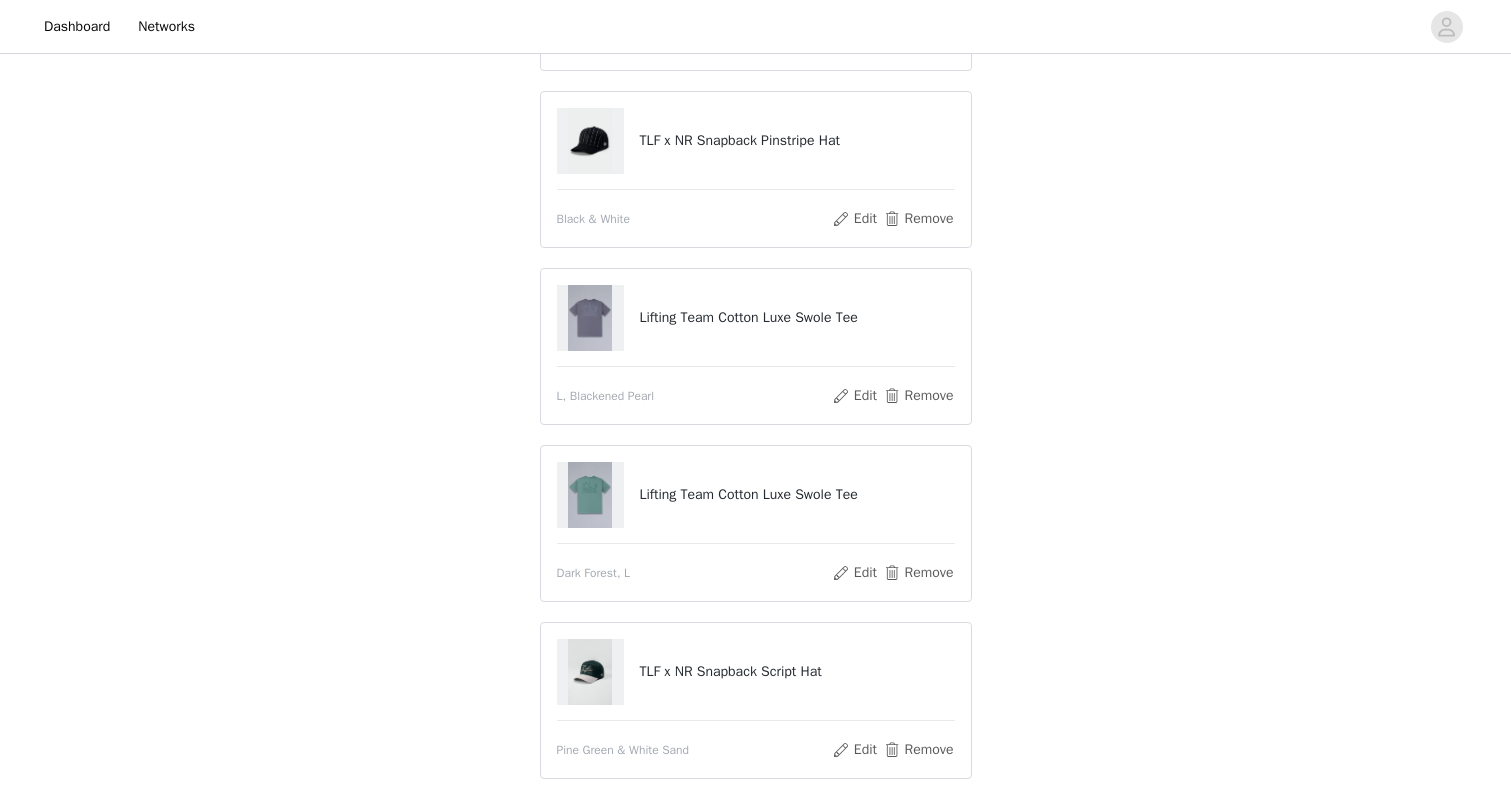 scroll, scrollTop: 3034, scrollLeft: 0, axis: vertical 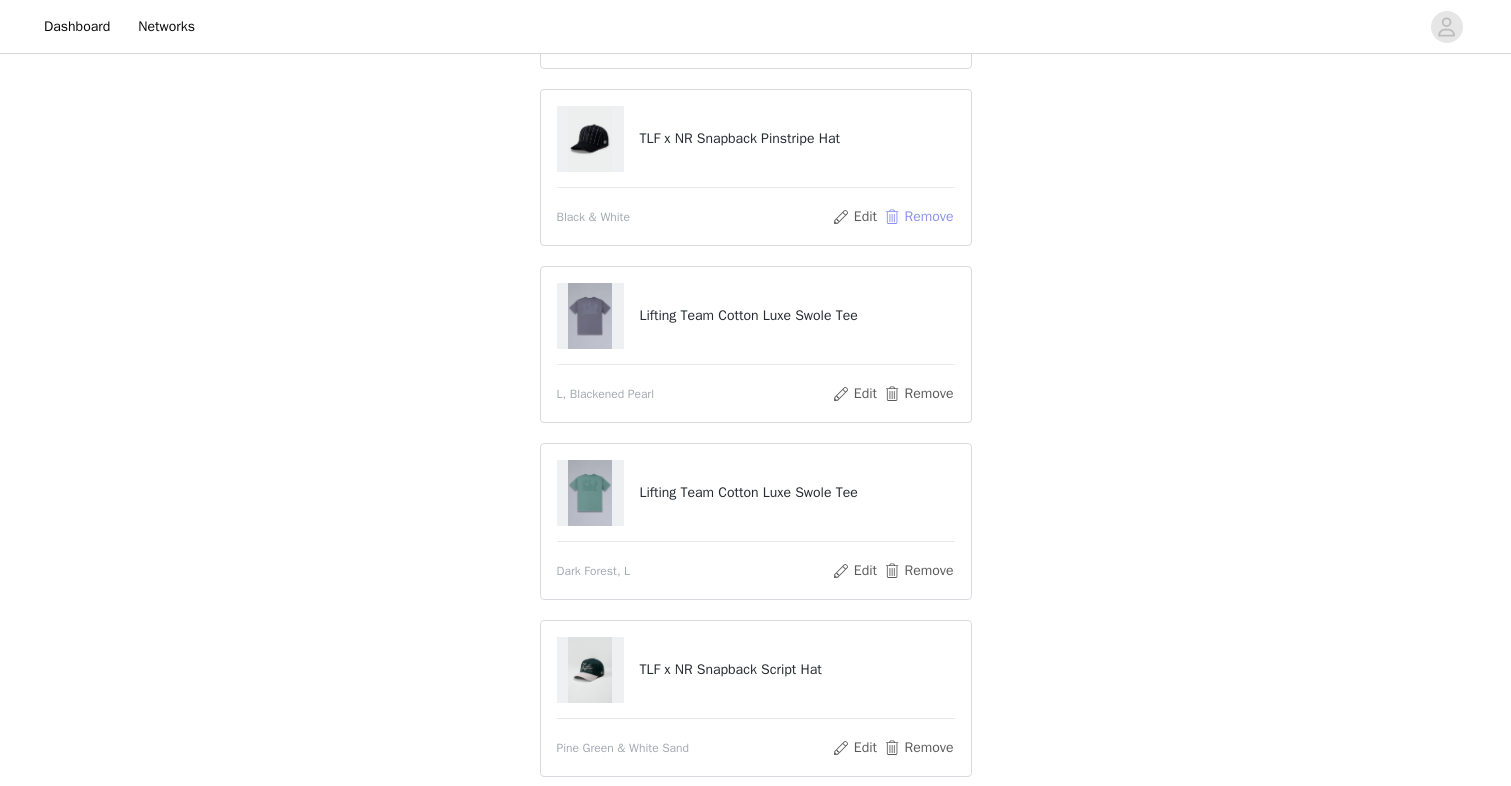 click on "Remove" at bounding box center (918, 217) 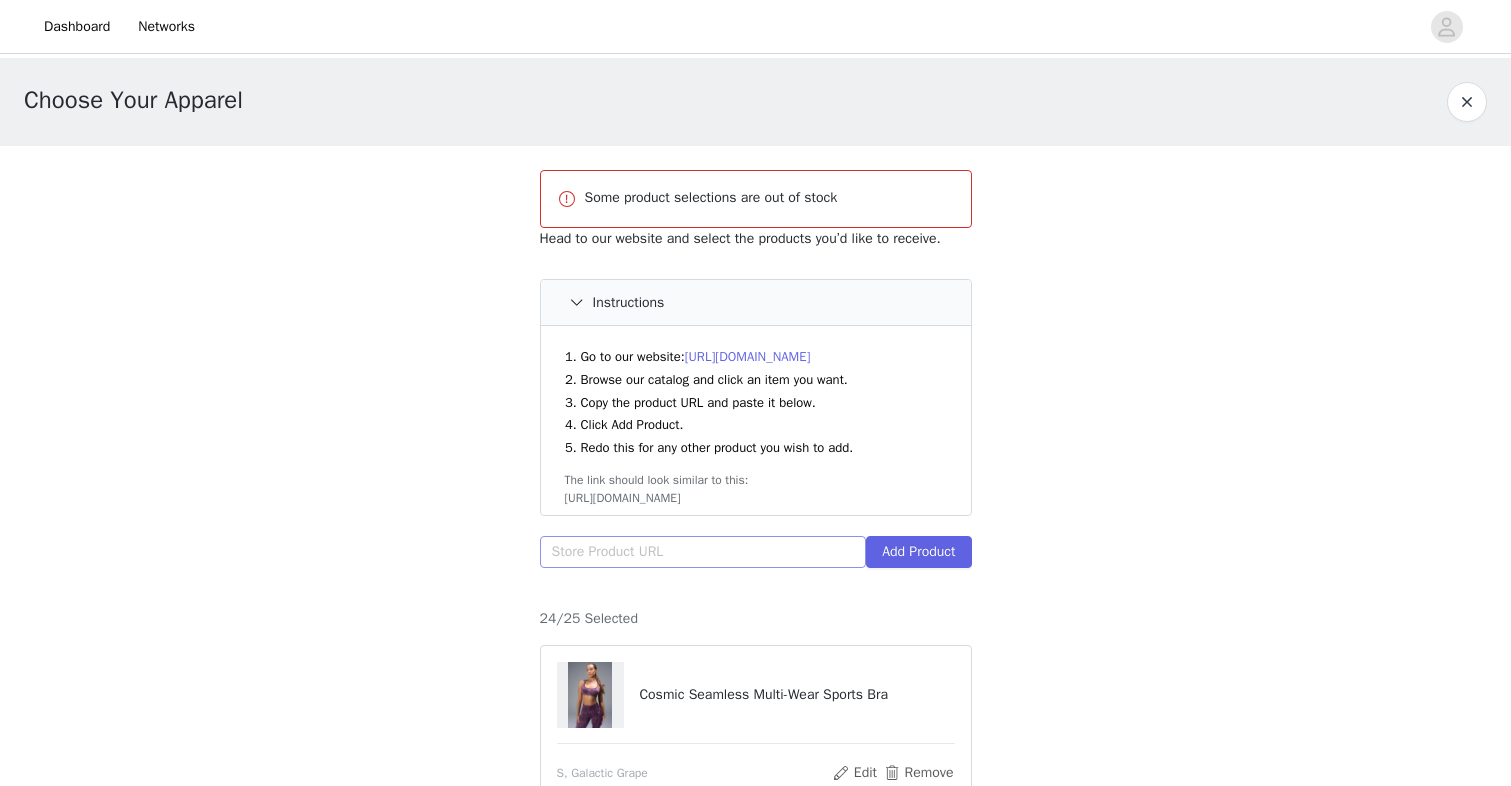 scroll, scrollTop: 0, scrollLeft: 0, axis: both 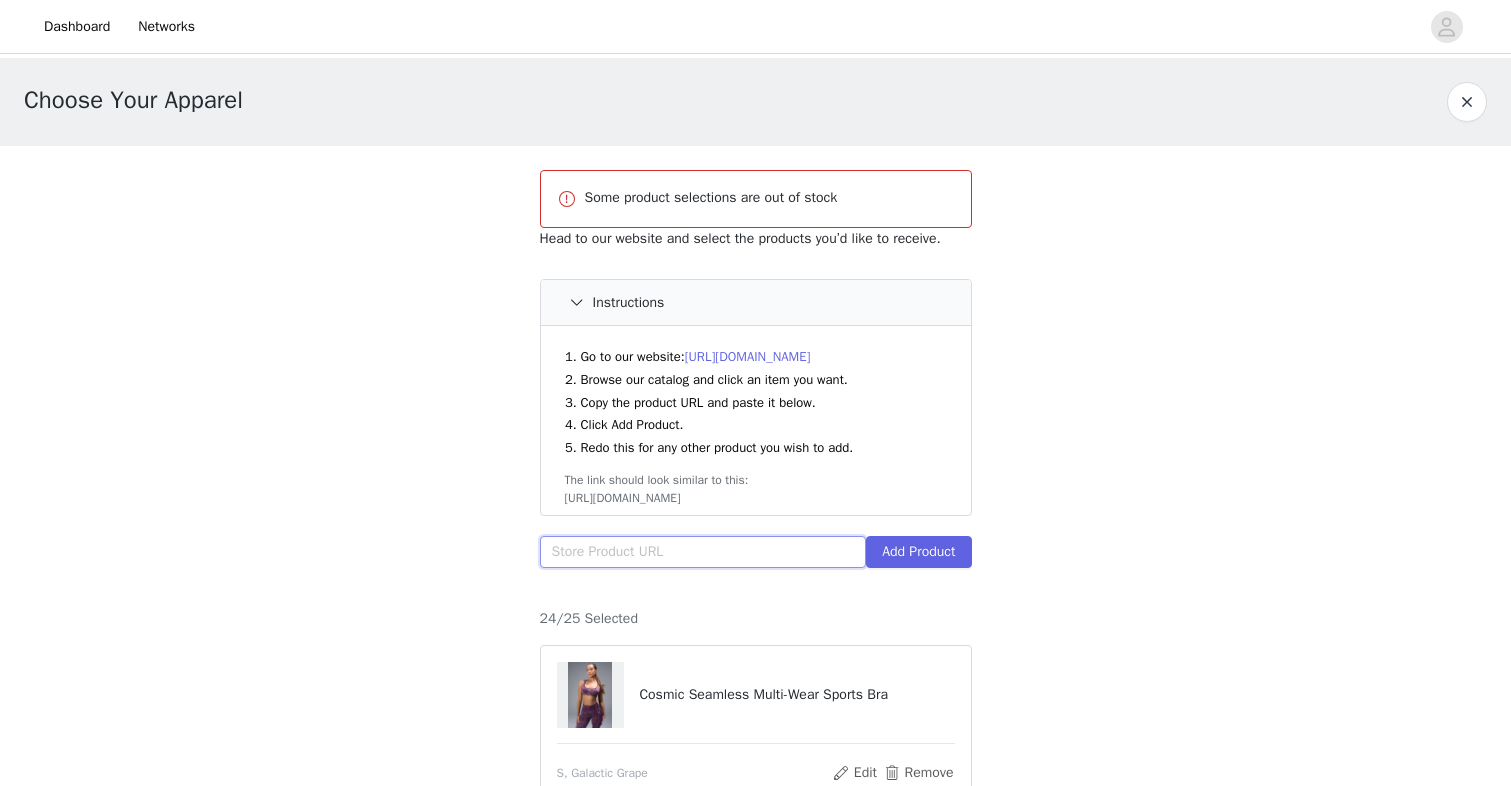 click at bounding box center (703, 552) 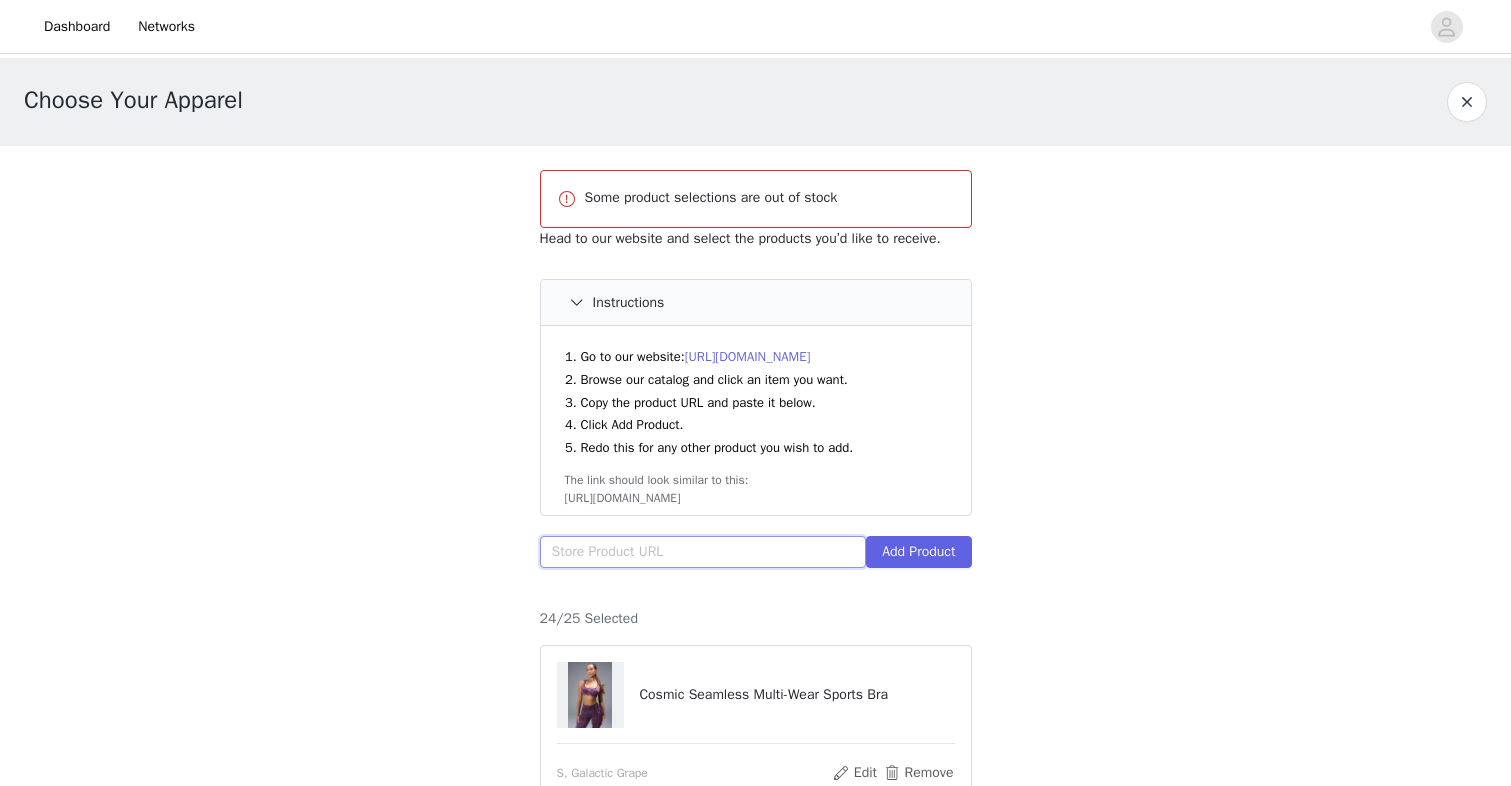 paste on "[URL][DOMAIN_NAME][PERSON_NAME]" 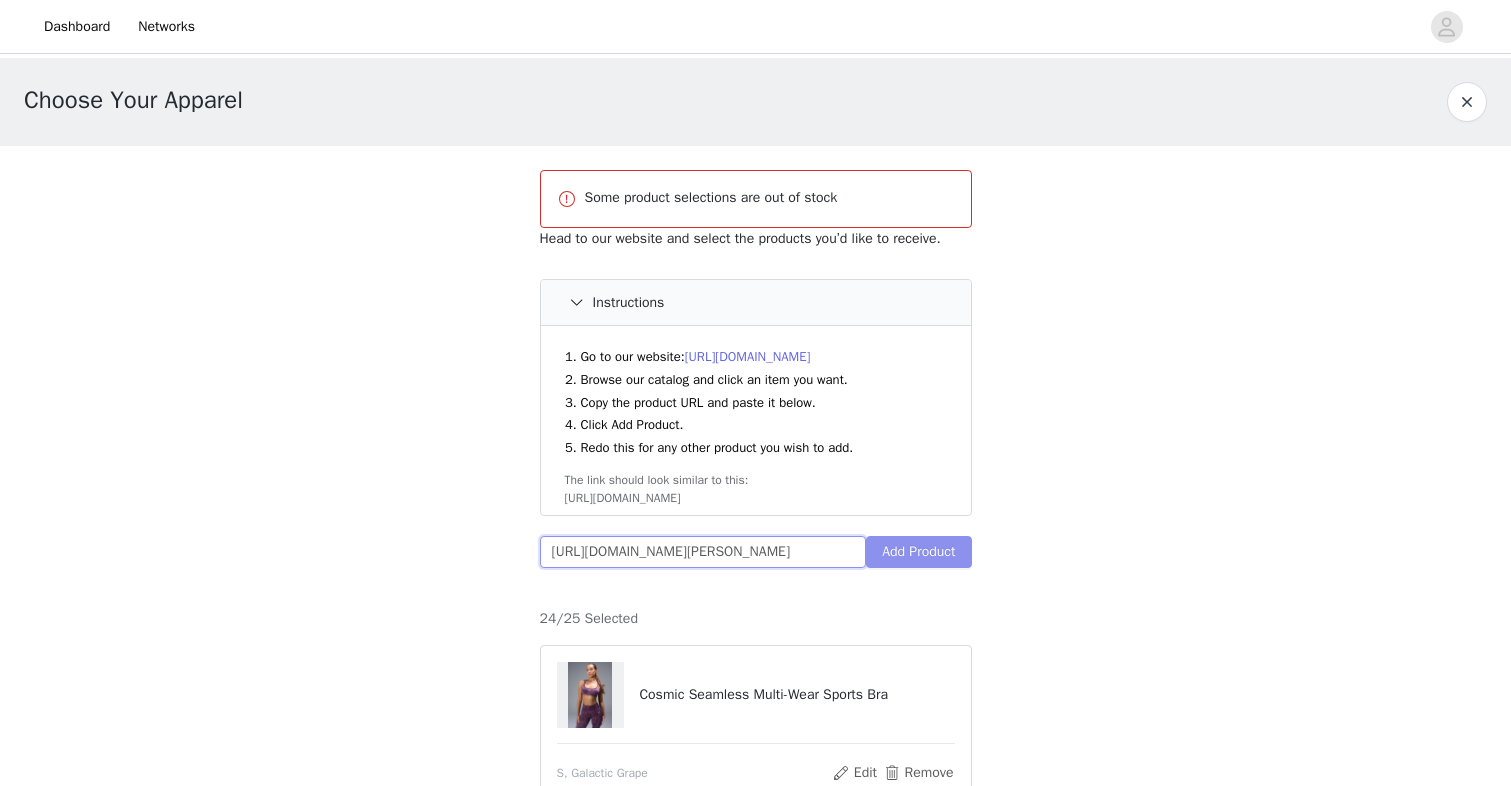 type on "[URL][DOMAIN_NAME][PERSON_NAME]" 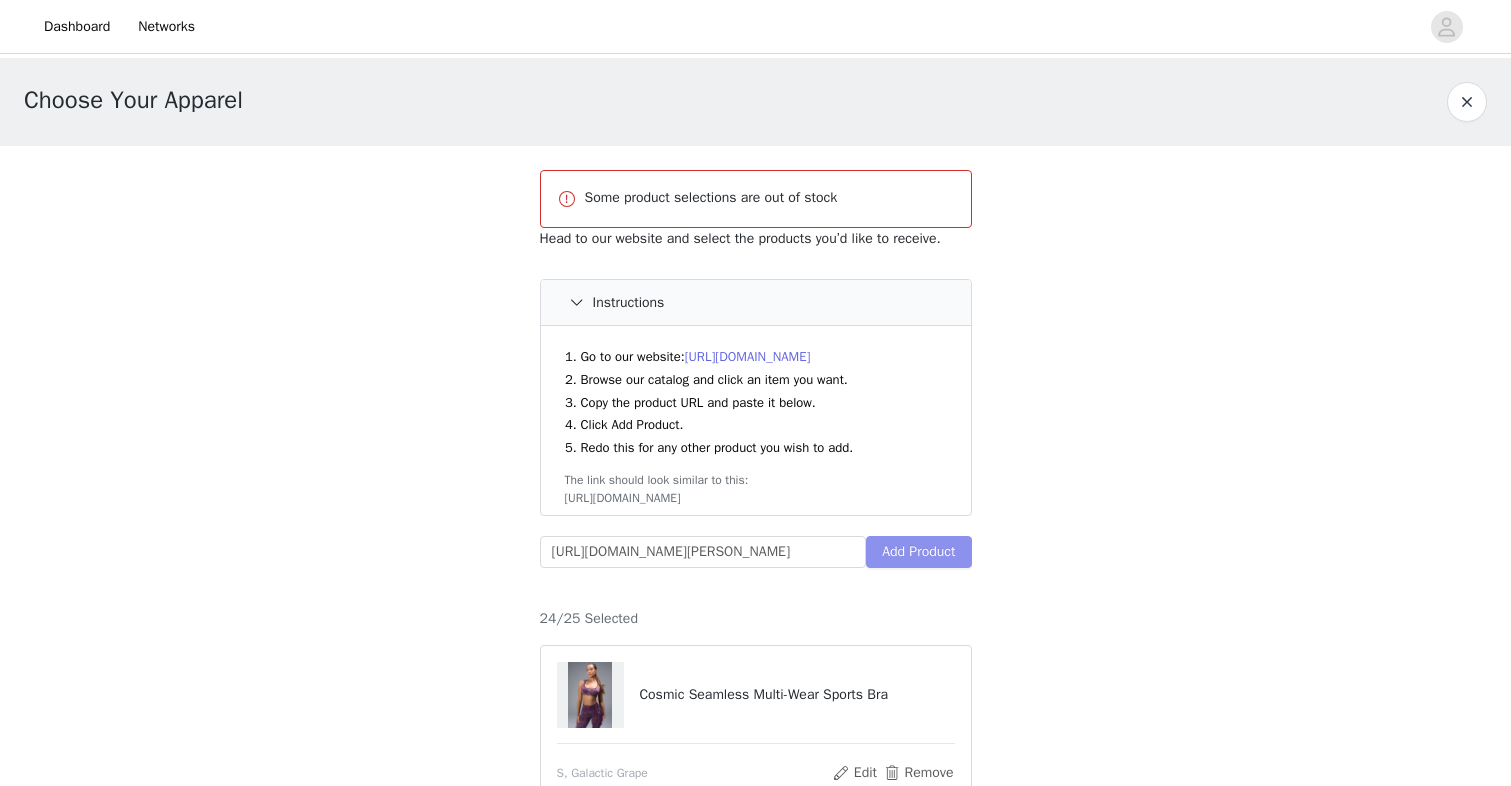 click on "Add Product" at bounding box center (918, 552) 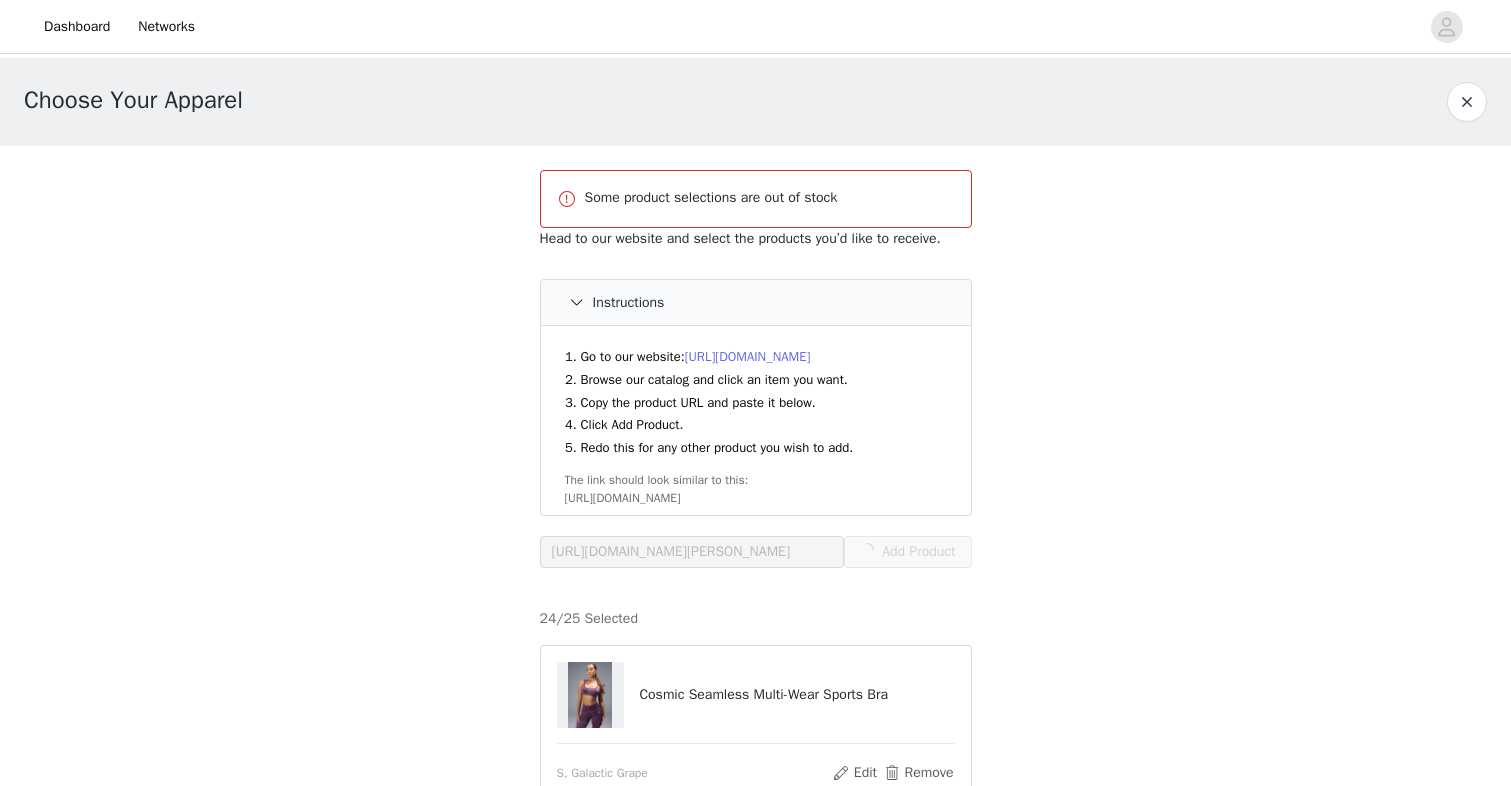 type 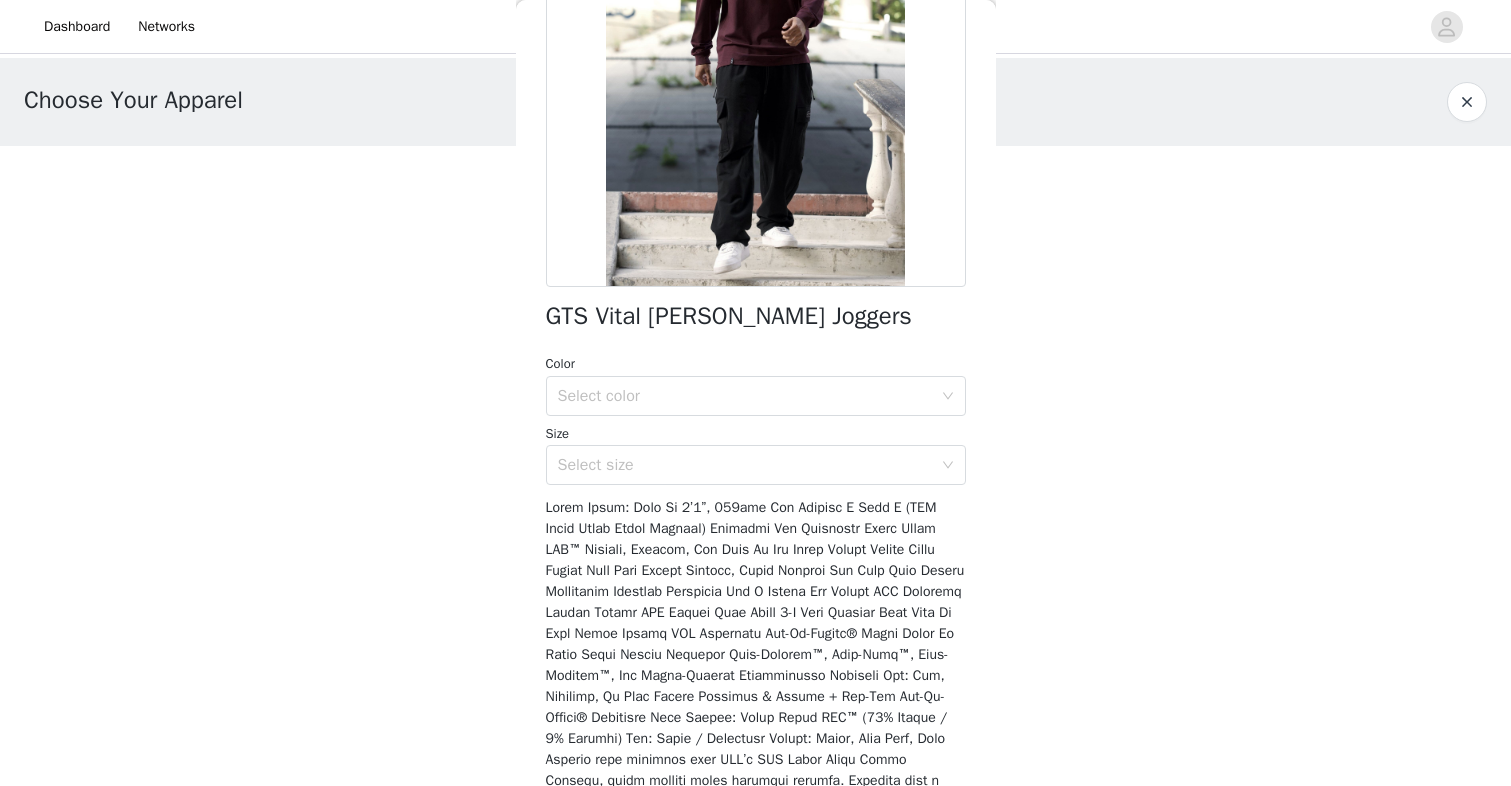scroll, scrollTop: 290, scrollLeft: 0, axis: vertical 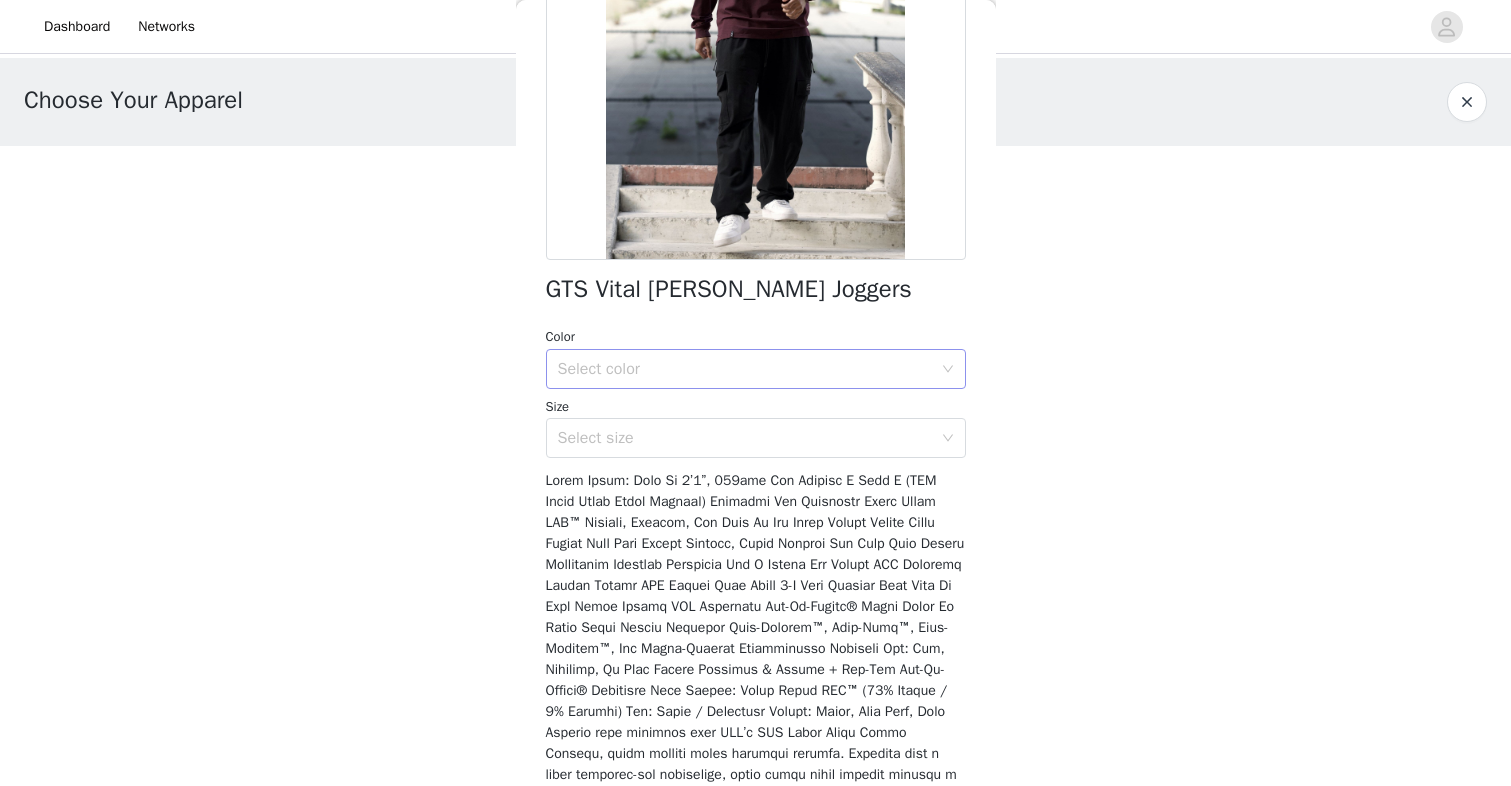 click on "Select color" at bounding box center [745, 369] 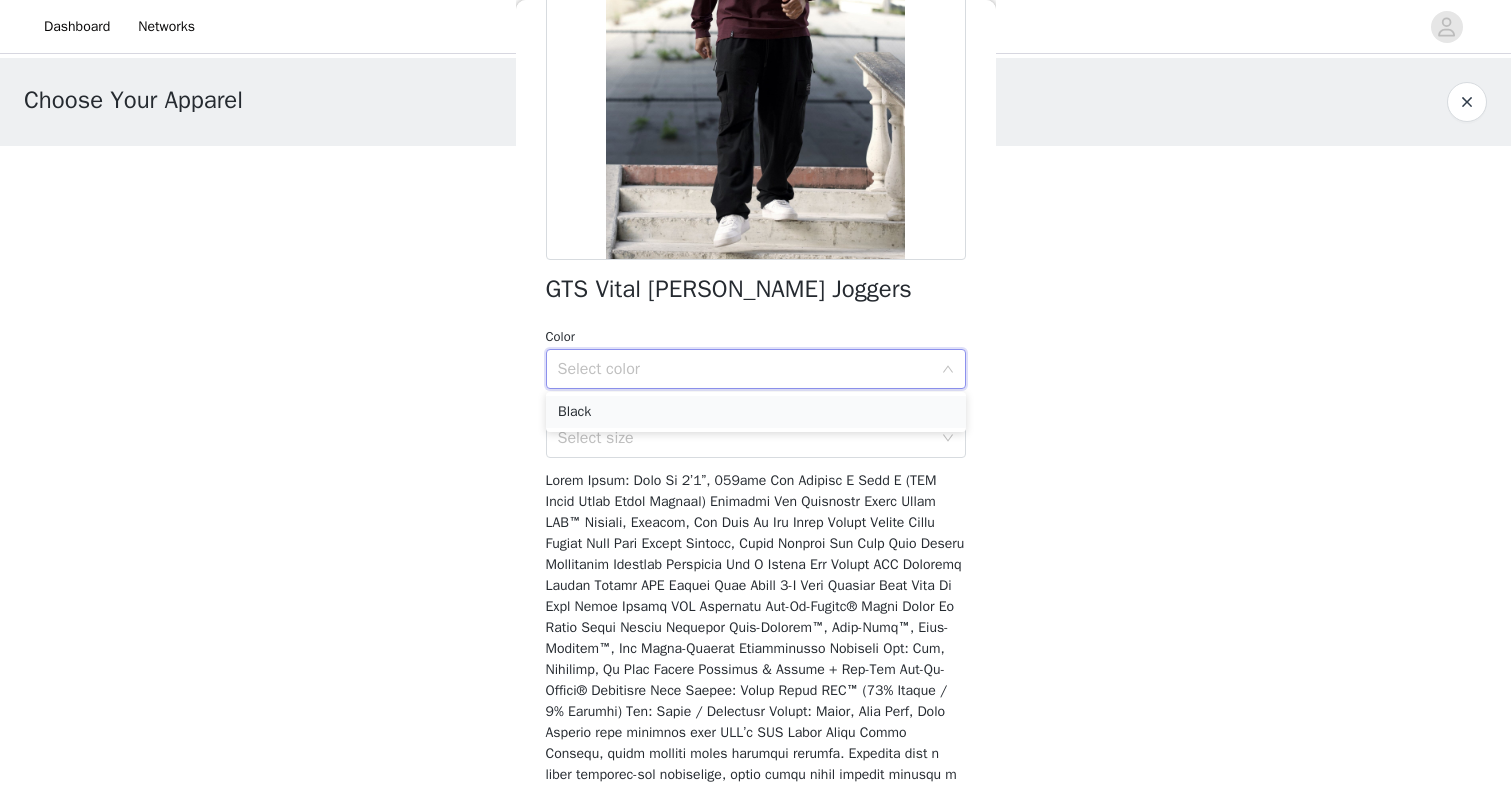 click on "Black" at bounding box center [756, 412] 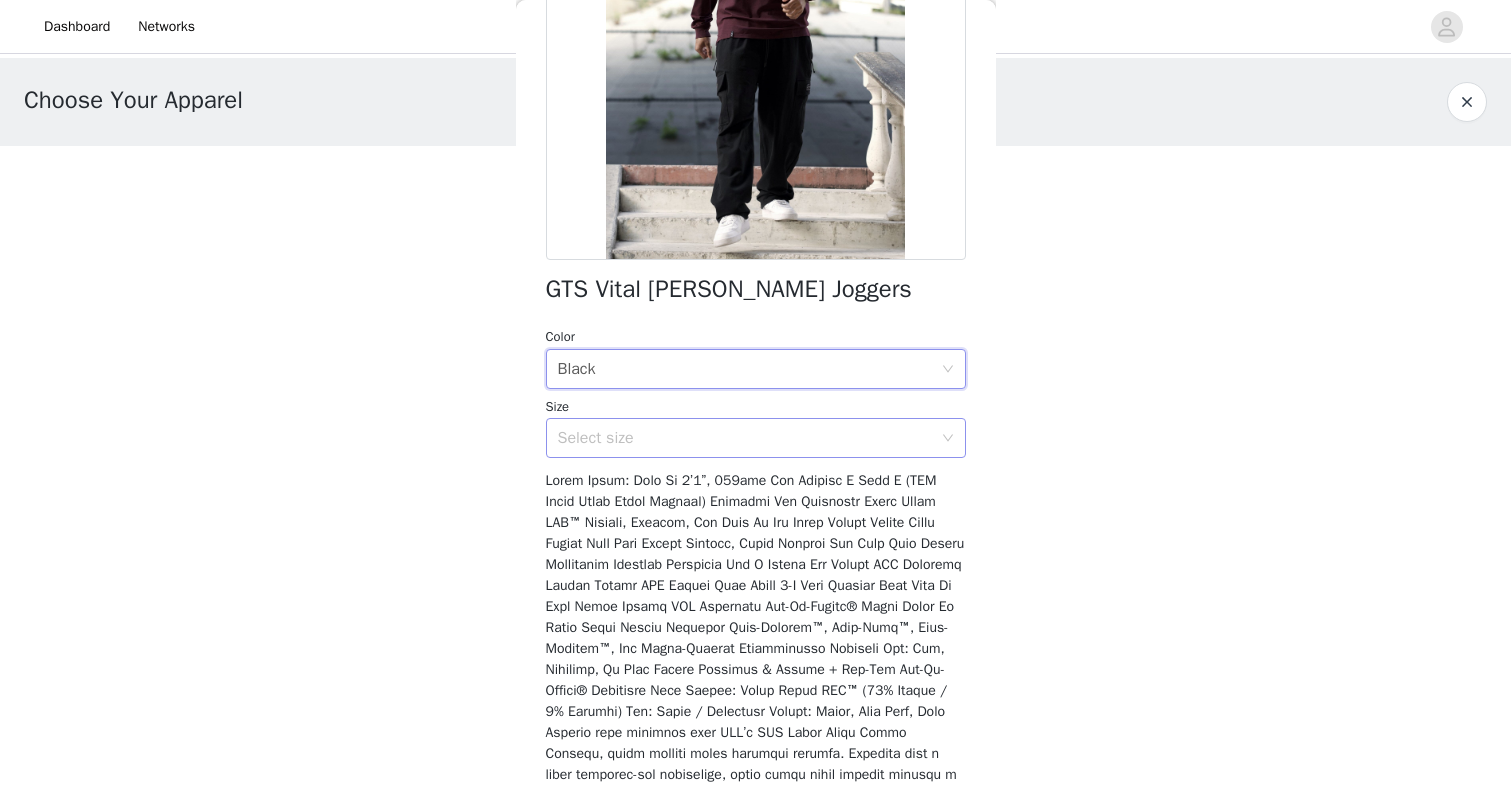 click on "Select size" at bounding box center (745, 438) 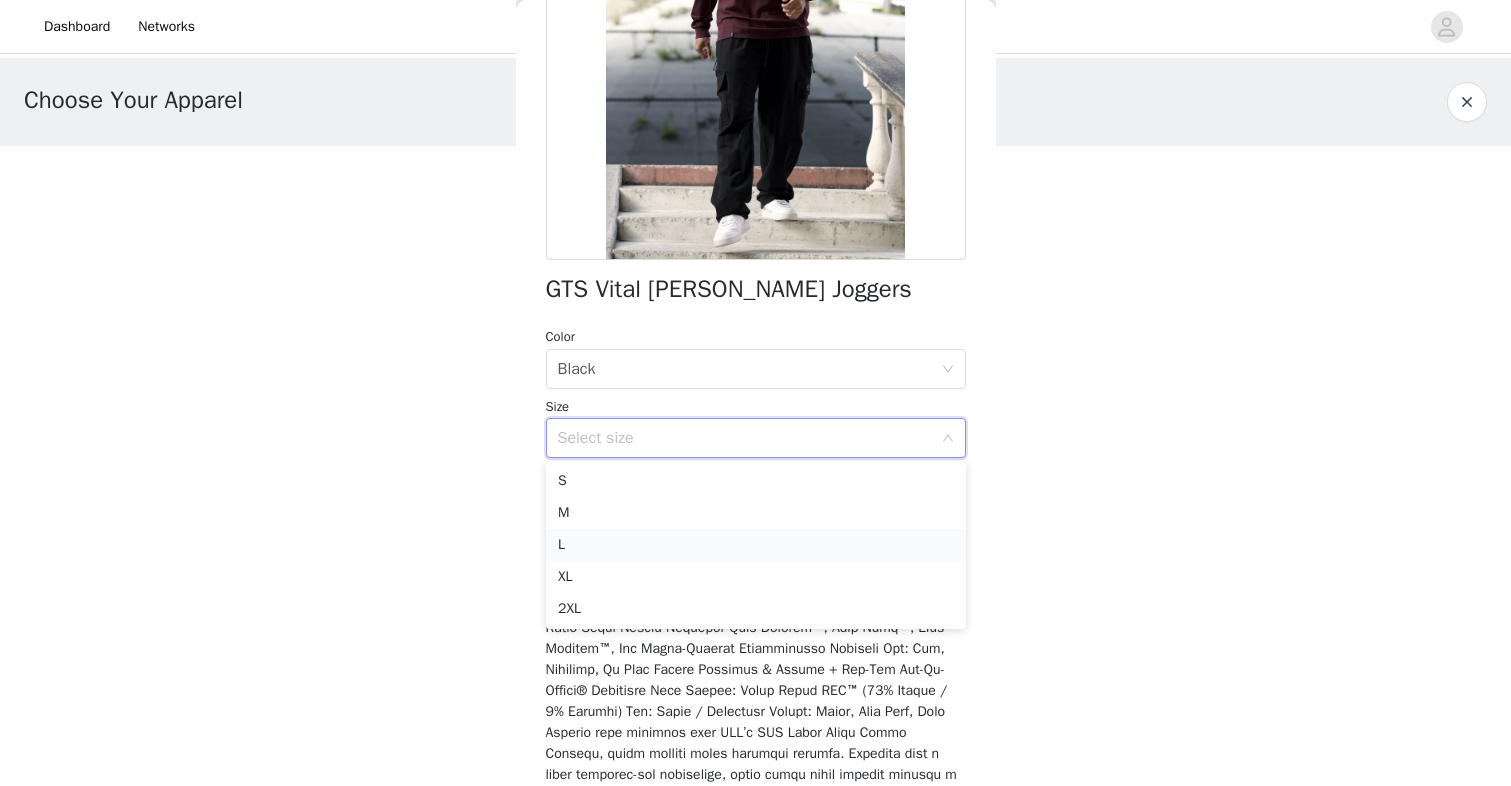 click on "L" at bounding box center (756, 545) 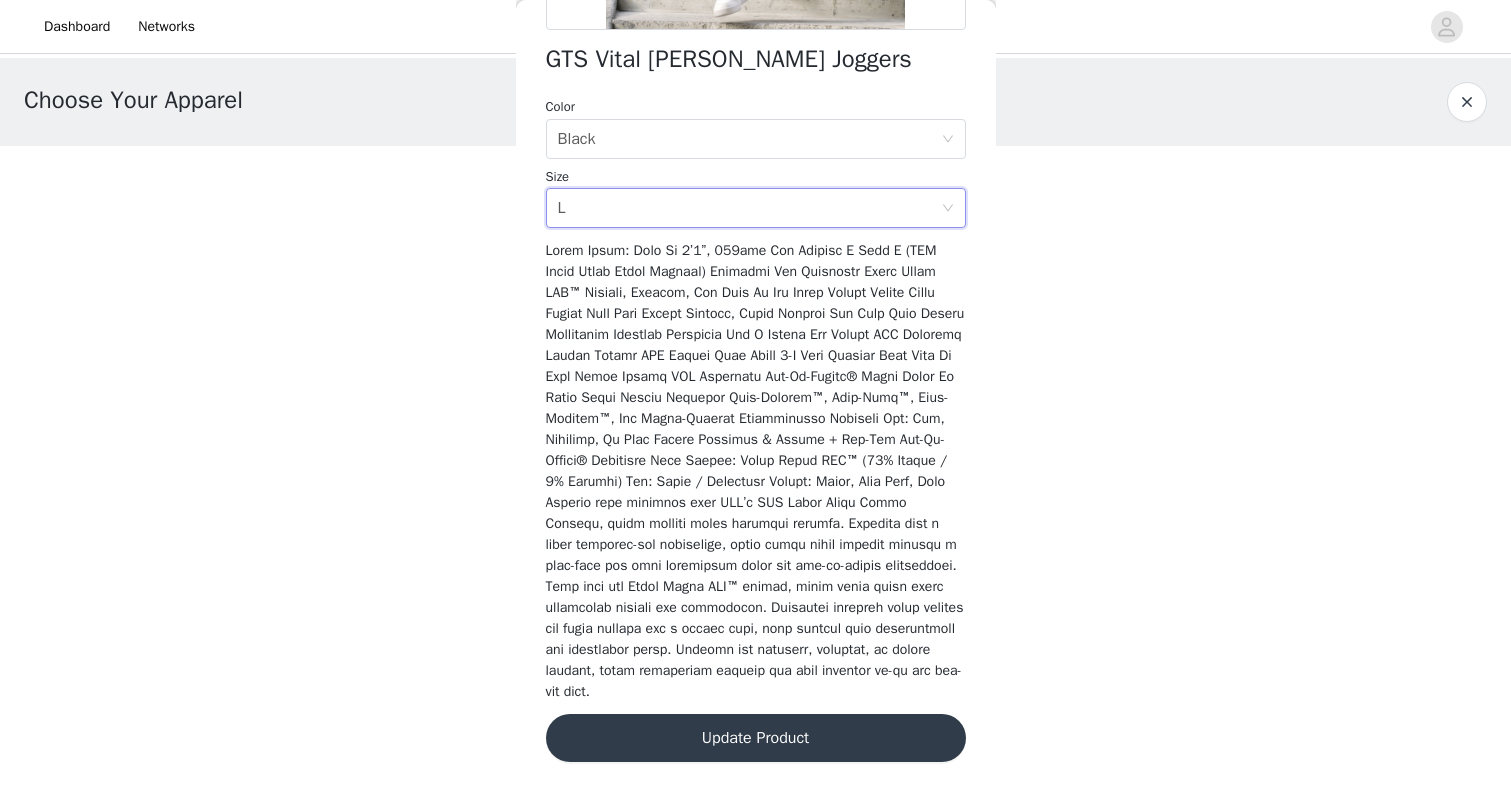 scroll, scrollTop: 540, scrollLeft: 0, axis: vertical 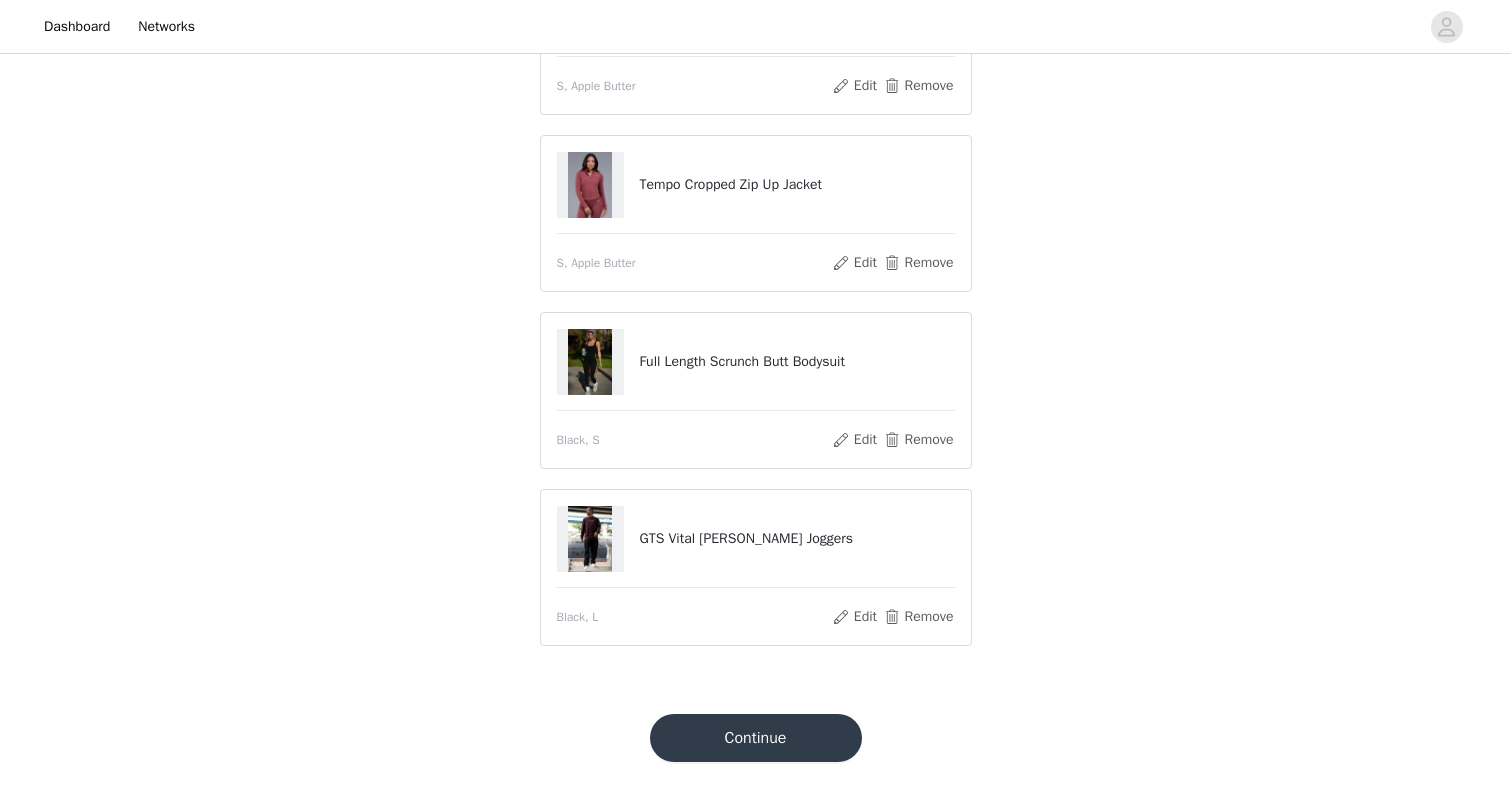 click on "Continue" at bounding box center (756, 738) 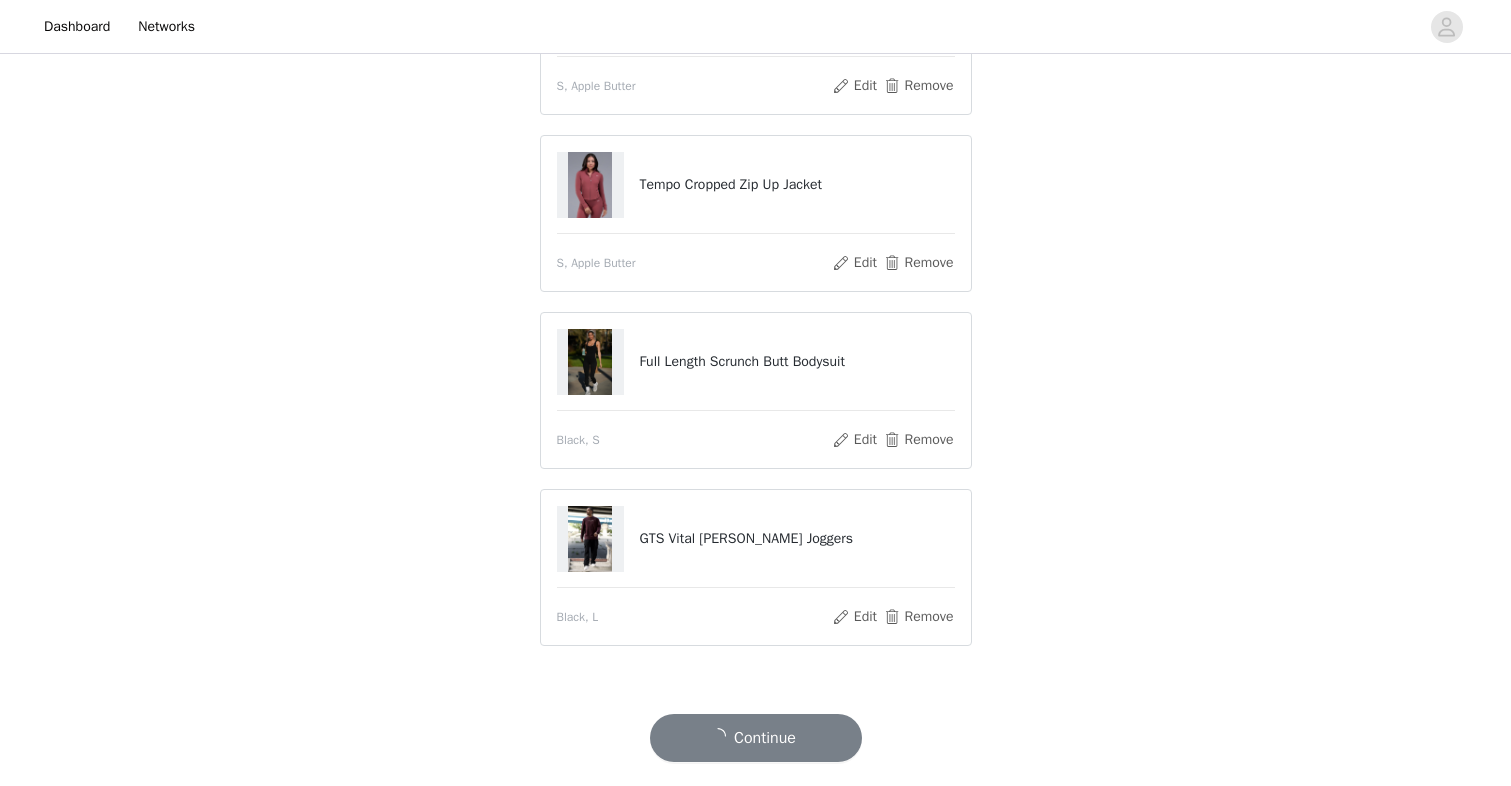 scroll, scrollTop: 4346, scrollLeft: 0, axis: vertical 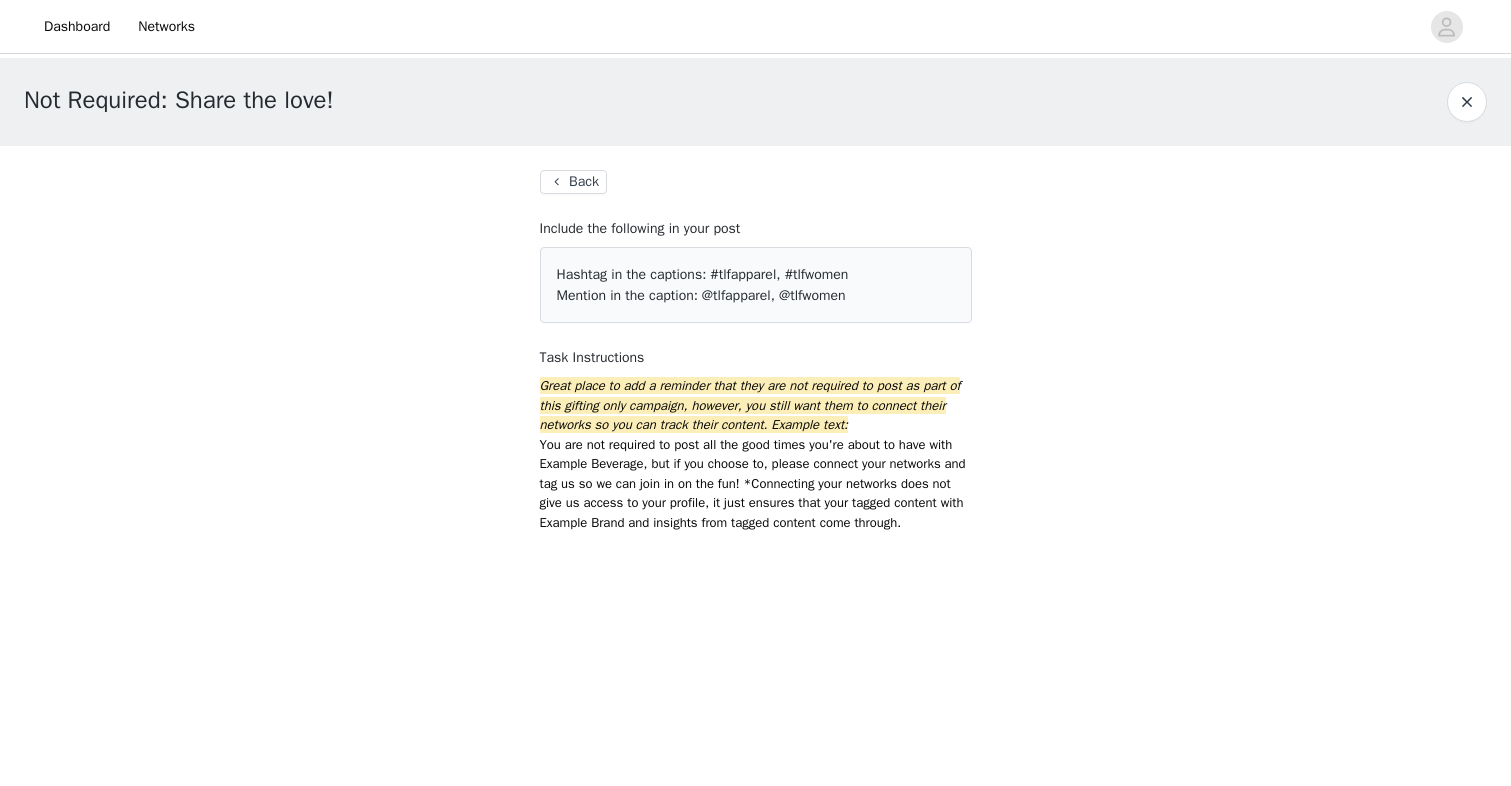 click on "Back" at bounding box center [573, 182] 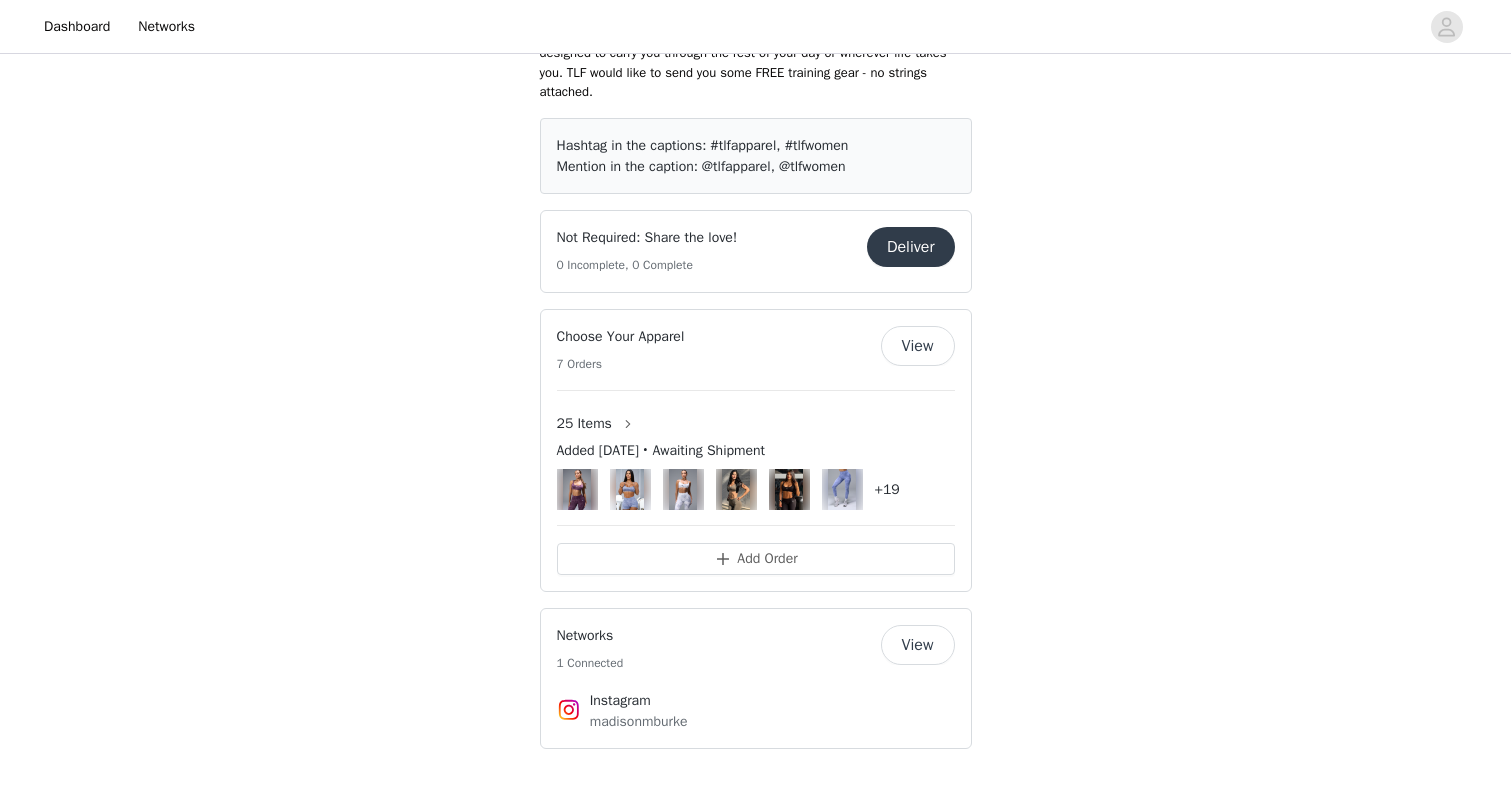 scroll, scrollTop: 933, scrollLeft: 0, axis: vertical 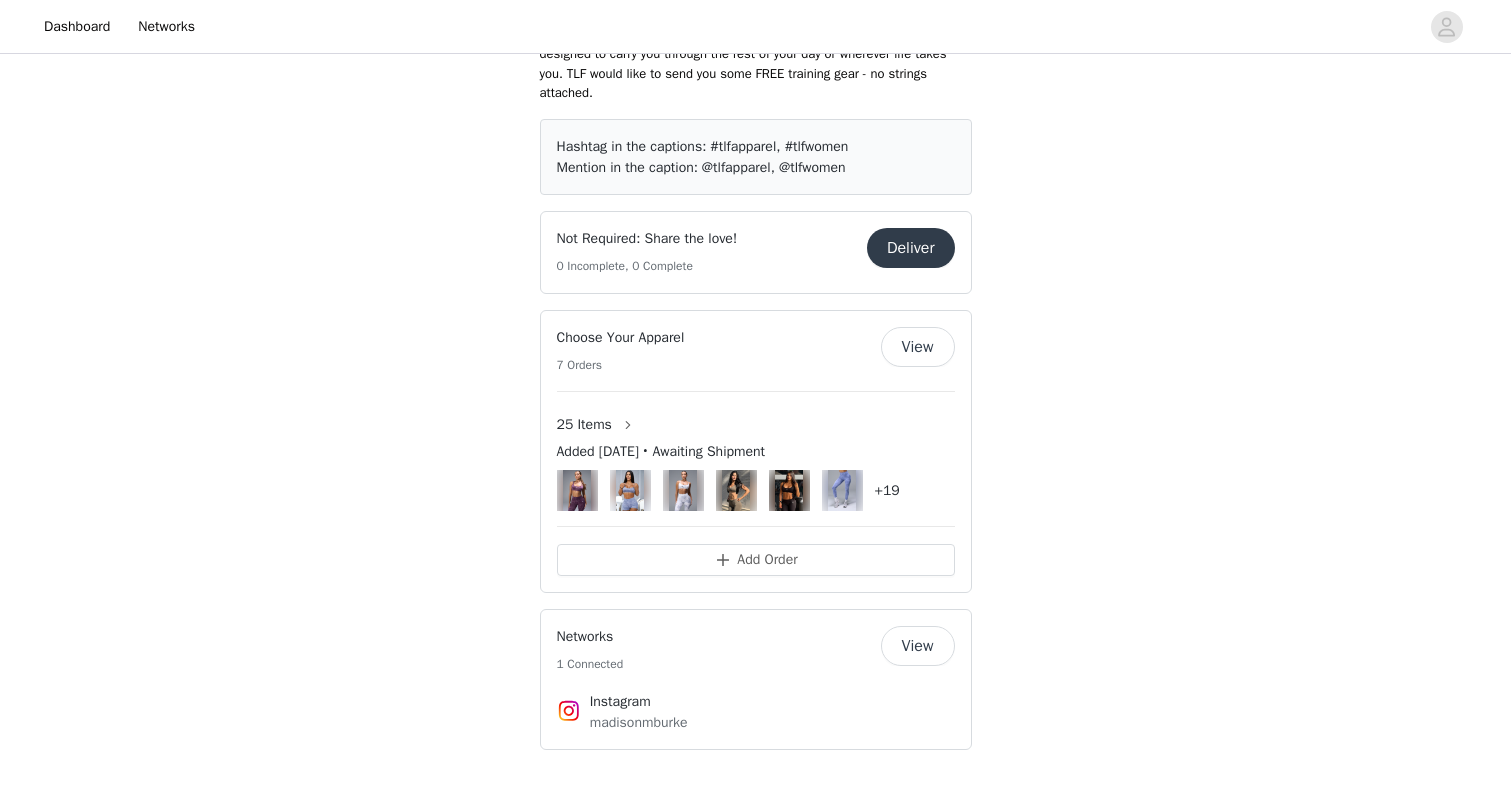 click on "View" at bounding box center (918, 347) 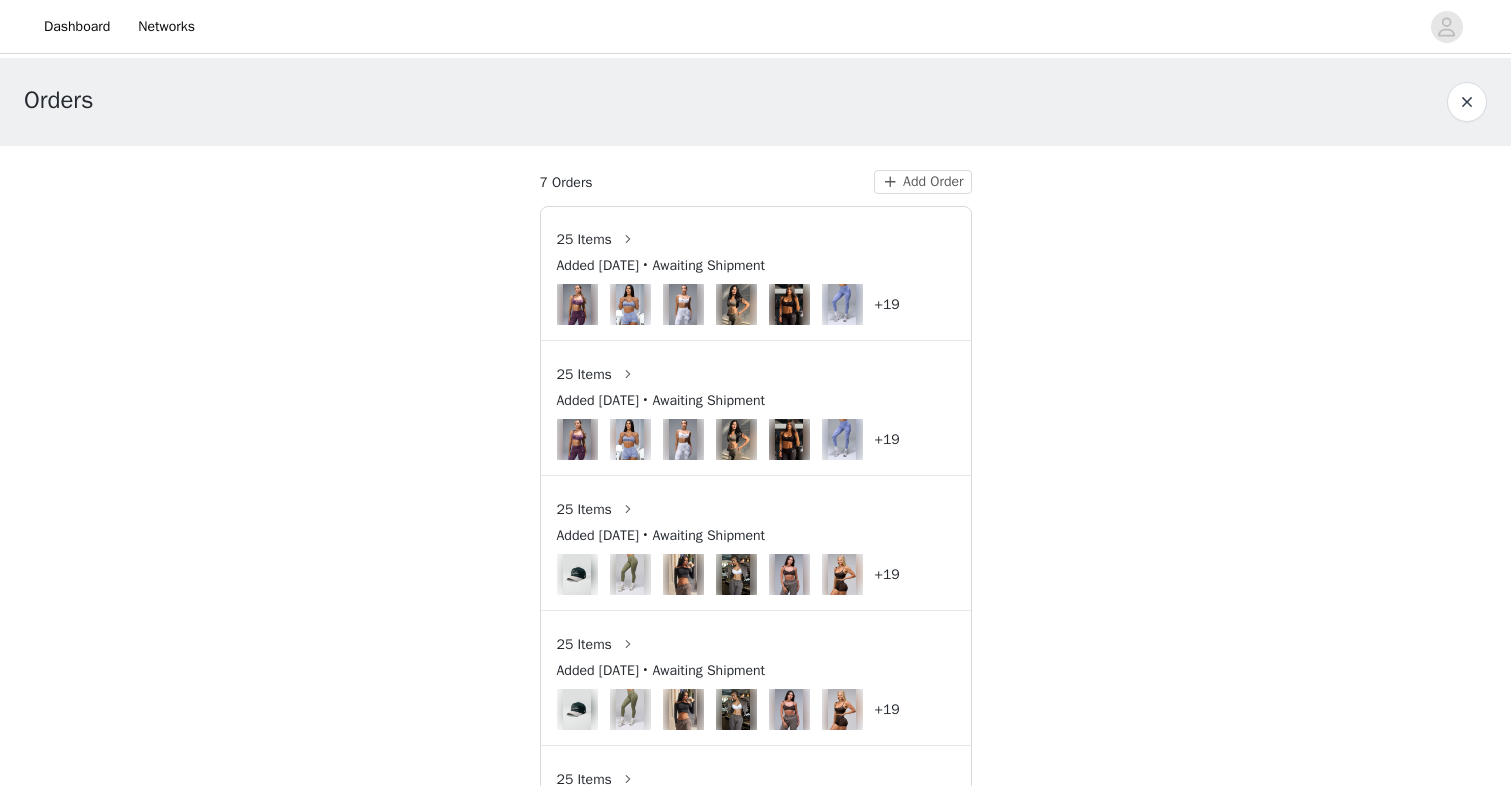 click on "7 Orders       Add Order     25 Items           Added [DATE] • Awaiting Shipment                     +19         25 Items           Added [DATE] • Awaiting Shipment                     +19         25 Items           Added [DATE] • Awaiting Shipment                     +19         25 Items           Added [DATE] • Awaiting Shipment                     +19         25 Items           Added [DATE] • Delivered                     +19           1 2" at bounding box center (756, 544) 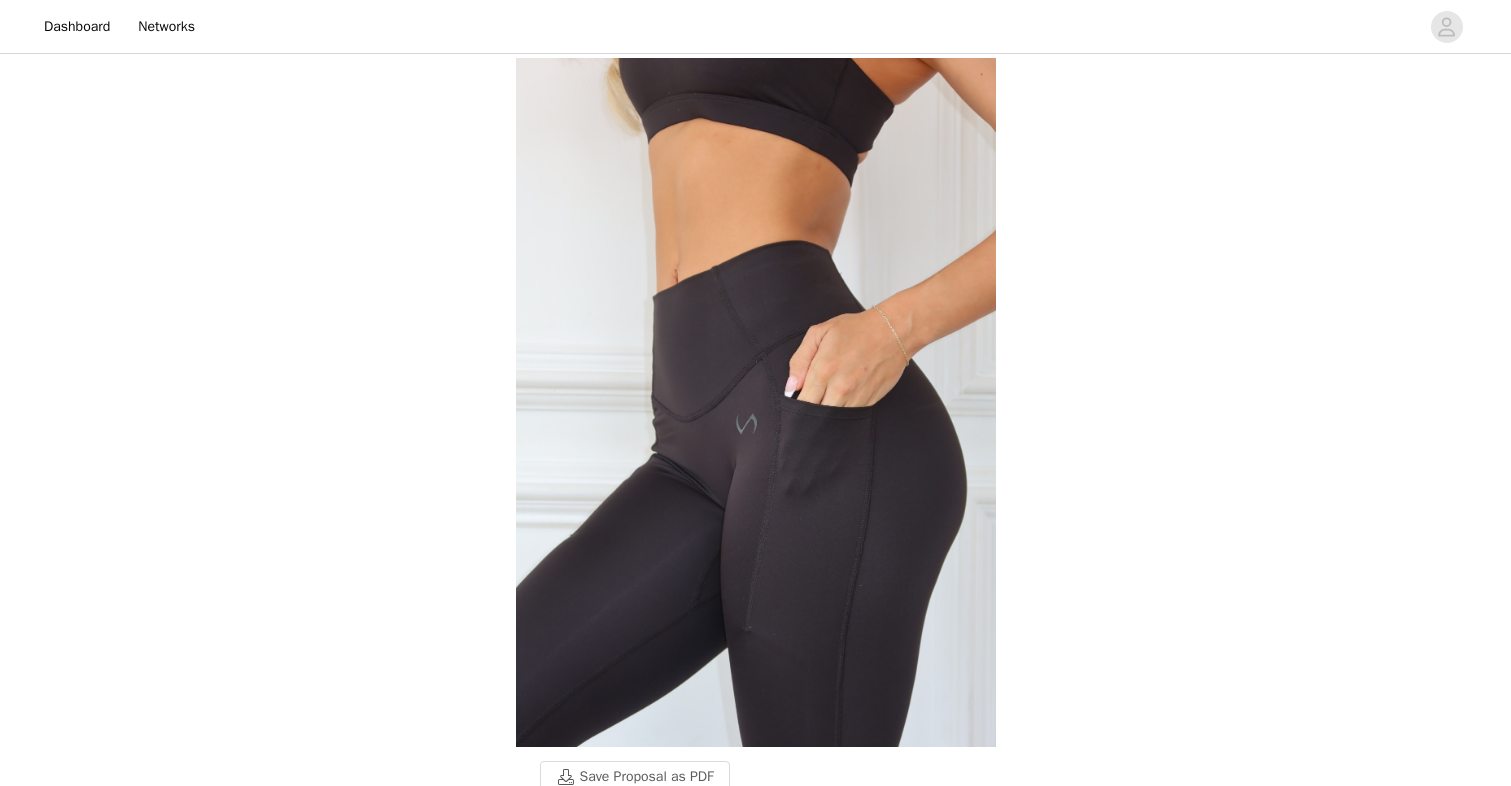 scroll, scrollTop: 0, scrollLeft: 0, axis: both 